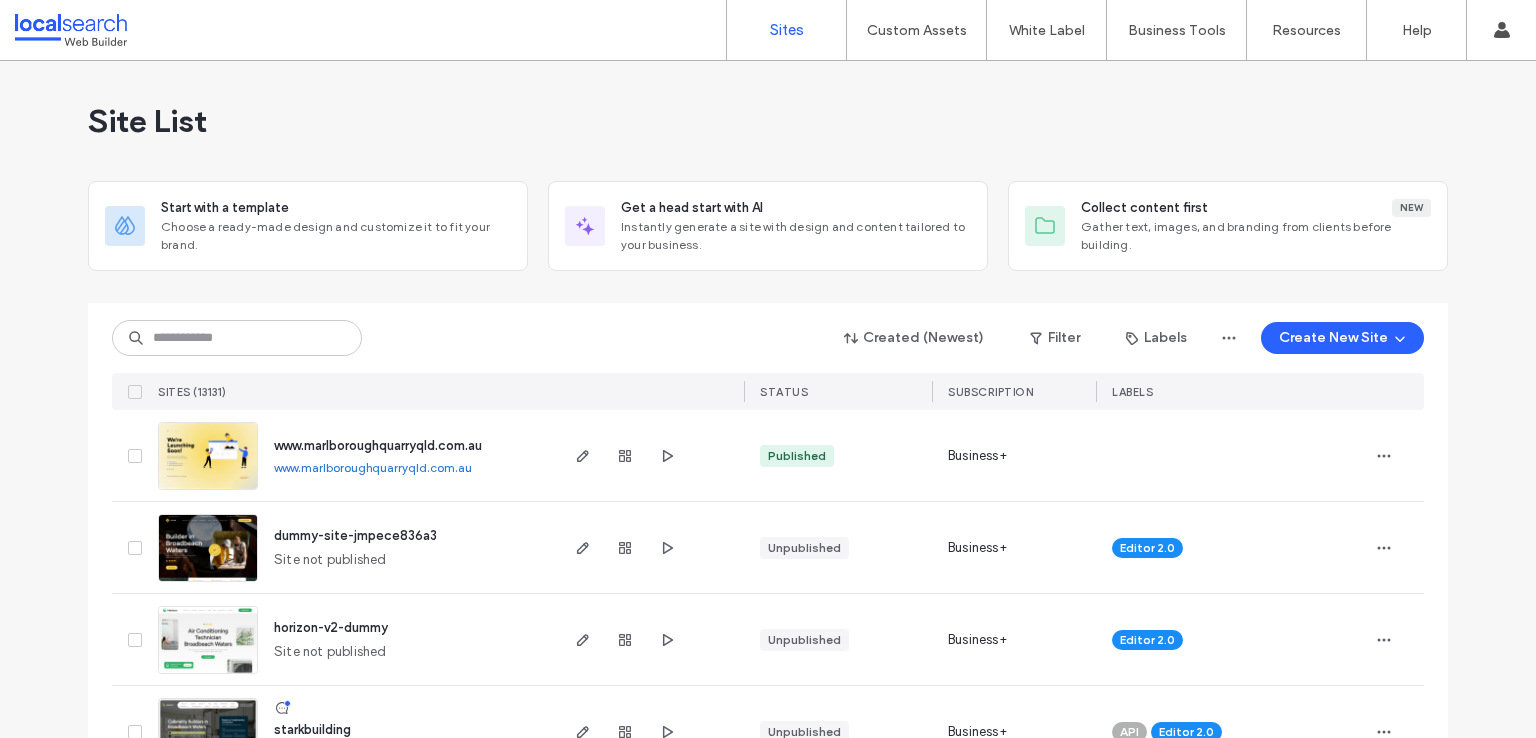 scroll, scrollTop: 0, scrollLeft: 0, axis: both 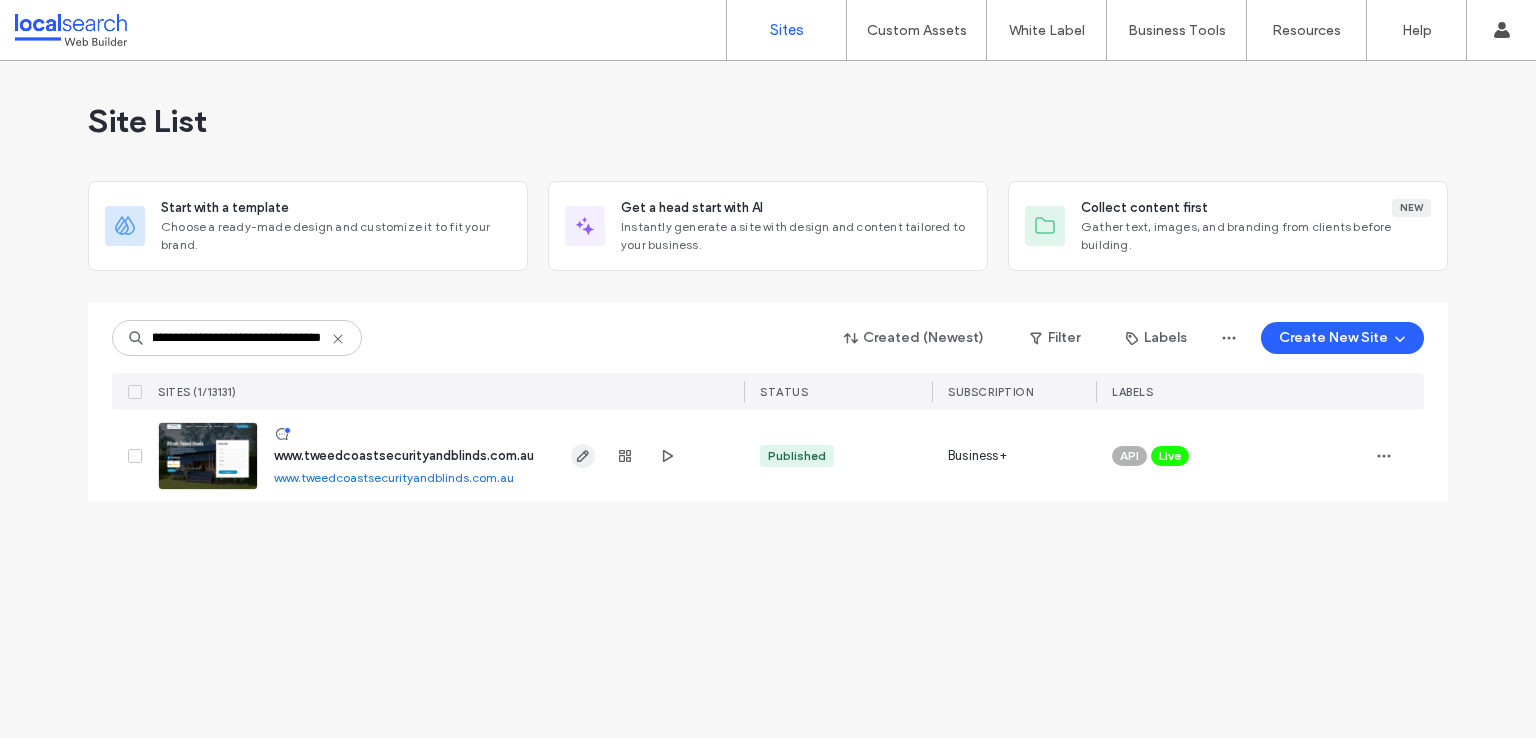 type on "**********" 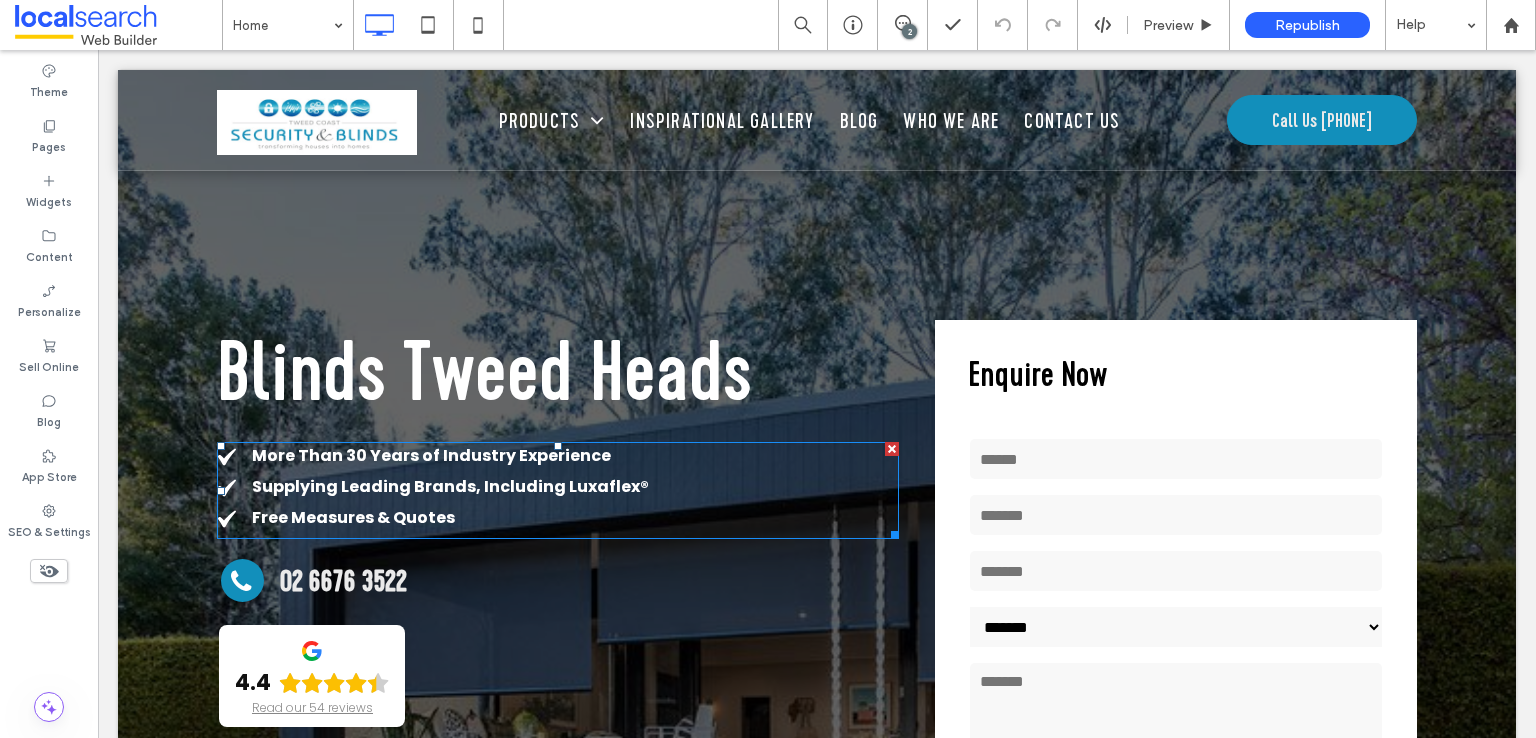 scroll, scrollTop: 0, scrollLeft: 0, axis: both 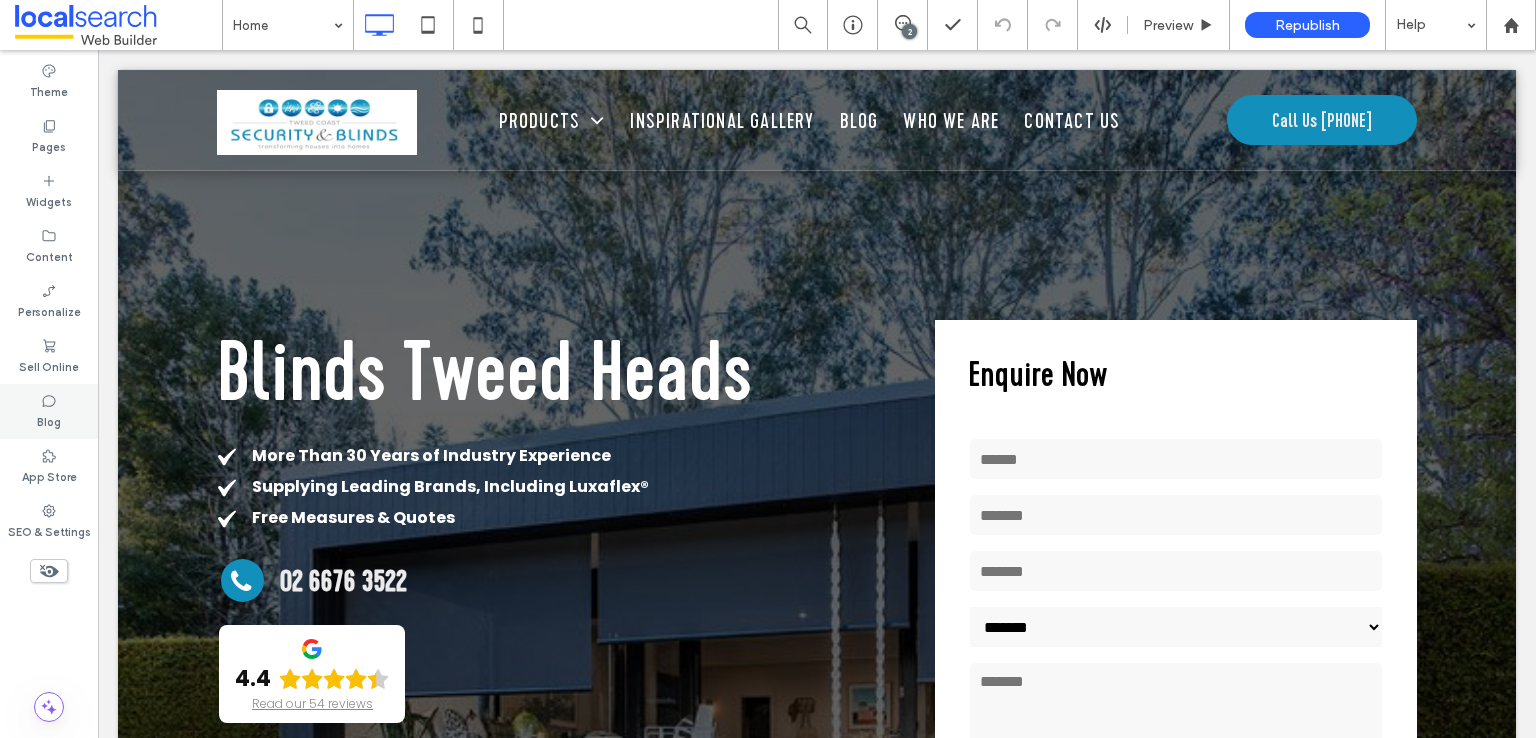 click on "Blog" at bounding box center [49, 420] 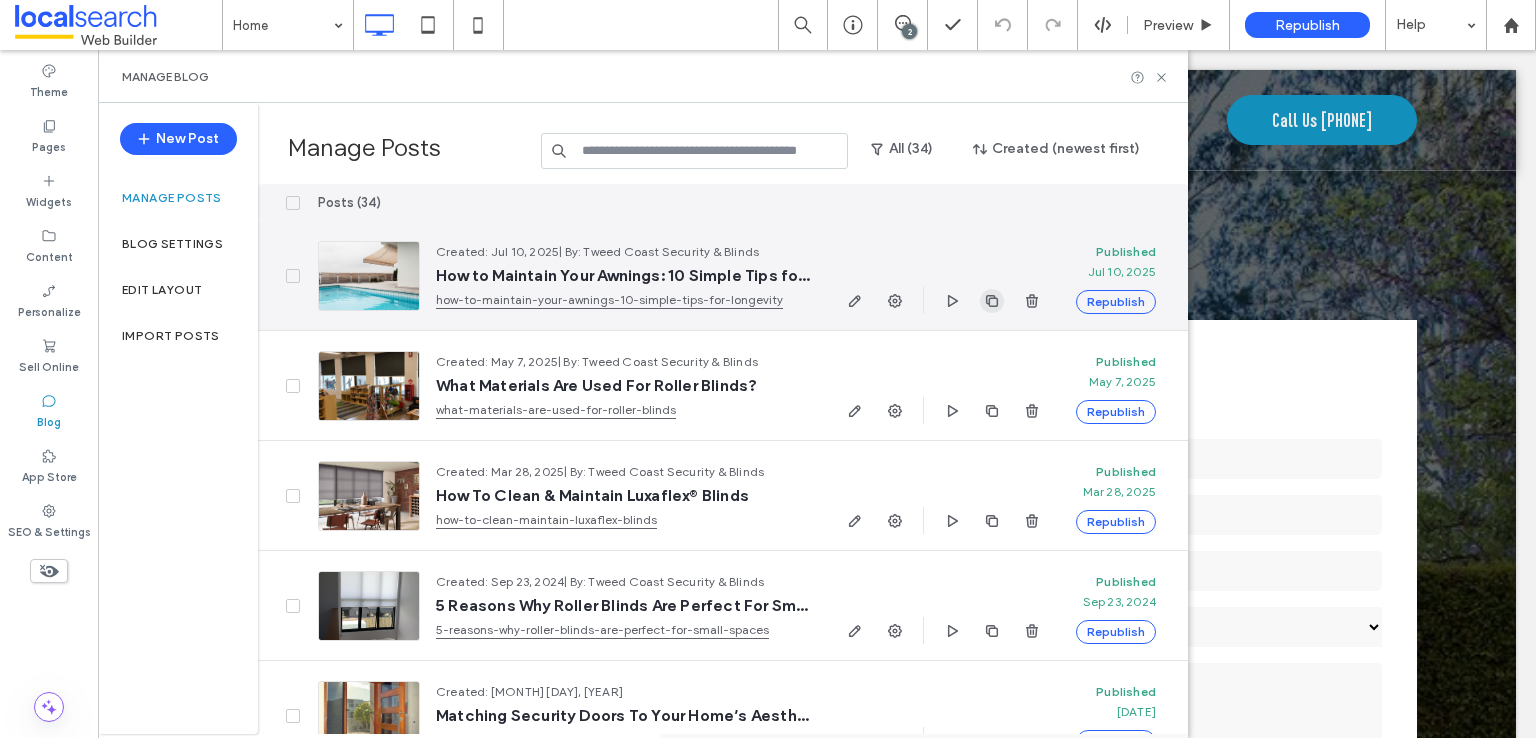 click 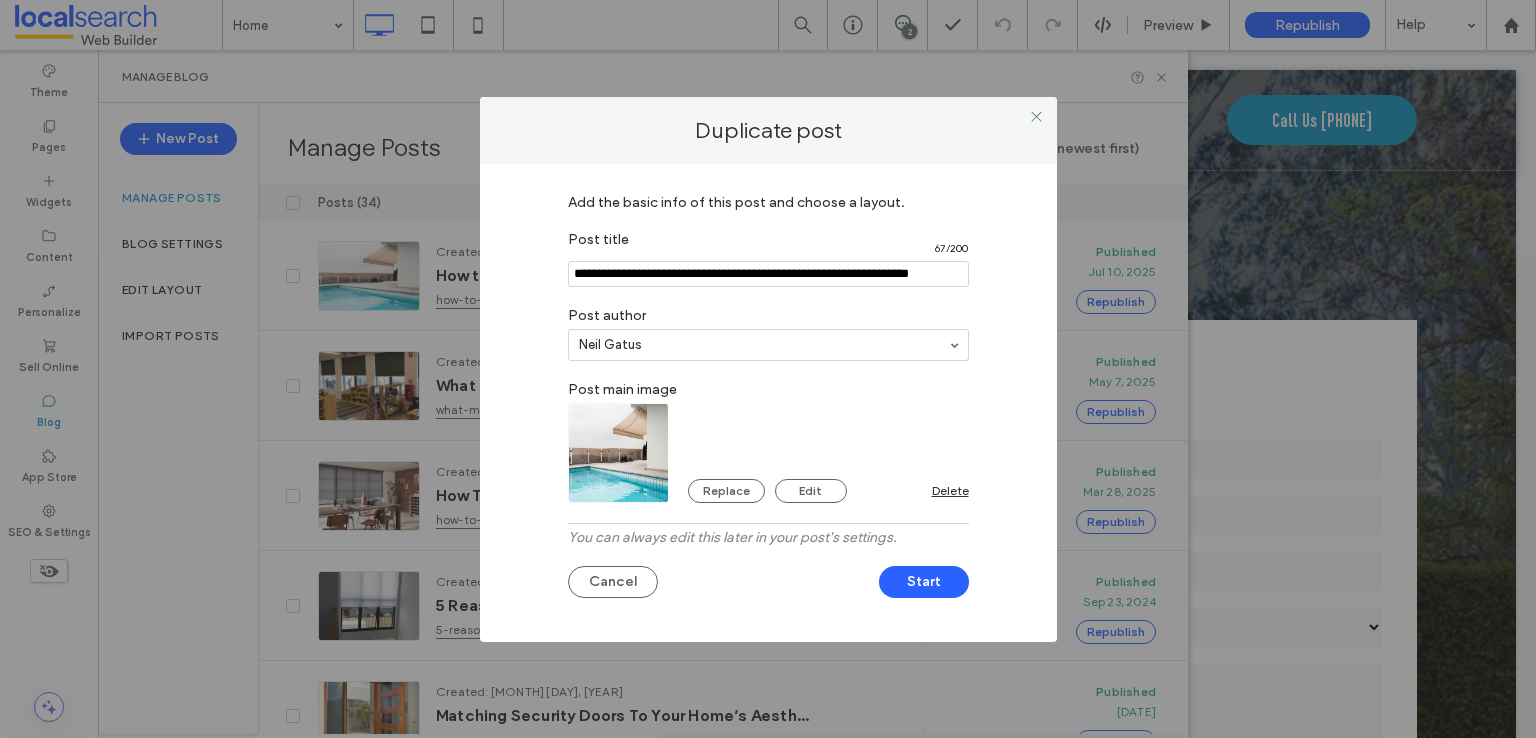 click at bounding box center (768, 274) 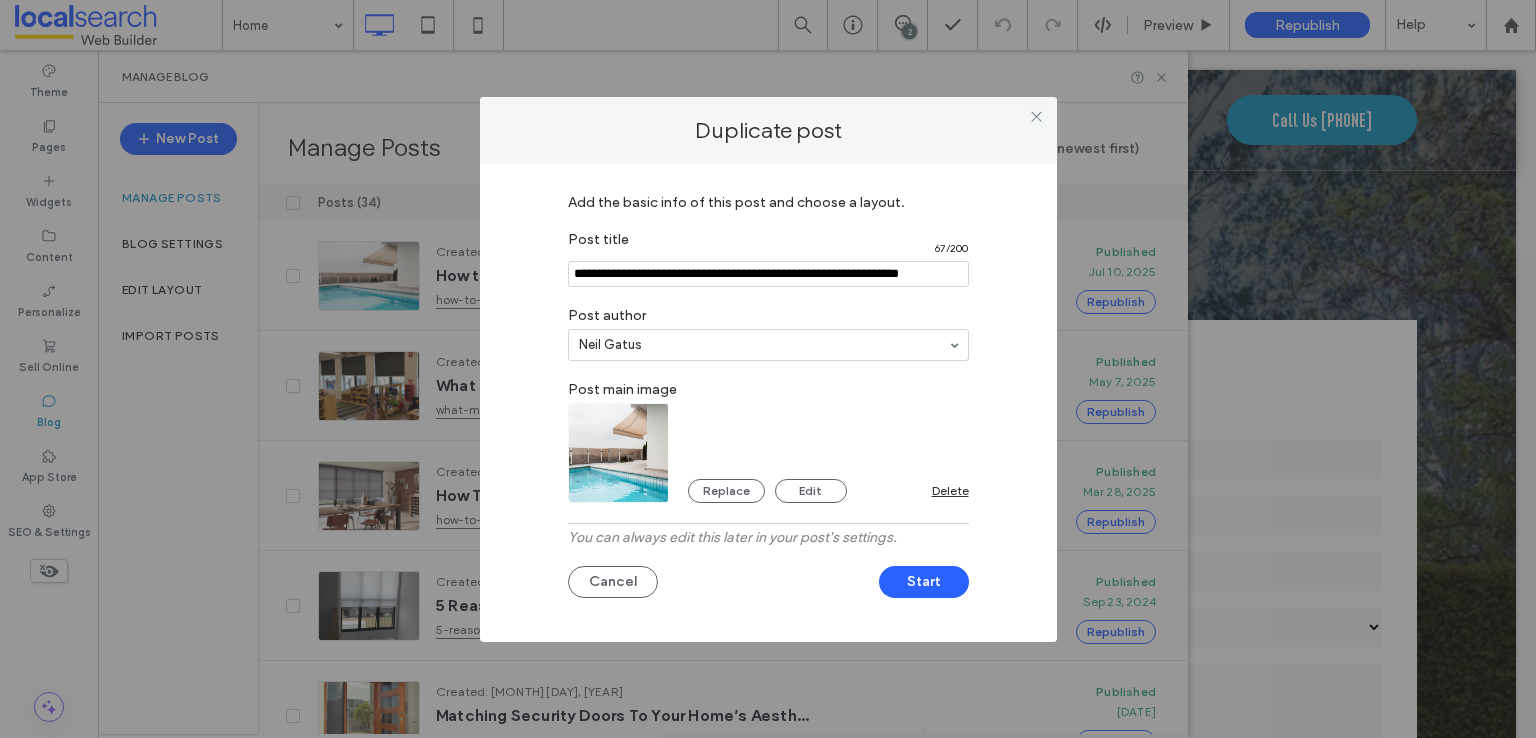 scroll, scrollTop: 0, scrollLeft: 11, axis: horizontal 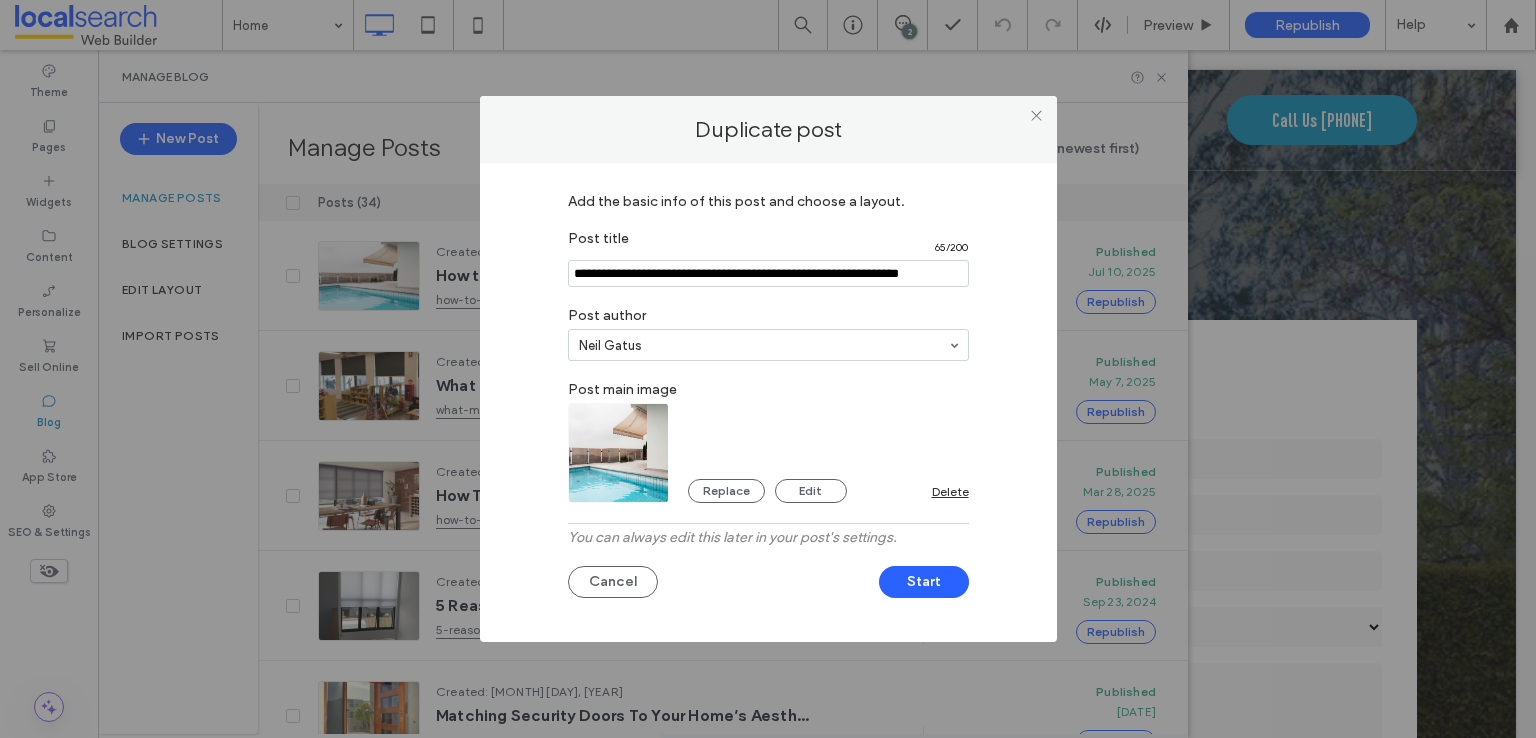 type on "**********" 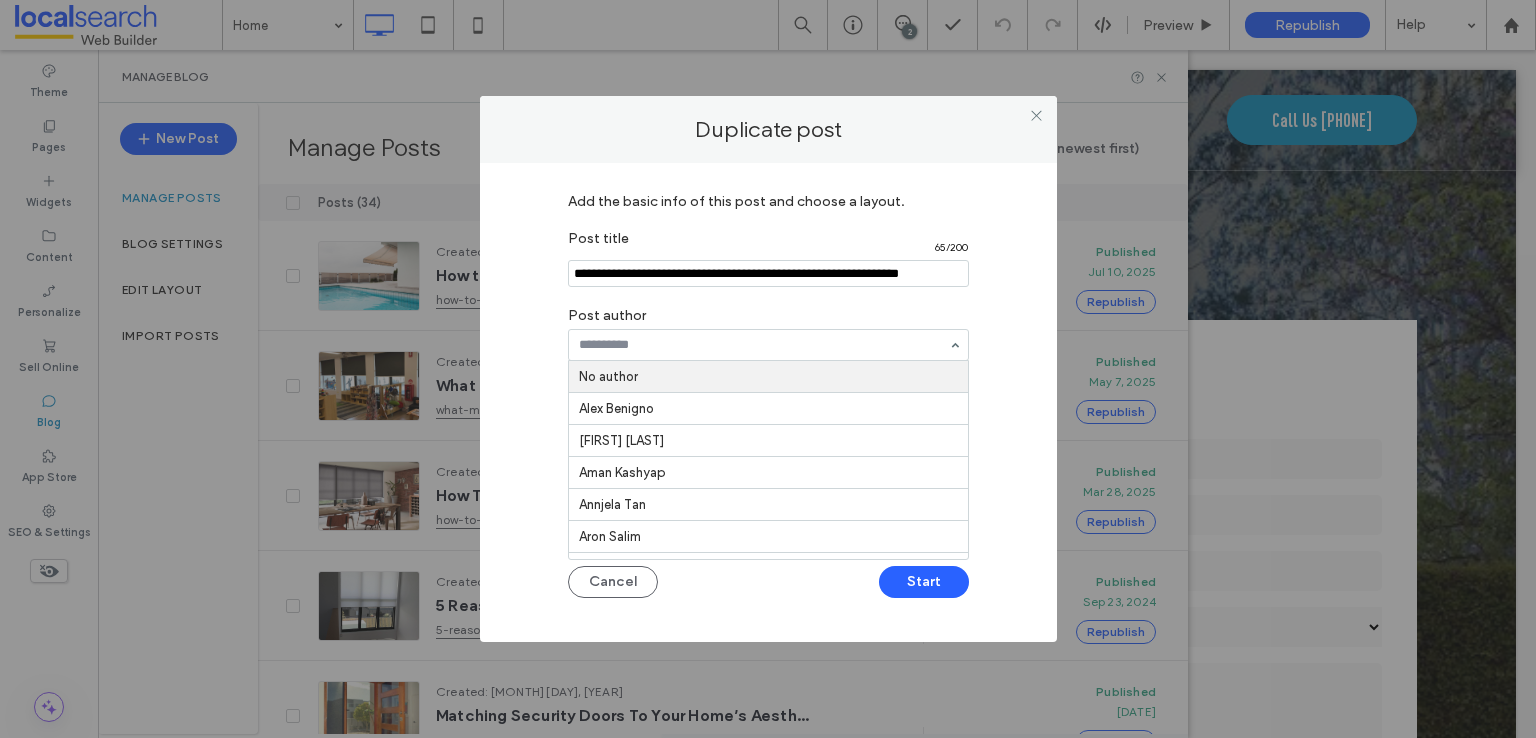 paste on "**********" 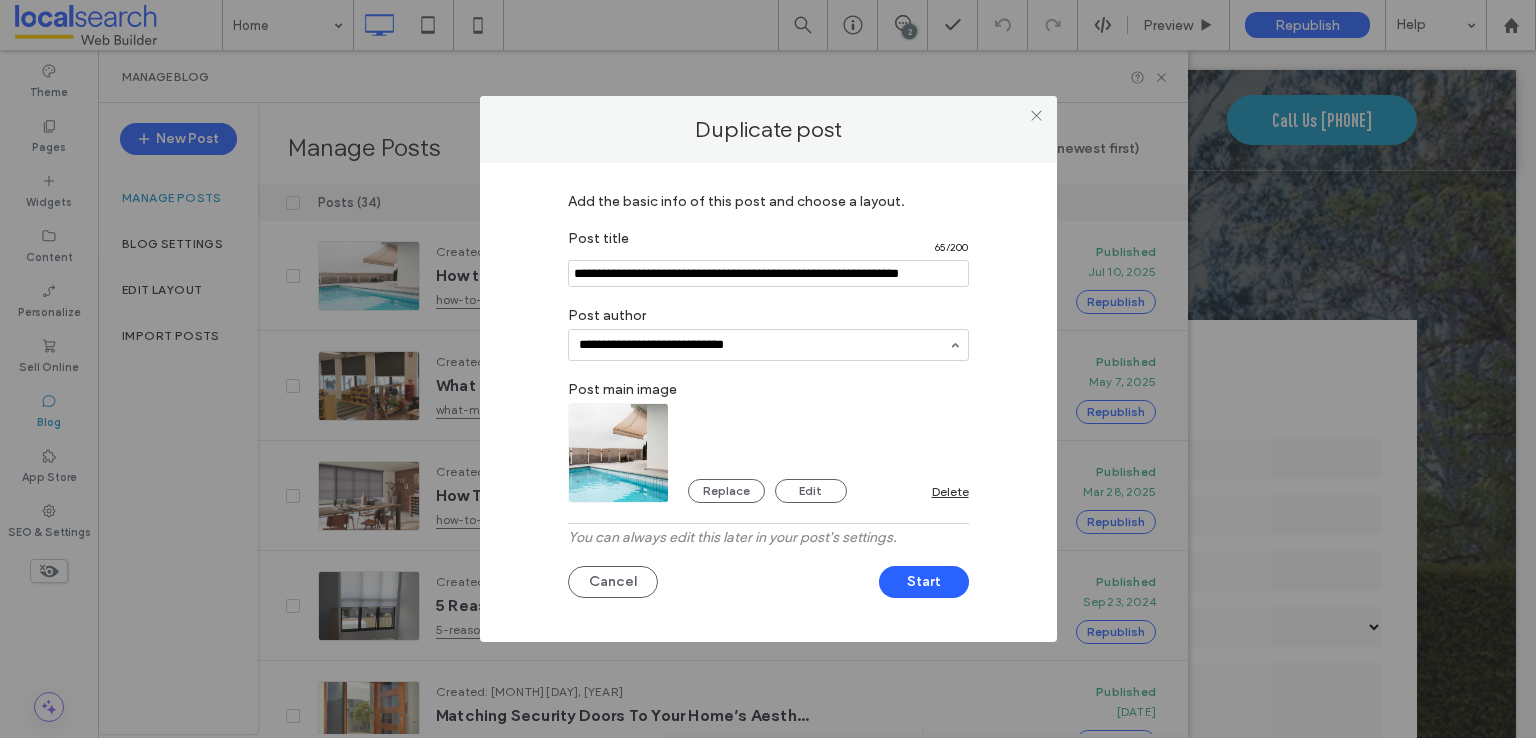 type on "**********" 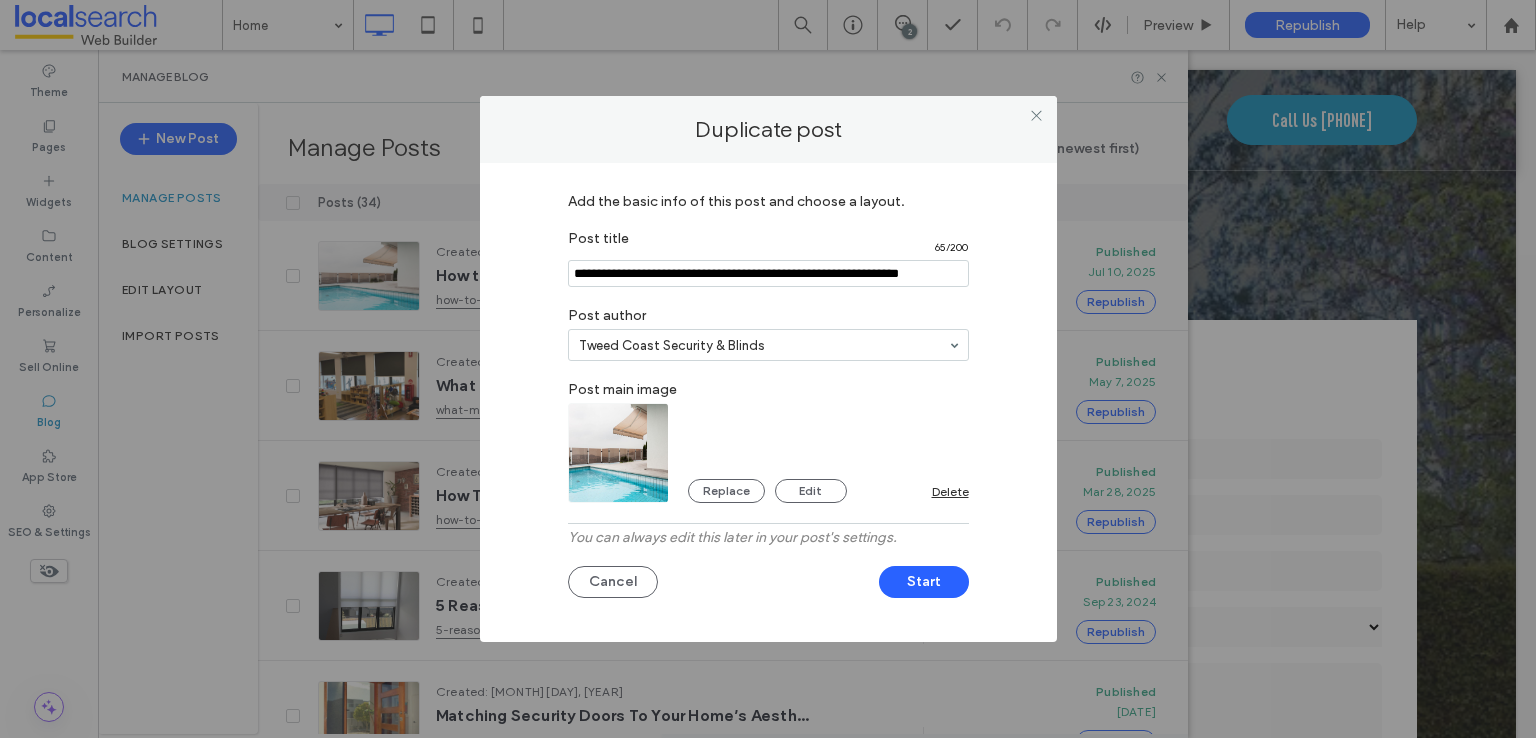 click on "Add the basic info of this post and choose a layout. Post title 65 / 200 Post author Tweed Coast Security & Blinds Post main image Replace Edit Delete You can always edit this later in your post's settings. Cancel Start" at bounding box center (768, 403) 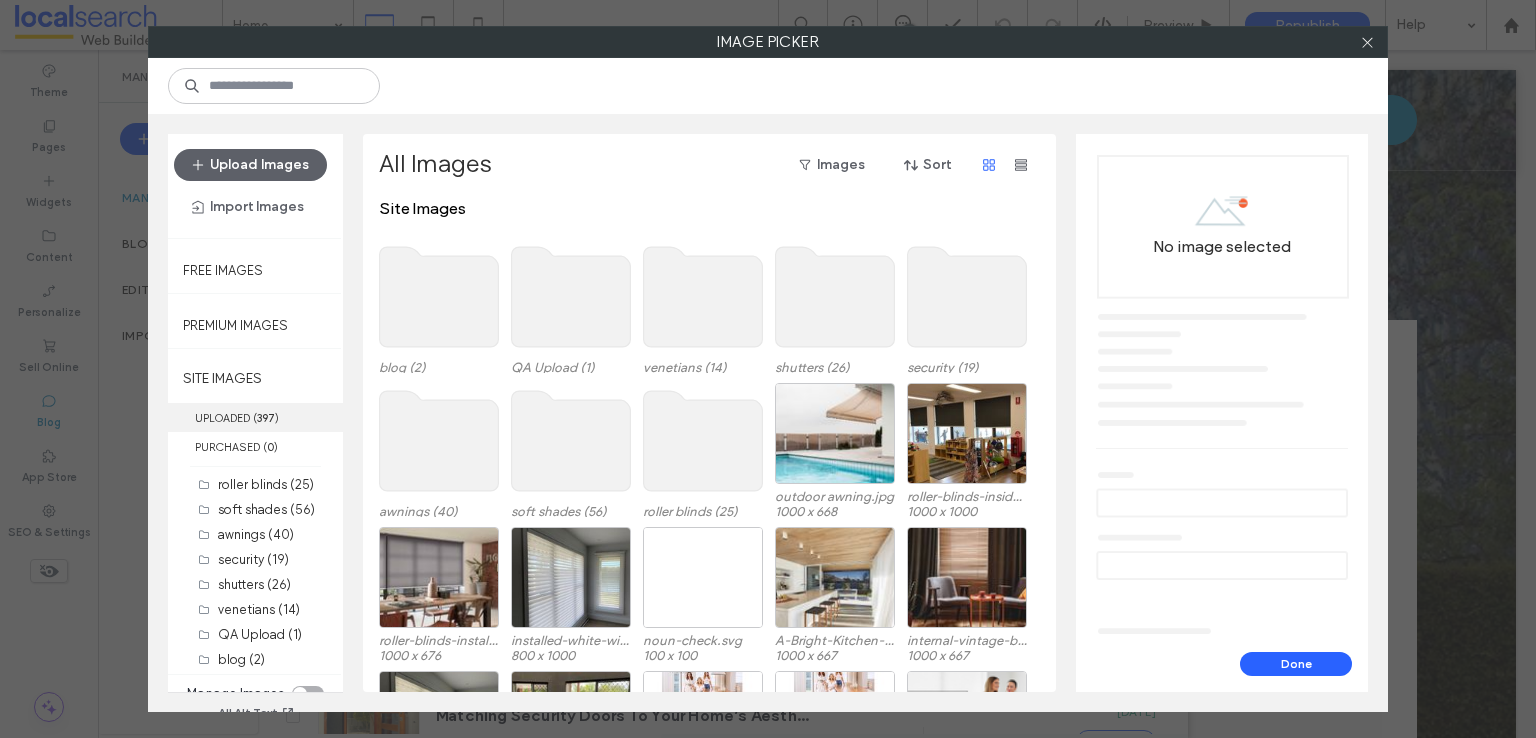 click on "UPLOADED ( 397 )" at bounding box center (255, 417) 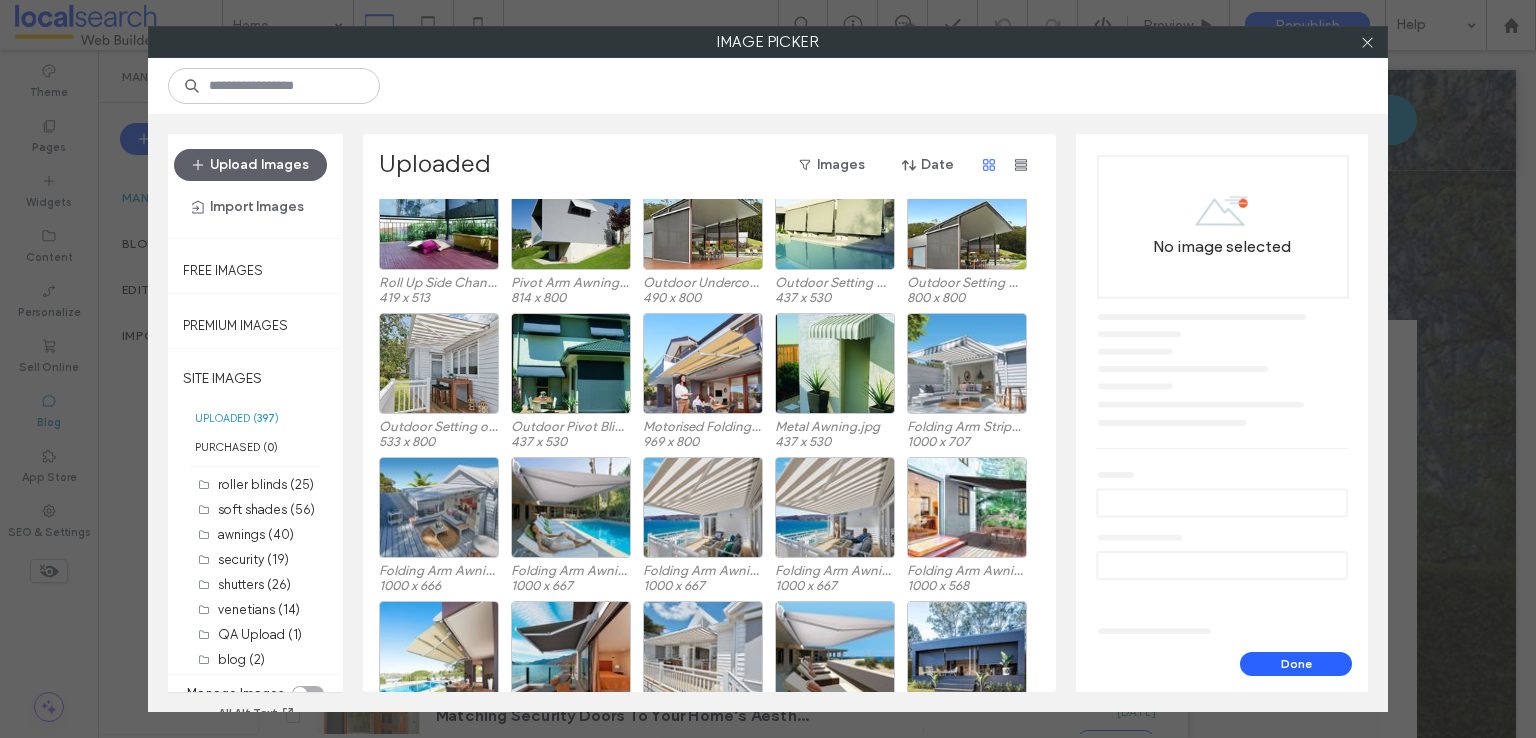 scroll, scrollTop: 4959, scrollLeft: 0, axis: vertical 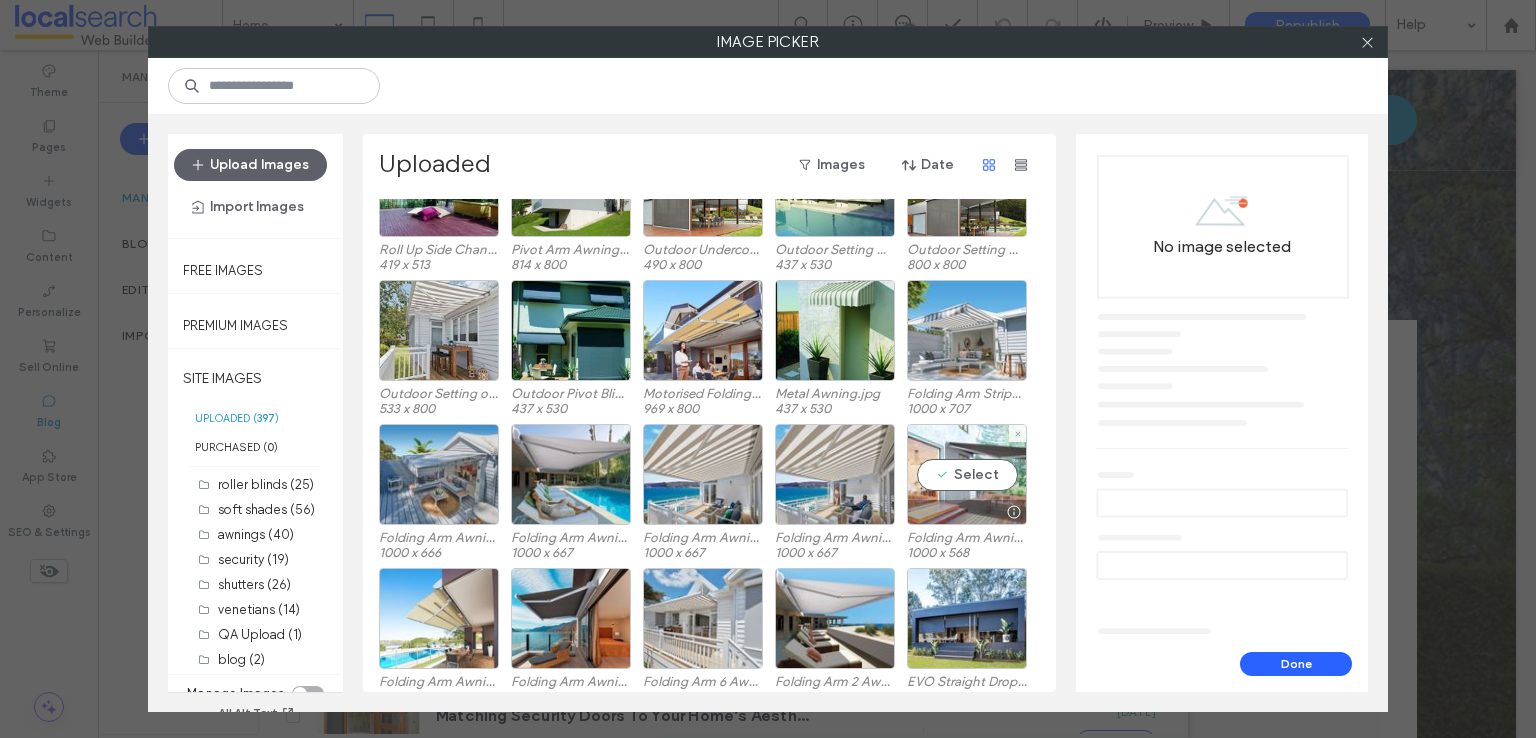 click on "Select" at bounding box center (967, 474) 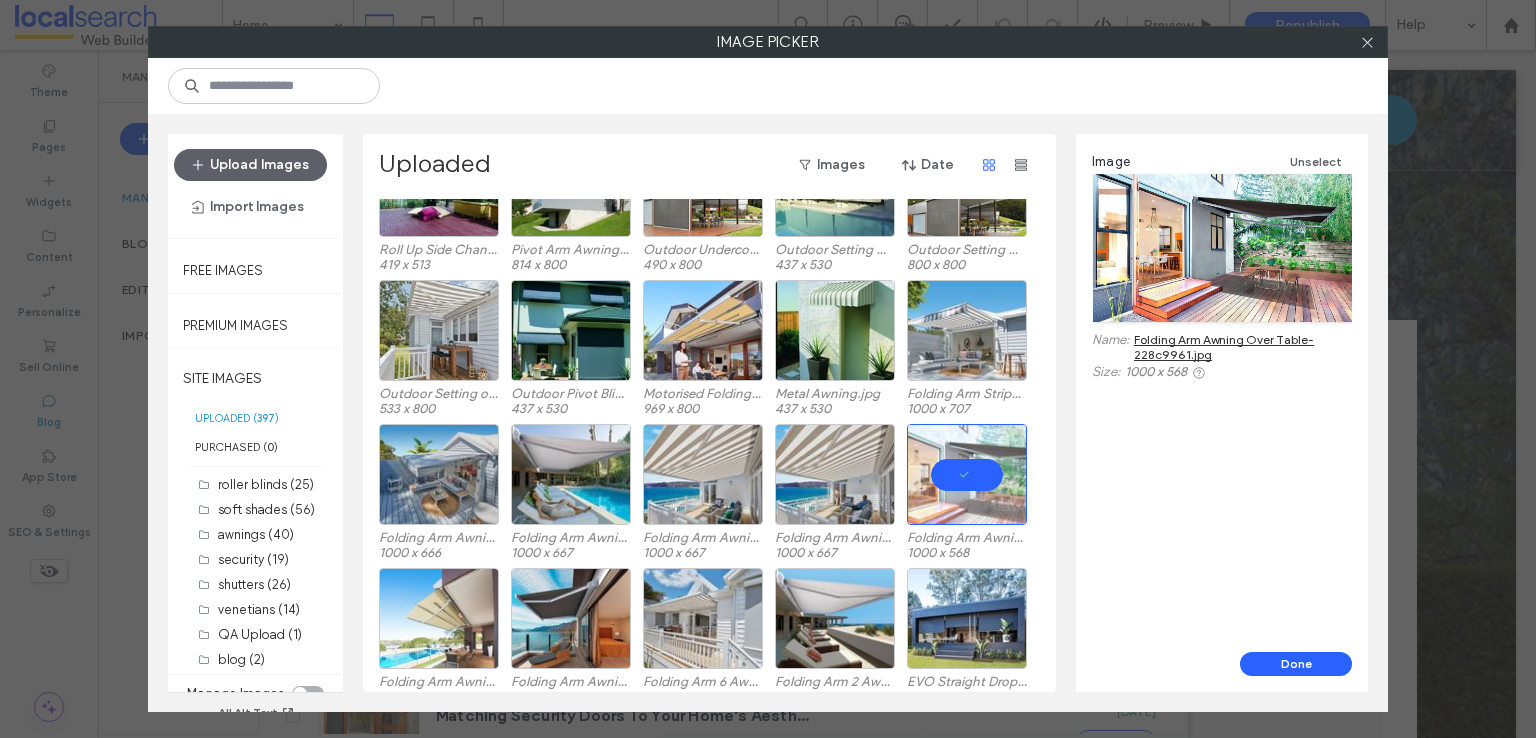 click on "Folding Arm Awning Over Table-228c9961.jpg" at bounding box center [1243, 347] 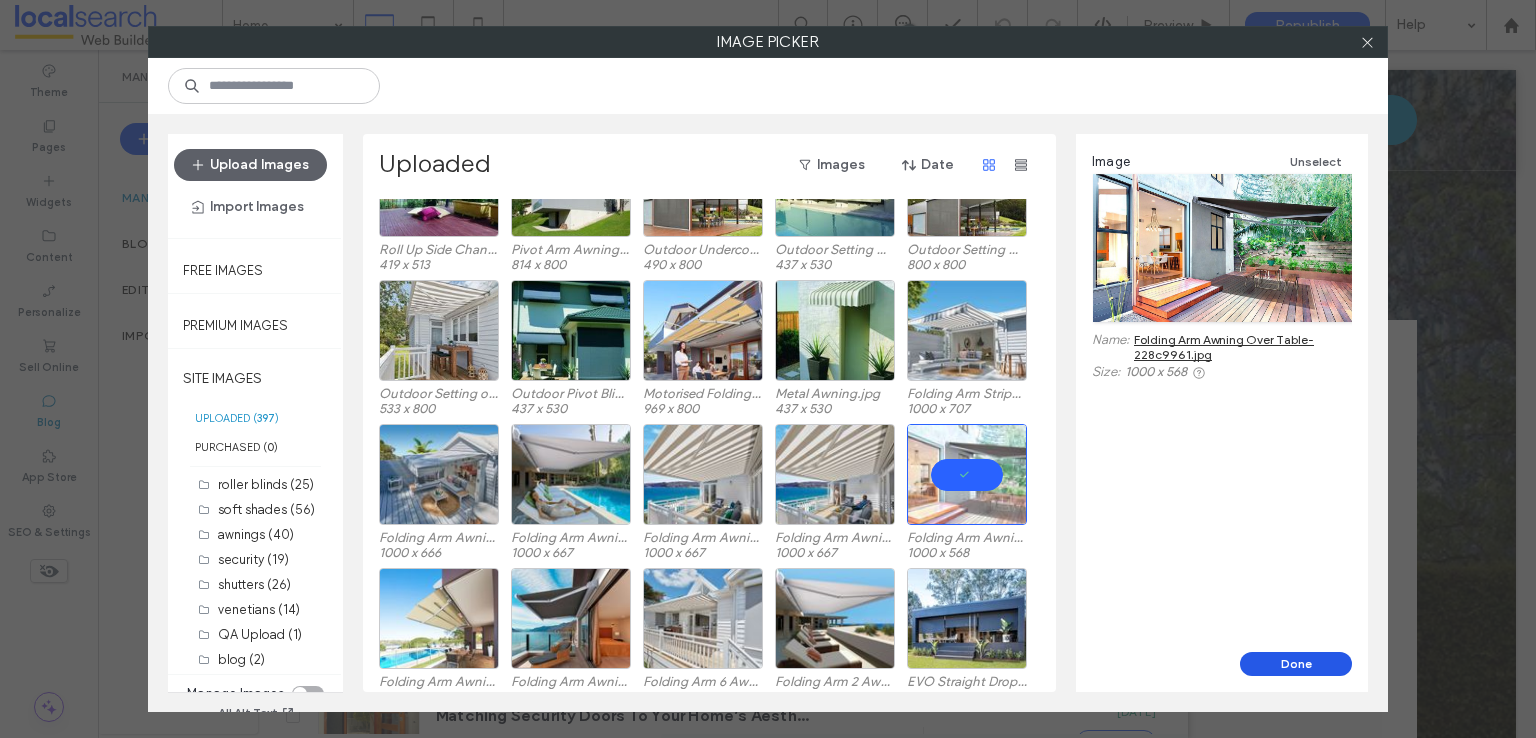 click on "Done" at bounding box center (1296, 664) 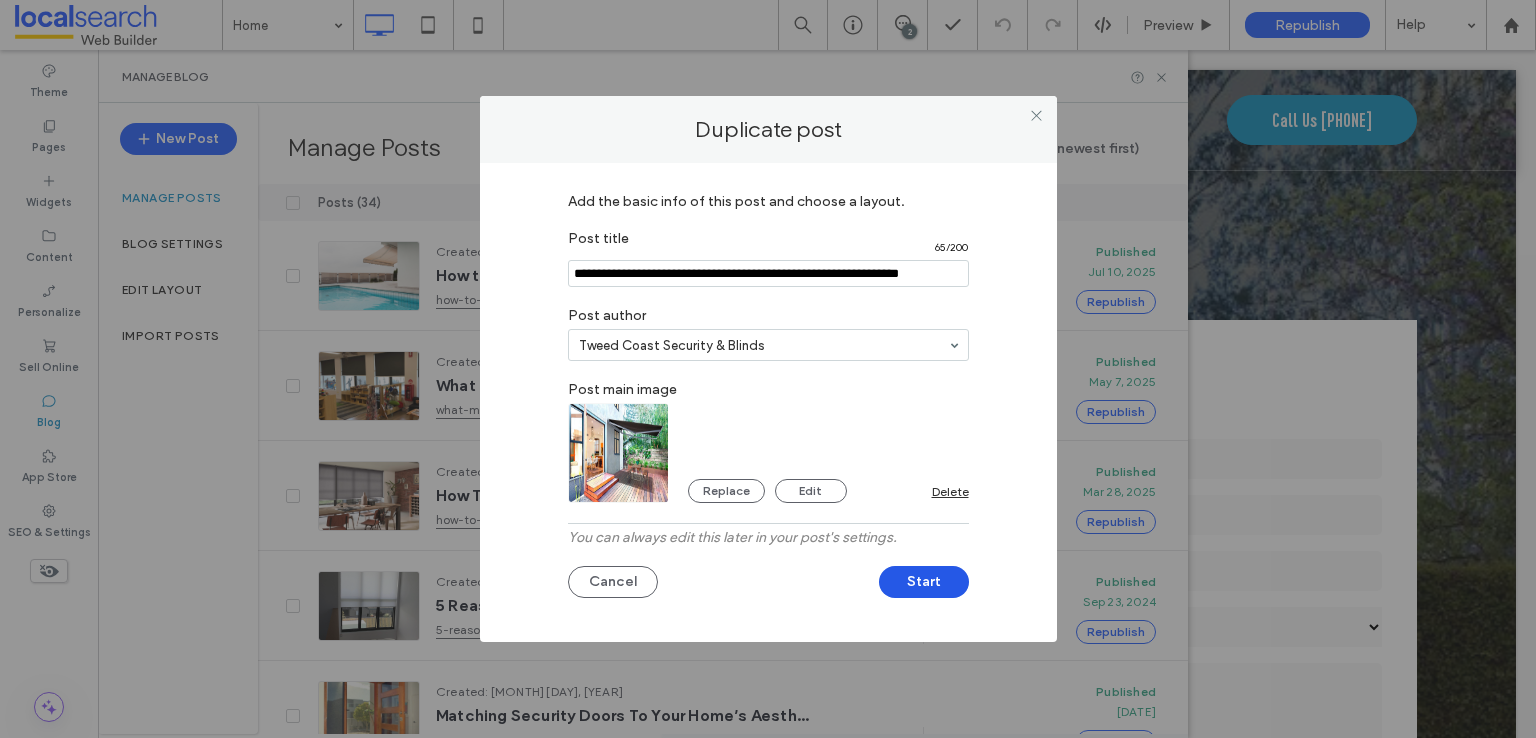 drag, startPoint x: 925, startPoint y: 577, endPoint x: 924, endPoint y: 567, distance: 10.049875 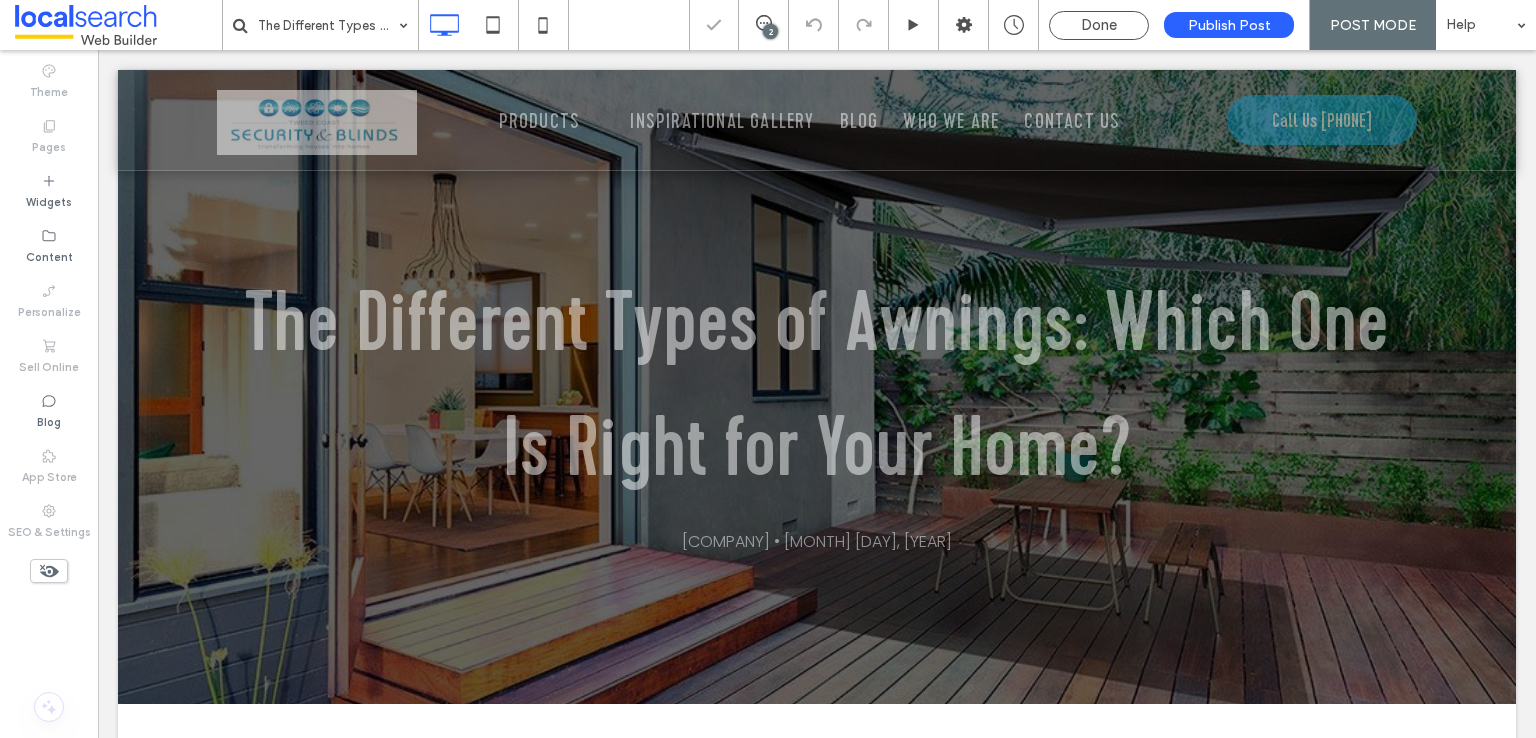 scroll, scrollTop: 0, scrollLeft: 0, axis: both 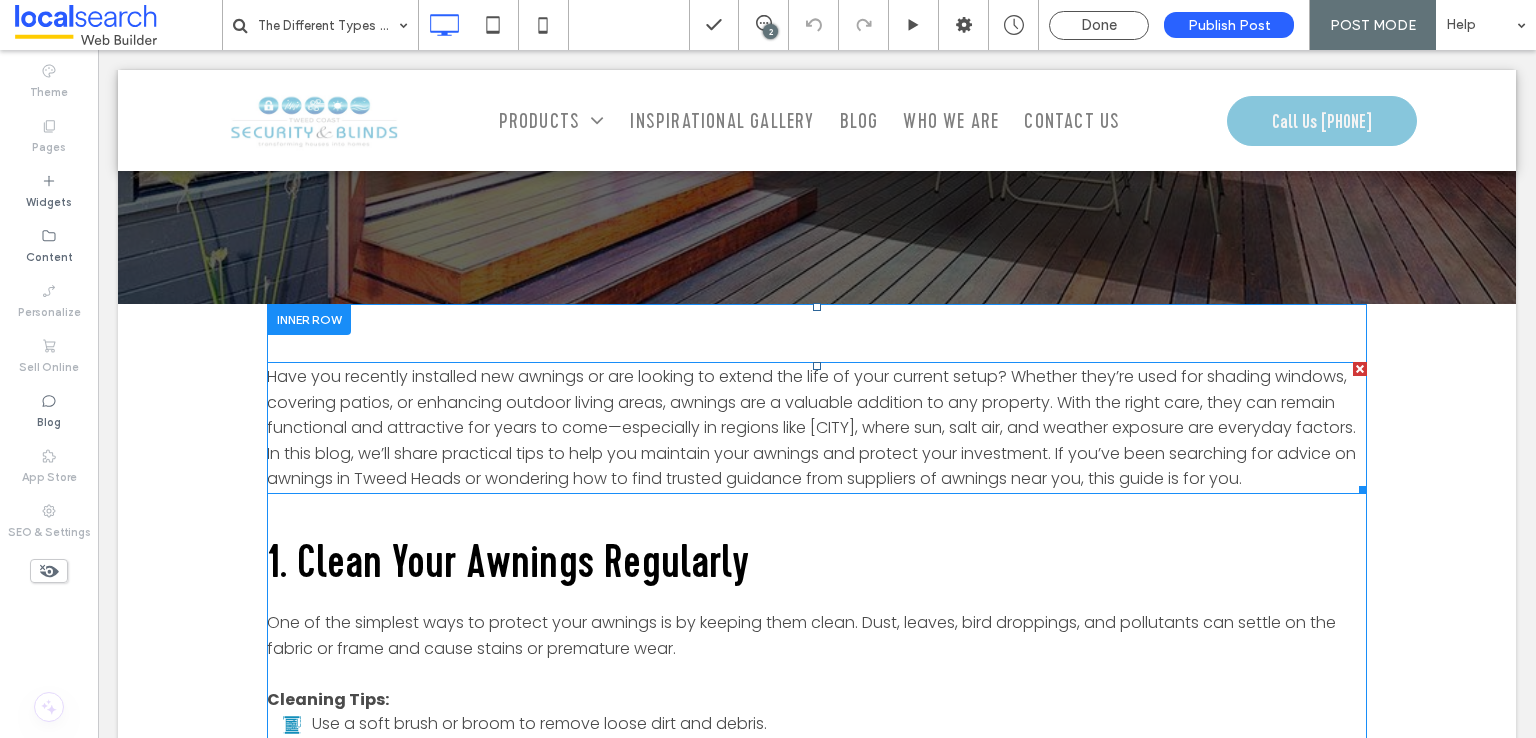 click on "Have you recently installed new awnings or are looking to extend the life of your current setup? Whether they’re used for shading windows, covering patios, or enhancing outdoor living areas, awnings are a valuable addition to any property. With the right care, they can remain functional and attractive for years to come—especially in regions like Tweed Heads, where sun, salt air, and weather exposure are everyday factors." at bounding box center [811, 402] 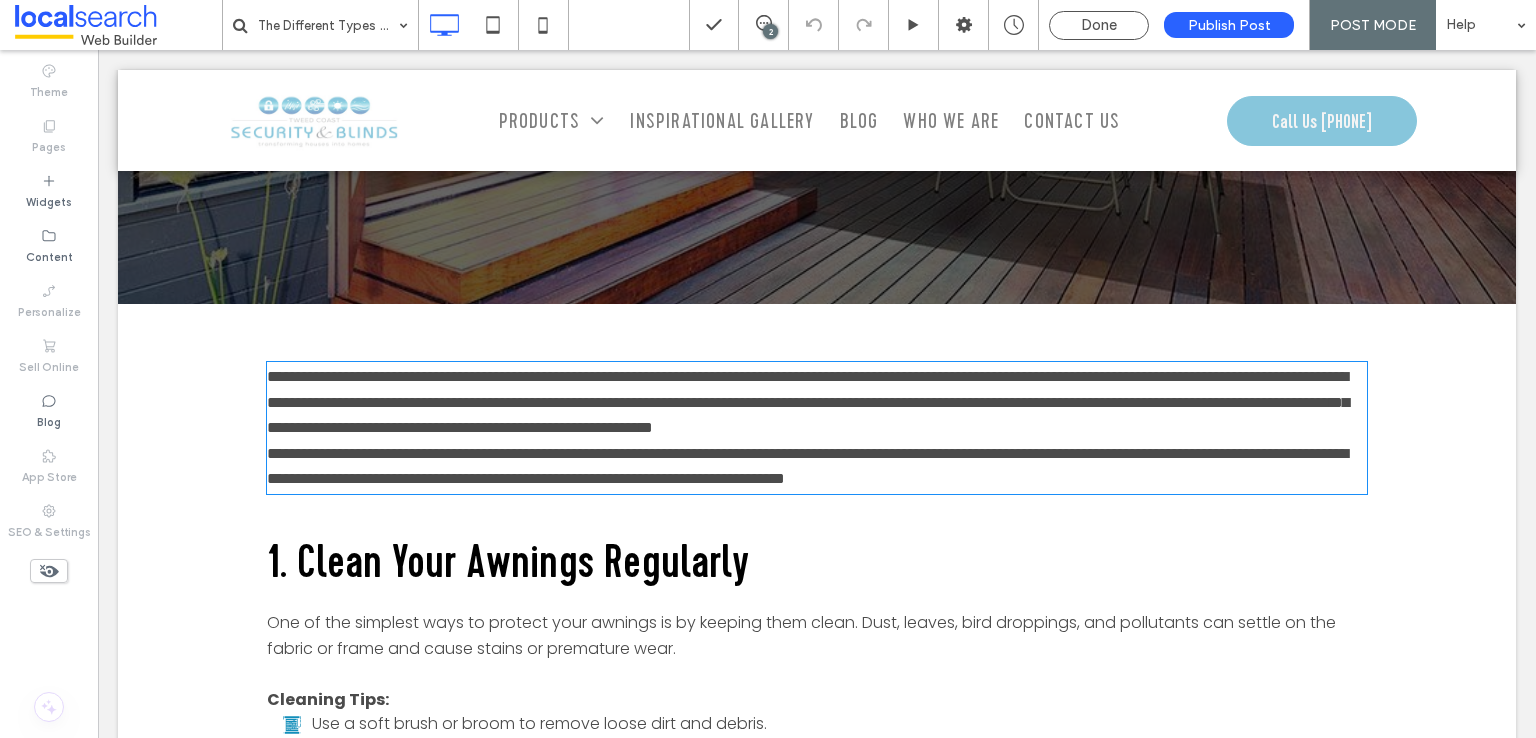 click on "**********" at bounding box center (808, 402) 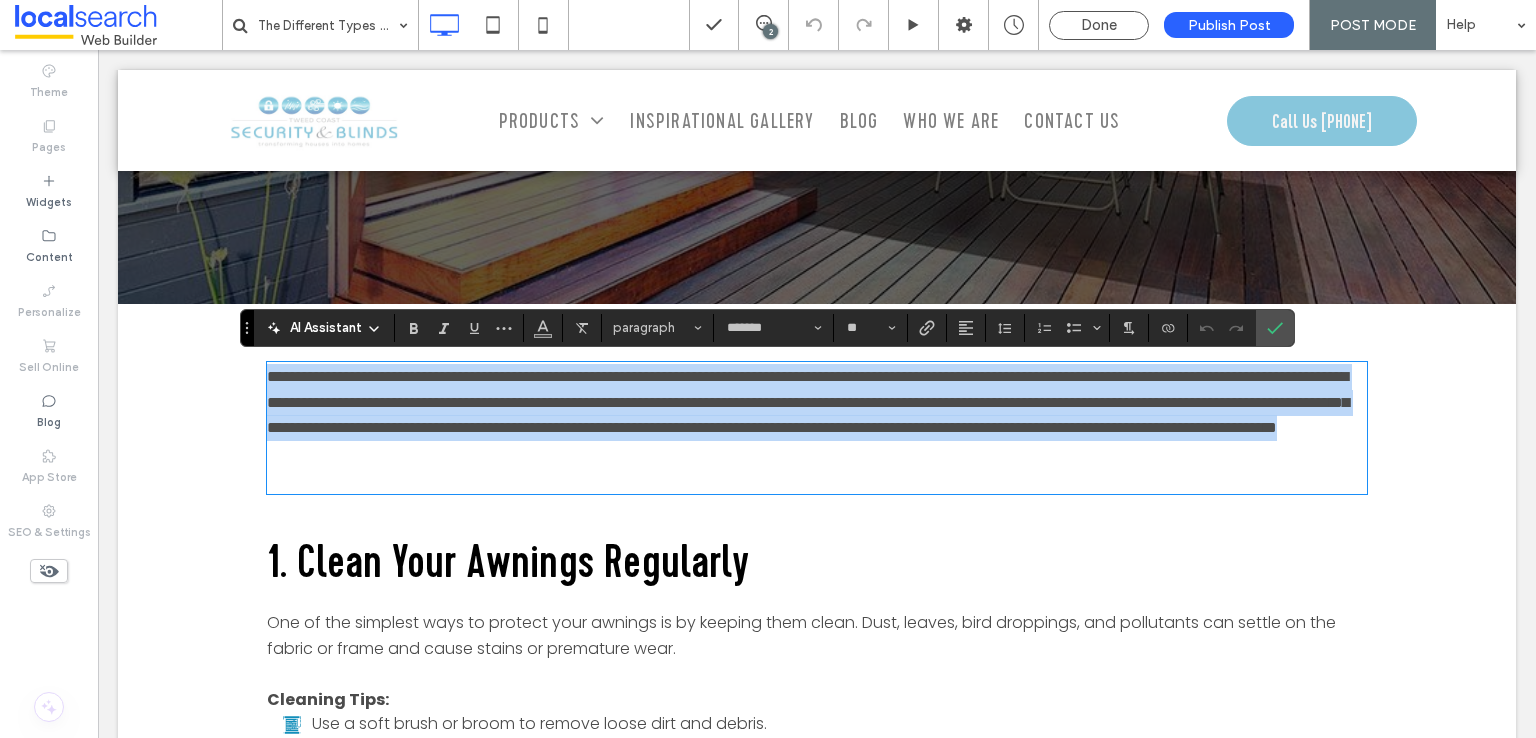 scroll, scrollTop: 0, scrollLeft: 0, axis: both 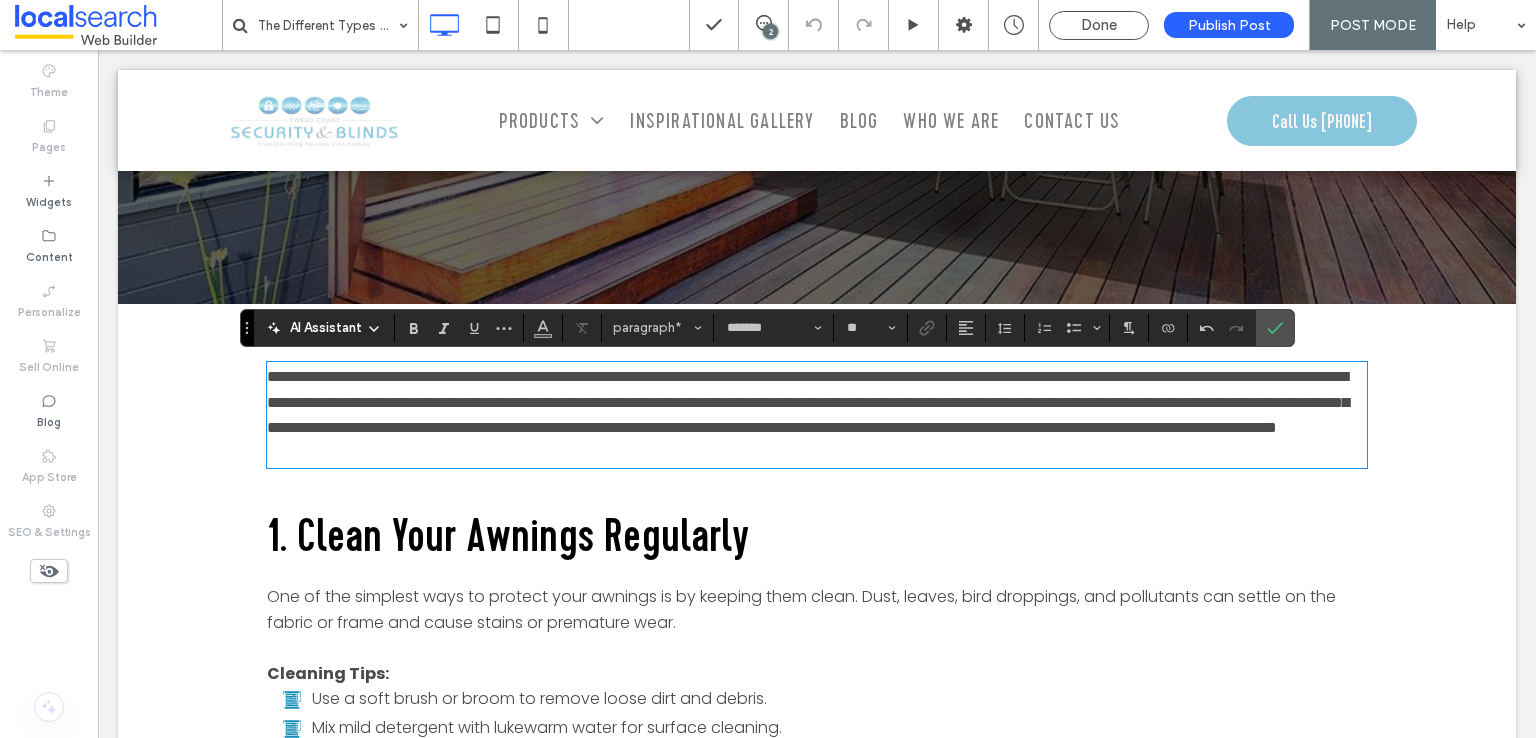 click on "**********" at bounding box center [817, 415] 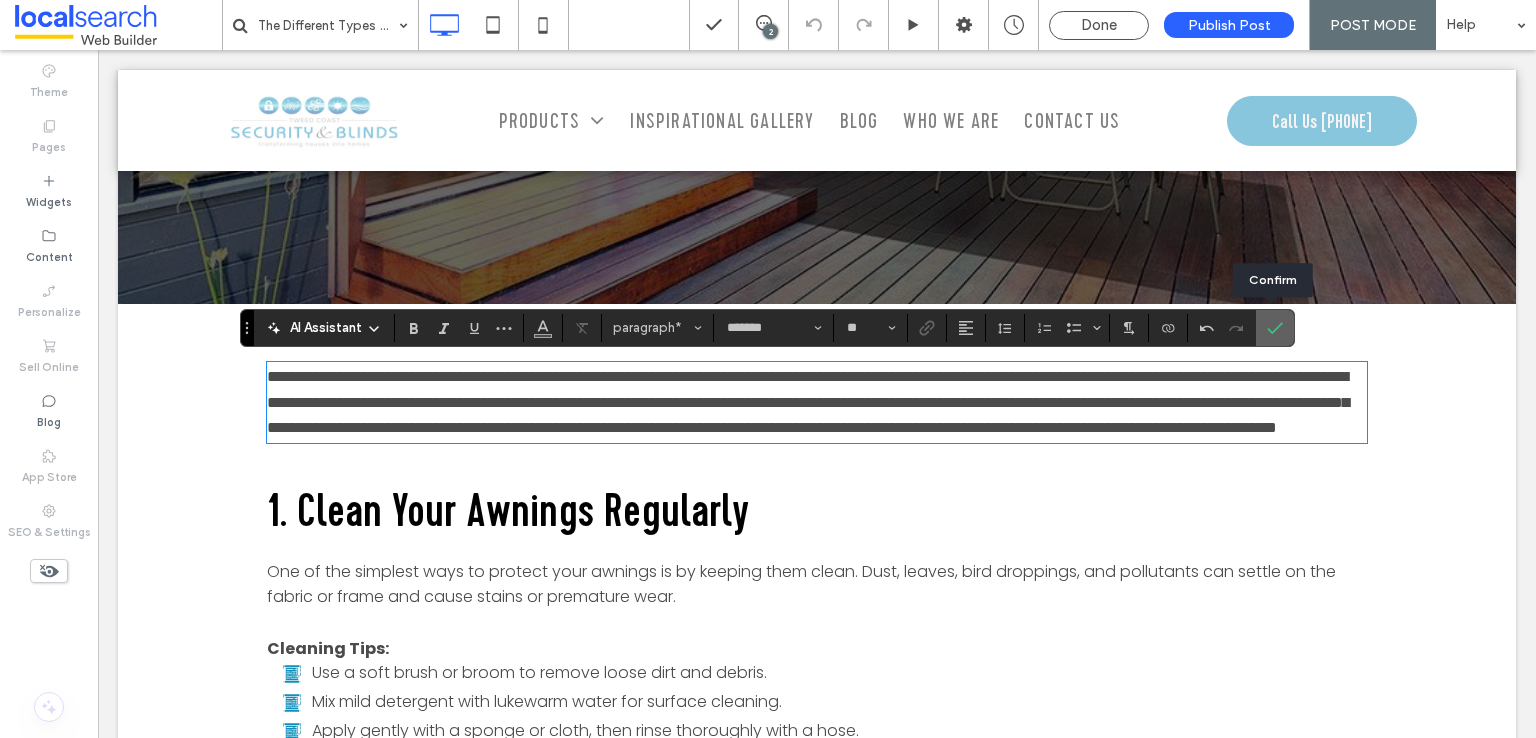 drag, startPoint x: 1272, startPoint y: 334, endPoint x: 831, endPoint y: 555, distance: 493.2768 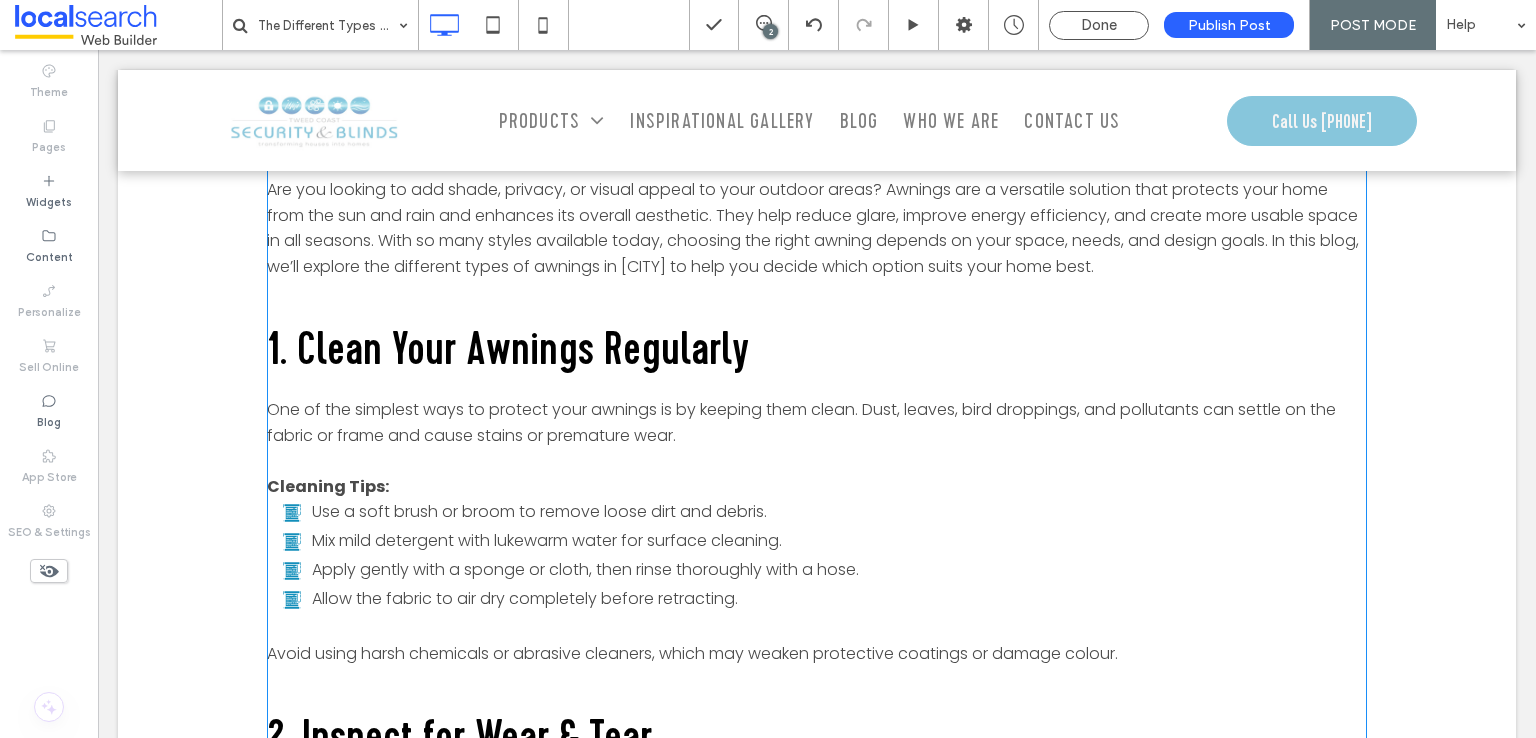 scroll, scrollTop: 600, scrollLeft: 0, axis: vertical 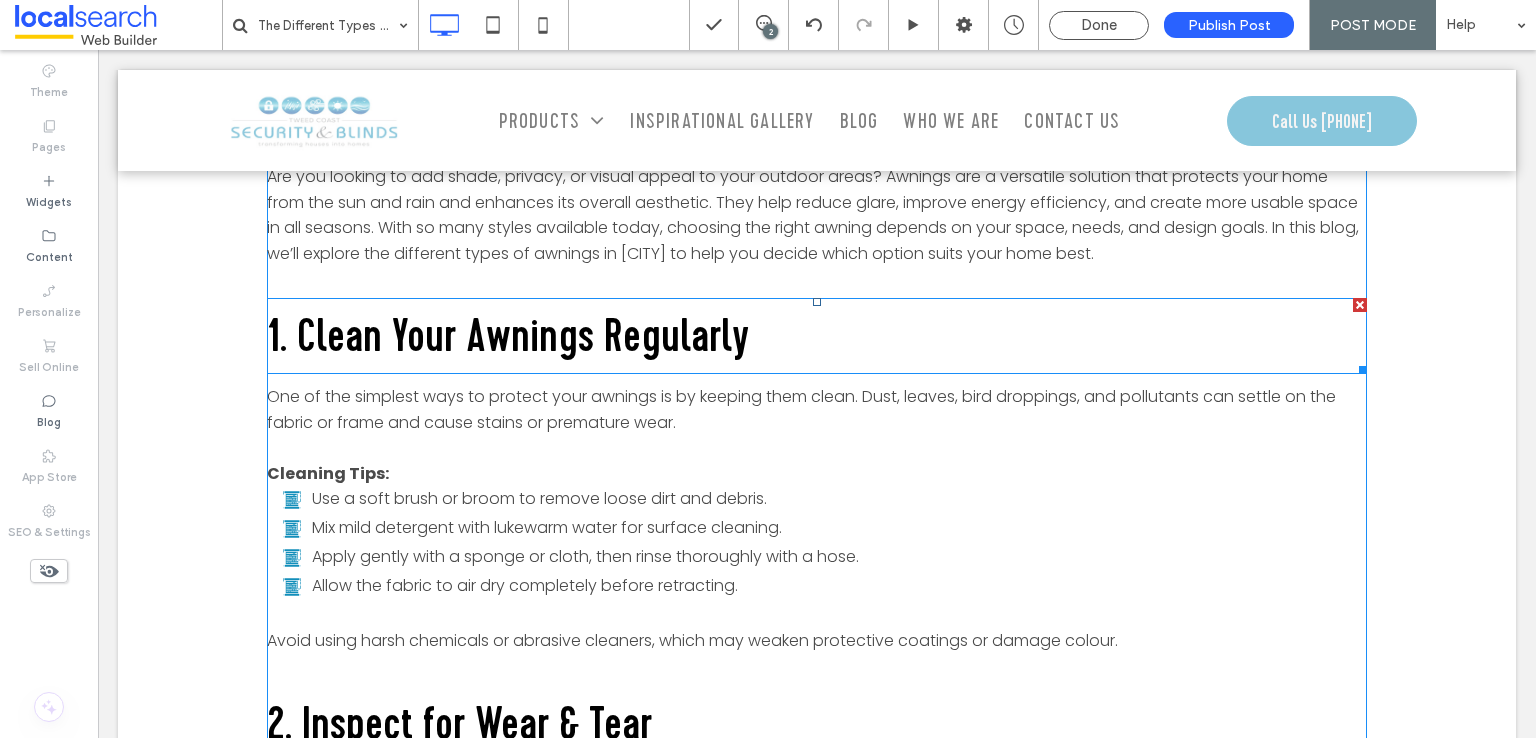 click on "1. Clean Your Awnings Regularly" at bounding box center [508, 335] 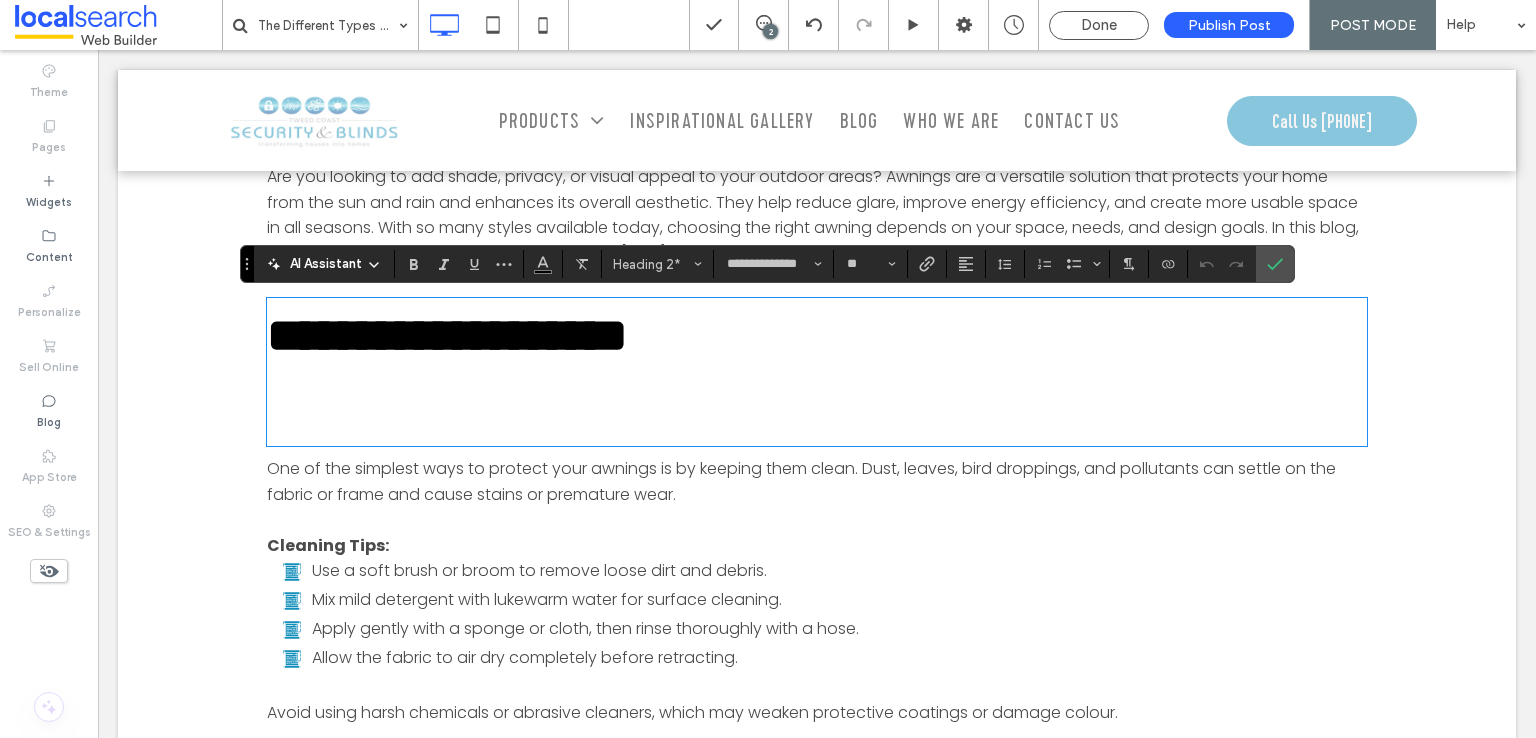 type on "*******" 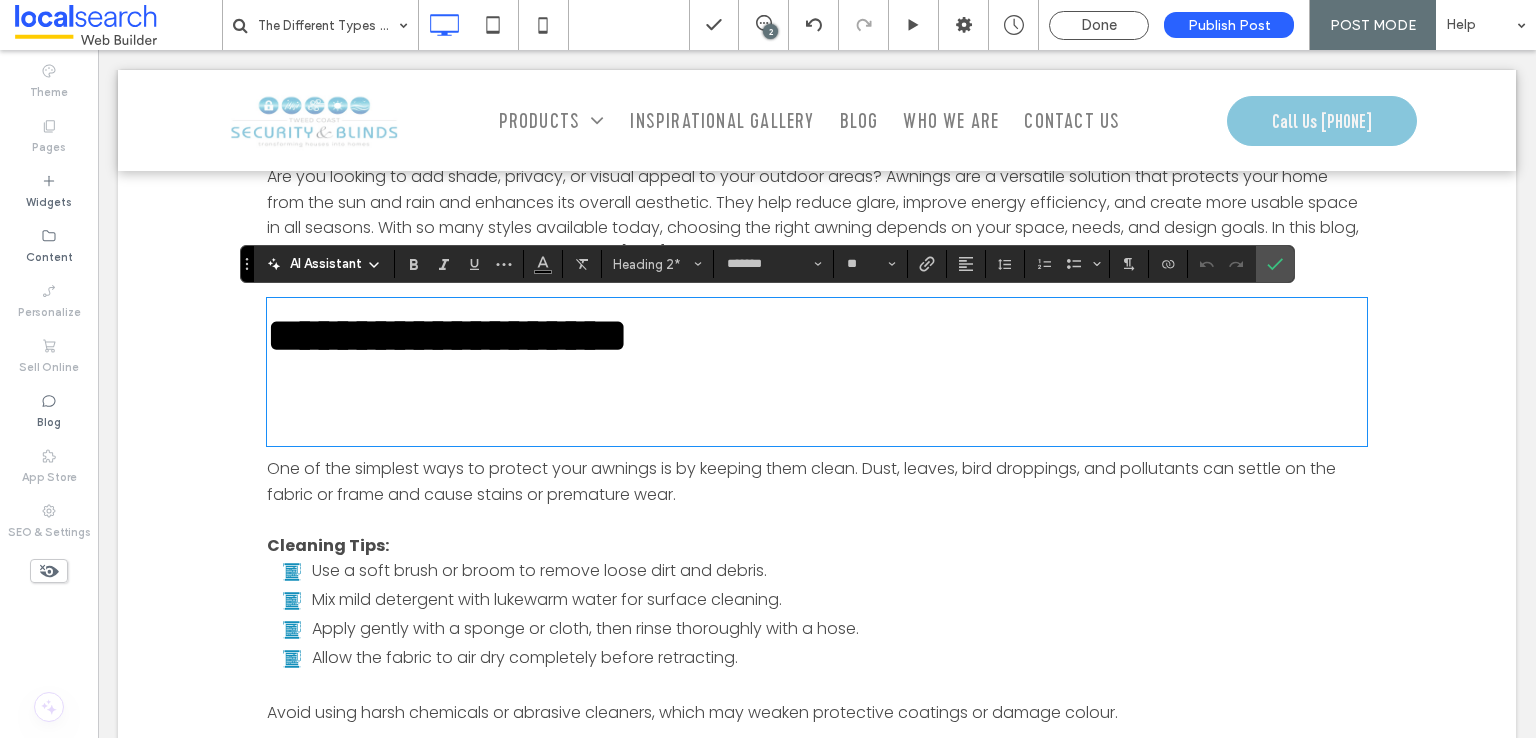scroll, scrollTop: 0, scrollLeft: 0, axis: both 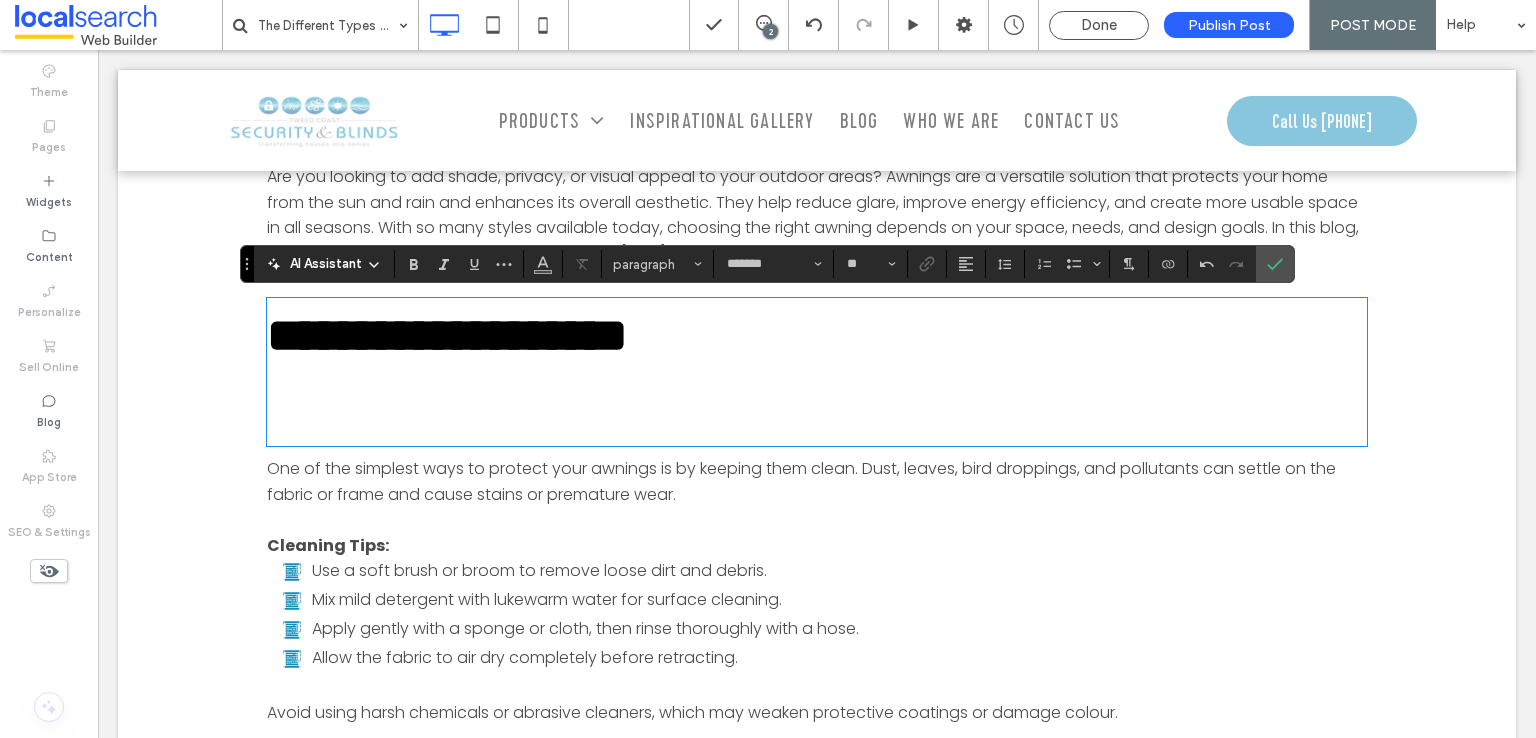 type on "**********" 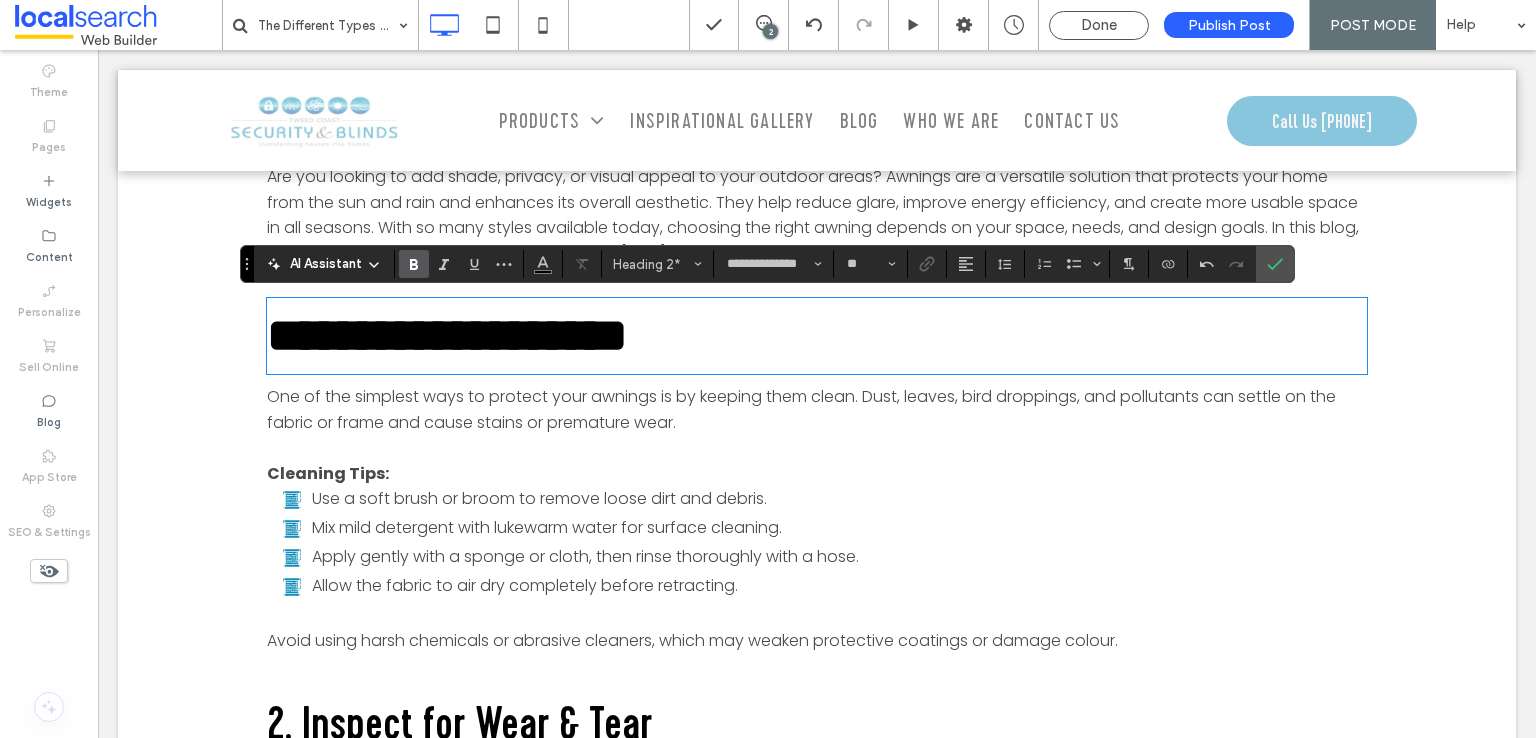 click on "Mix mild detergent with lukewarm water for surface cleaning." at bounding box center [547, 527] 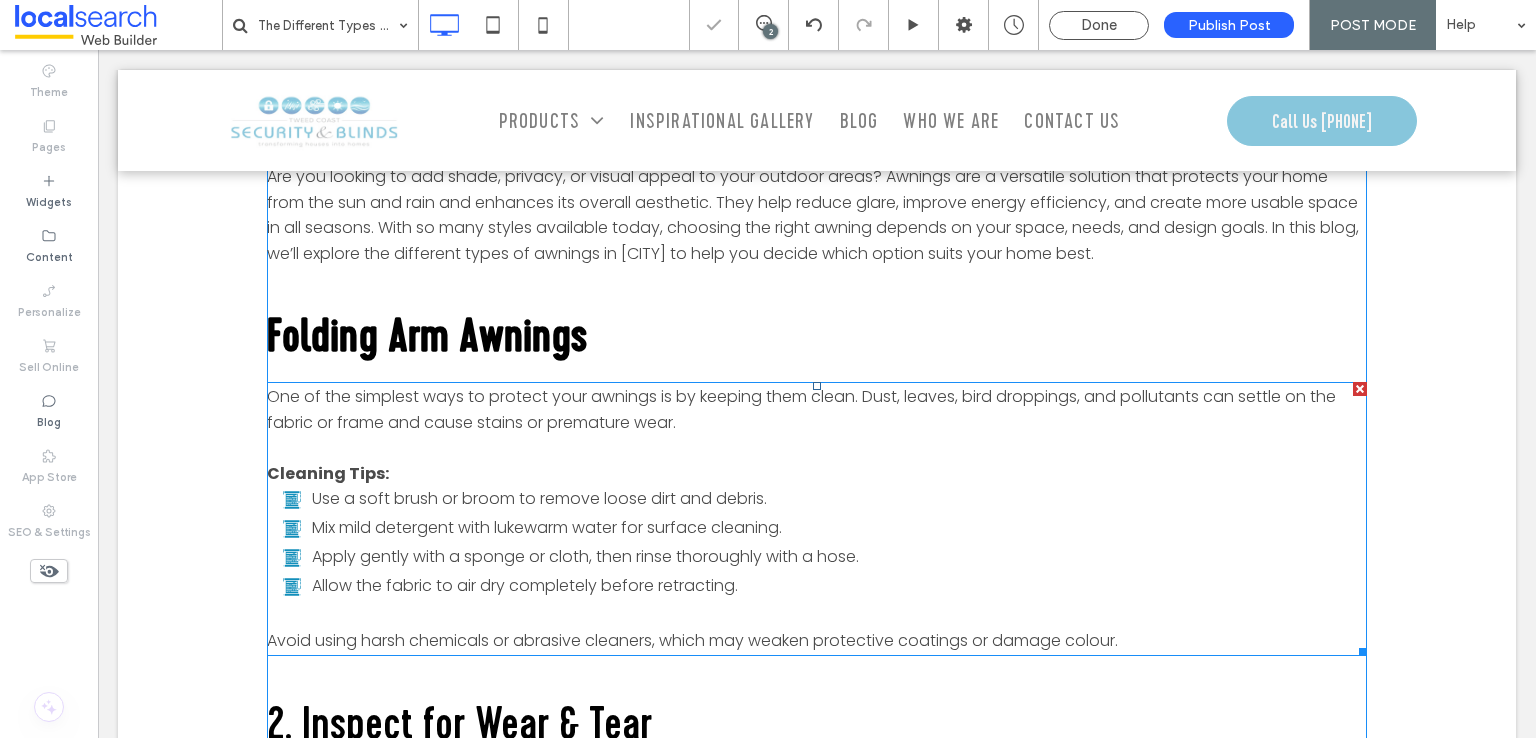click on "Use a soft brush or broom to remove loose dirt and debris. Mix mild detergent with lukewarm water for surface cleaning. Apply gently with a sponge or cloth, then rinse thoroughly with a hose. Allow the fabric to air dry completely before retracting." at bounding box center (824, 542) 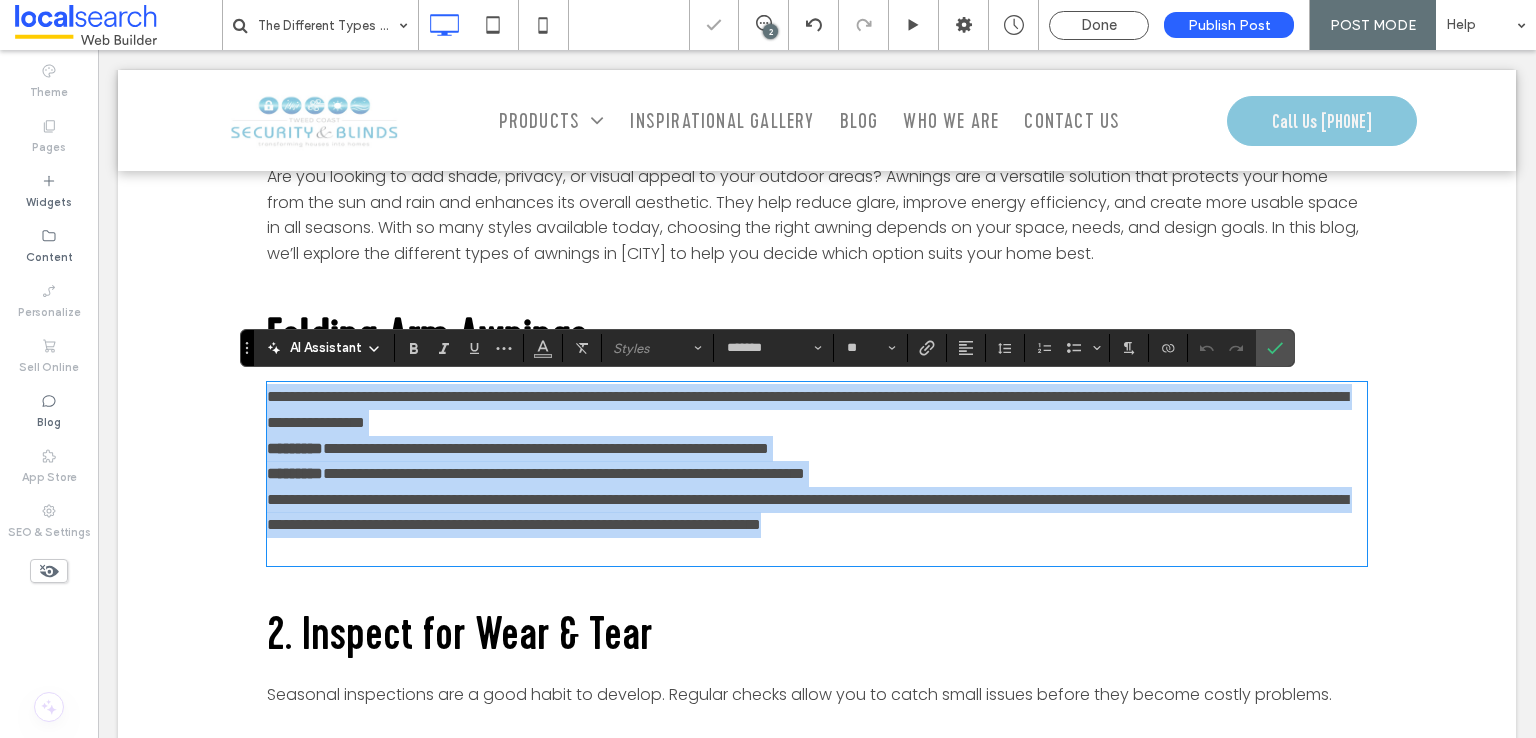 scroll, scrollTop: 0, scrollLeft: 0, axis: both 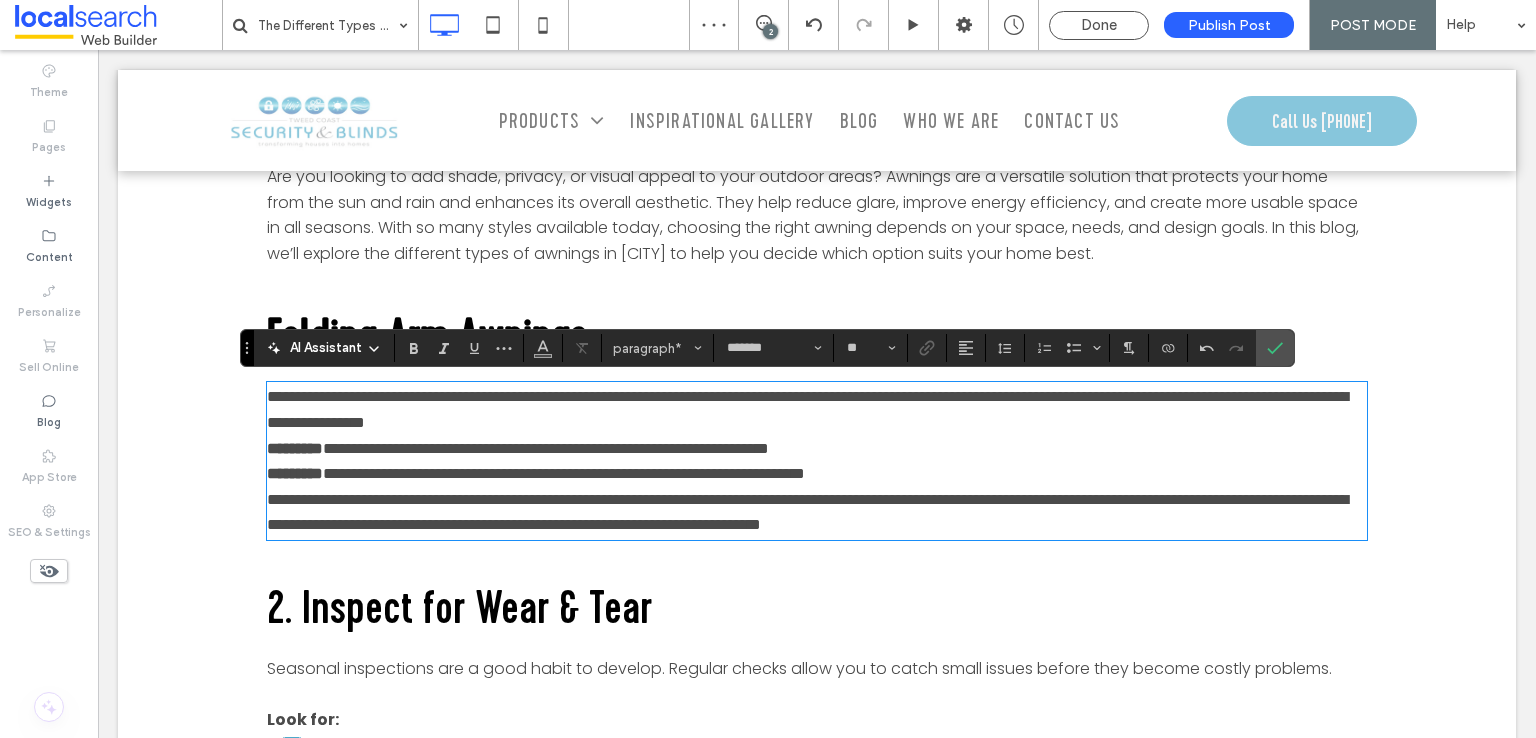 drag, startPoint x: 794, startPoint y: 422, endPoint x: 821, endPoint y: 419, distance: 27.166155 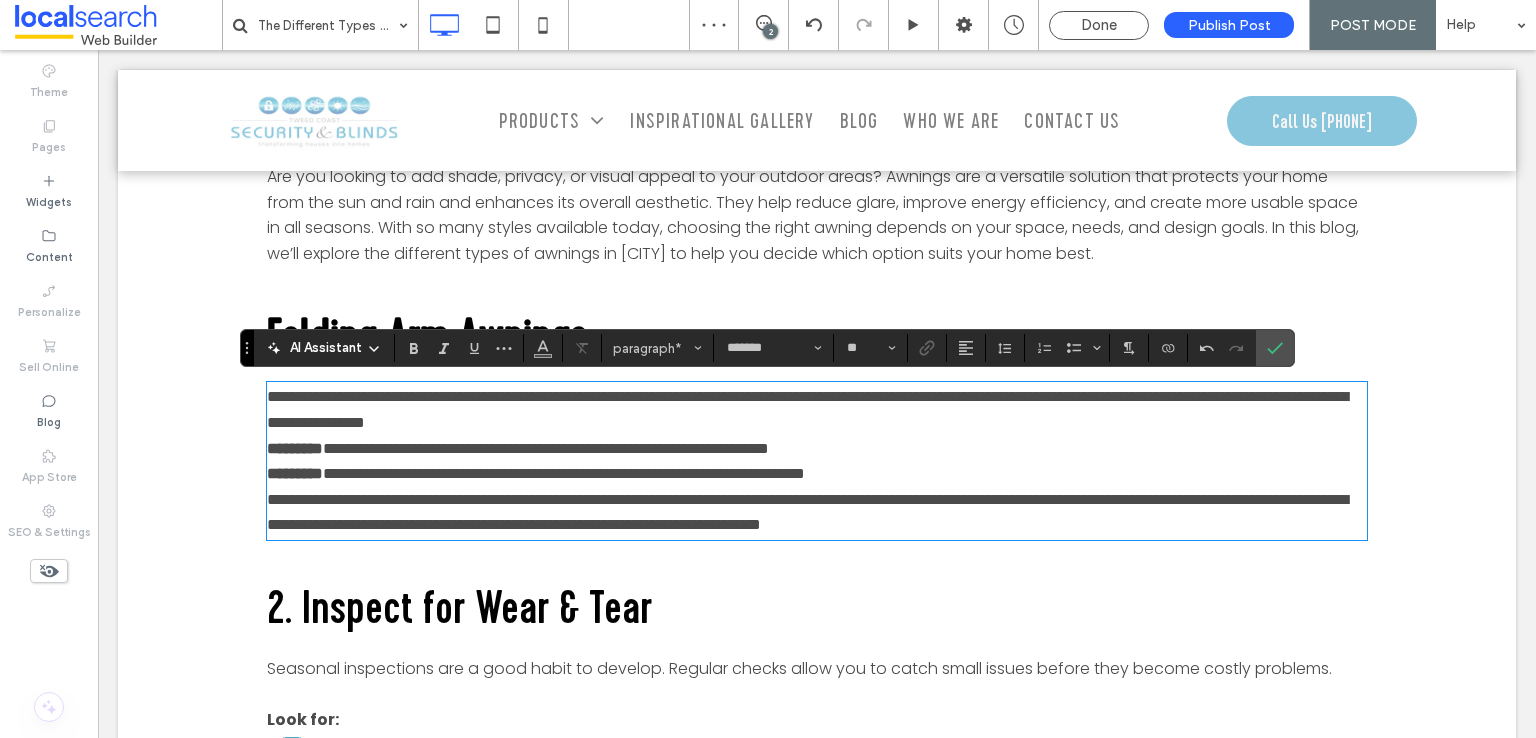 click on "**********" at bounding box center [817, 409] 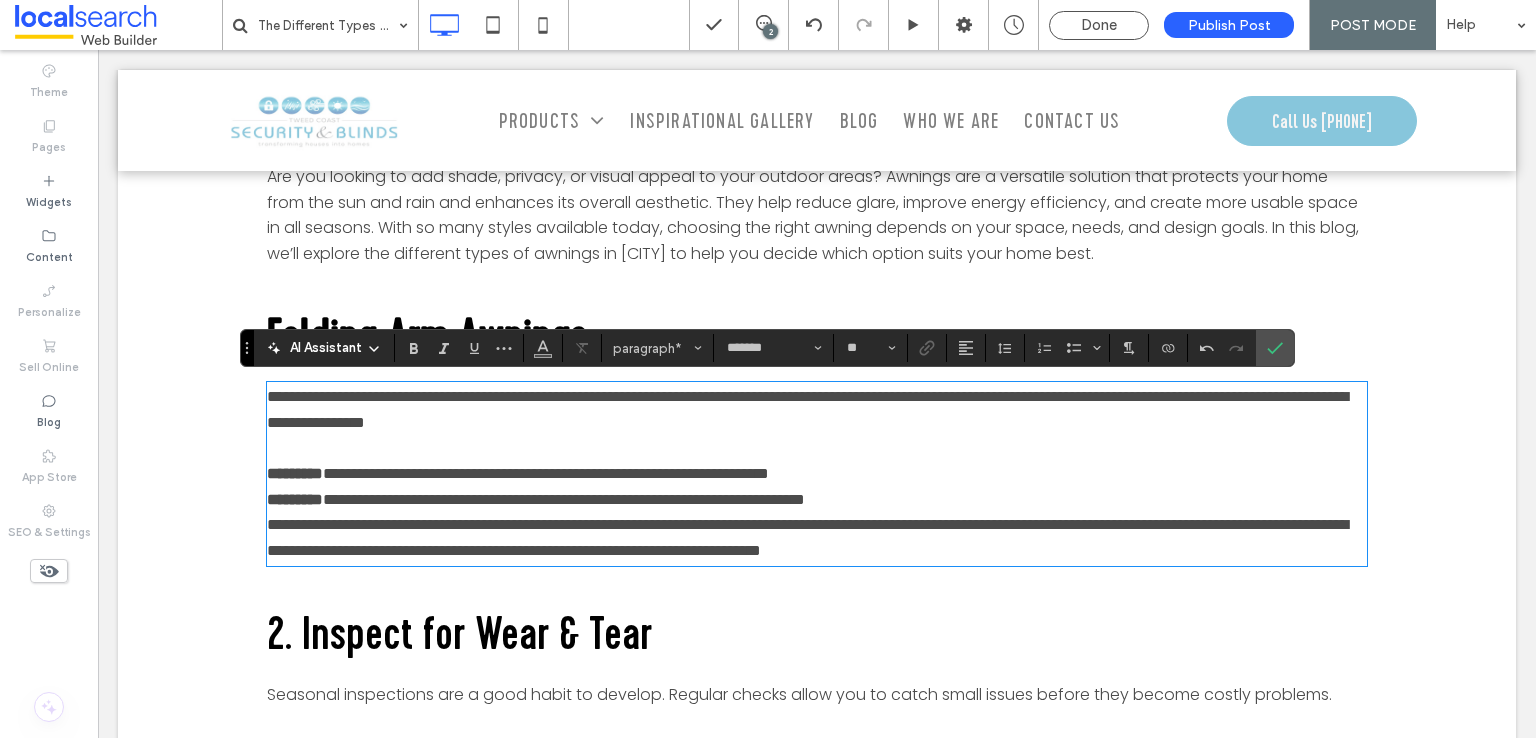 click on "**********" at bounding box center (817, 500) 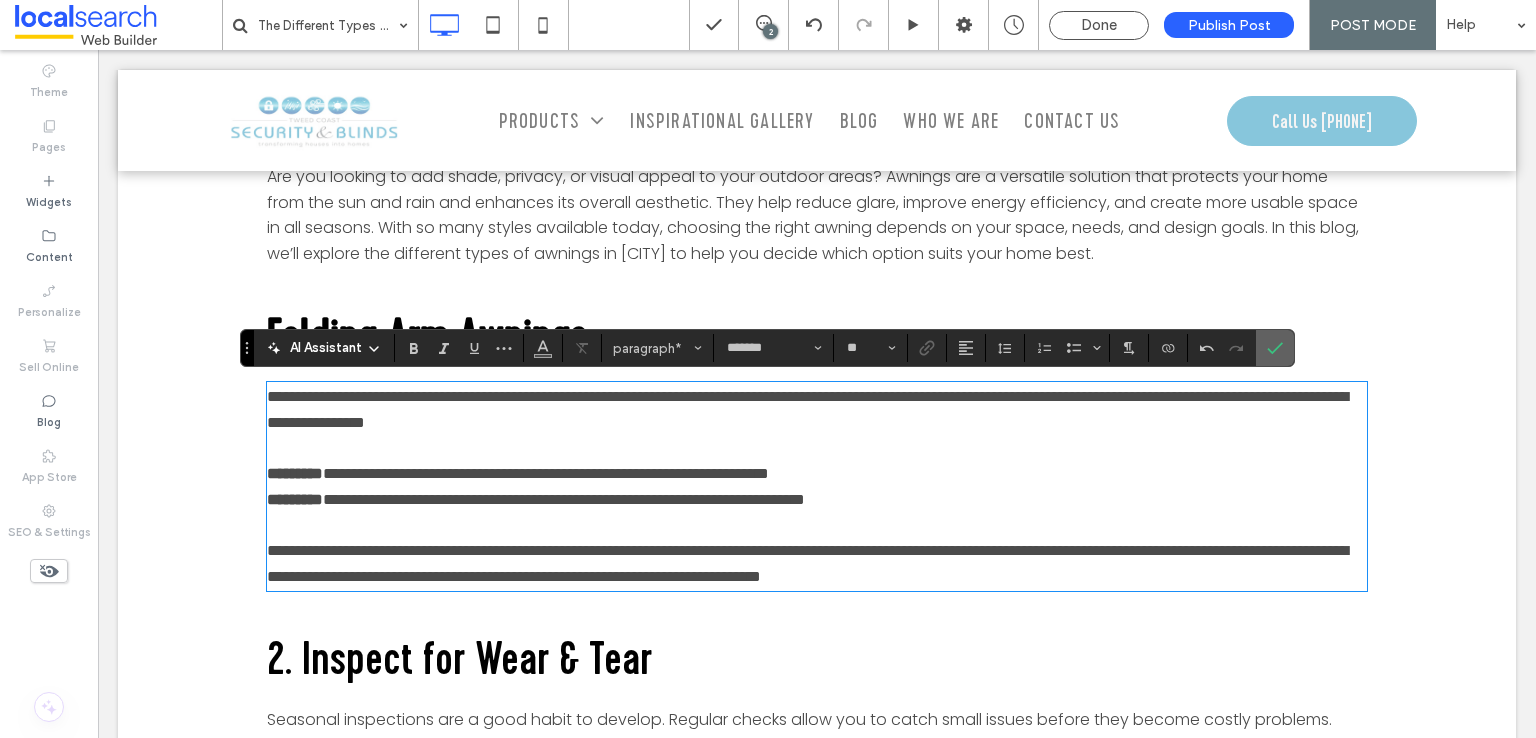 click at bounding box center (1275, 348) 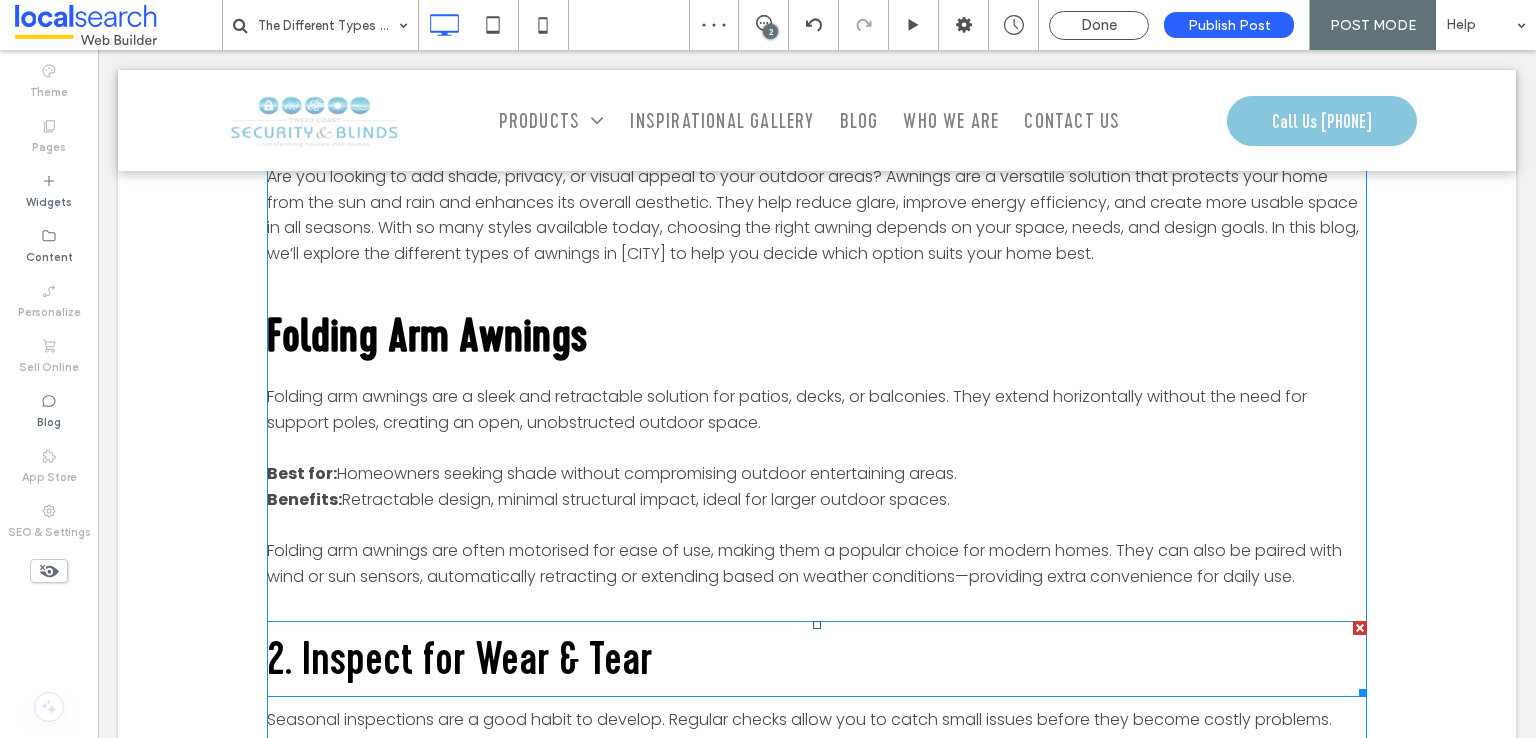 click on "2. Inspect for Wear & Tear" at bounding box center [459, 658] 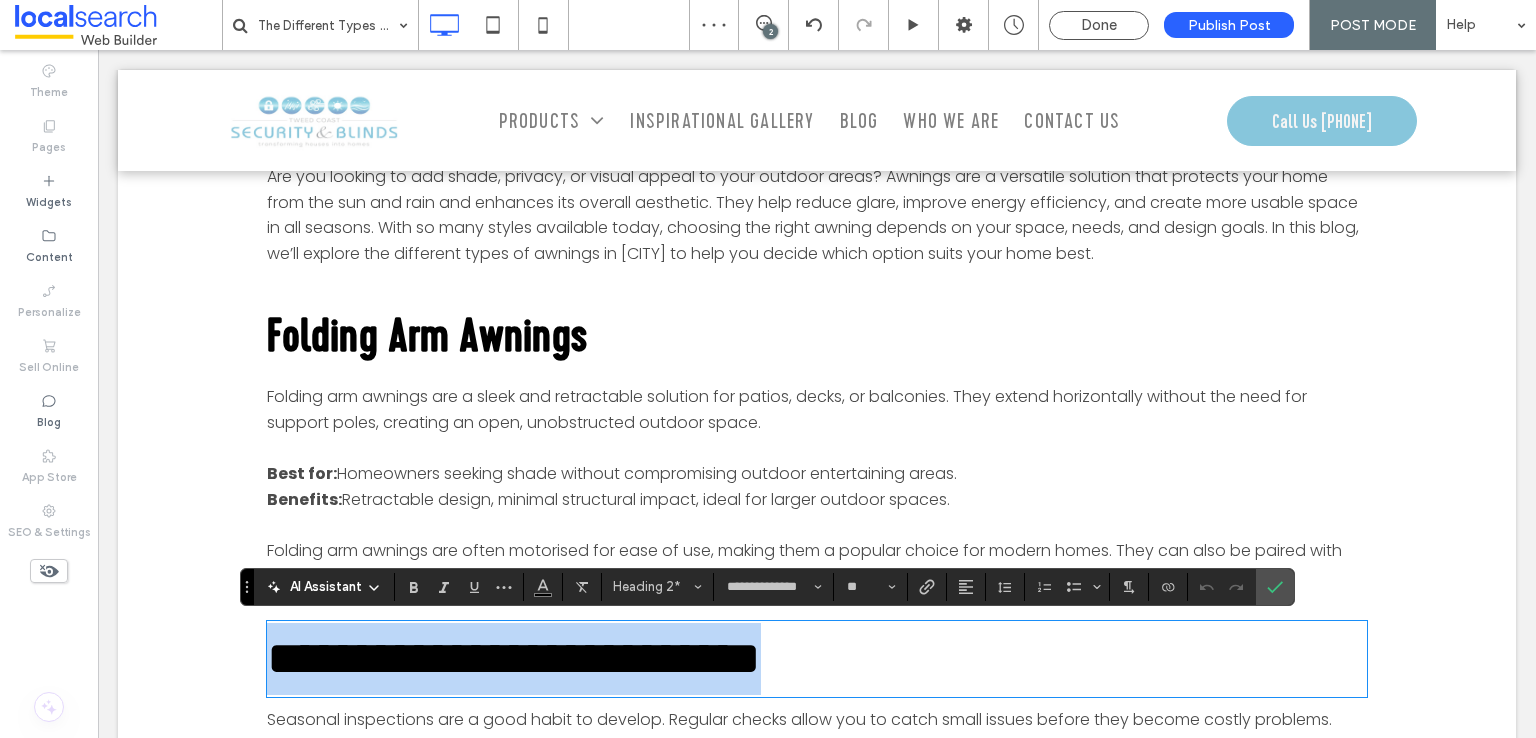 type on "*******" 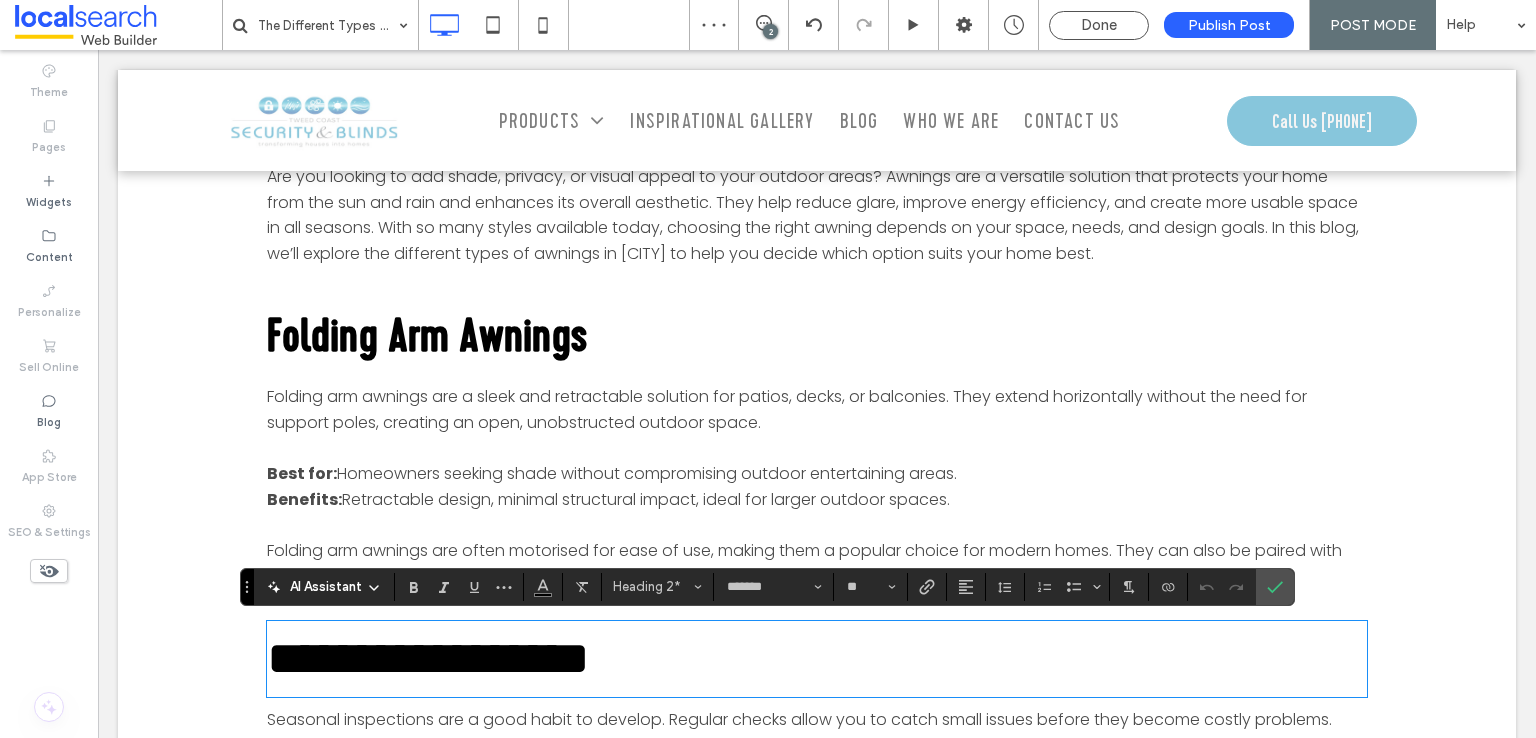 scroll, scrollTop: 0, scrollLeft: 0, axis: both 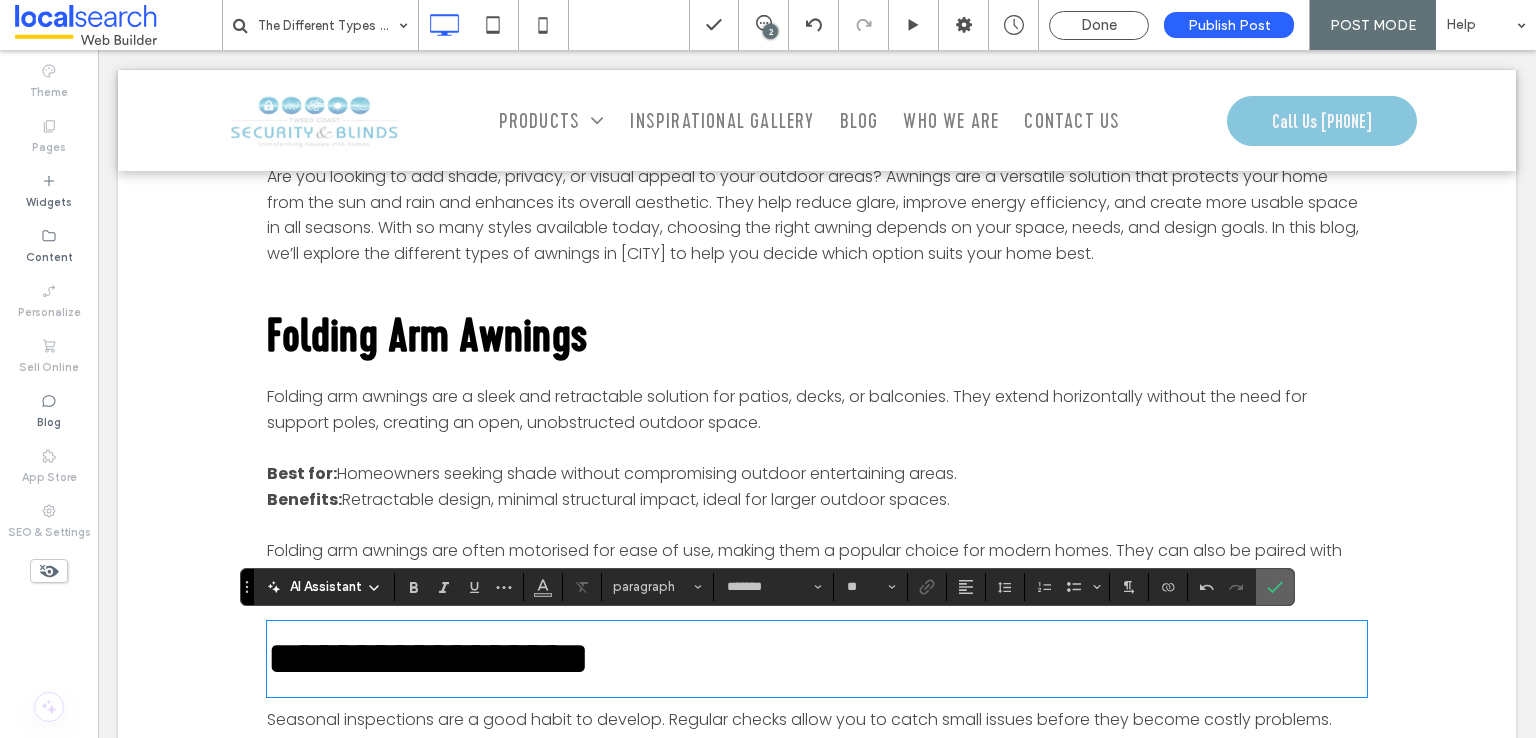 drag, startPoint x: 1276, startPoint y: 583, endPoint x: 1125, endPoint y: 555, distance: 153.57408 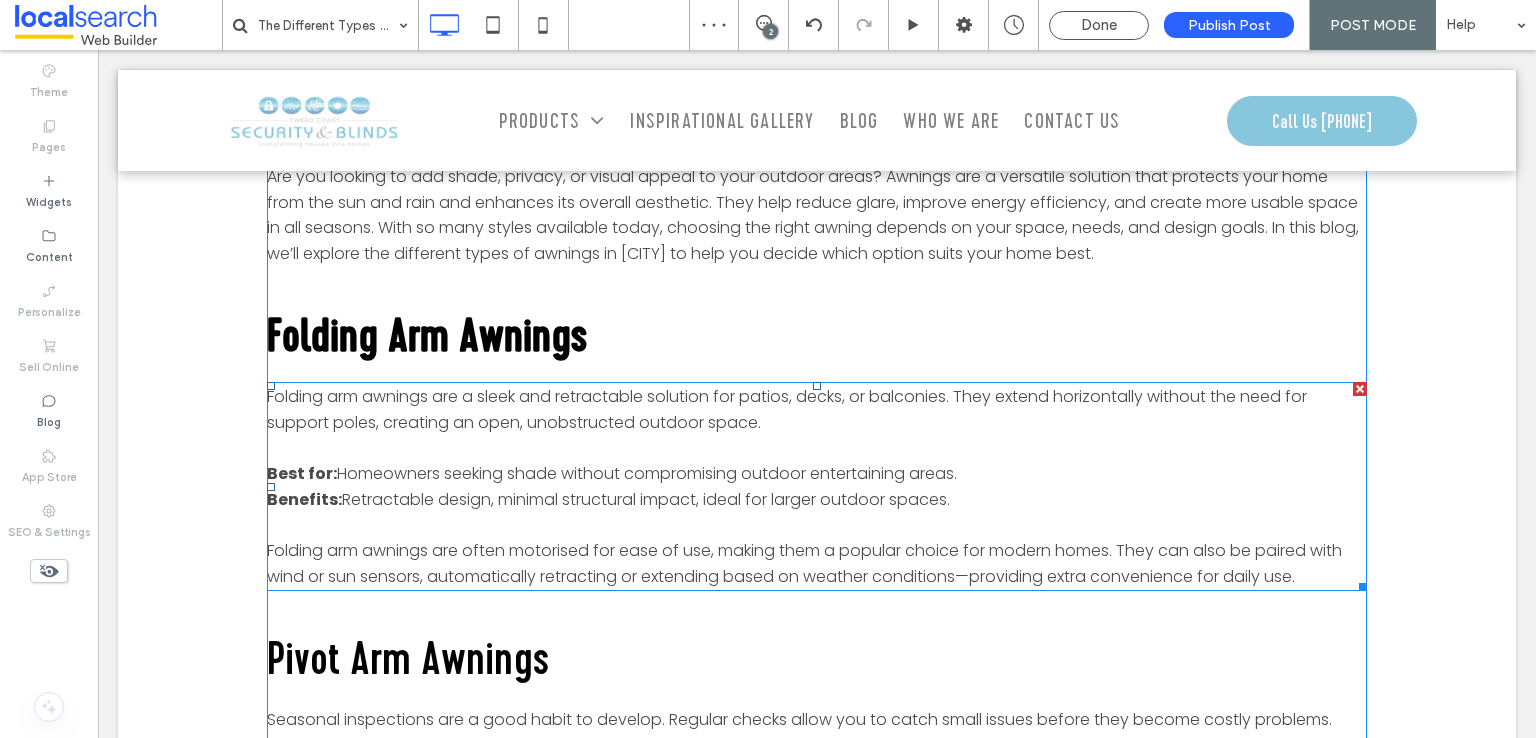 click on "Homeowners seeking shade without compromising outdoor entertaining areas." at bounding box center (647, 473) 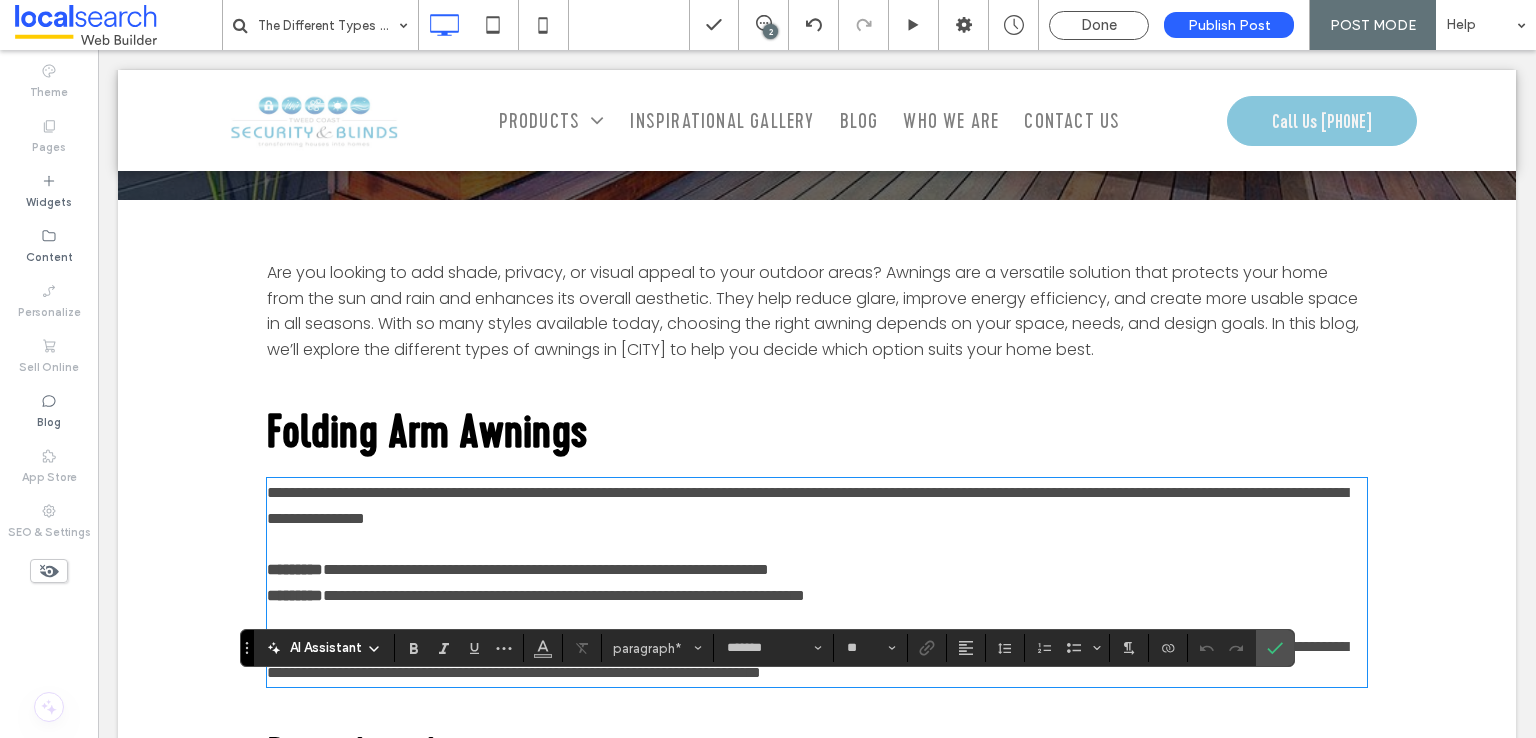 scroll, scrollTop: 900, scrollLeft: 0, axis: vertical 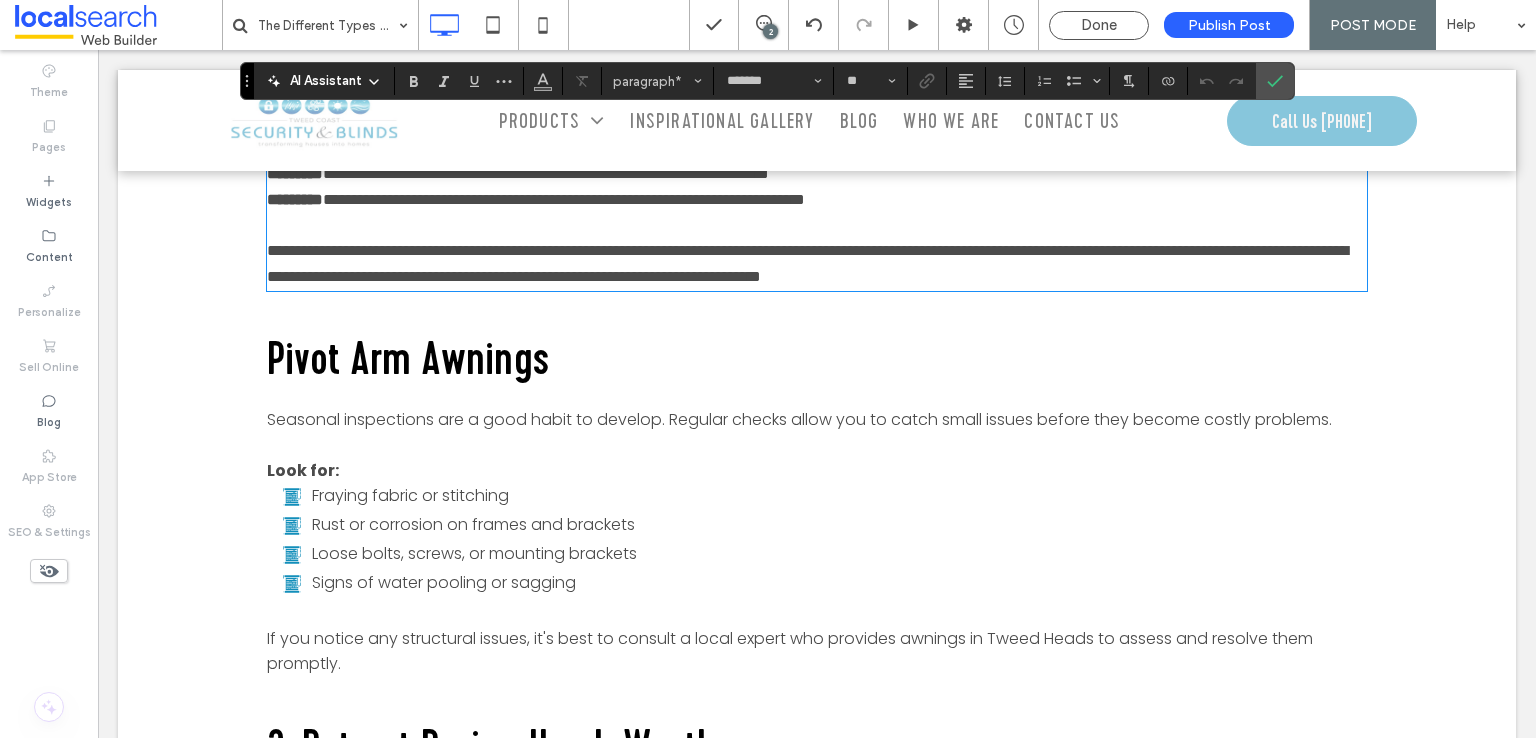click on "Fraying fabric or stitching" at bounding box center (824, 496) 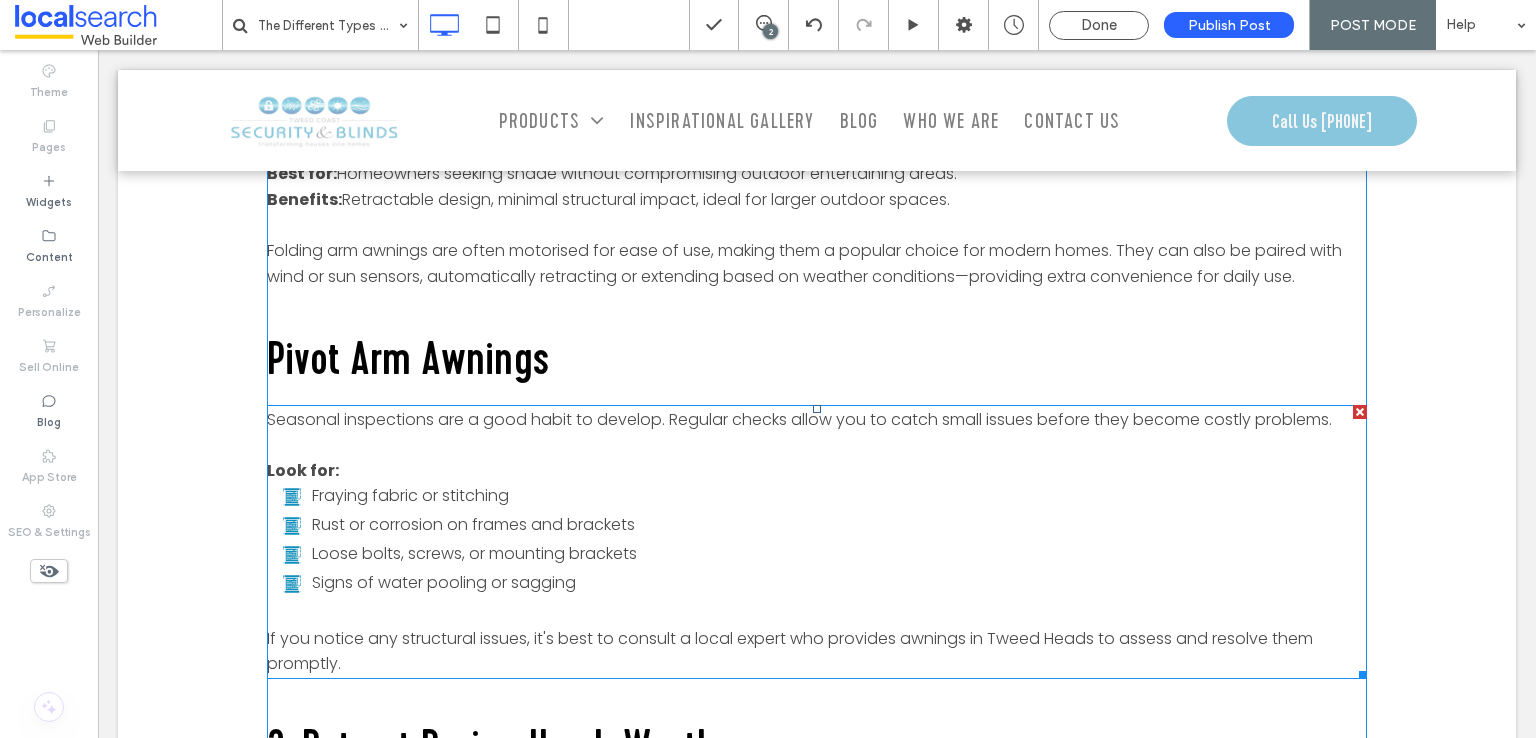 click on "Fraying fabric or stitching" at bounding box center [824, 496] 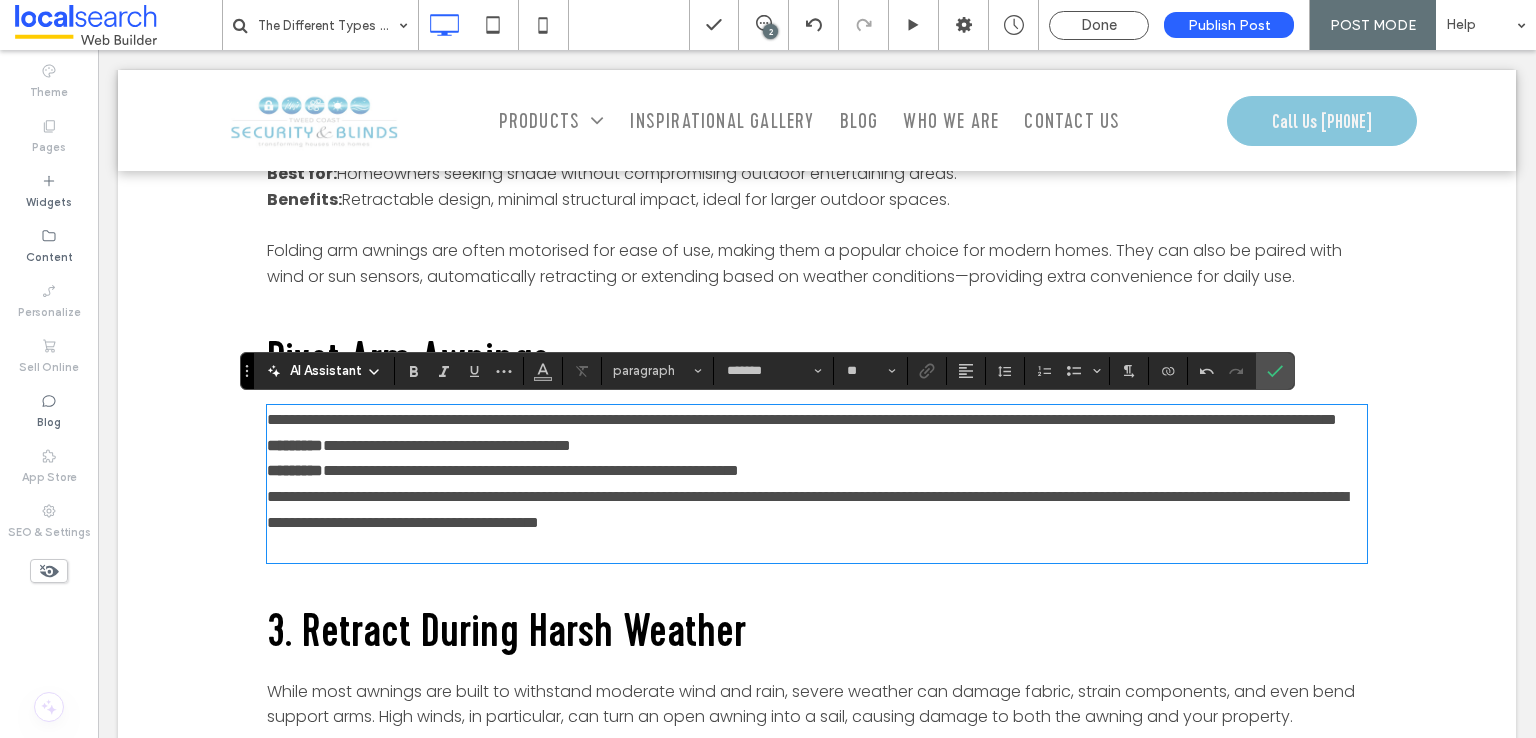 scroll, scrollTop: 0, scrollLeft: 0, axis: both 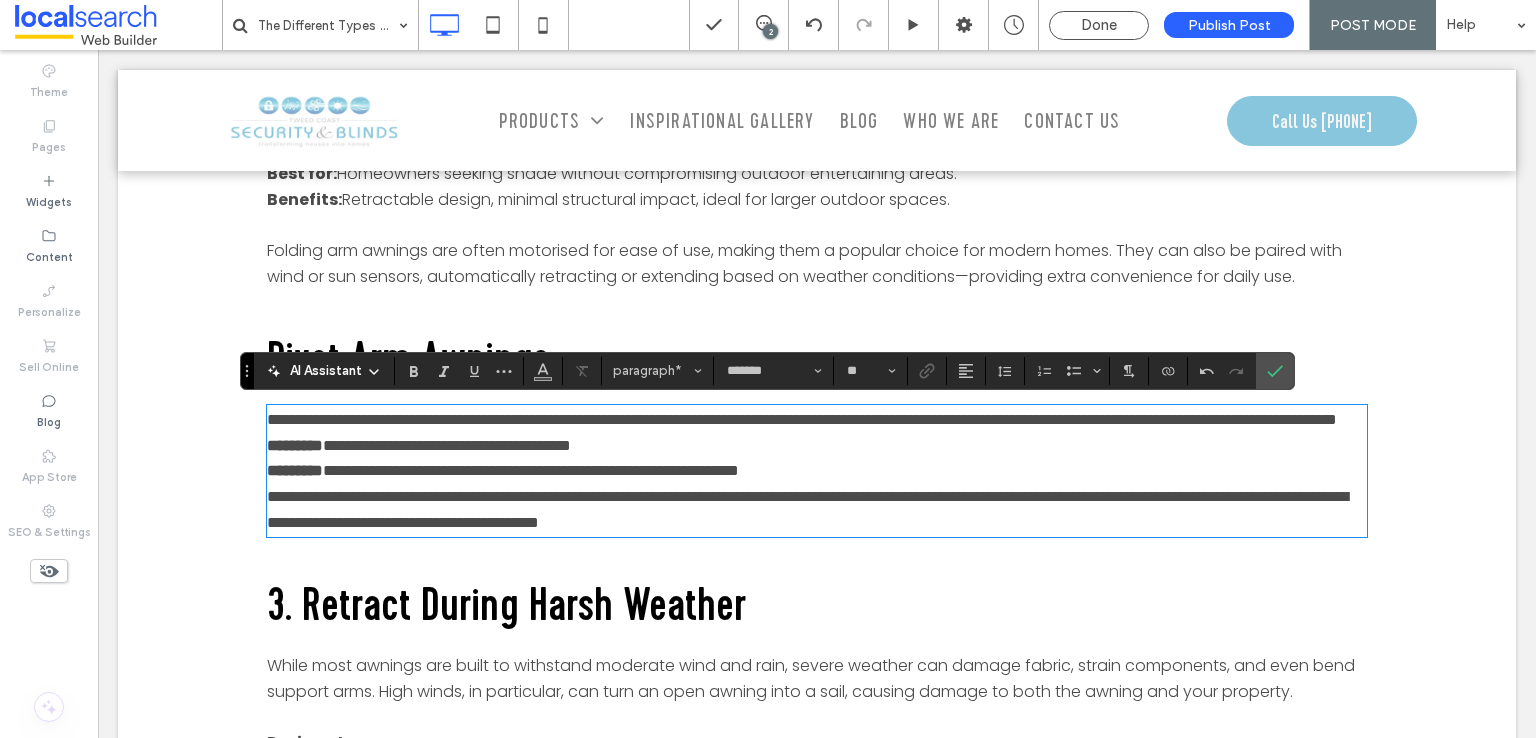 click on "**********" at bounding box center [817, 420] 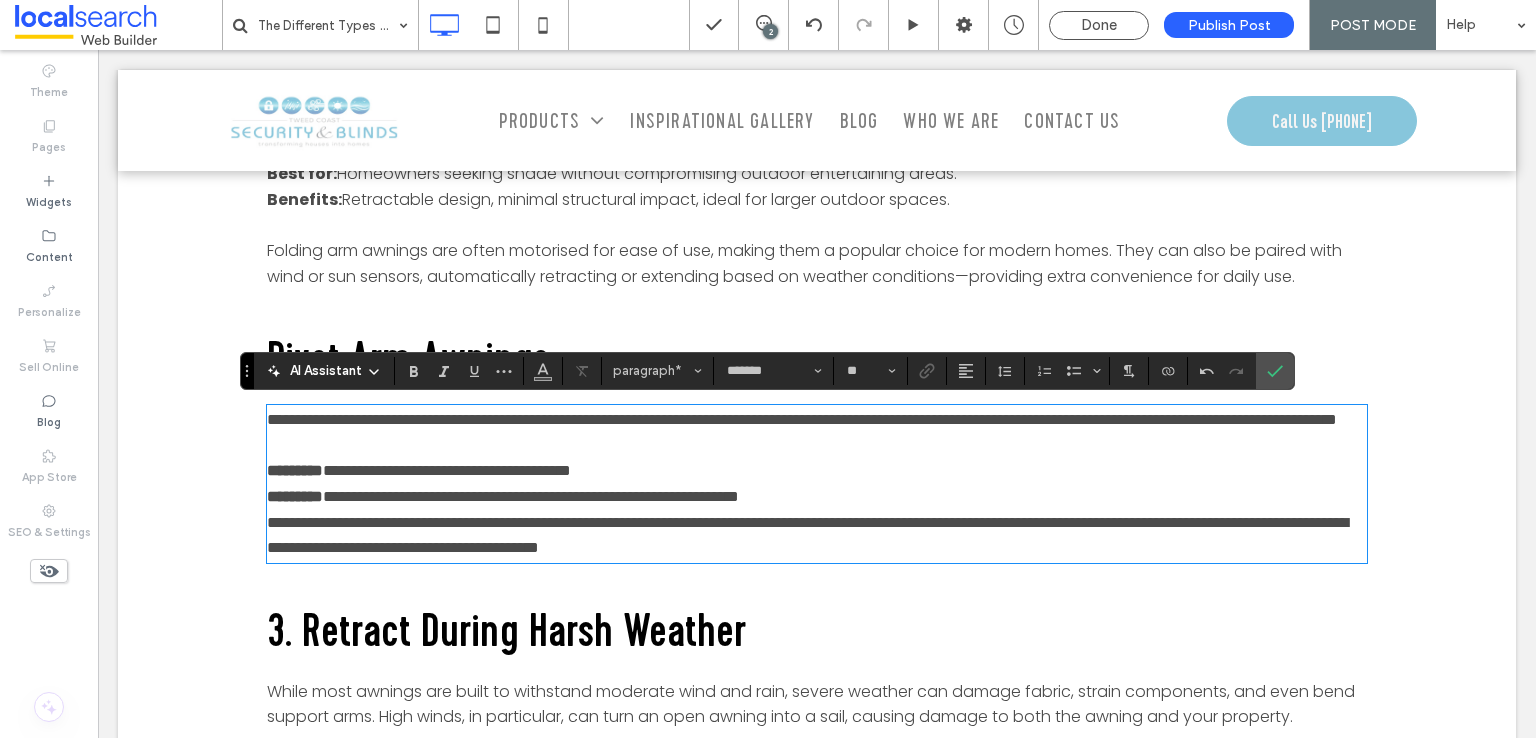 click on "**********" at bounding box center (817, 497) 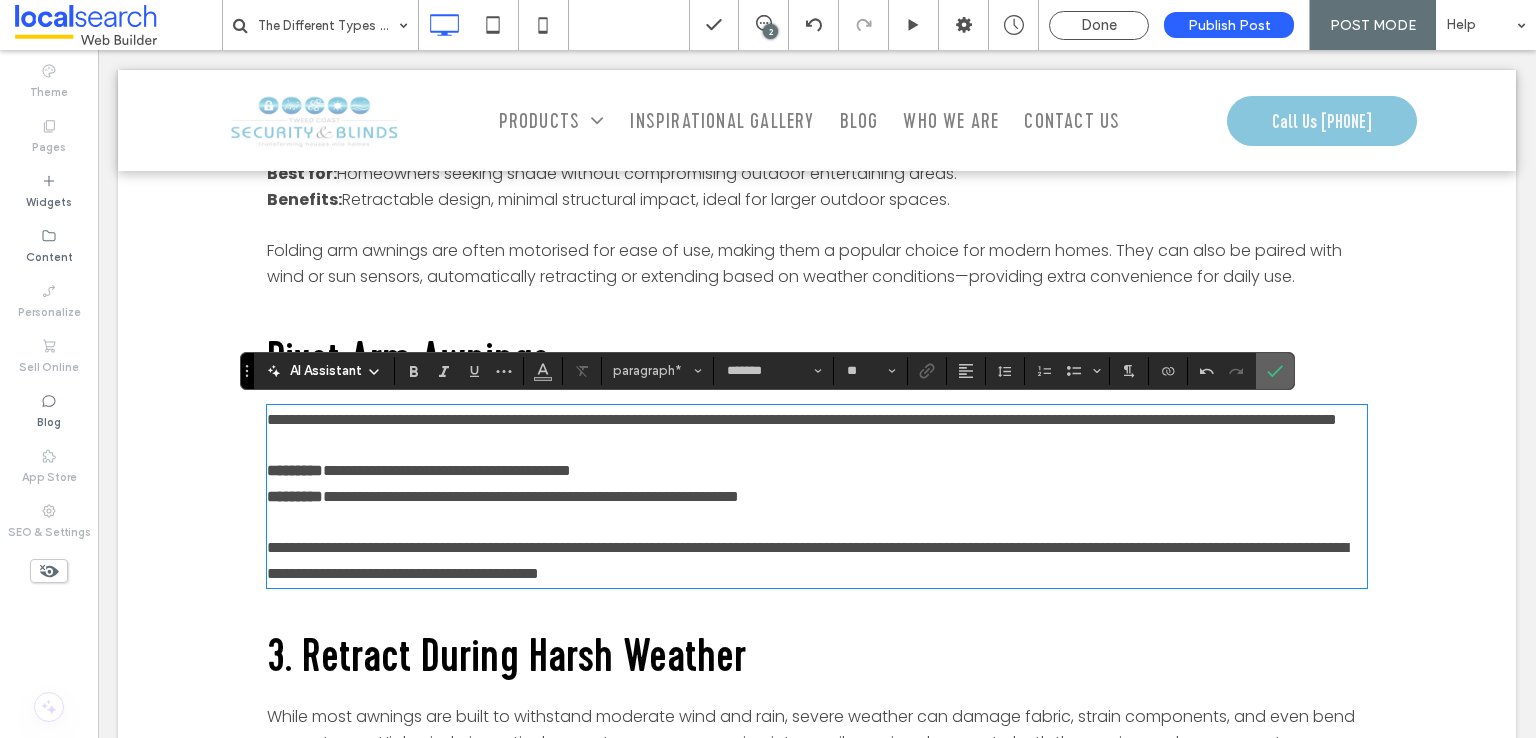 click 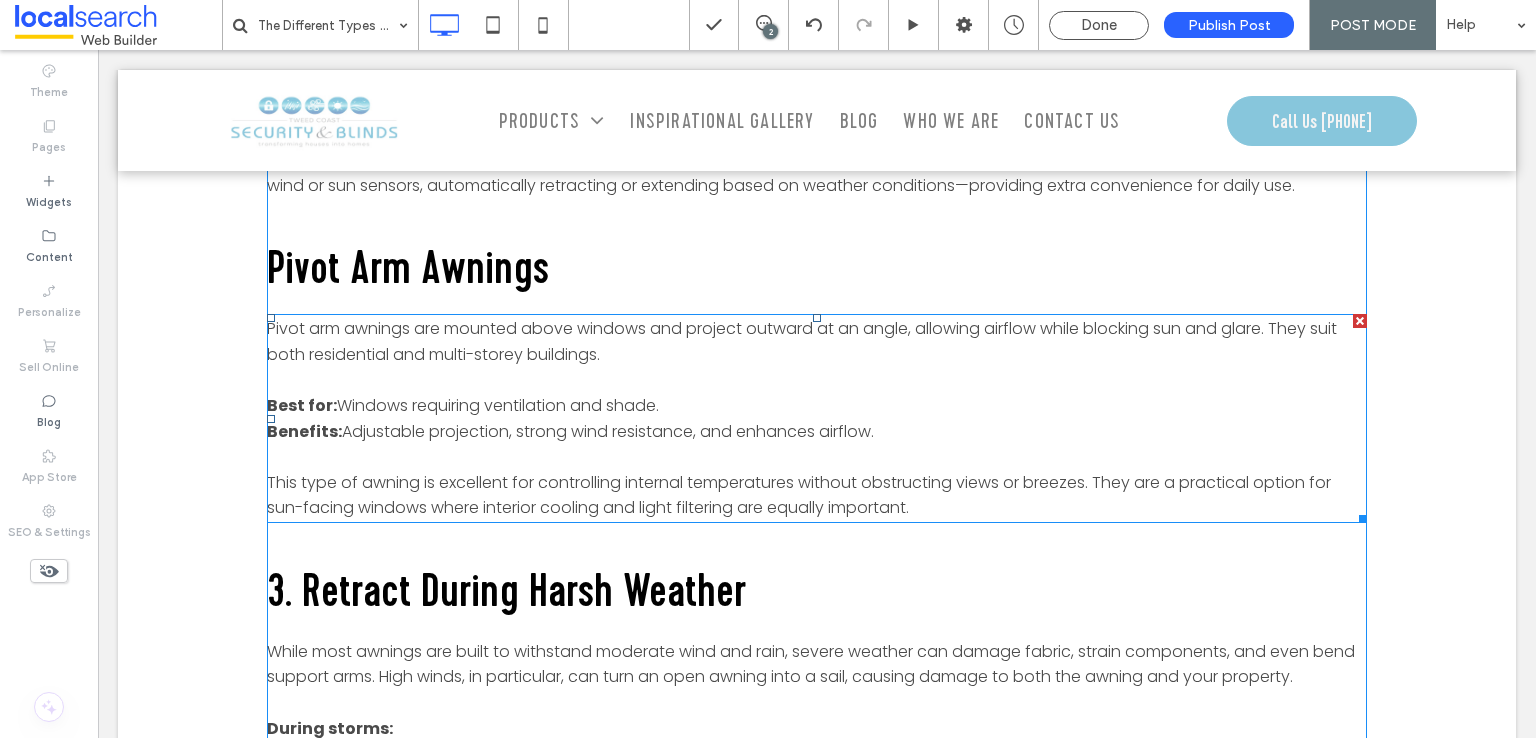scroll, scrollTop: 1100, scrollLeft: 0, axis: vertical 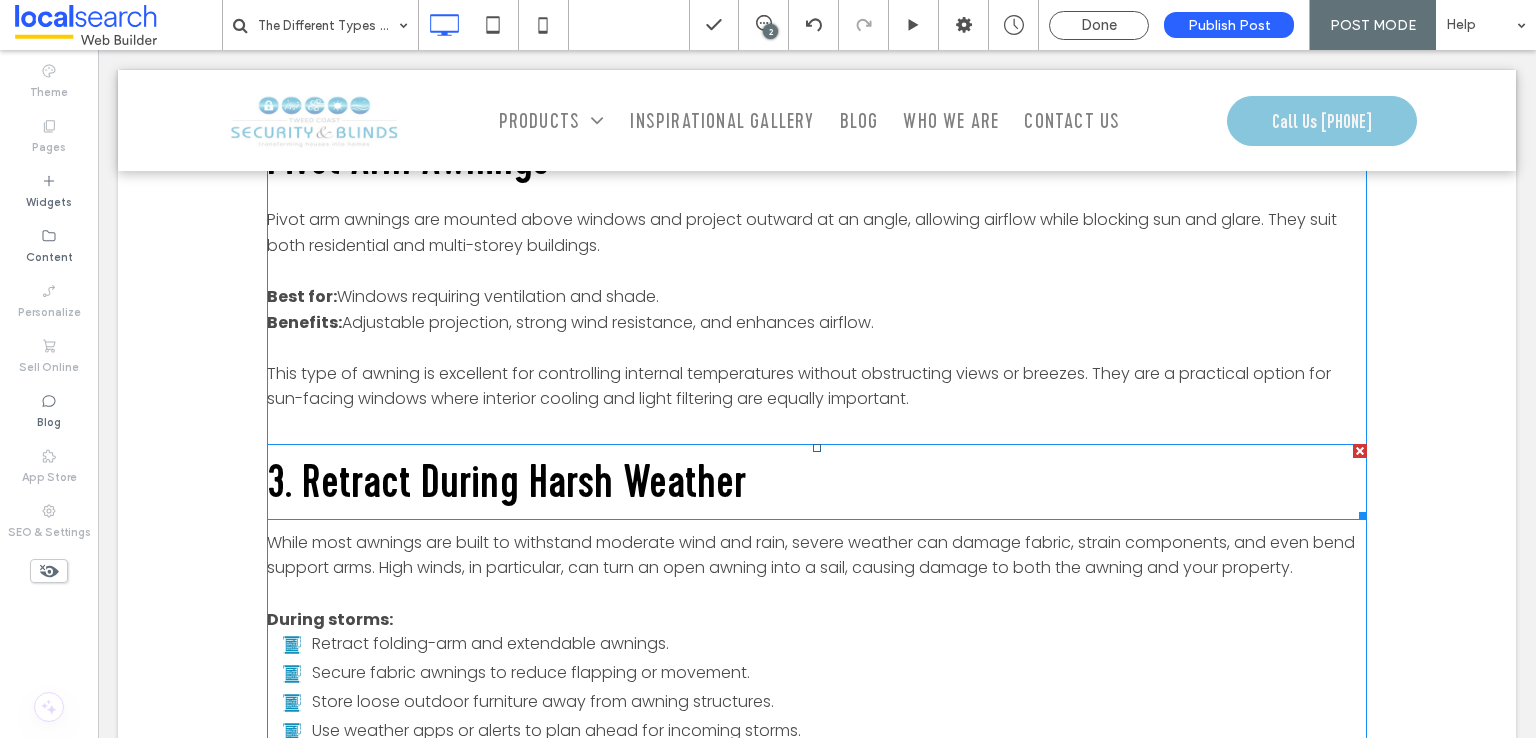 click on "3. Retract During Harsh Weather" at bounding box center (506, 481) 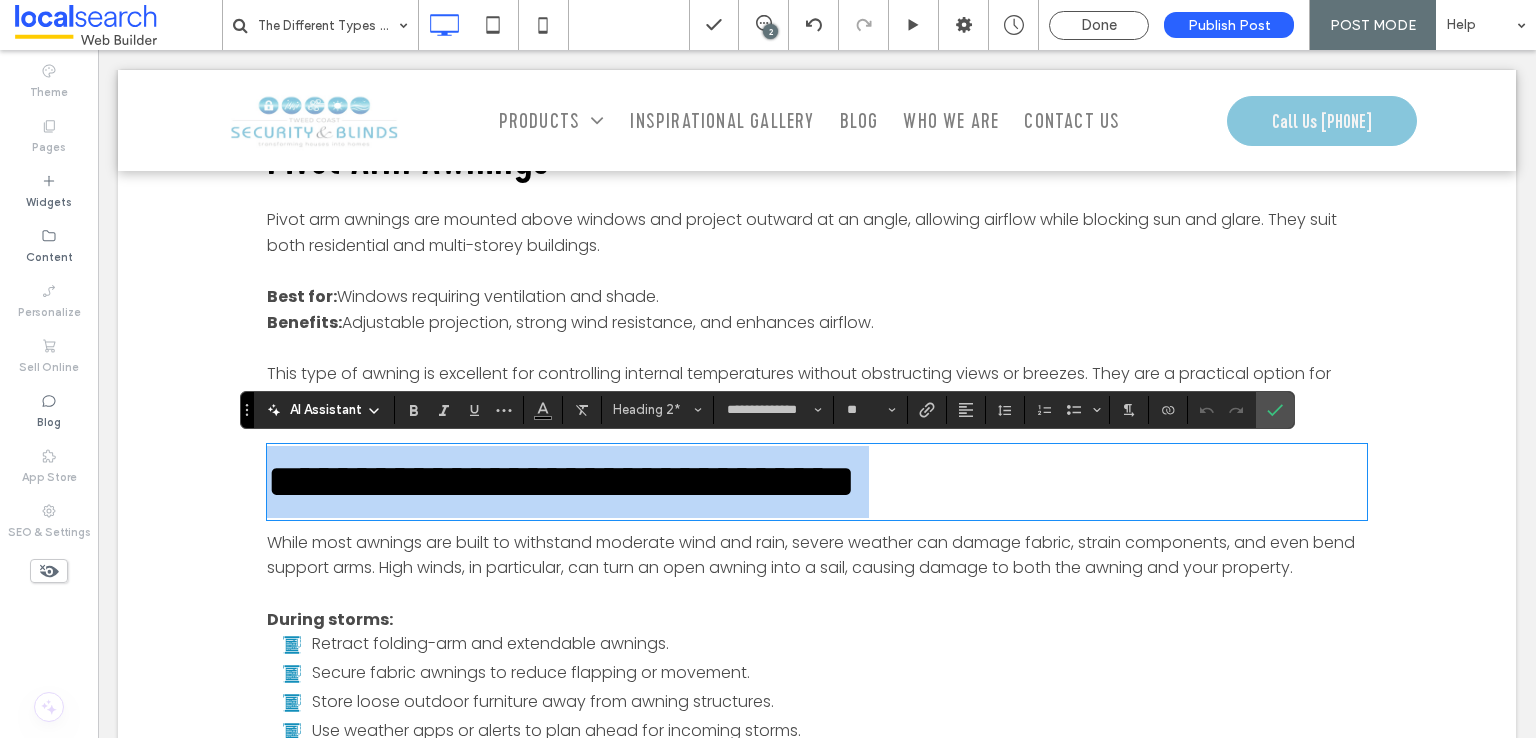 paste 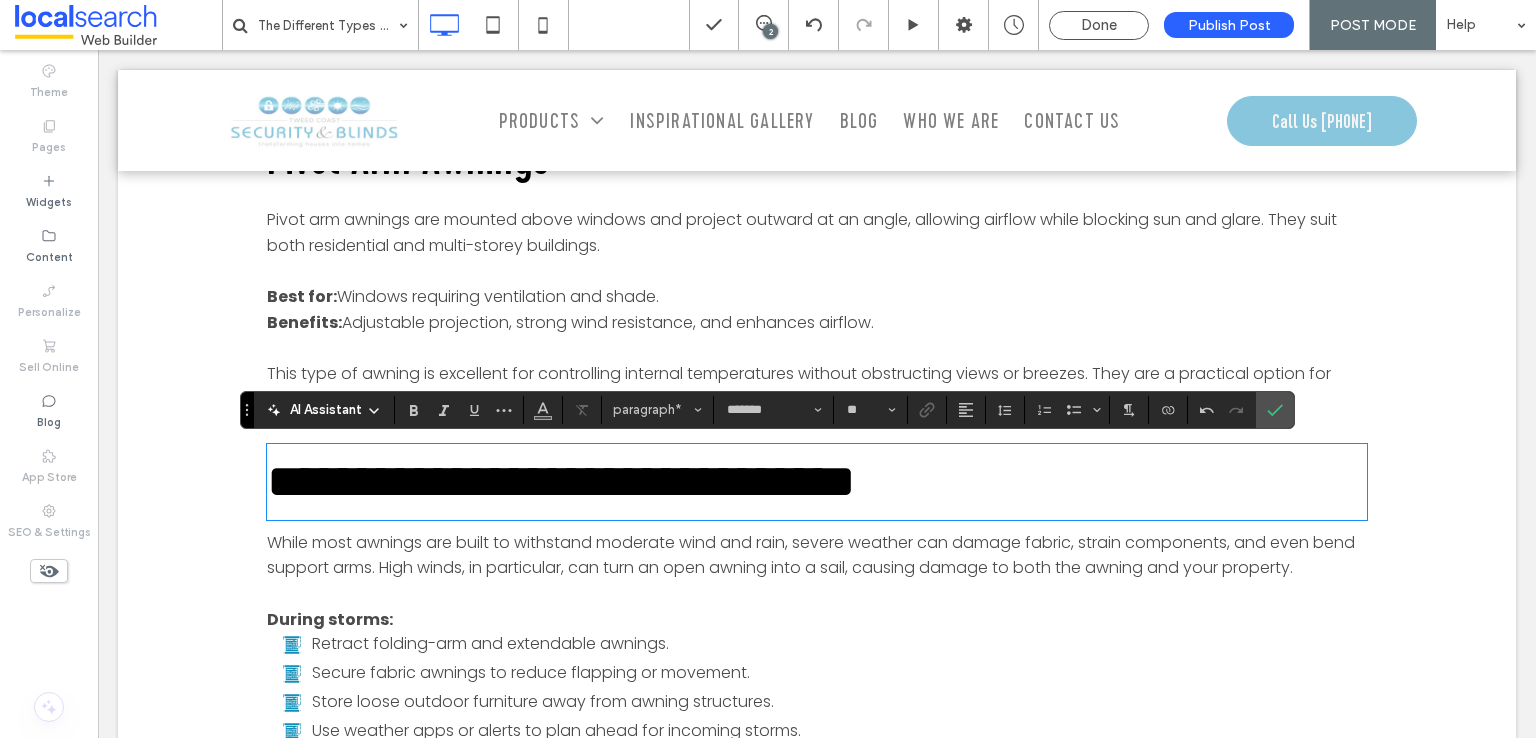 type on "*******" 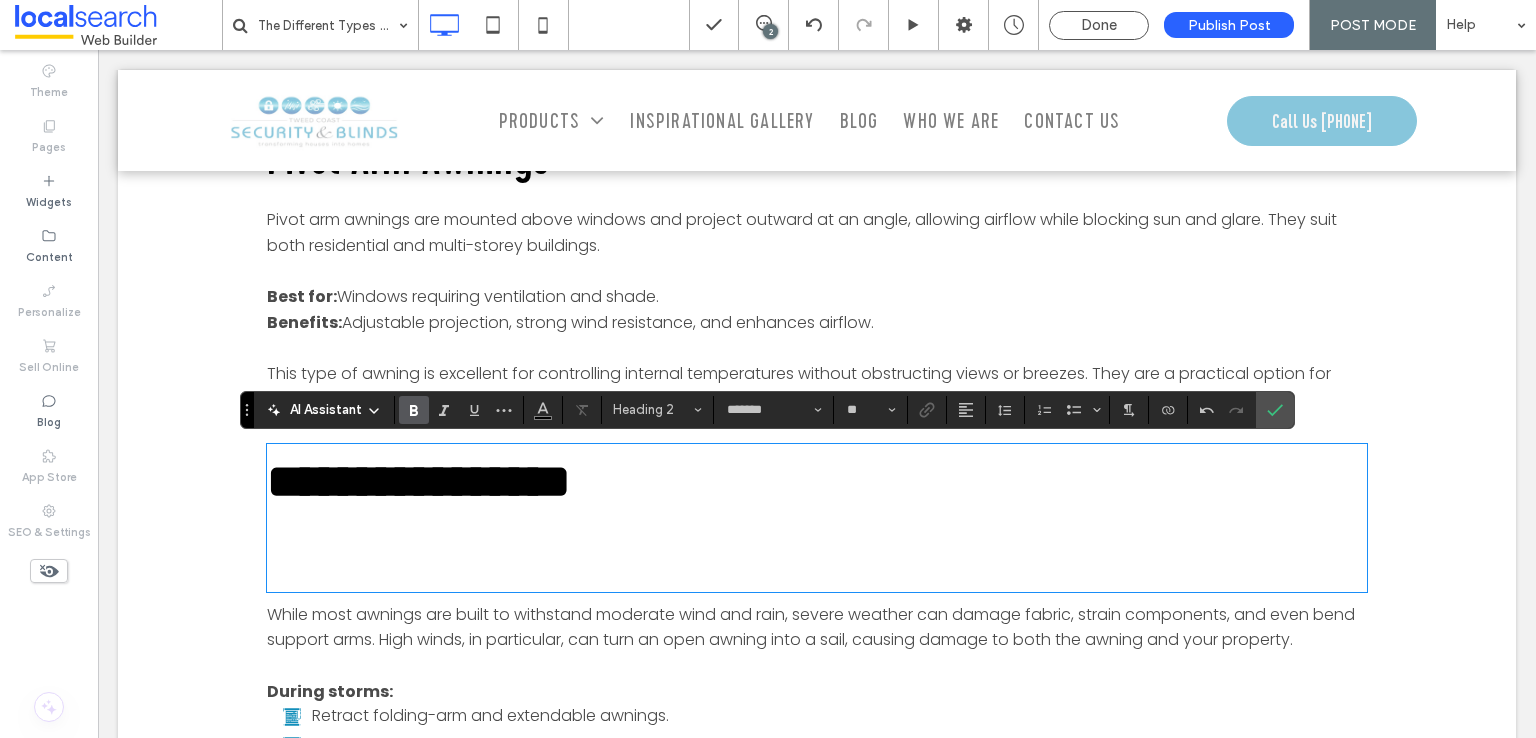 type on "**********" 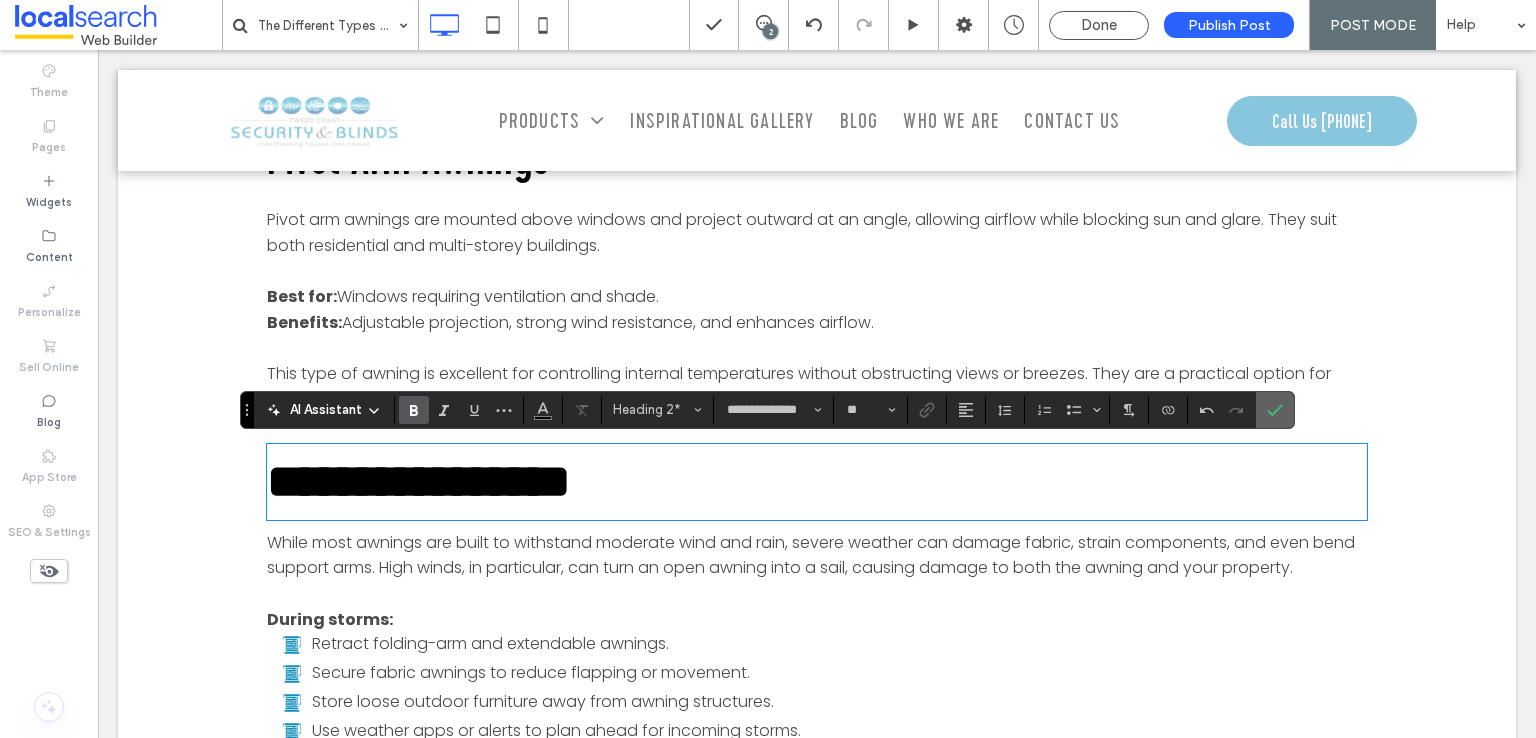 click 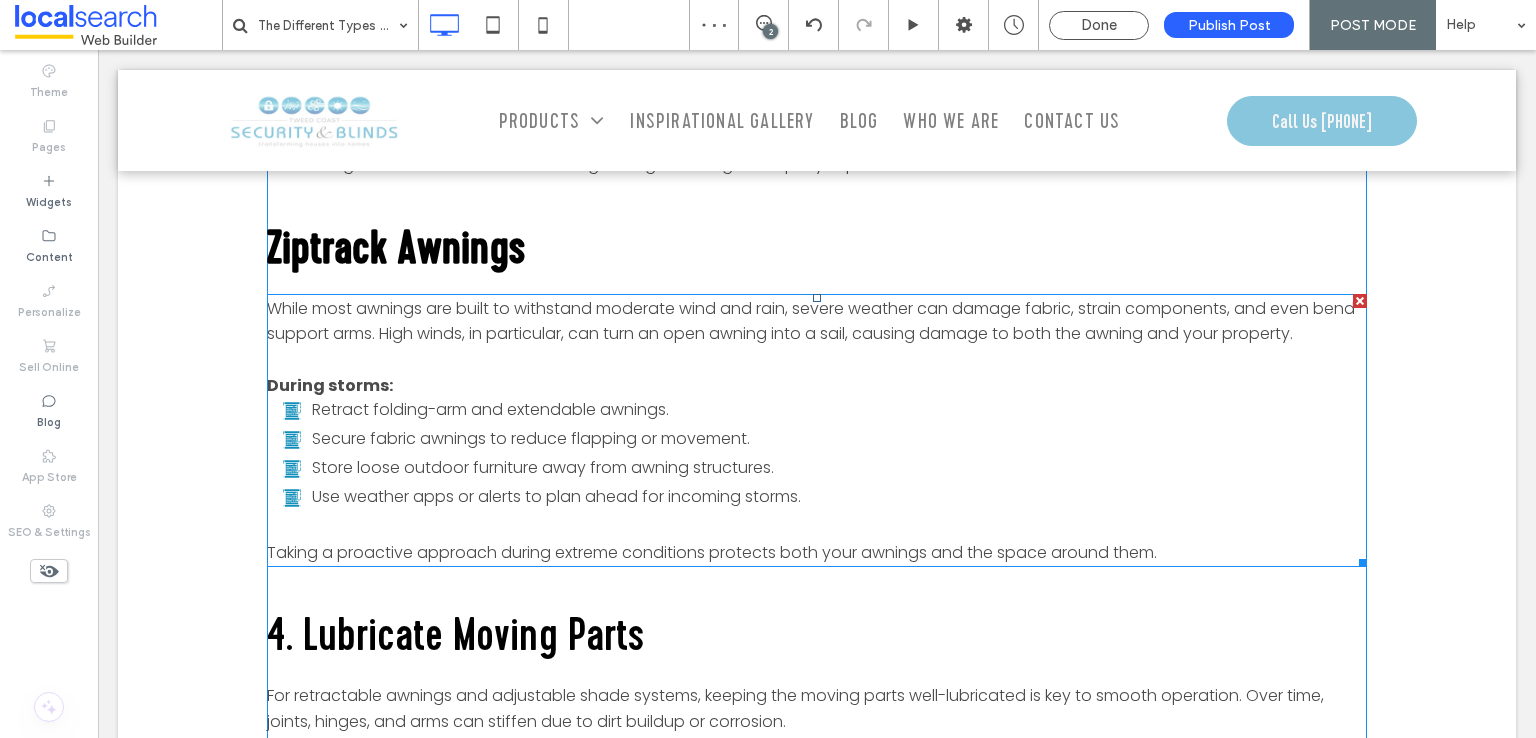 scroll, scrollTop: 1300, scrollLeft: 0, axis: vertical 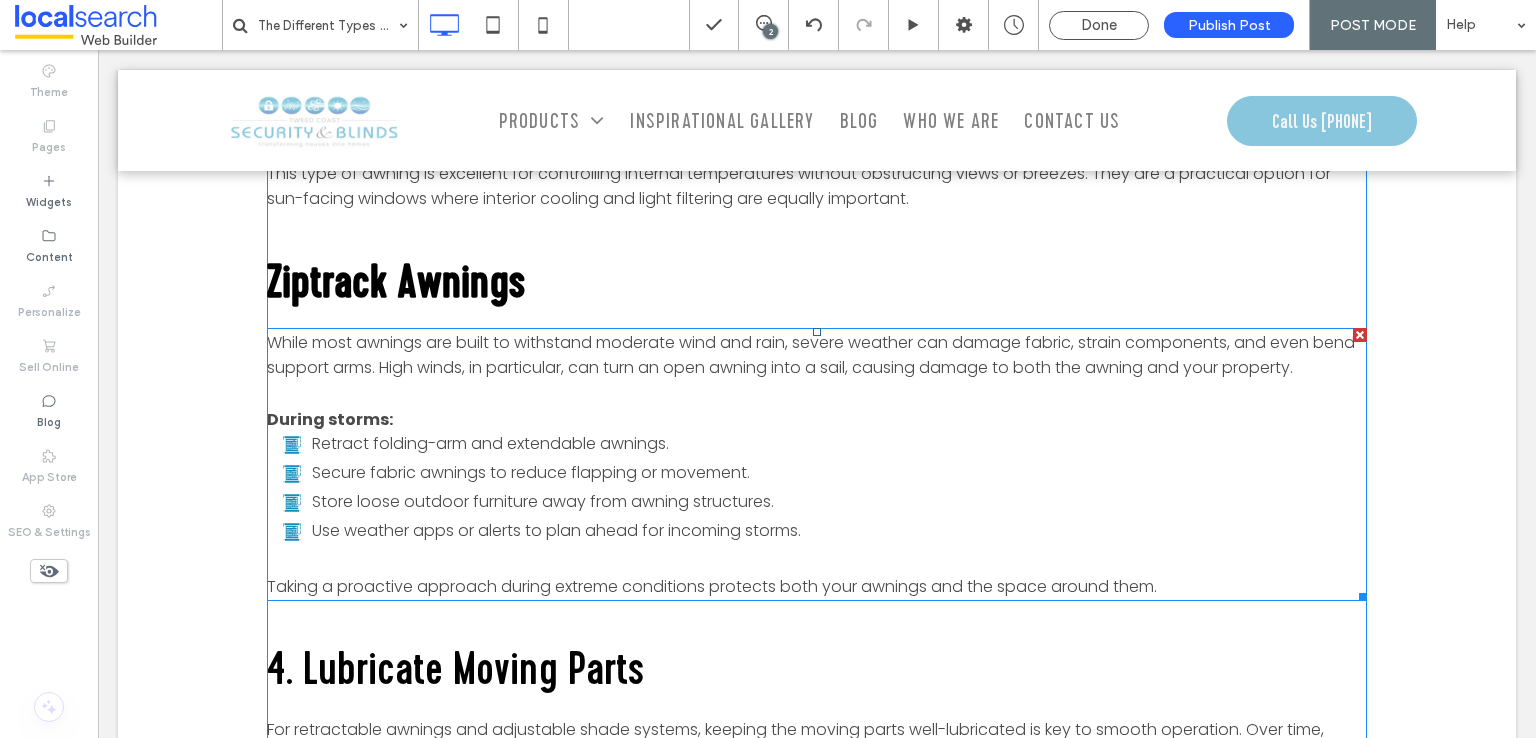 click on "Secure fabric awnings to reduce flapping or movement." at bounding box center [824, 473] 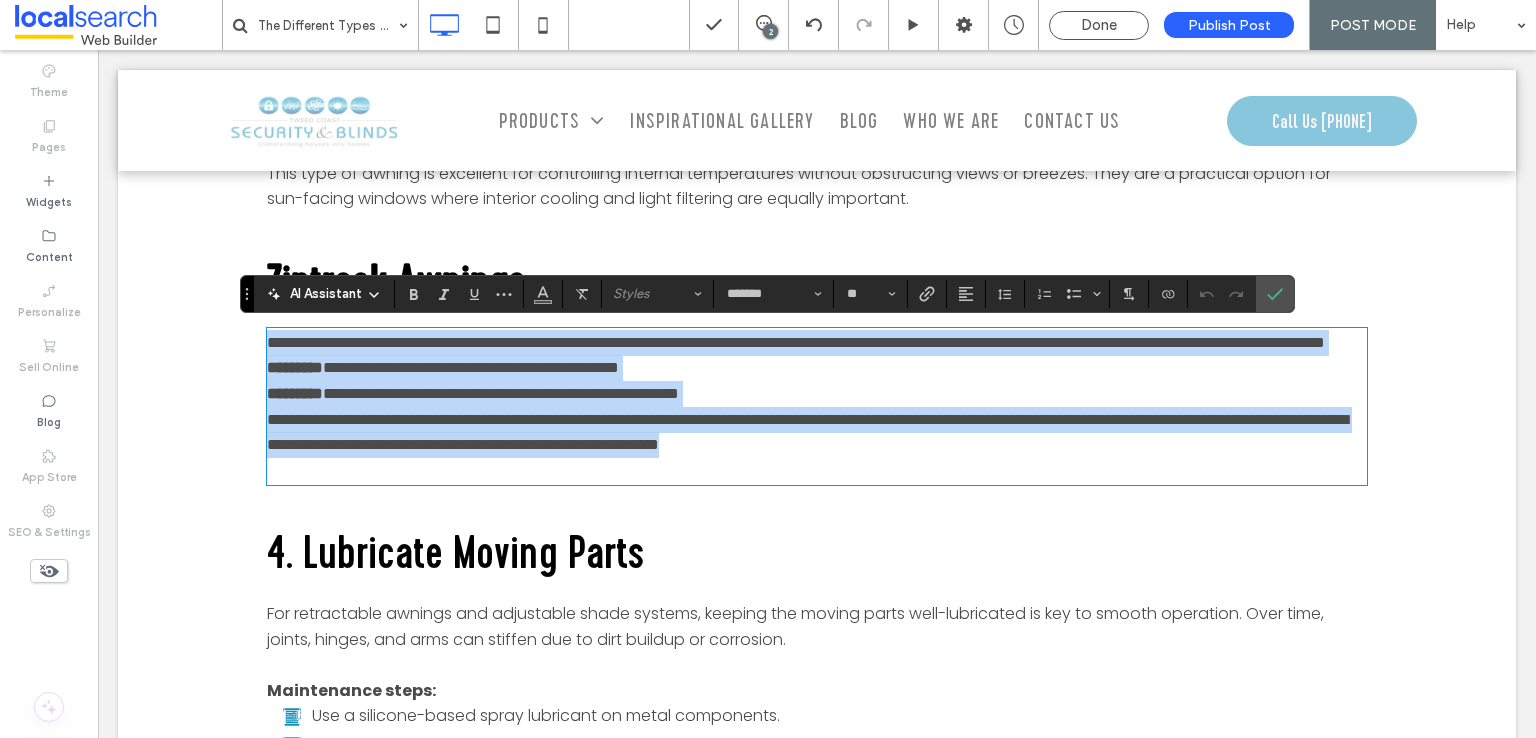 scroll, scrollTop: 0, scrollLeft: 0, axis: both 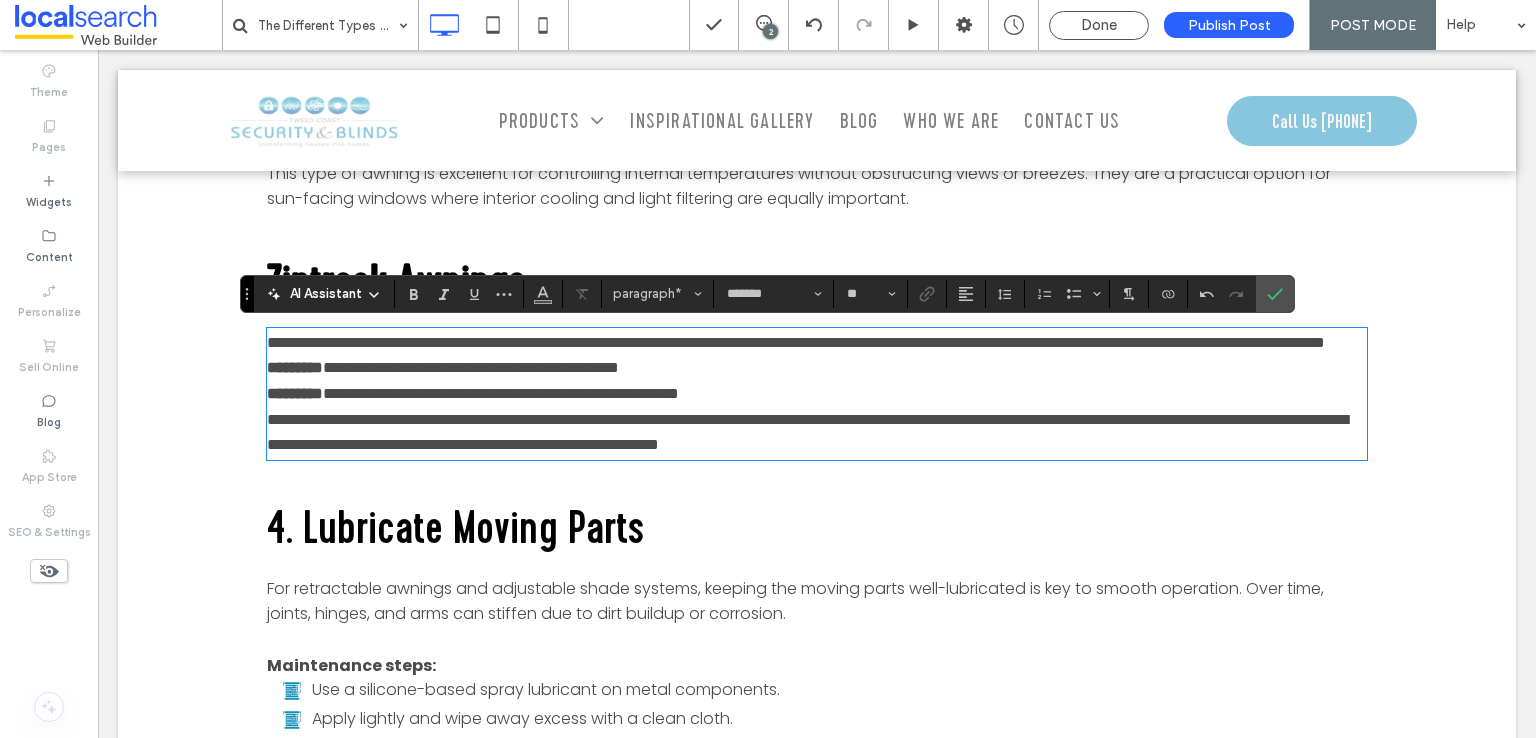 click on "**********" at bounding box center [817, 343] 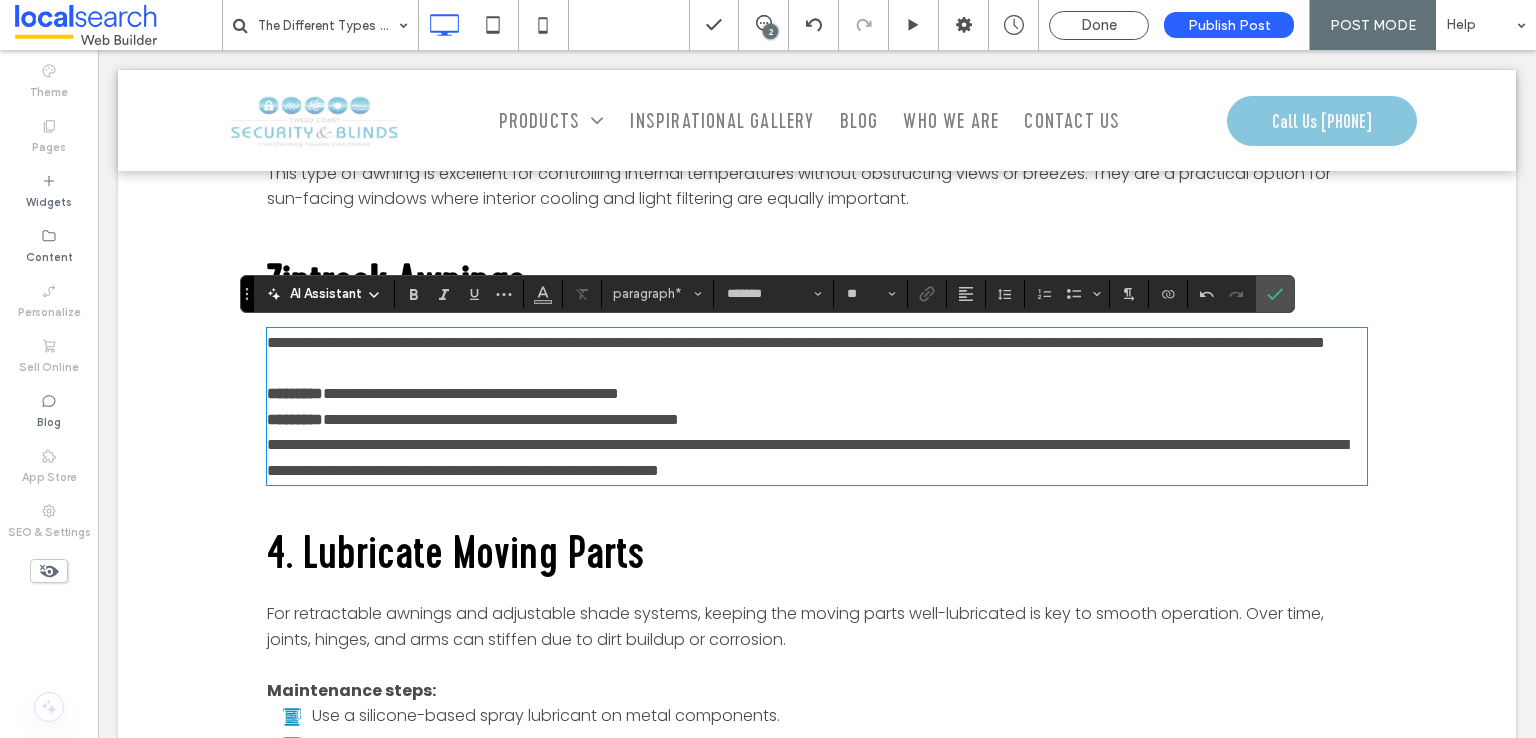 click on "**********" at bounding box center [817, 420] 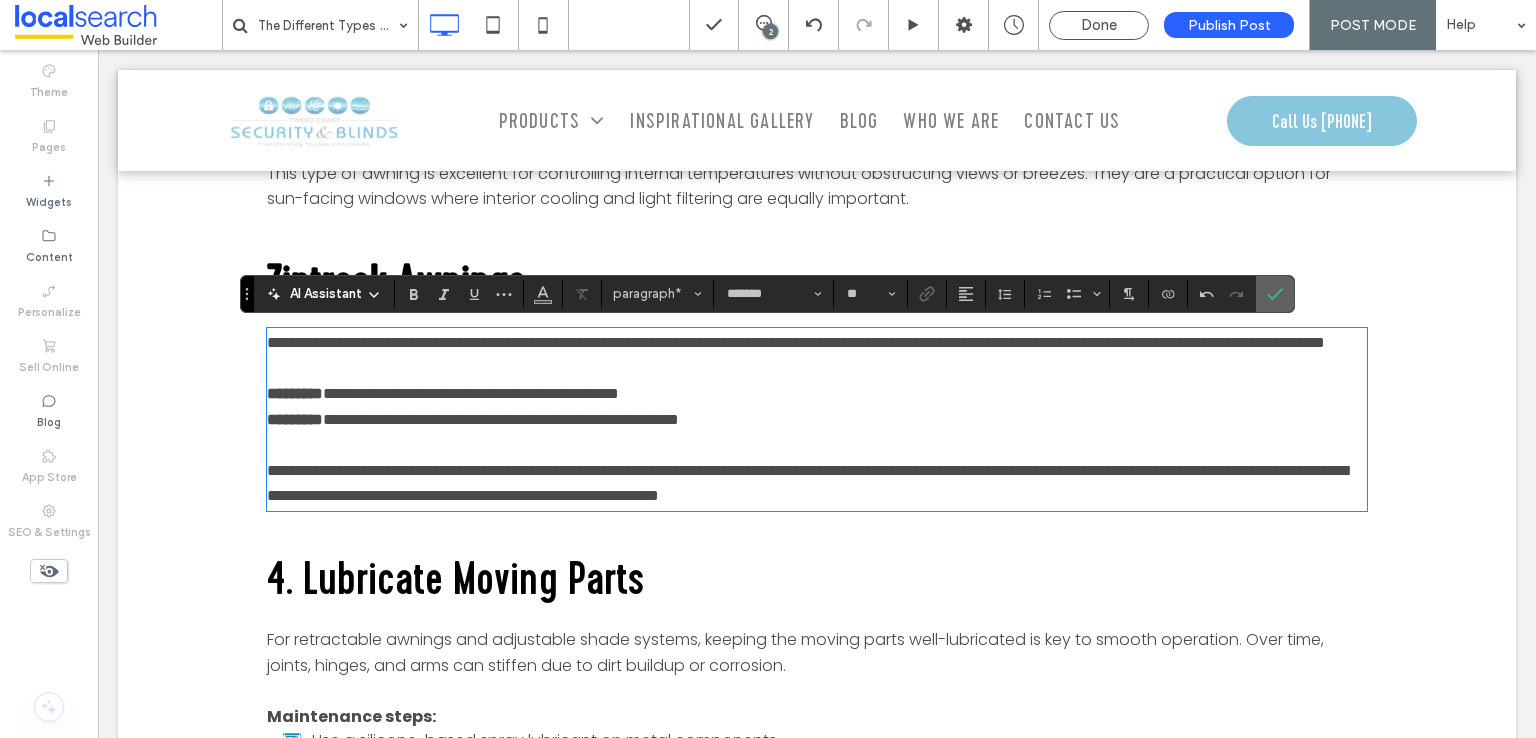 drag, startPoint x: 1284, startPoint y: 293, endPoint x: 1177, endPoint y: 249, distance: 115.69356 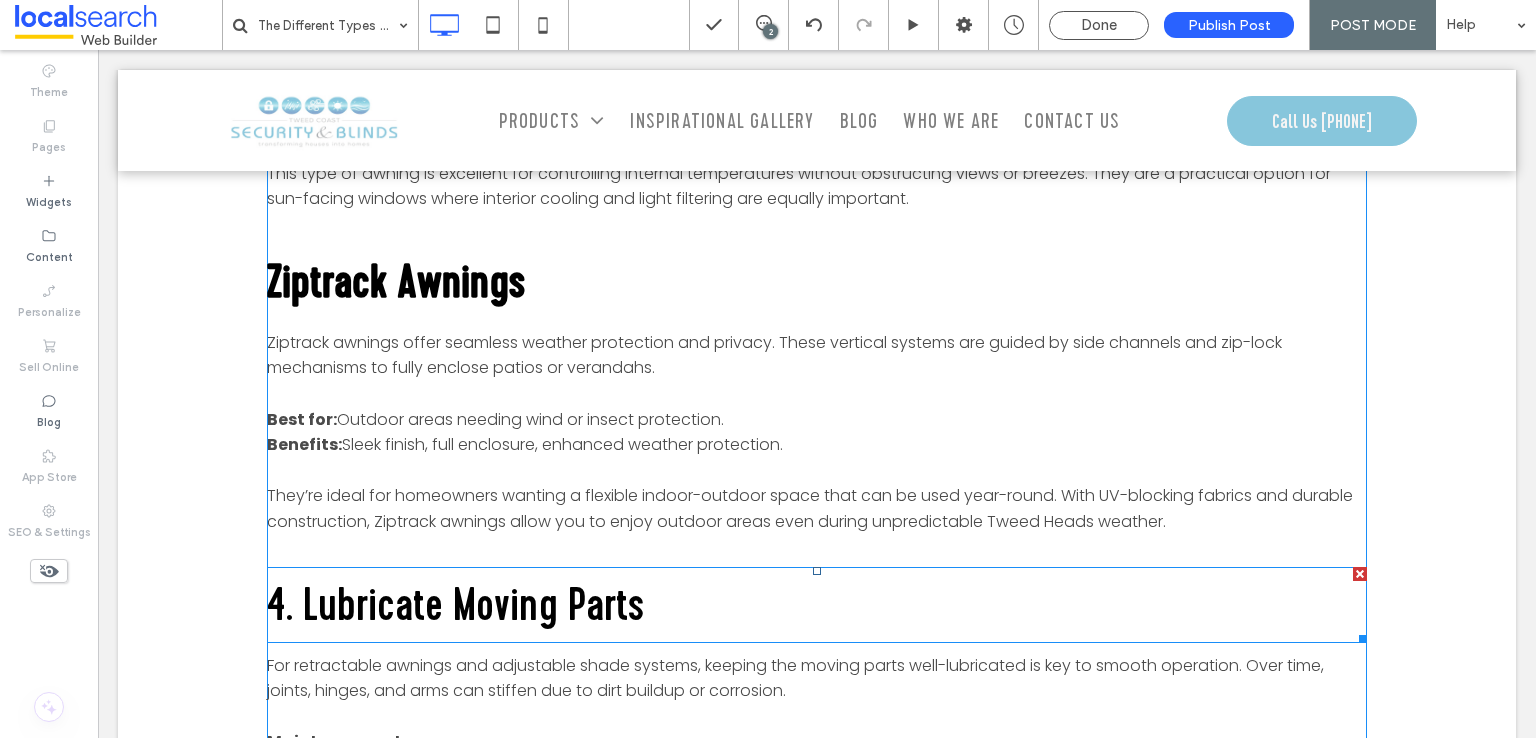 click on "4. Lubricate Moving Parts" at bounding box center [455, 604] 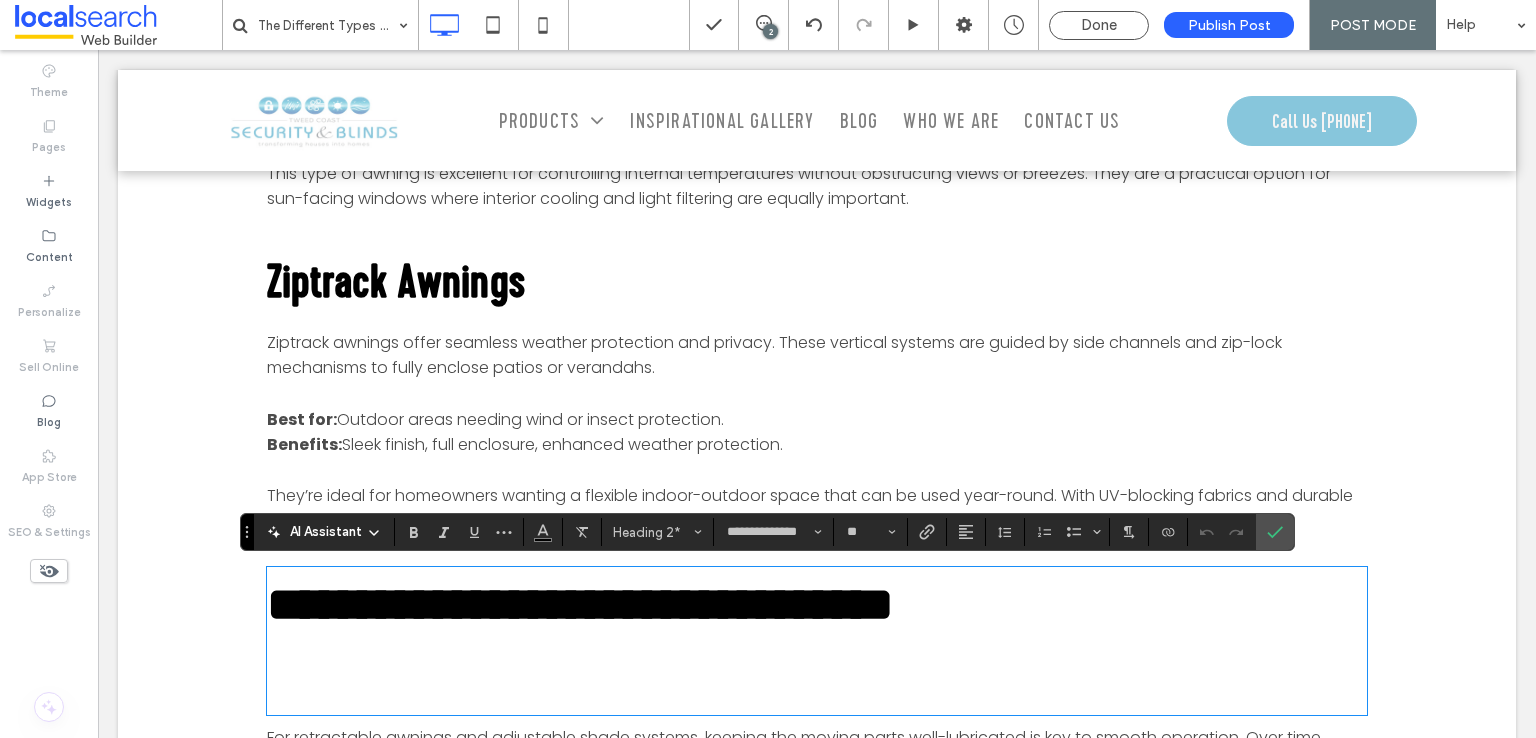 type on "*******" 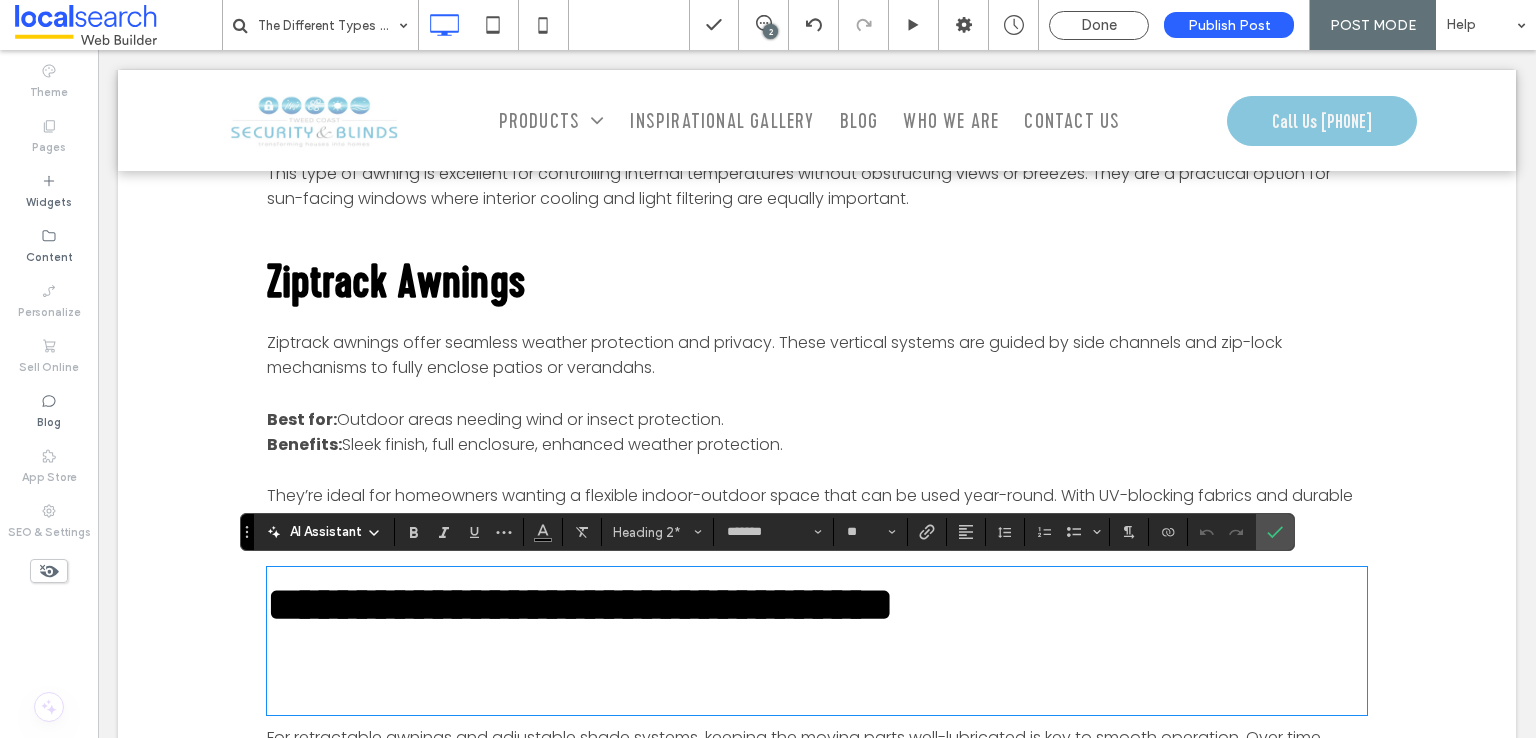 scroll, scrollTop: 0, scrollLeft: 0, axis: both 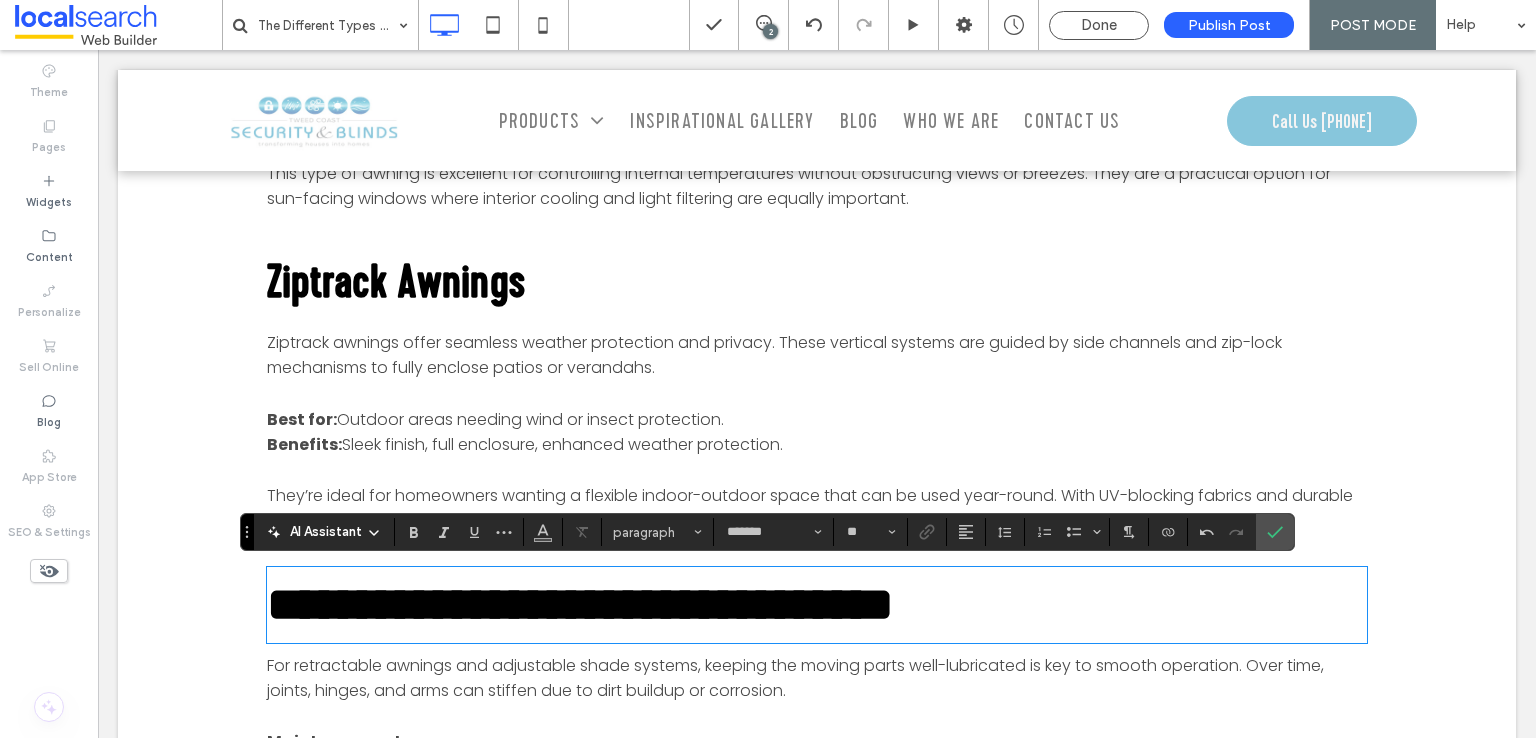 type on "**********" 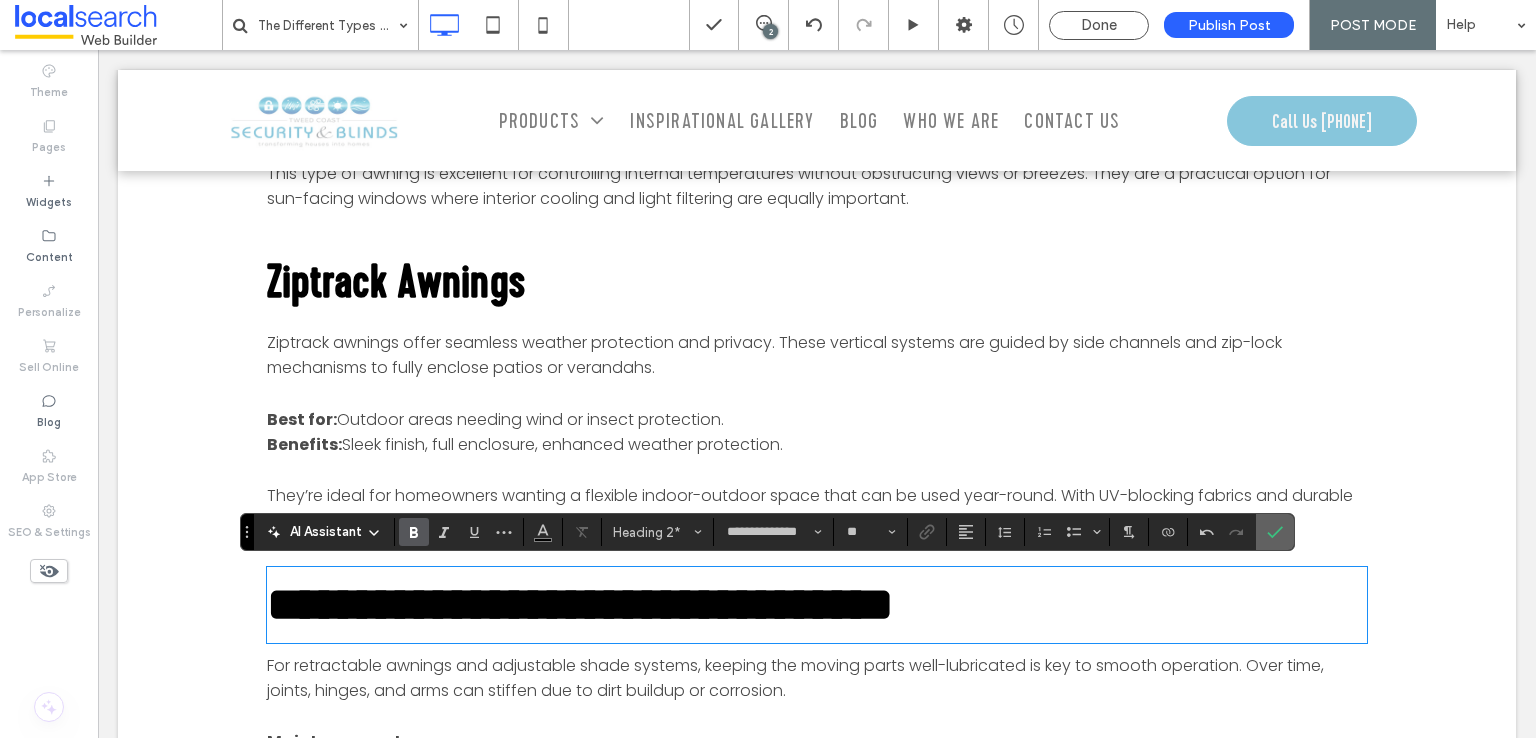 click 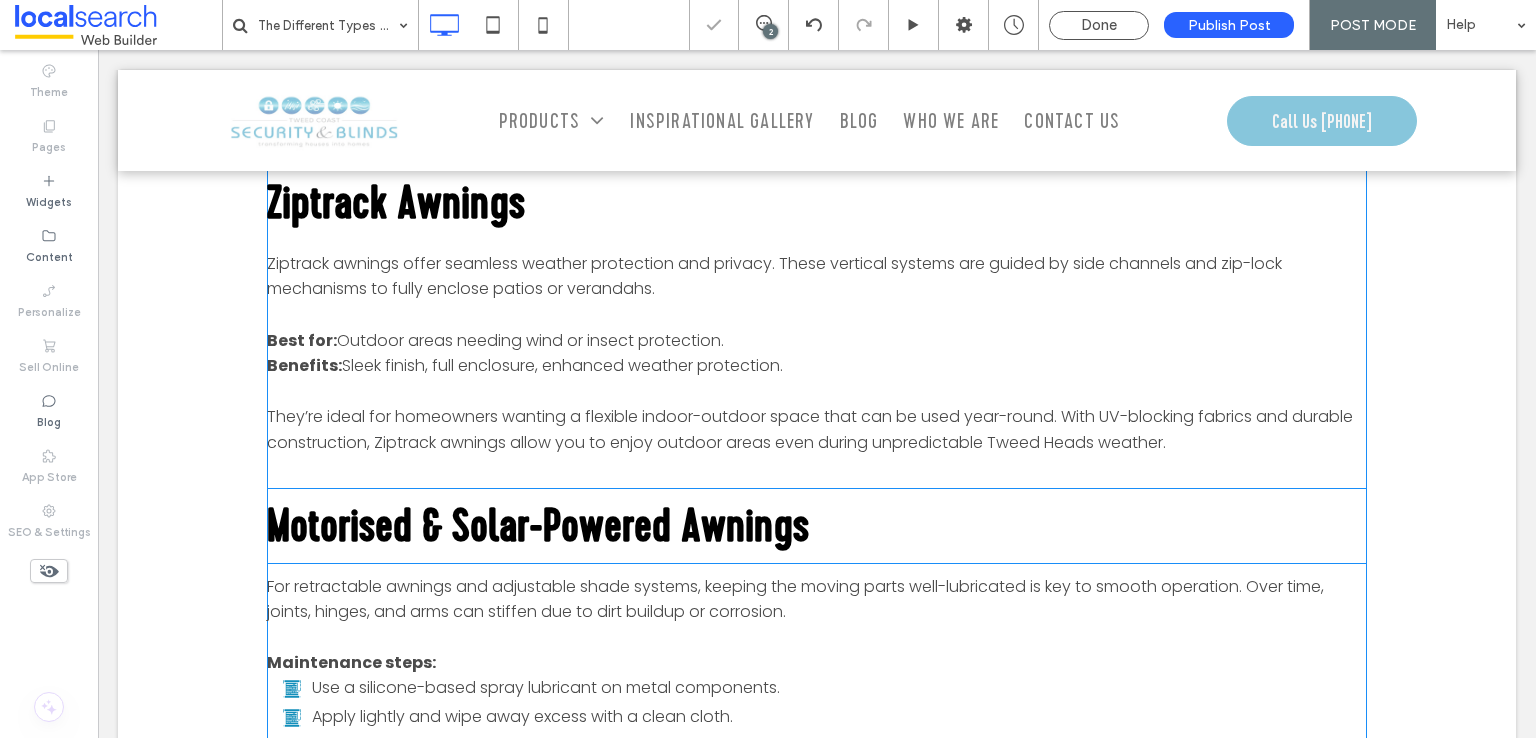 scroll, scrollTop: 1500, scrollLeft: 0, axis: vertical 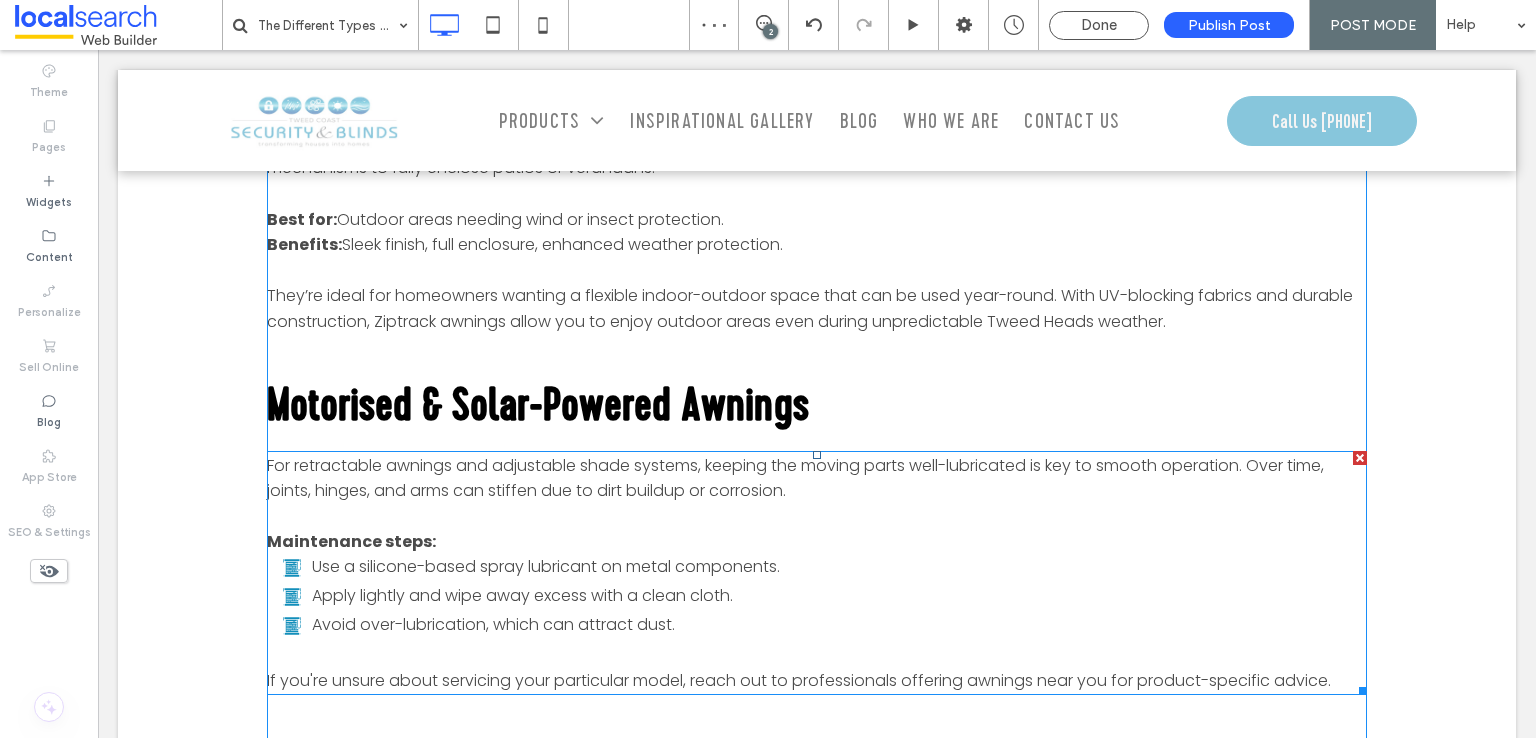 click on "Use a silicone-based spray lubricant on metal components." at bounding box center (546, 566) 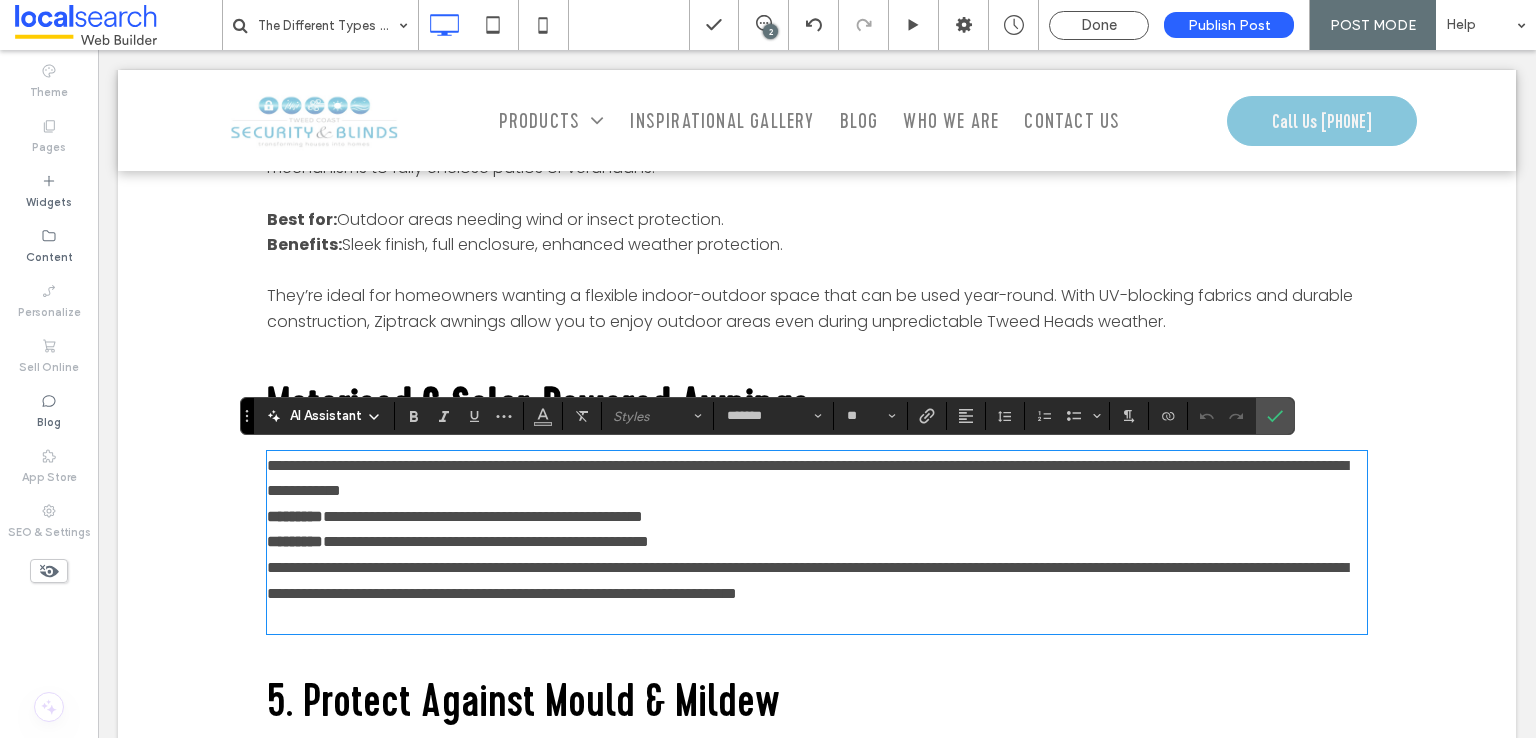 scroll, scrollTop: 0, scrollLeft: 0, axis: both 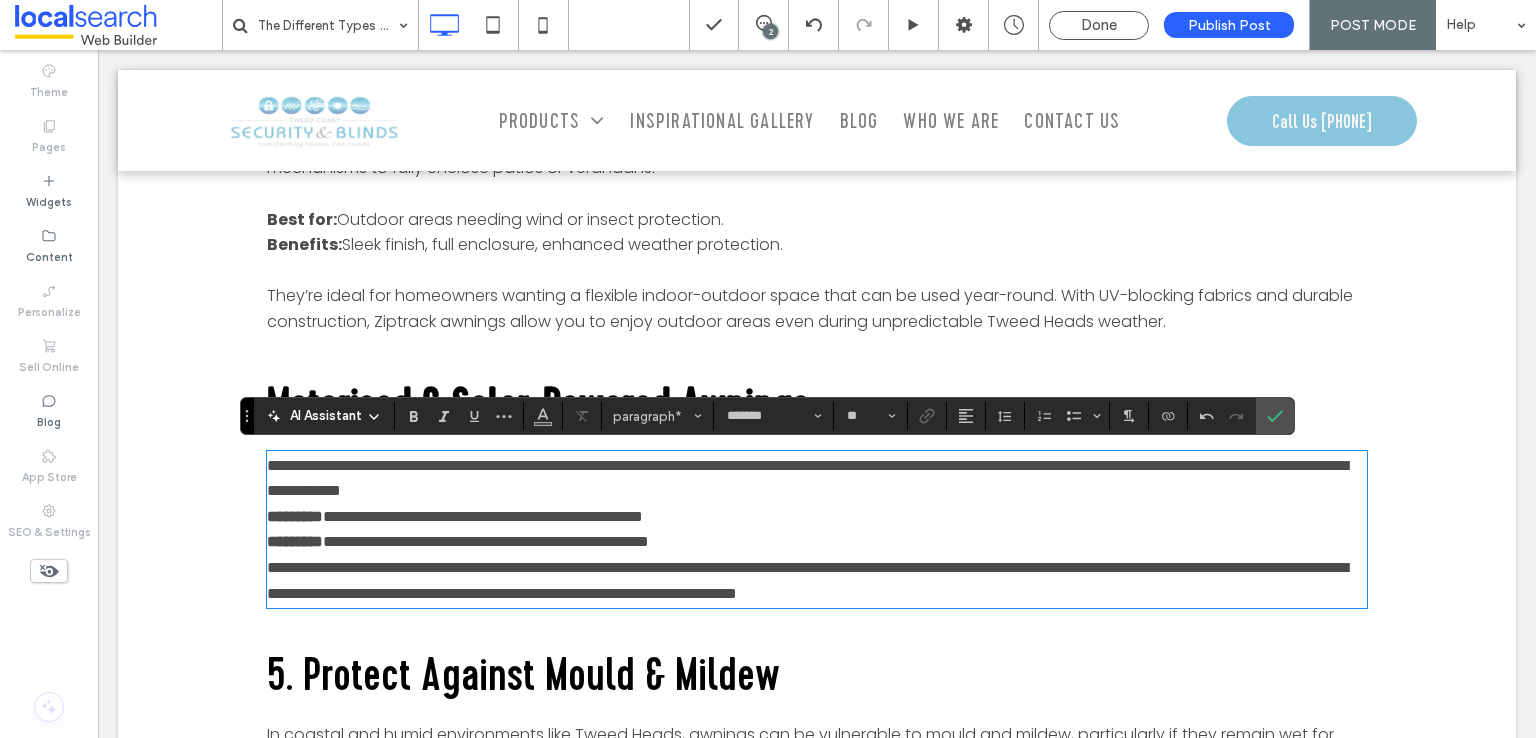 click on "**********" at bounding box center (817, 478) 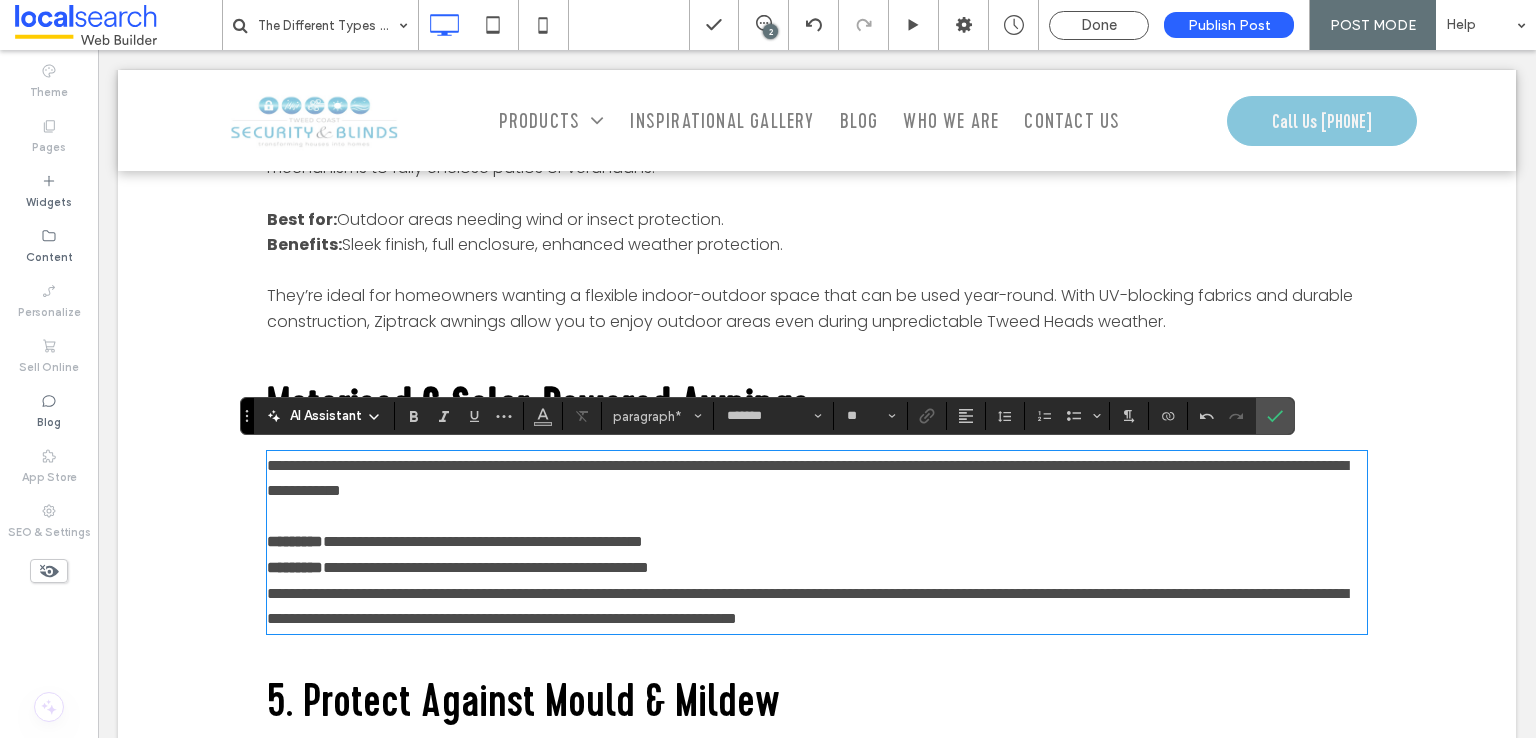 click on "**********" at bounding box center (807, 606) 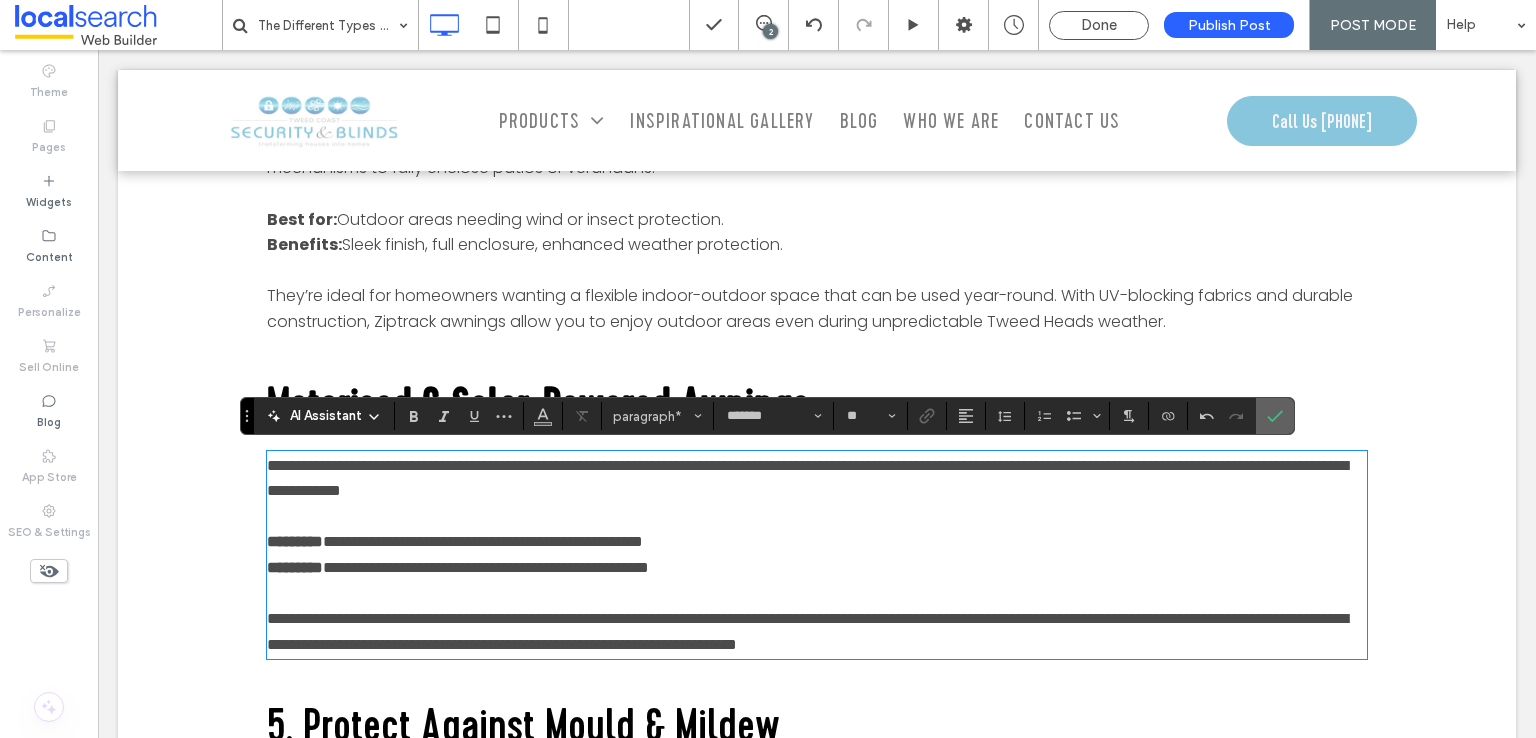 drag, startPoint x: 1268, startPoint y: 412, endPoint x: 1162, endPoint y: 370, distance: 114.01754 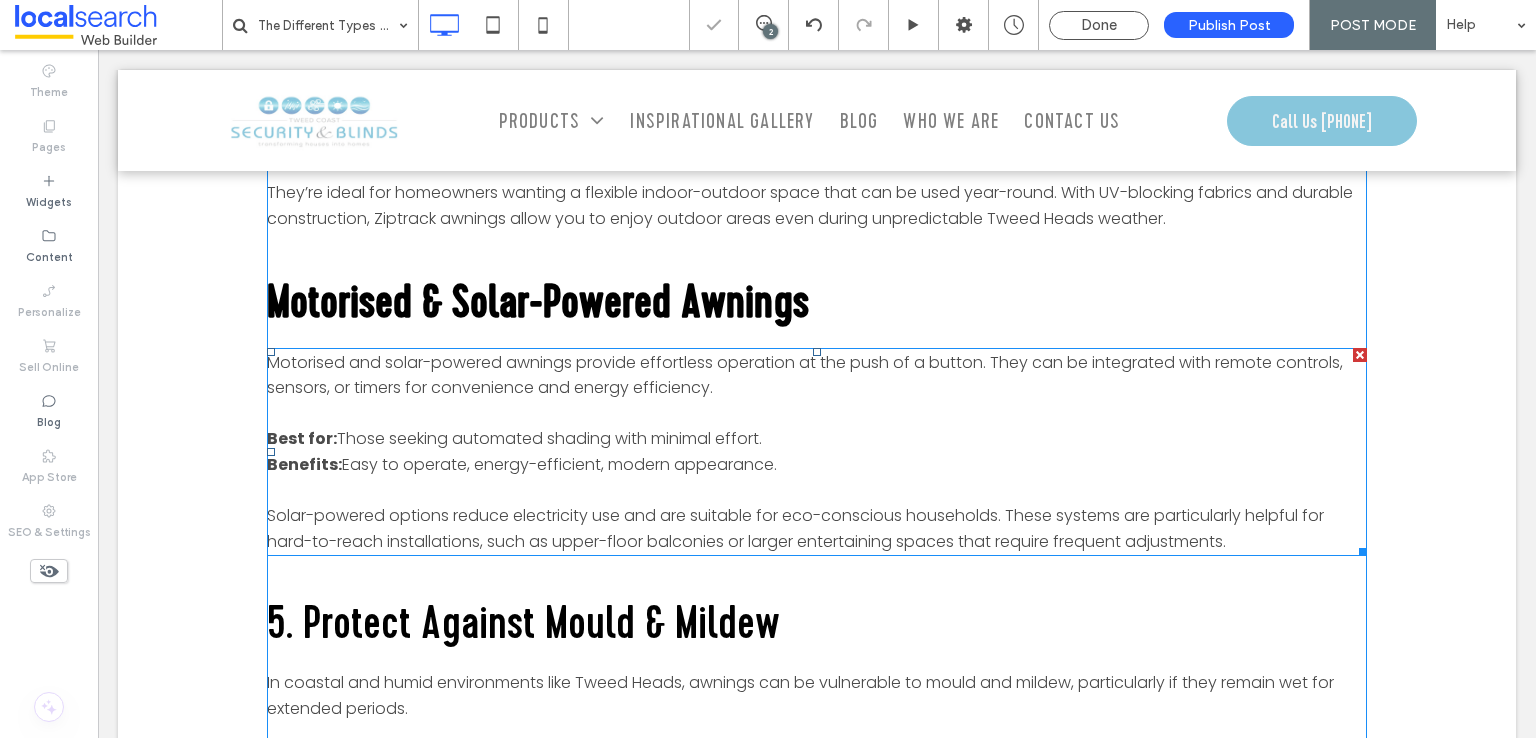 scroll, scrollTop: 1700, scrollLeft: 0, axis: vertical 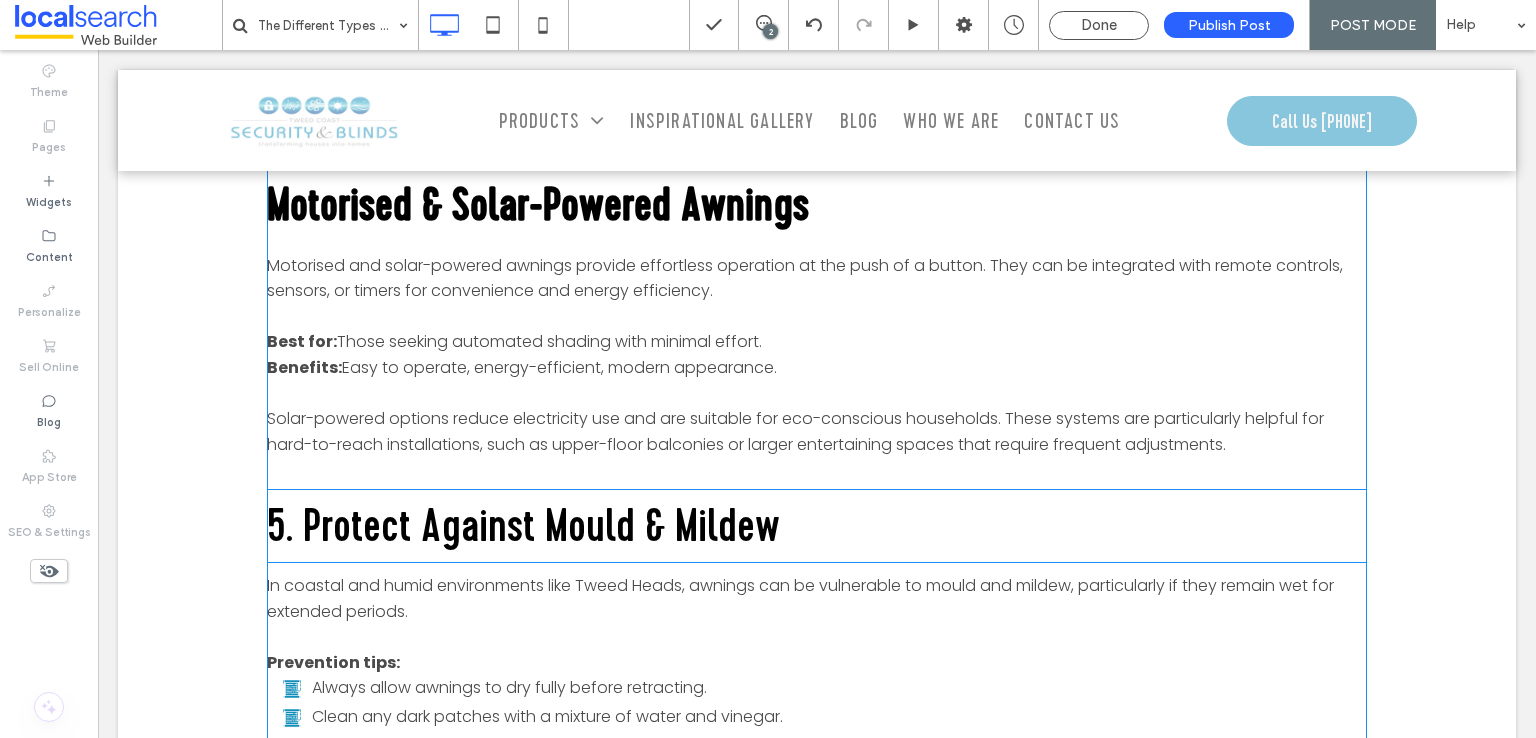 click on "5. Protect Against Mould & Mildew" at bounding box center (523, 525) 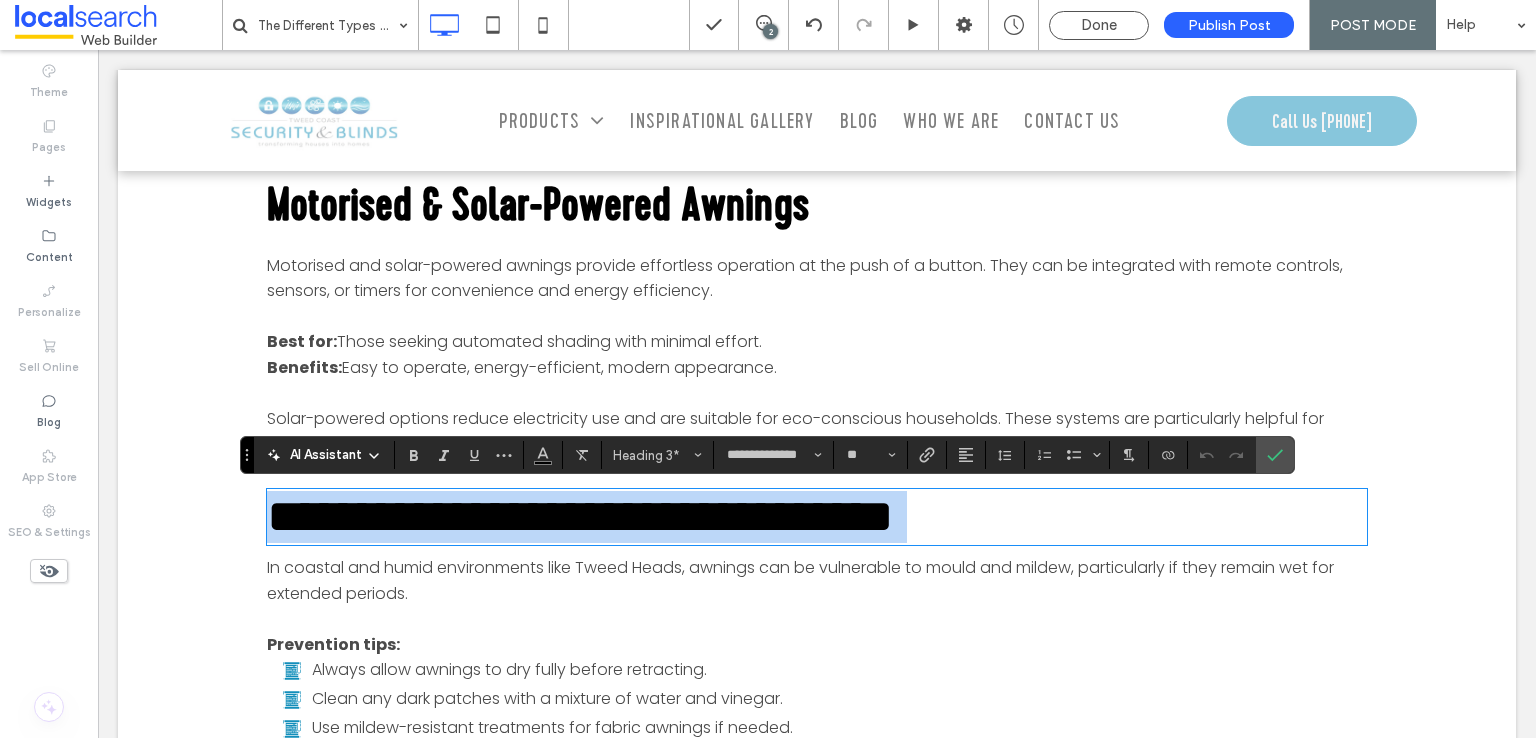 type on "*******" 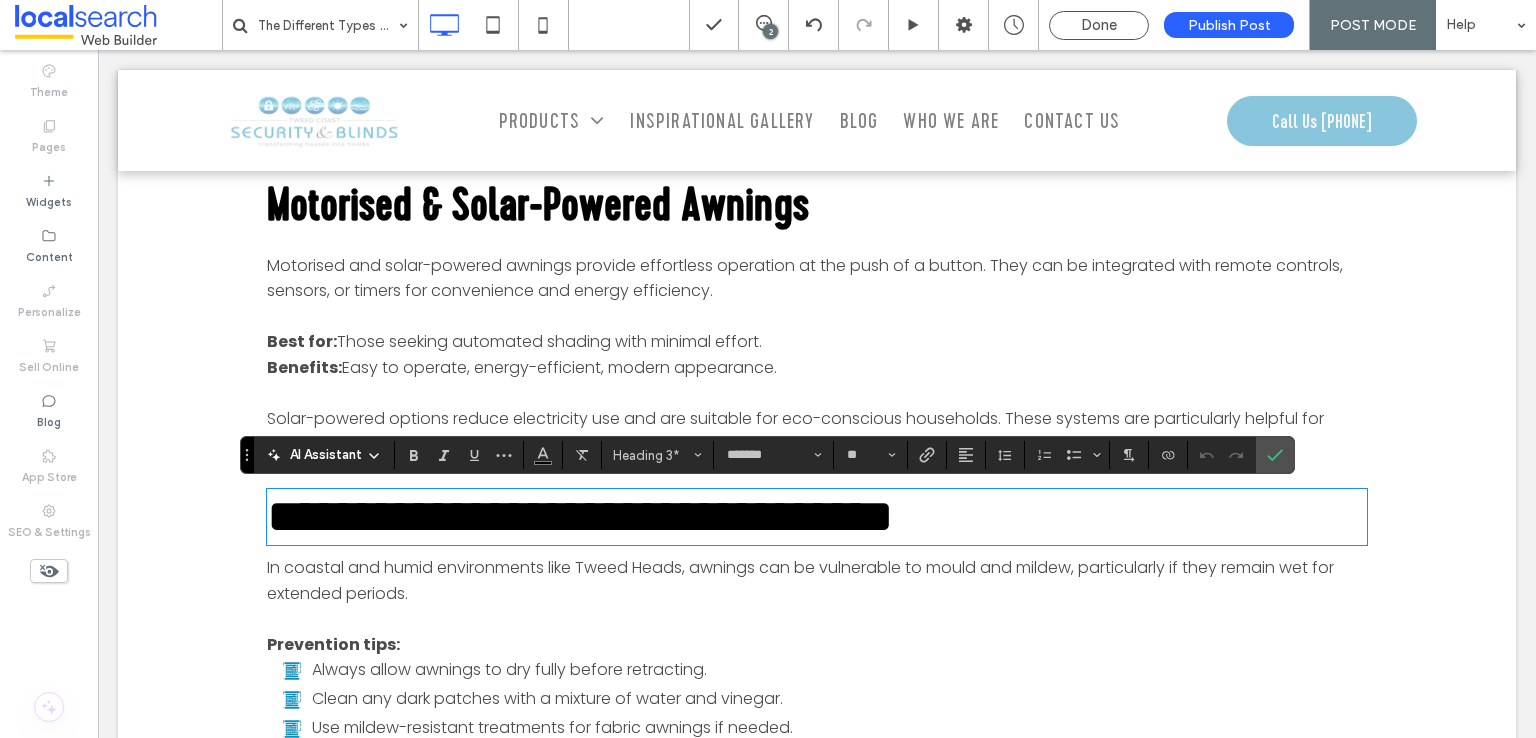 scroll, scrollTop: 0, scrollLeft: 0, axis: both 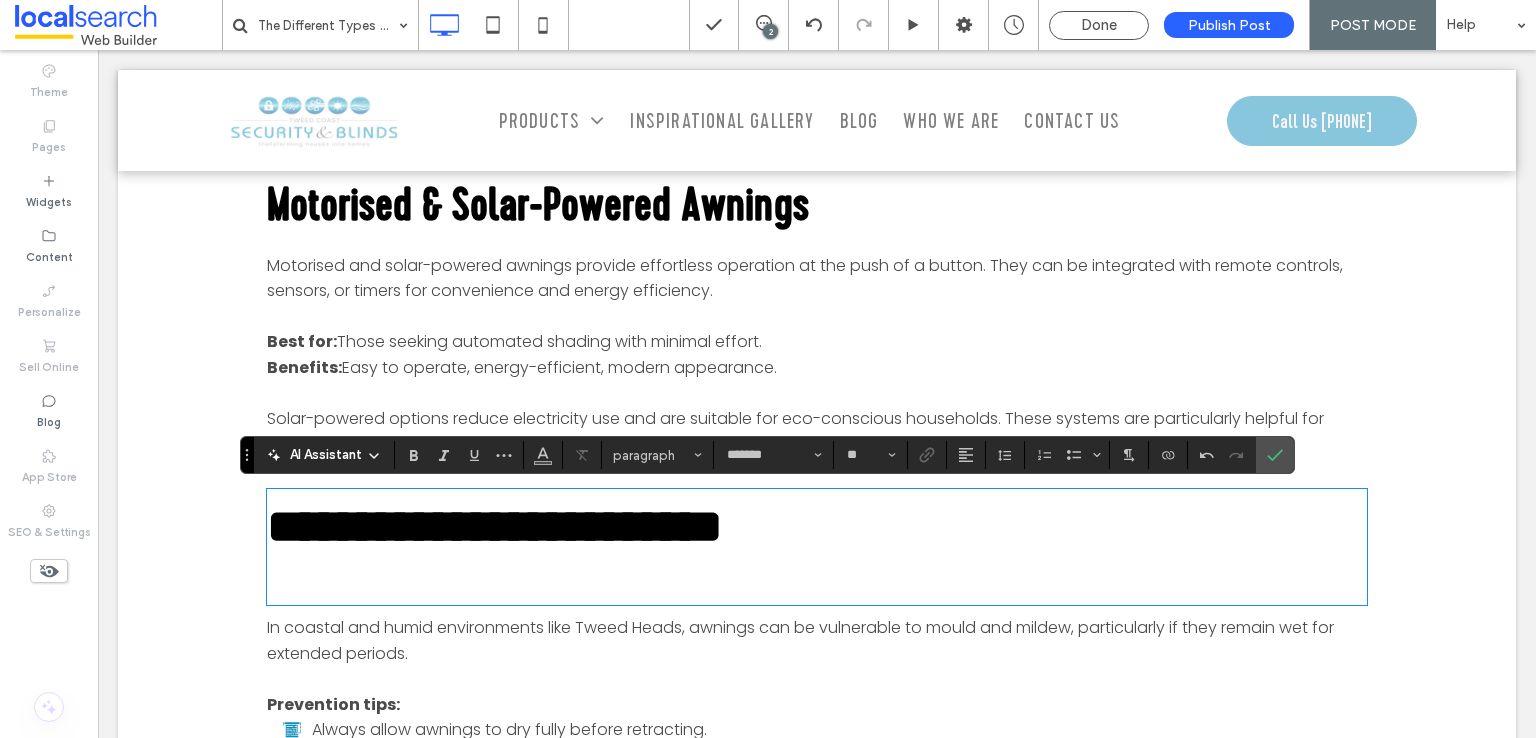 type on "**********" 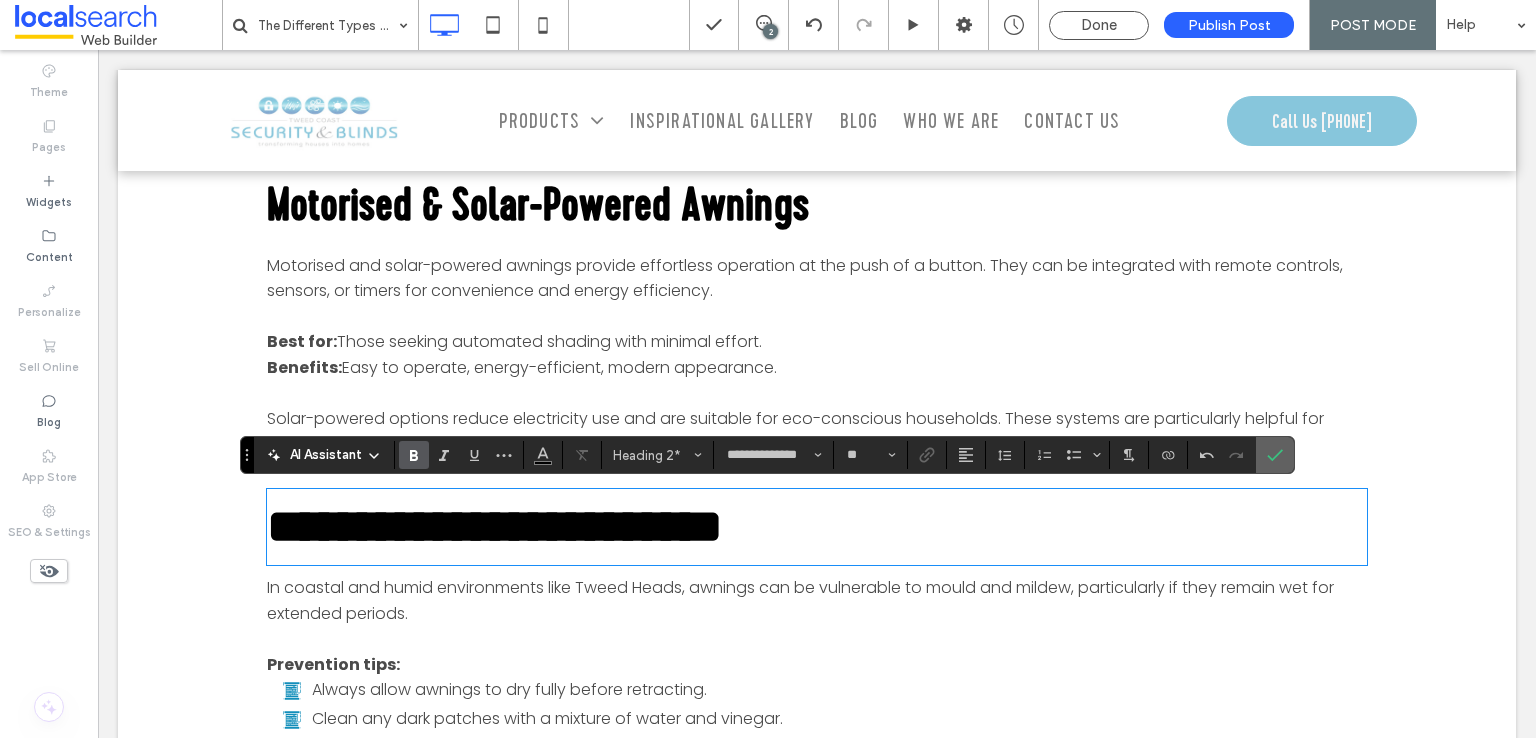 drag, startPoint x: 1282, startPoint y: 451, endPoint x: 1137, endPoint y: 432, distance: 146.23953 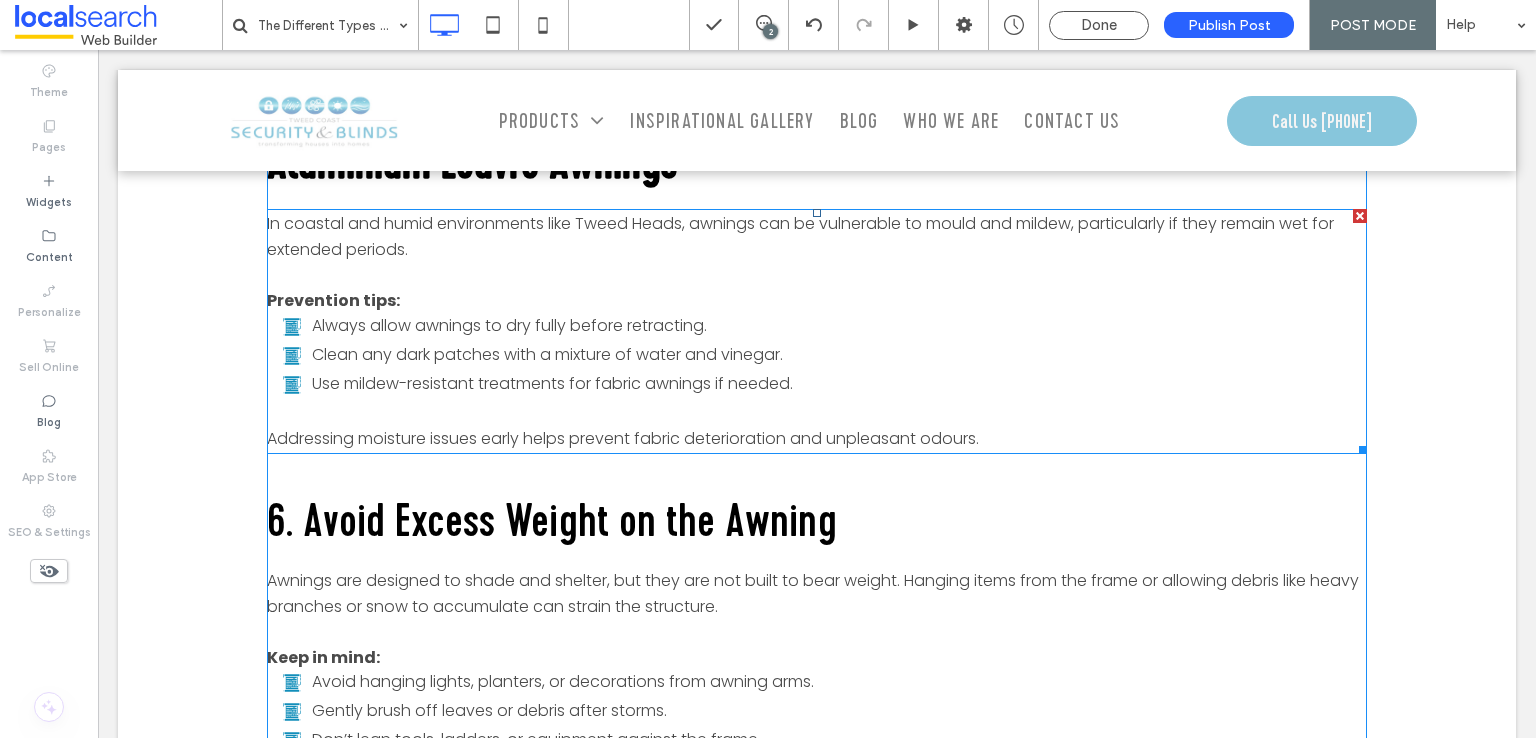 scroll, scrollTop: 2100, scrollLeft: 0, axis: vertical 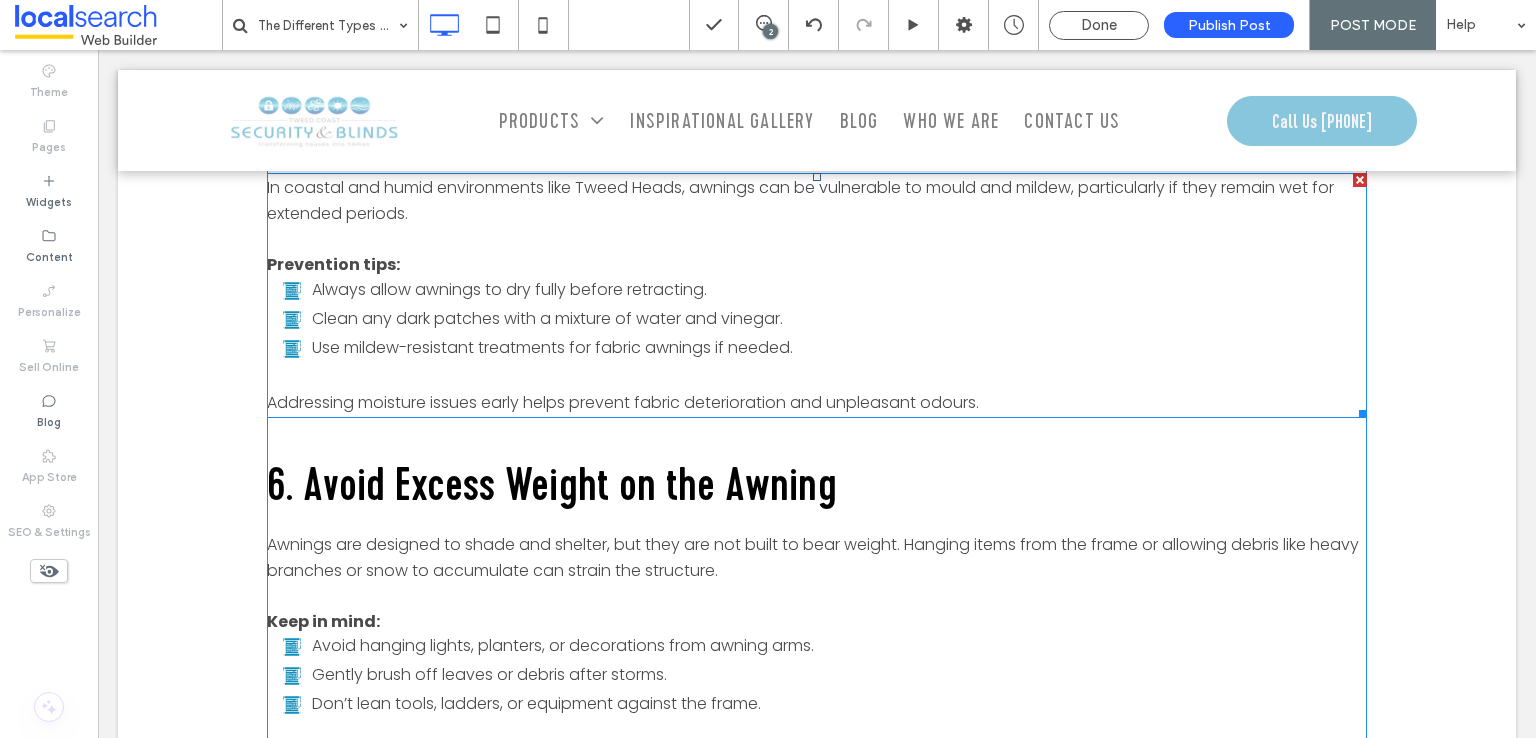 click on "Use mildew-resistant treatments for fabric awnings if needed." at bounding box center (552, 347) 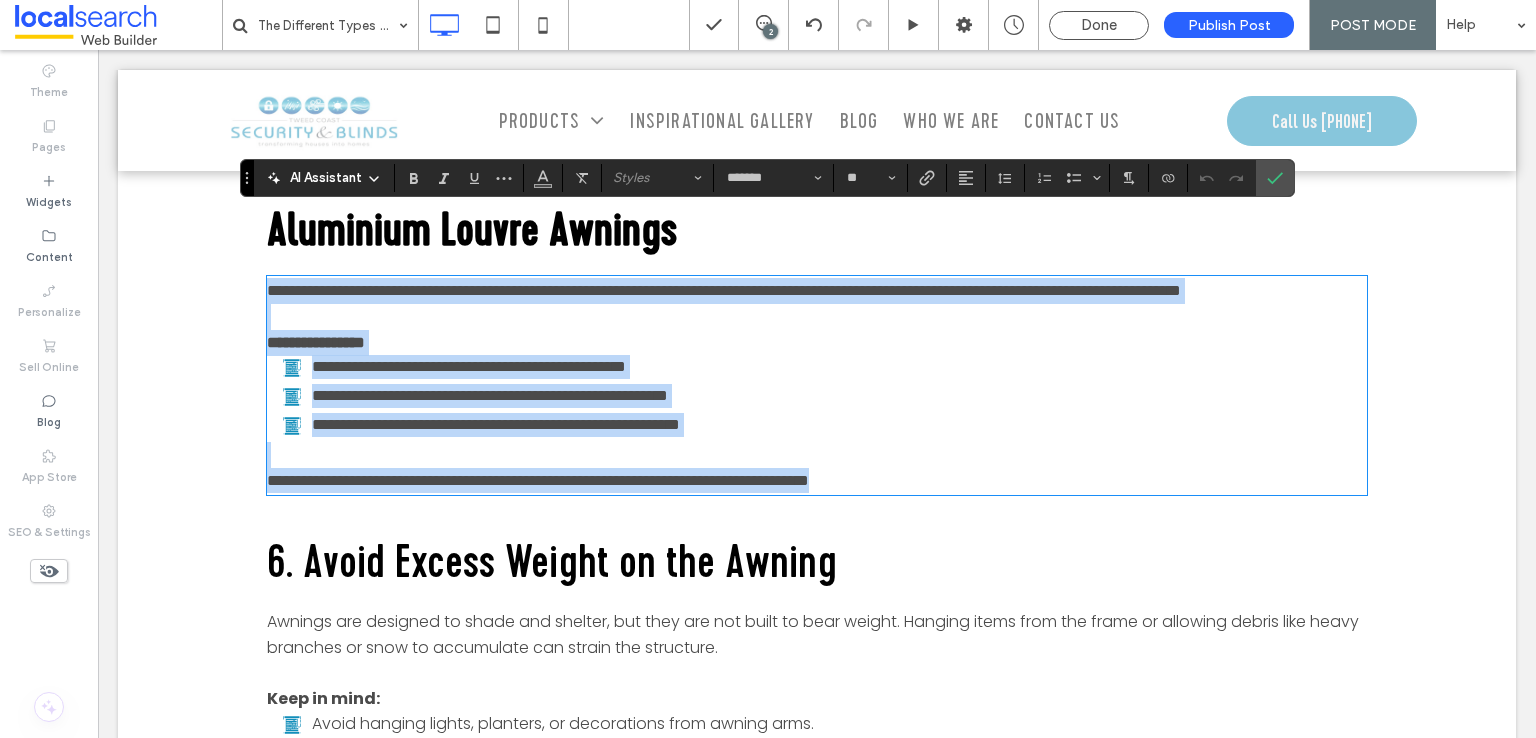scroll, scrollTop: 1900, scrollLeft: 0, axis: vertical 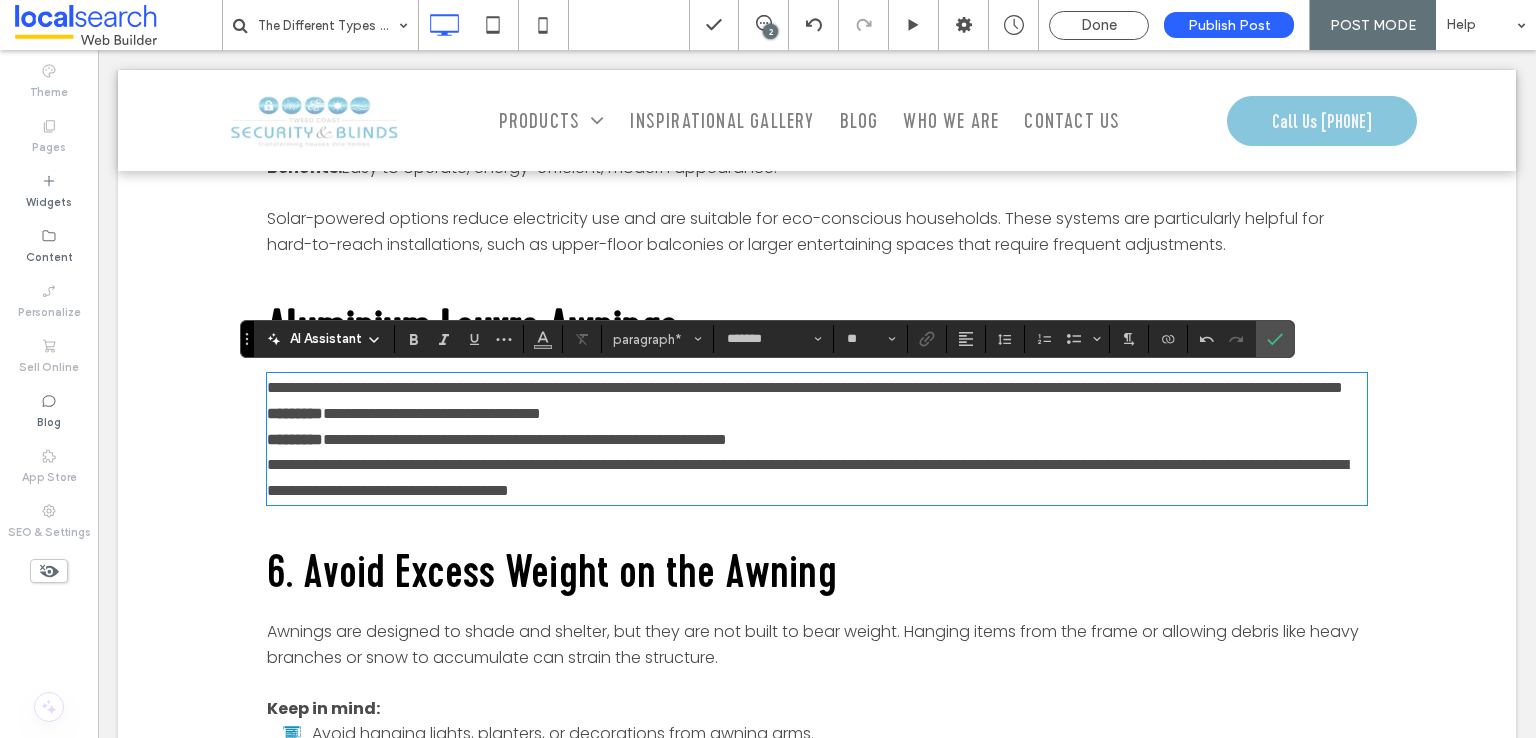 click on "**********" at bounding box center [817, 388] 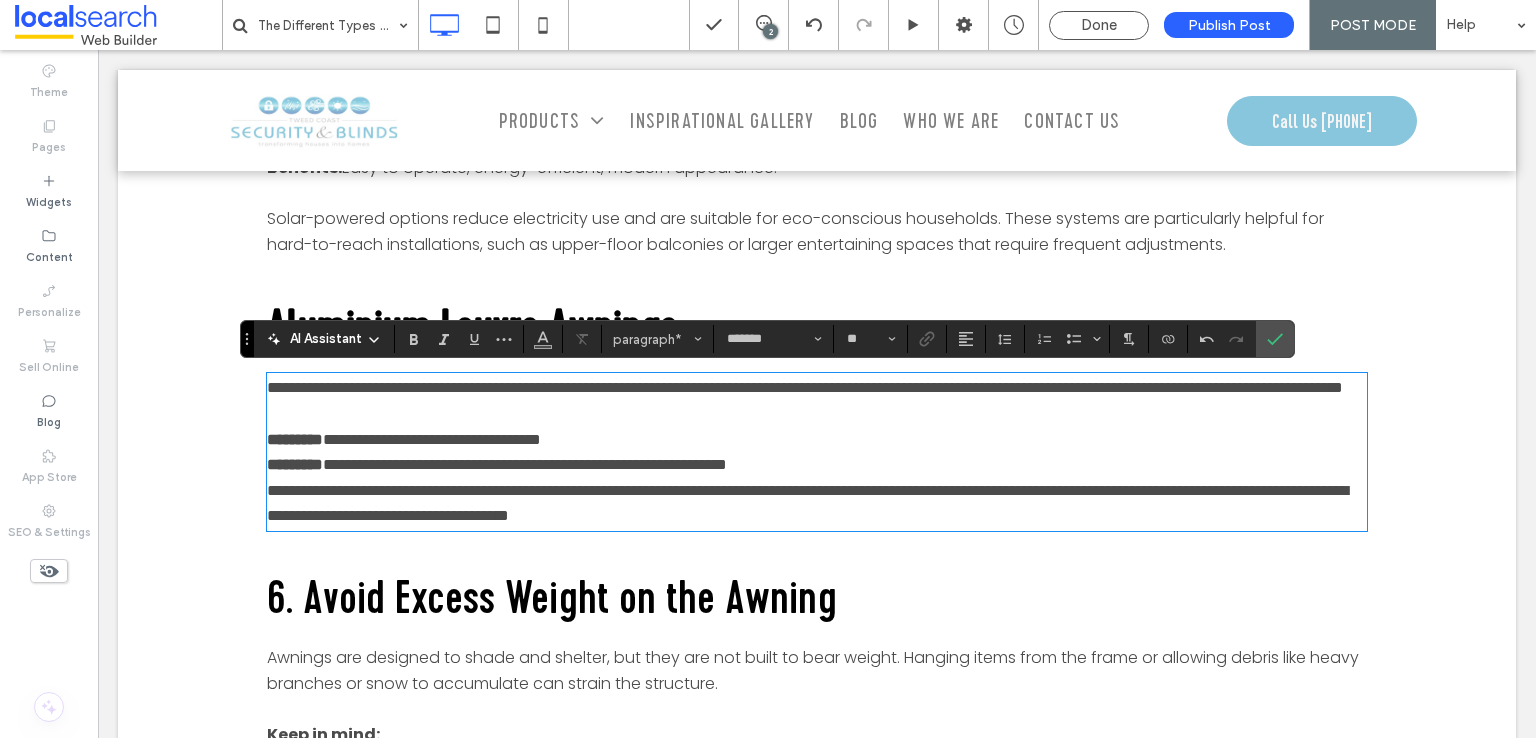 click on "**********" at bounding box center (817, 465) 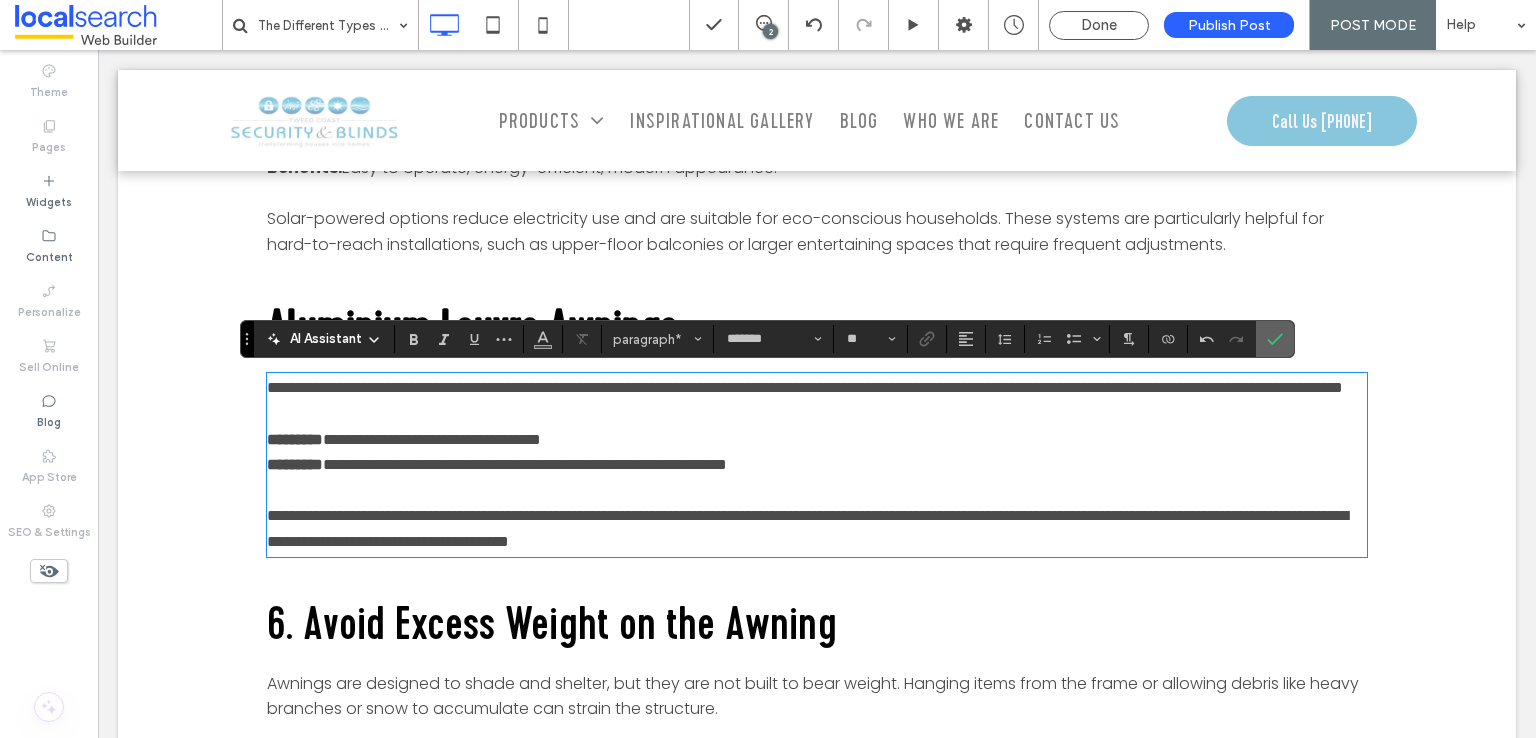 click 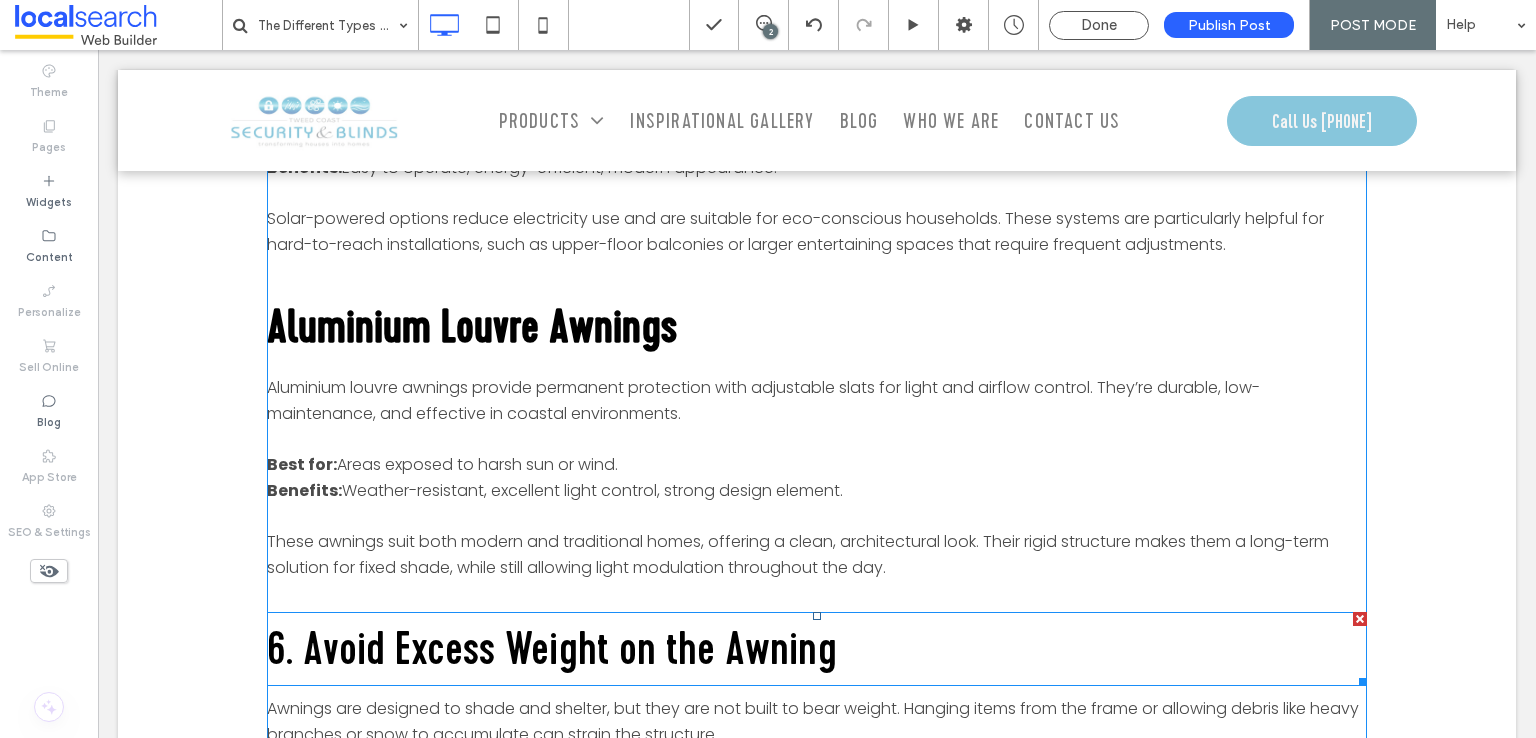 click on "6. Avoid Excess Weight on the Awning" at bounding box center [552, 648] 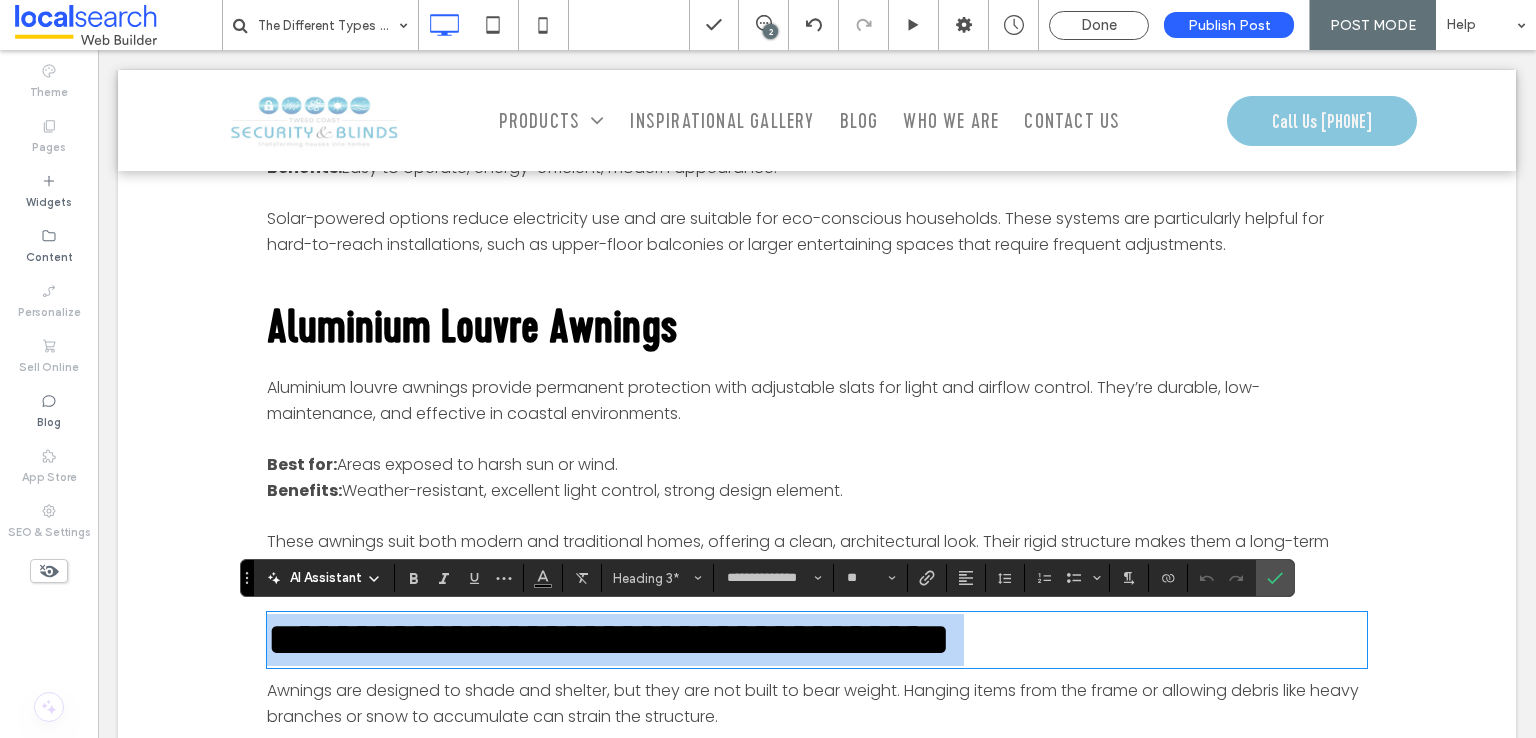 type on "*******" 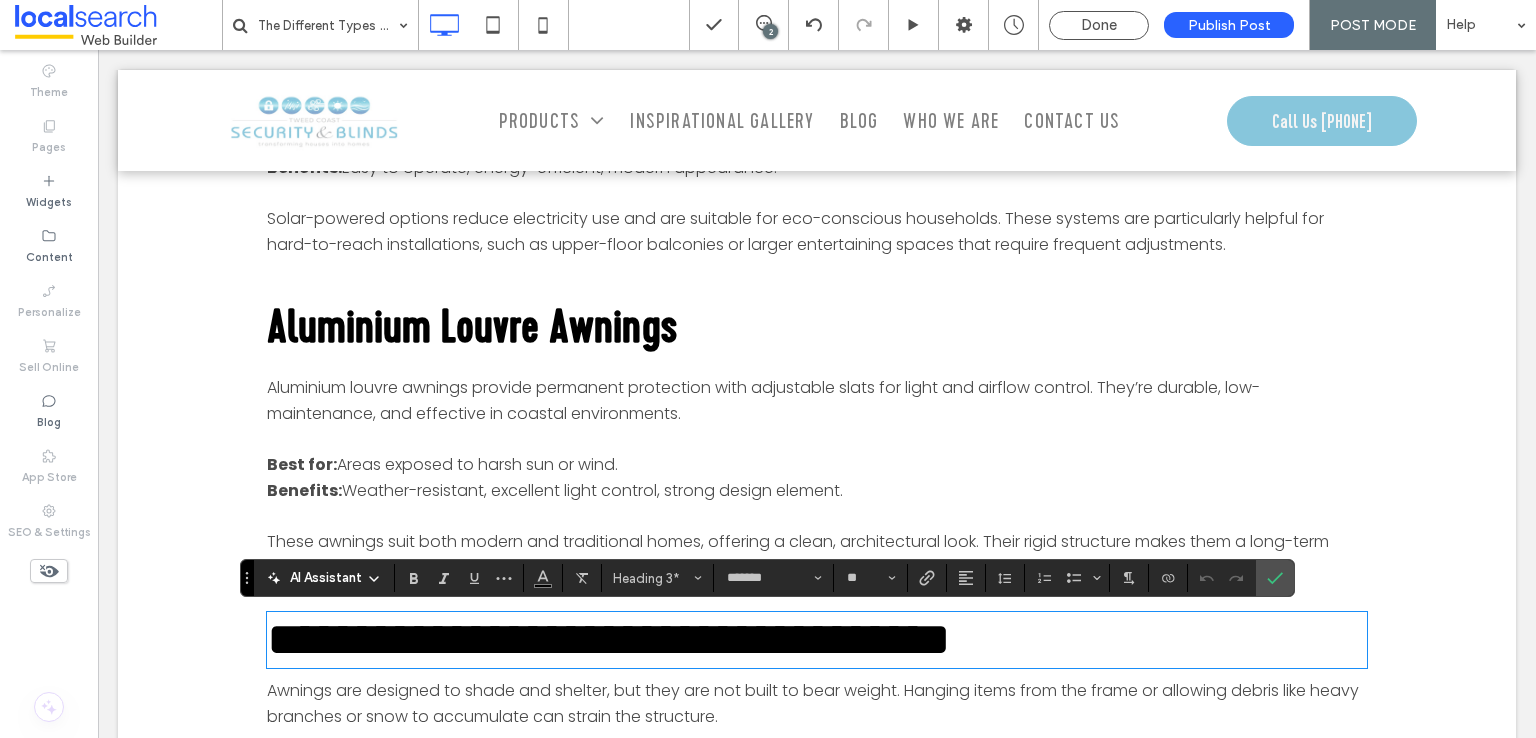 scroll, scrollTop: 0, scrollLeft: 0, axis: both 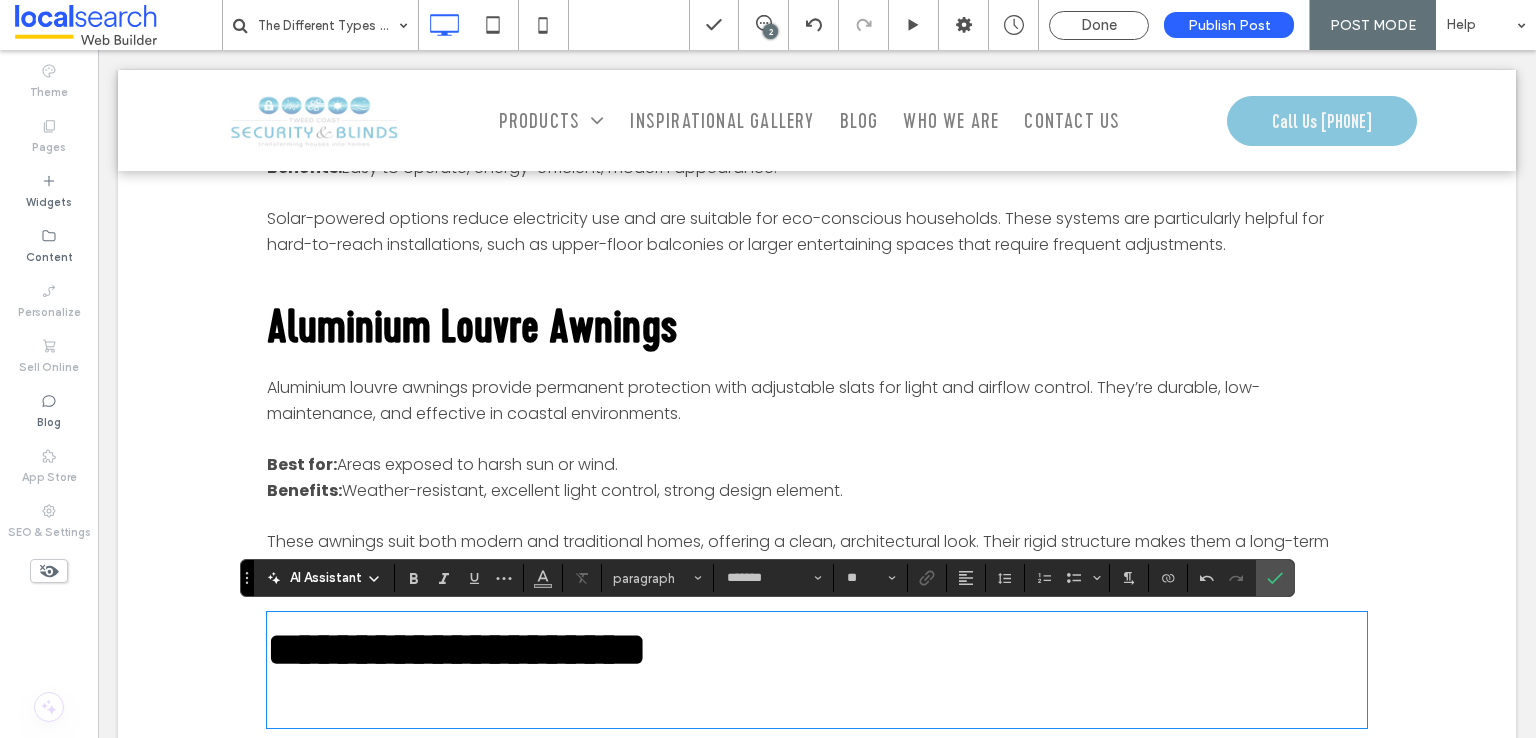 type on "**********" 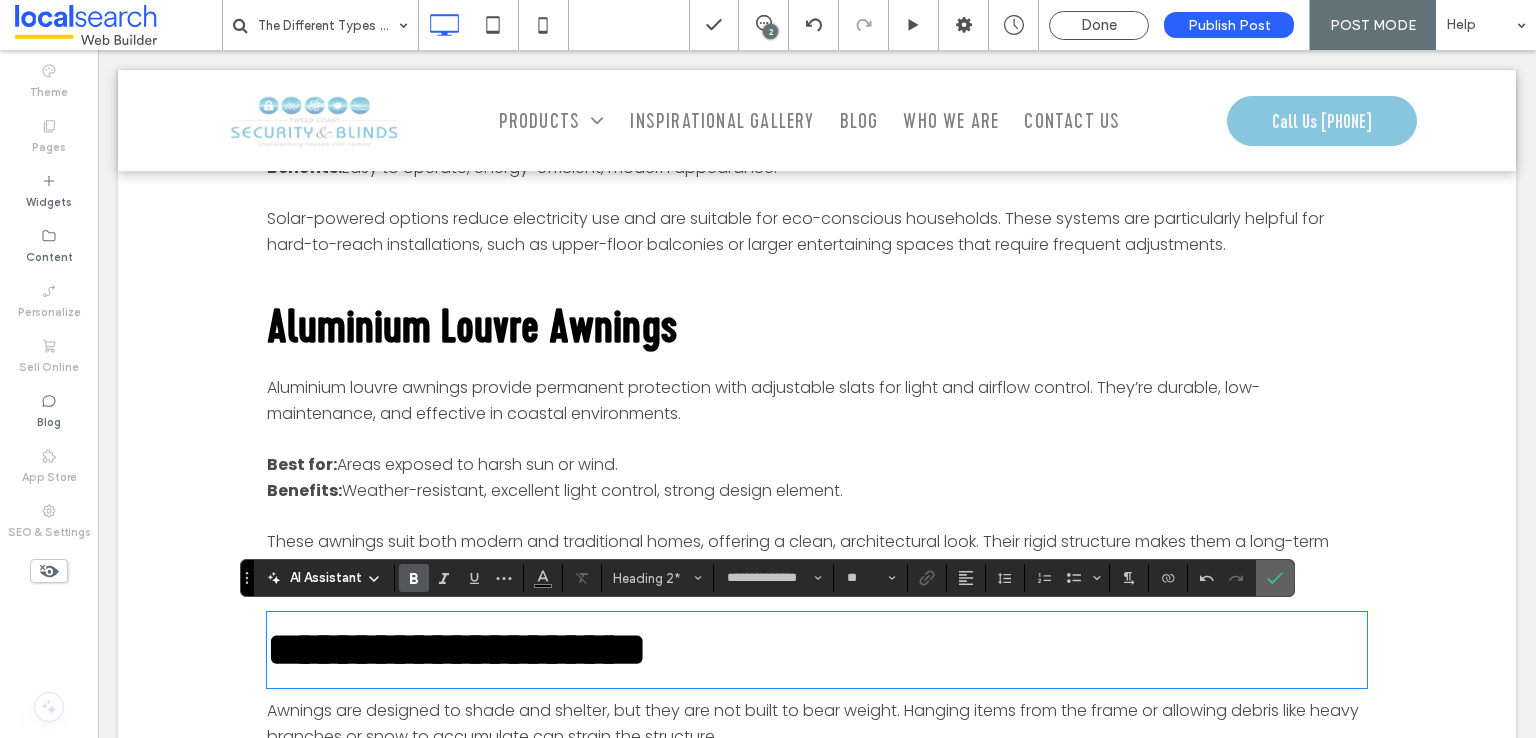 click 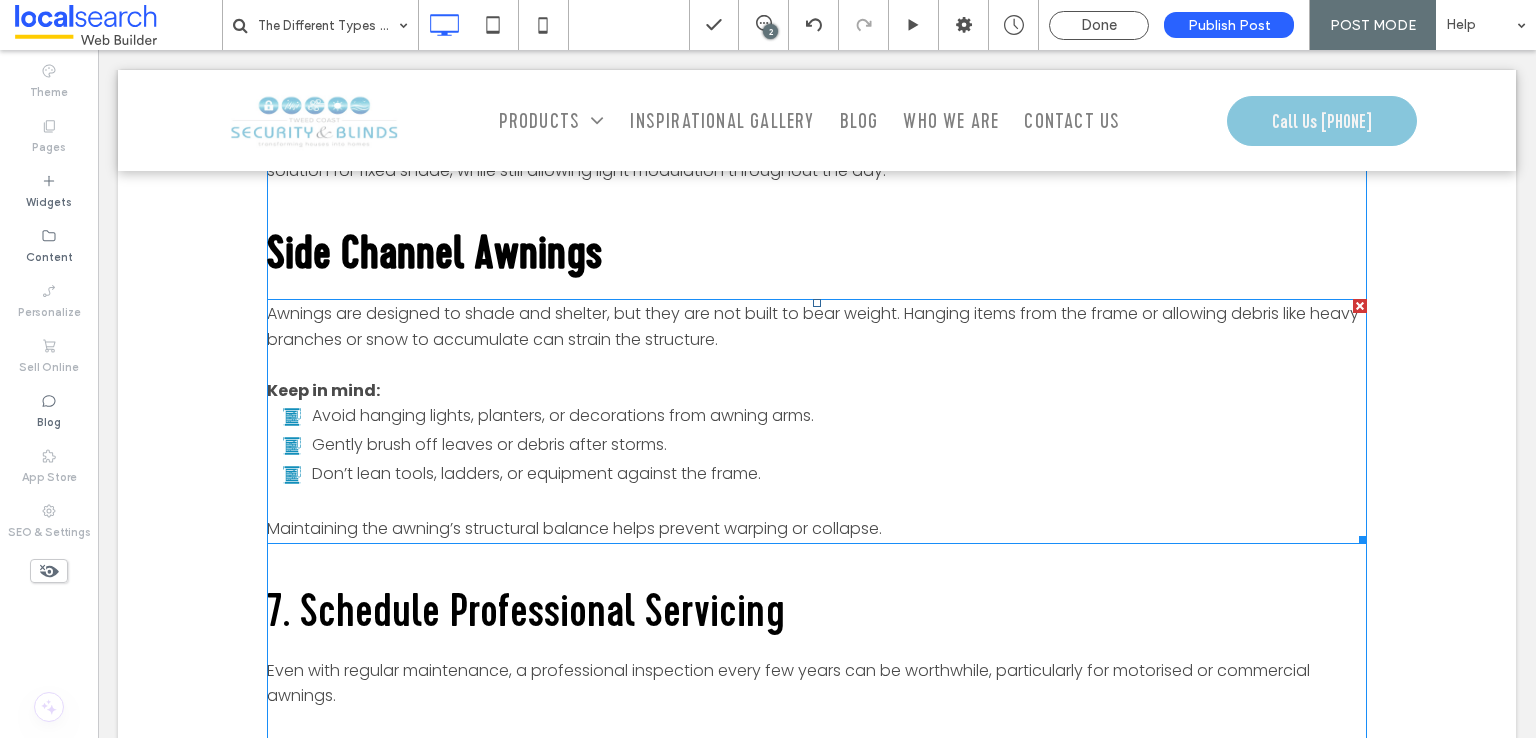 scroll, scrollTop: 2300, scrollLeft: 0, axis: vertical 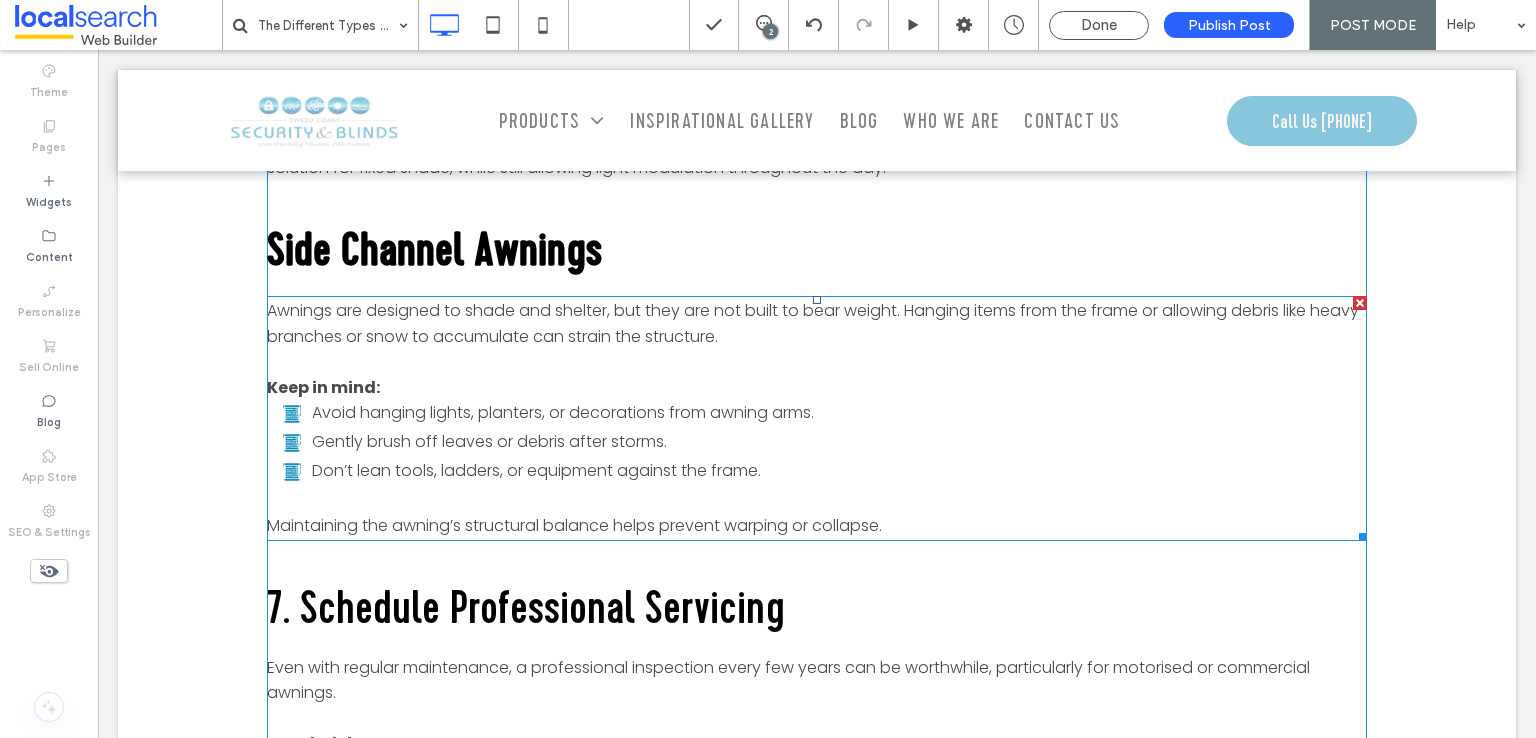 click on "Awnings are designed to shade and shelter, but they are not built to bear weight. Hanging items from the frame or allowing debris like heavy branches or snow to accumulate can strain the structure." at bounding box center [813, 323] 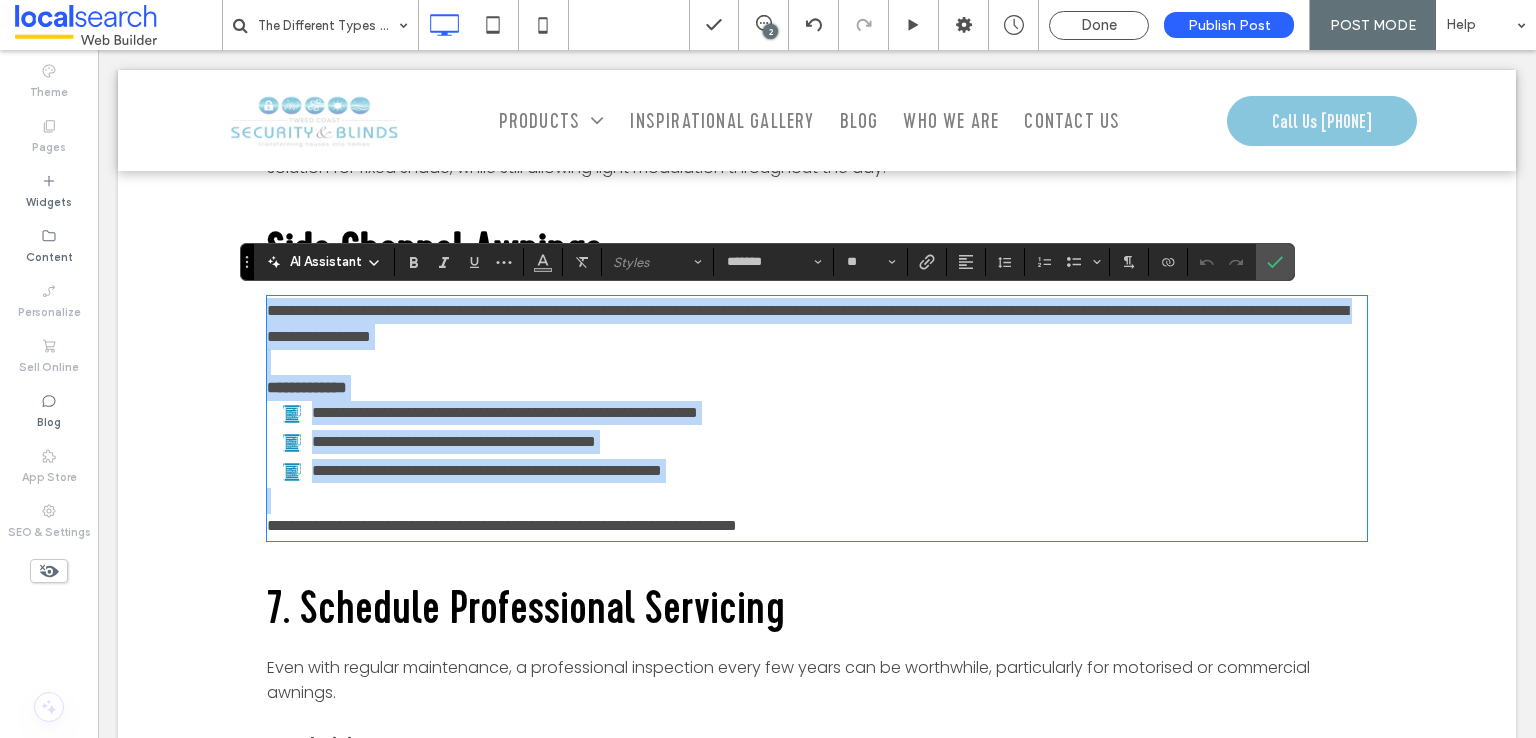 scroll, scrollTop: 0, scrollLeft: 0, axis: both 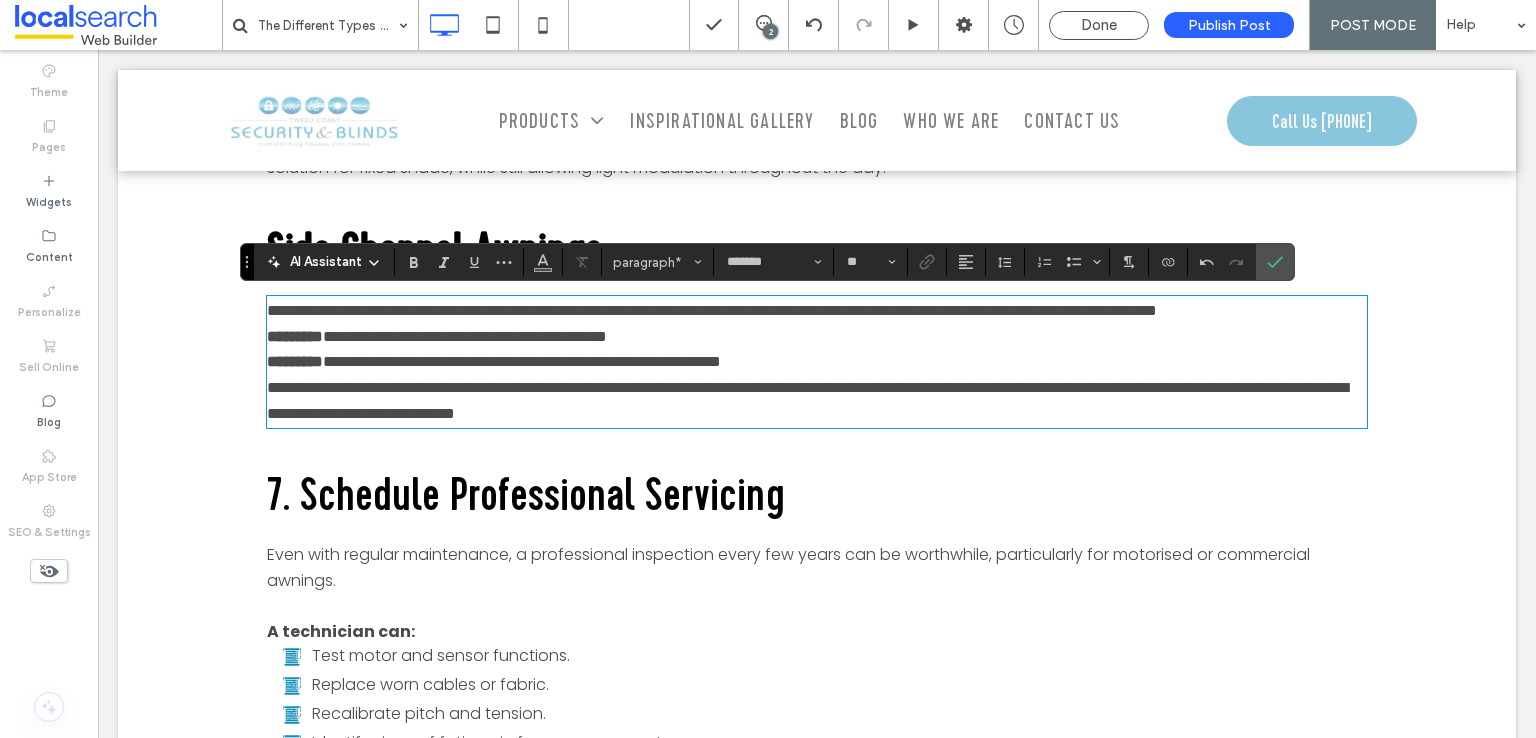 click on "**********" at bounding box center [817, 311] 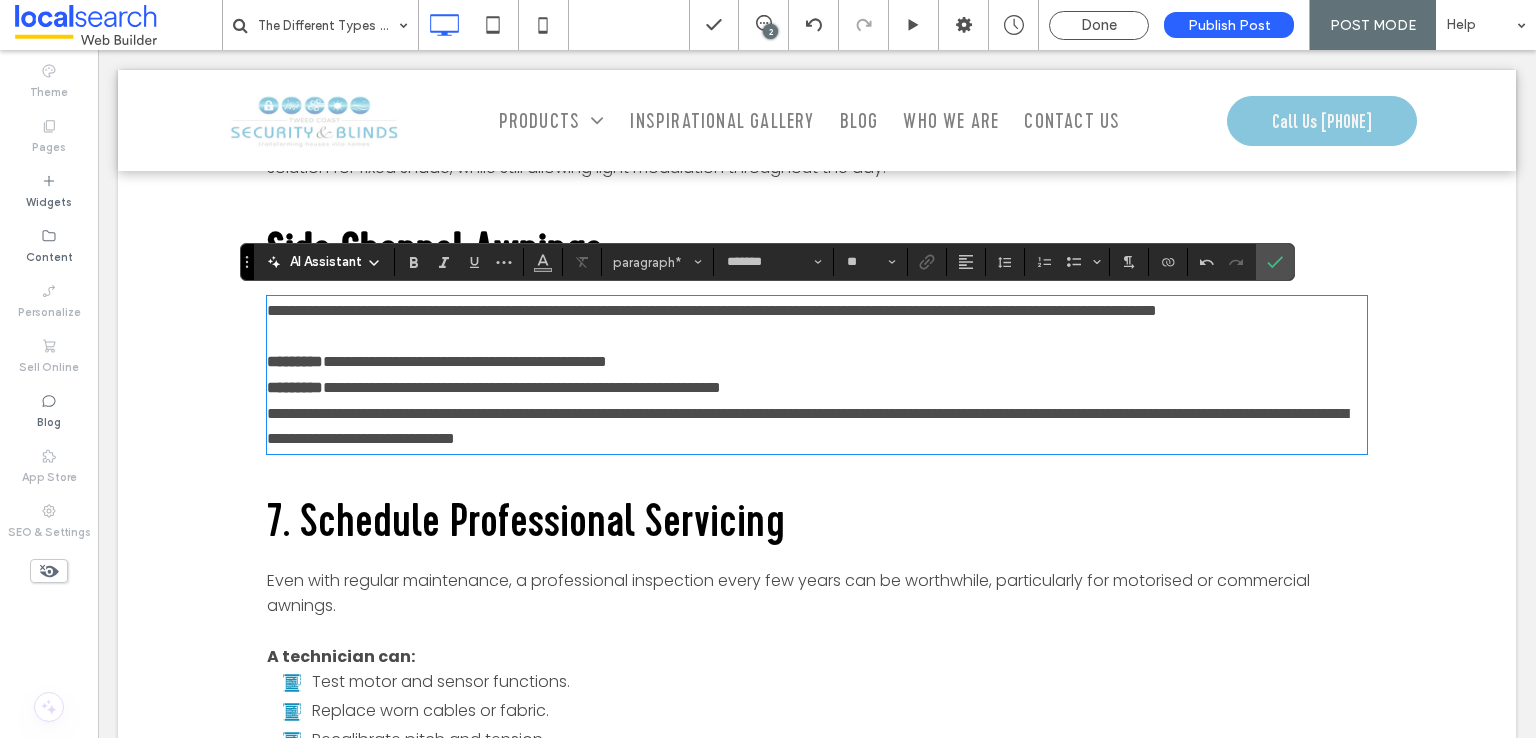 click on "**********" at bounding box center (817, 388) 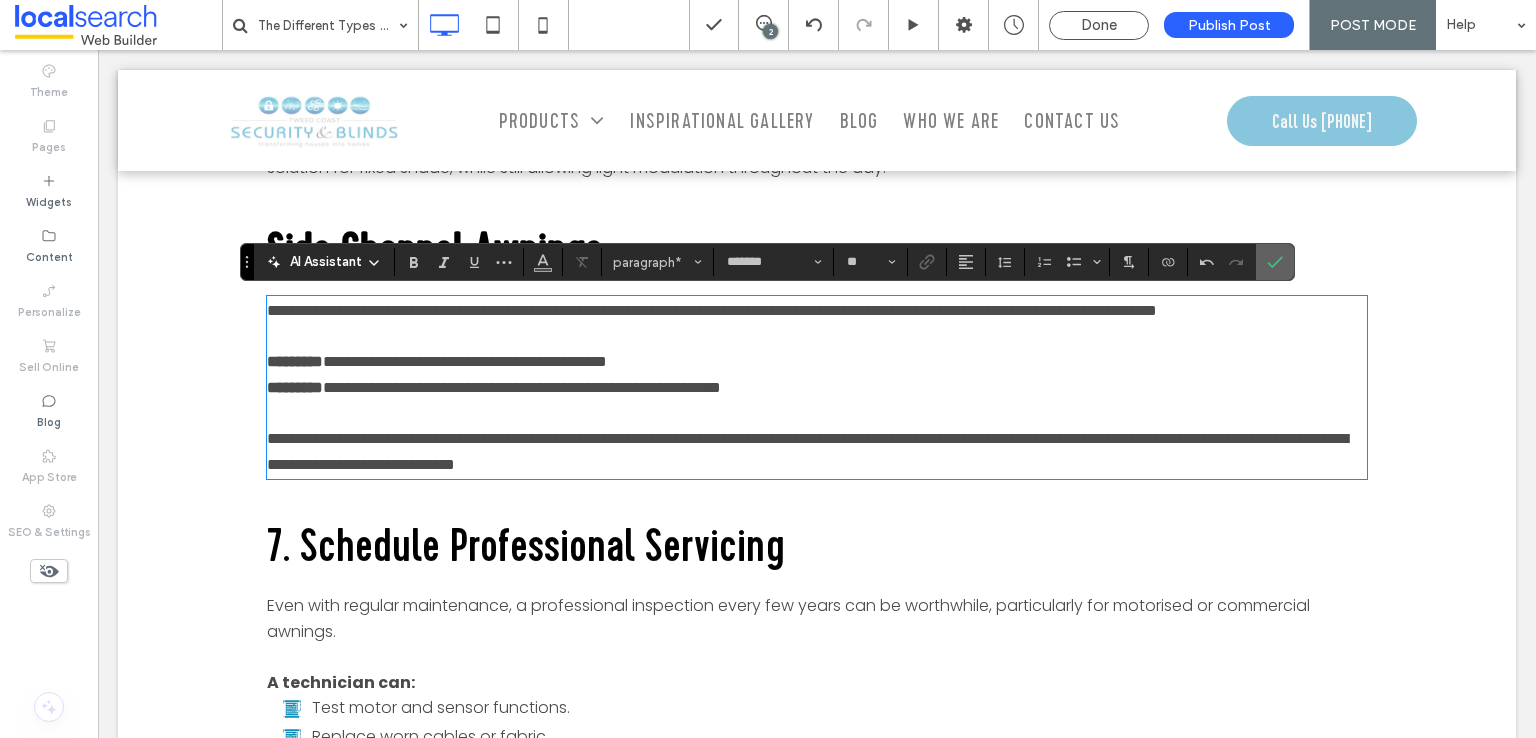 click 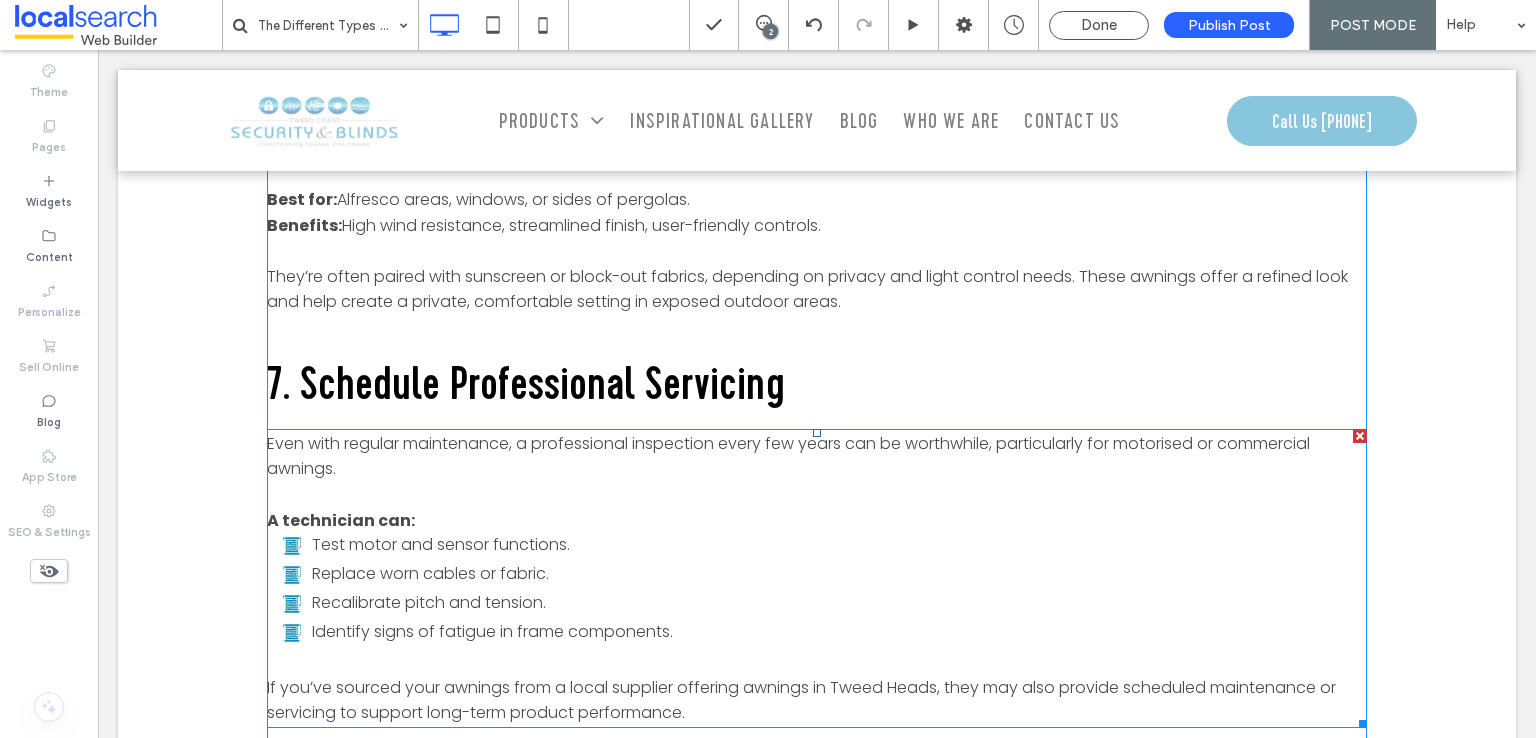 scroll, scrollTop: 2600, scrollLeft: 0, axis: vertical 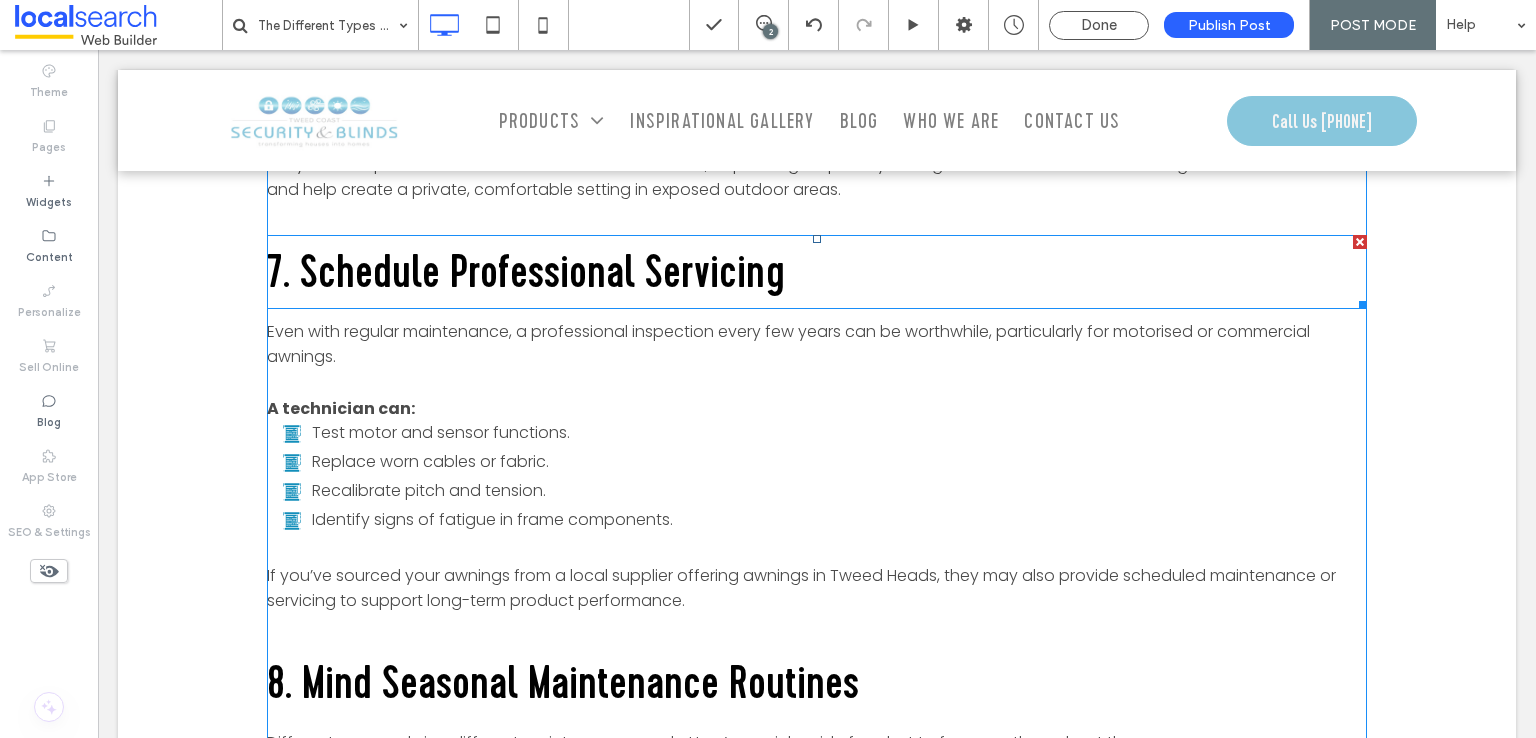 click on "7. Schedule Professional Servicing" at bounding box center [526, 271] 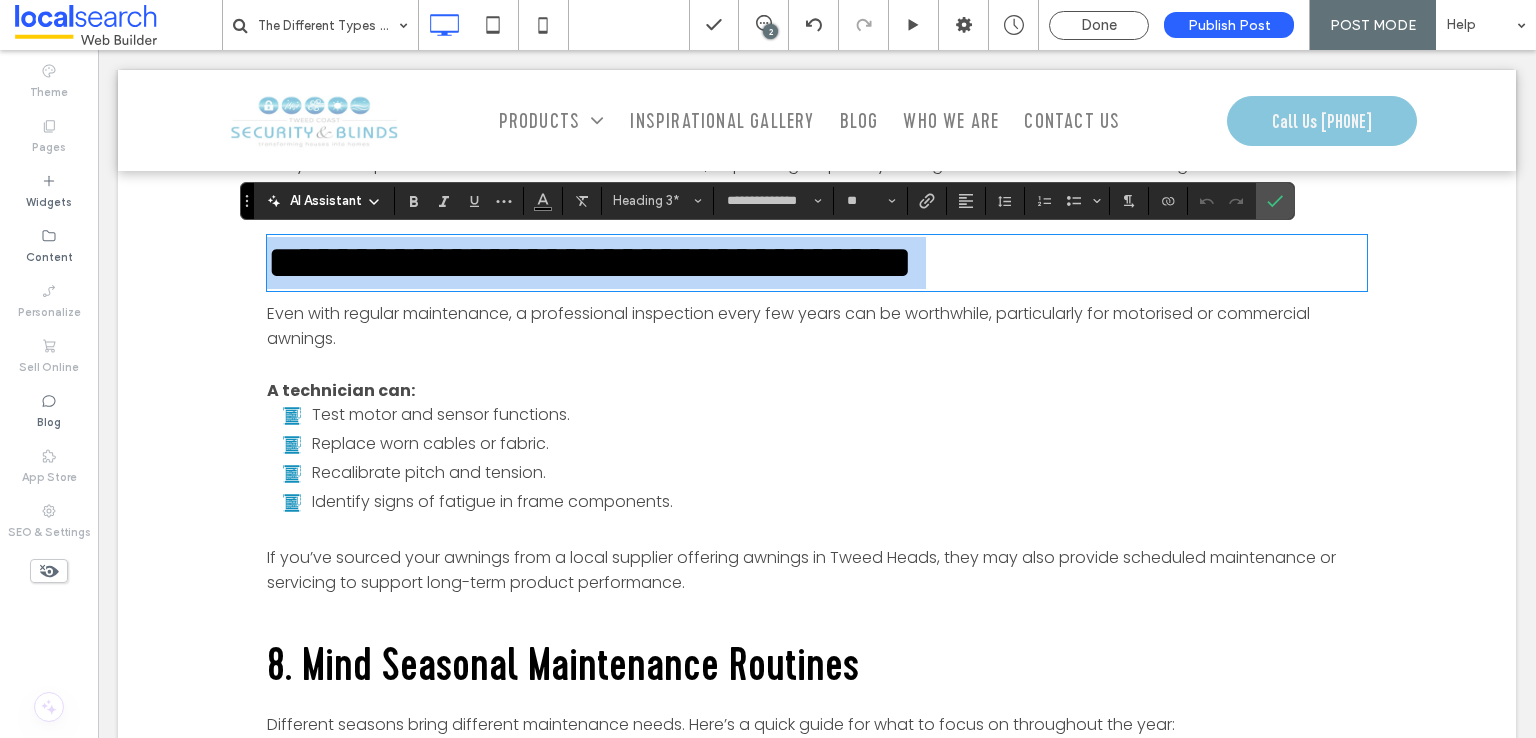 type on "*******" 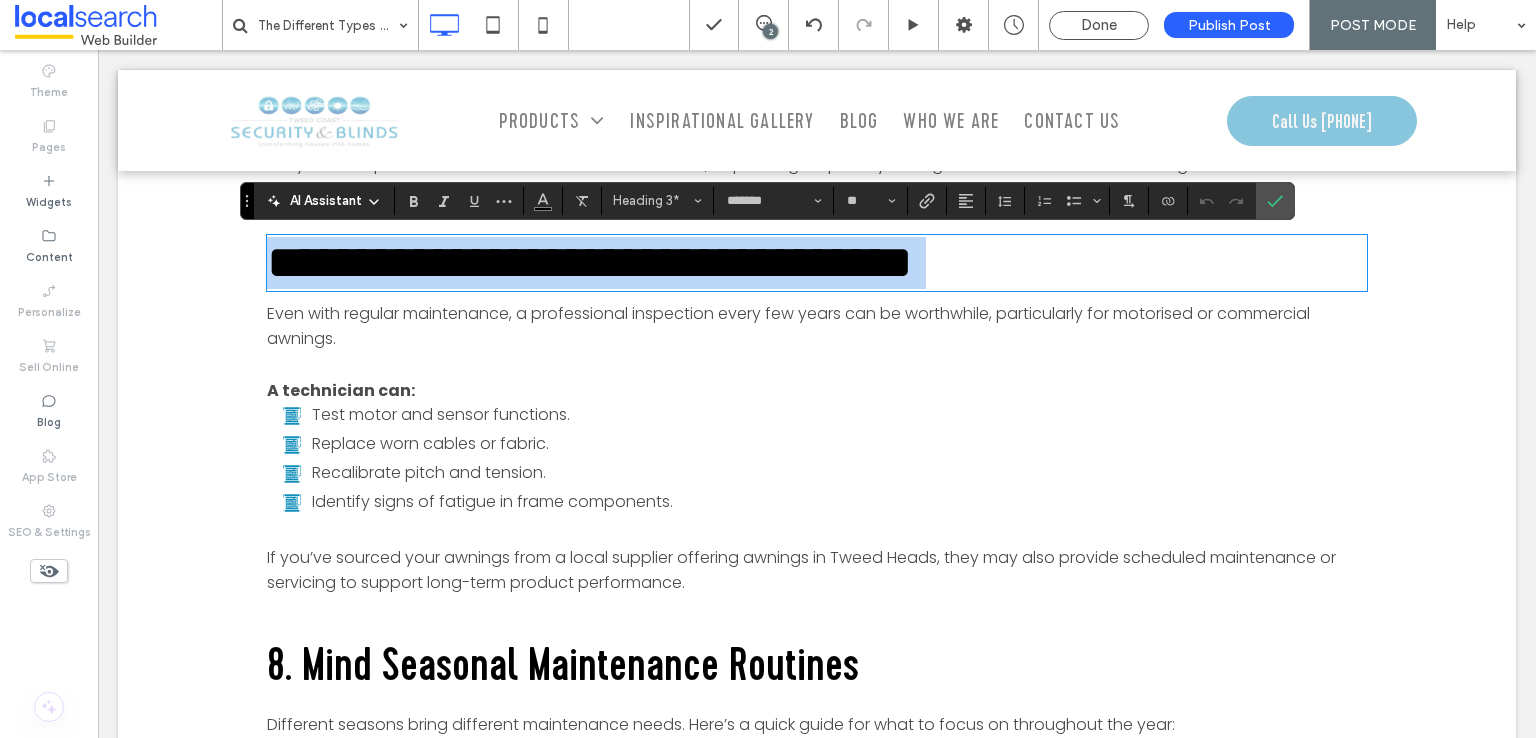 scroll, scrollTop: 0, scrollLeft: 0, axis: both 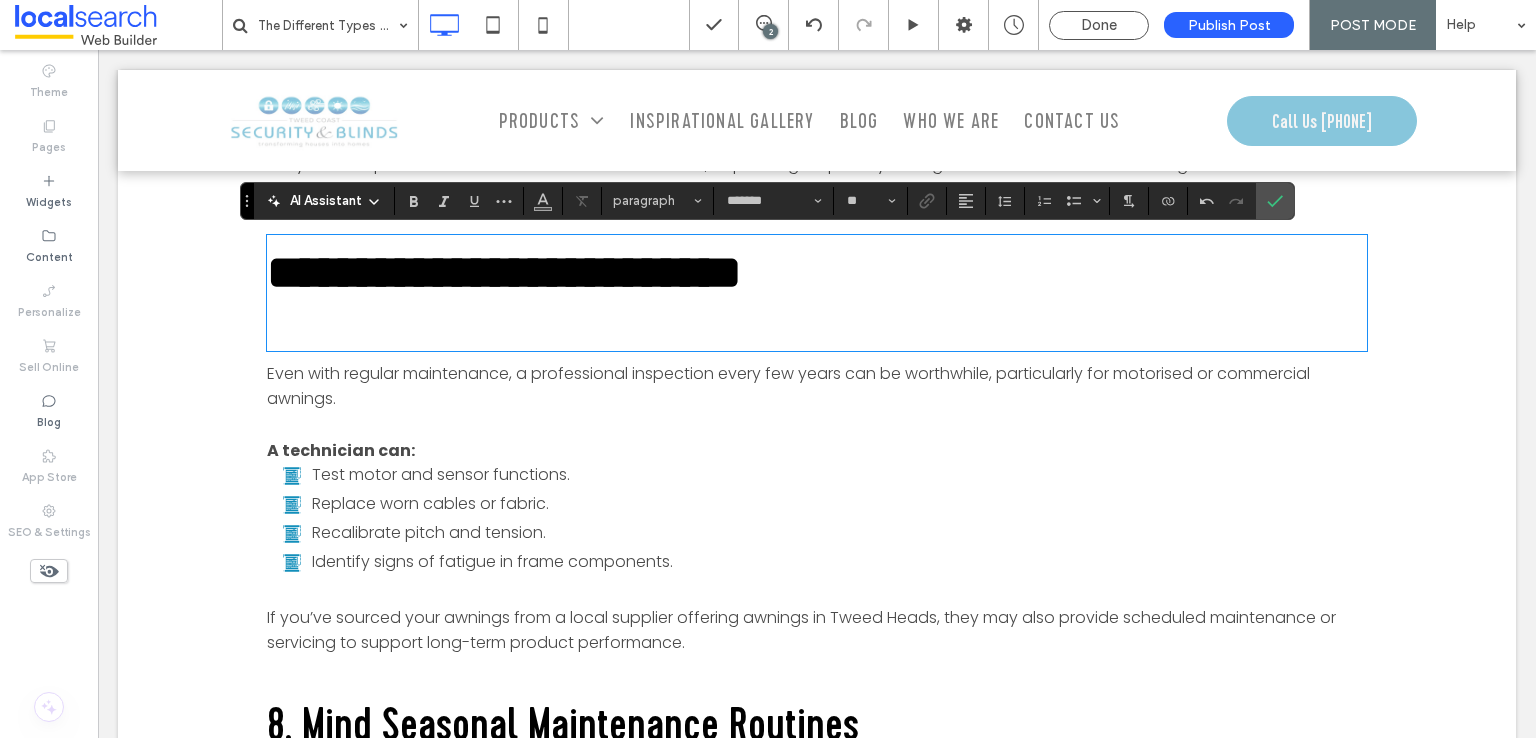 type on "**********" 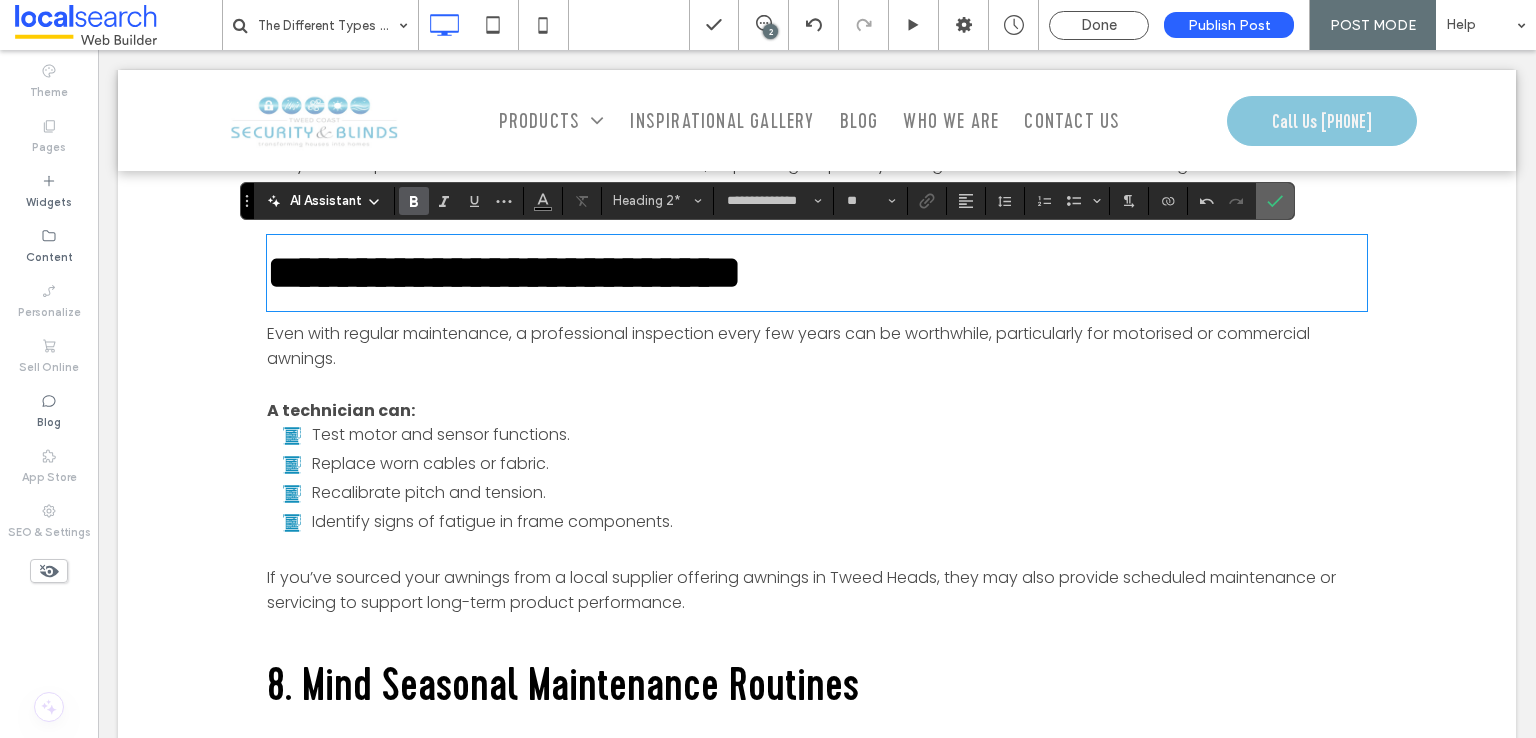 click 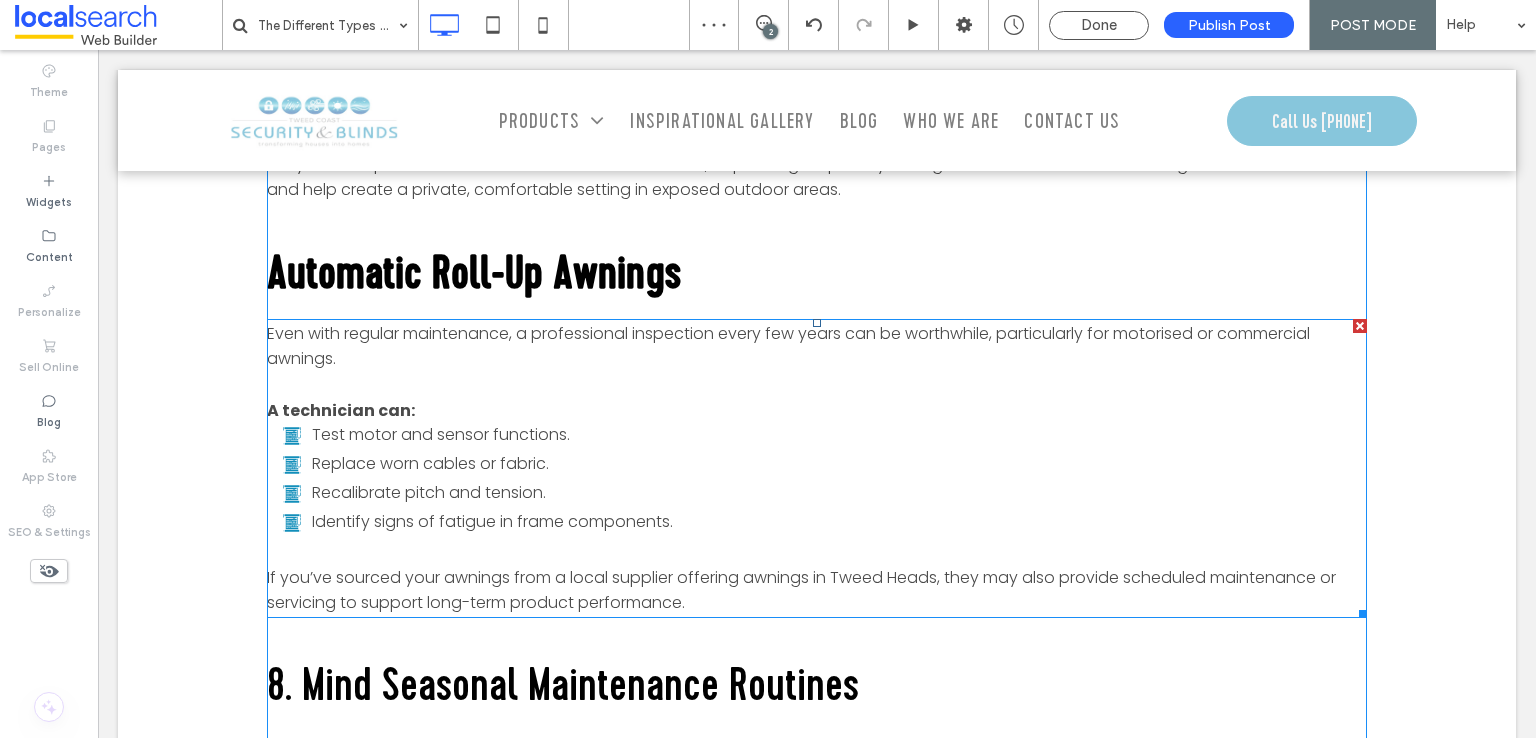 click on "Test motor and sensor functions. Replace worn cables or fabric. Recalibrate pitch and tension. Identify signs of fatigue in frame components." at bounding box center (824, 478) 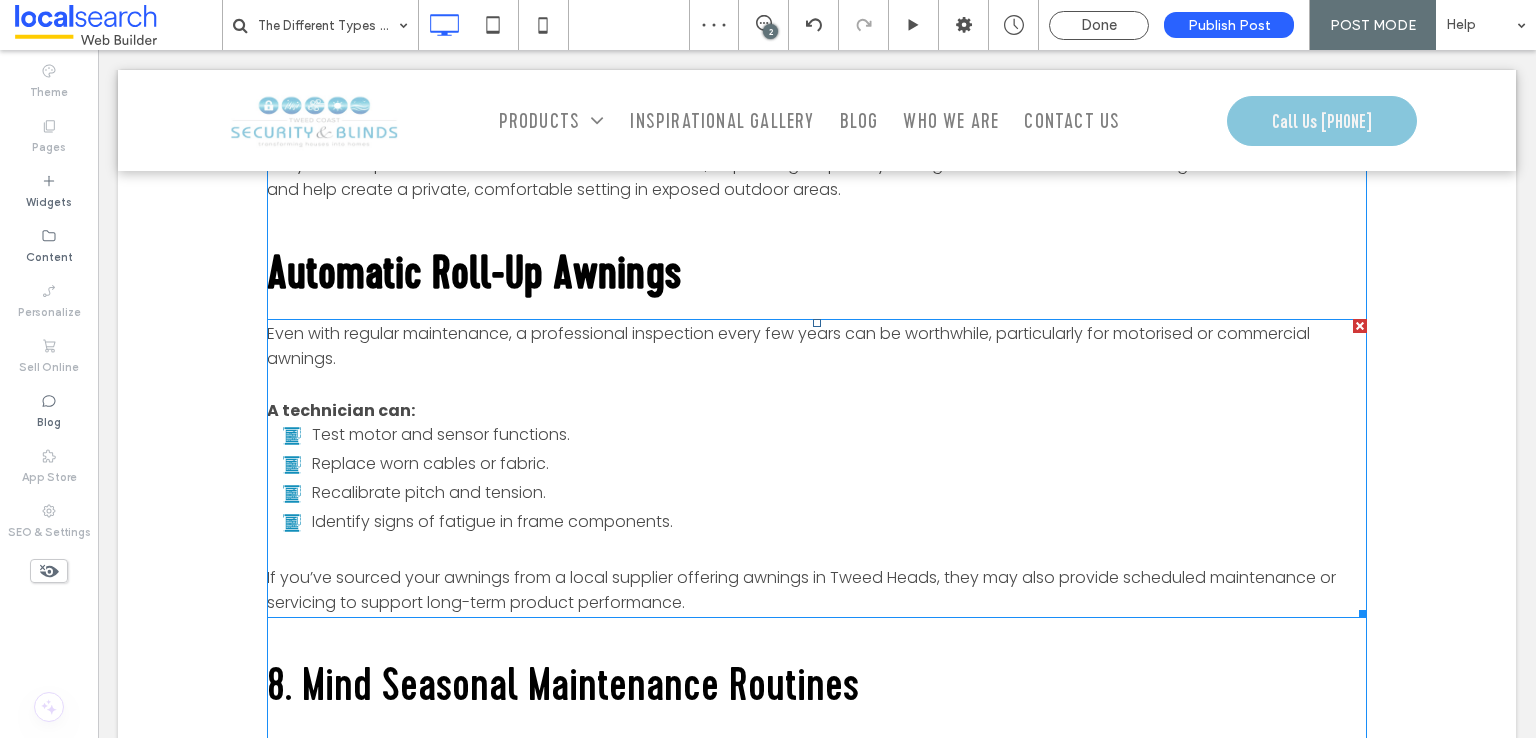 type on "*******" 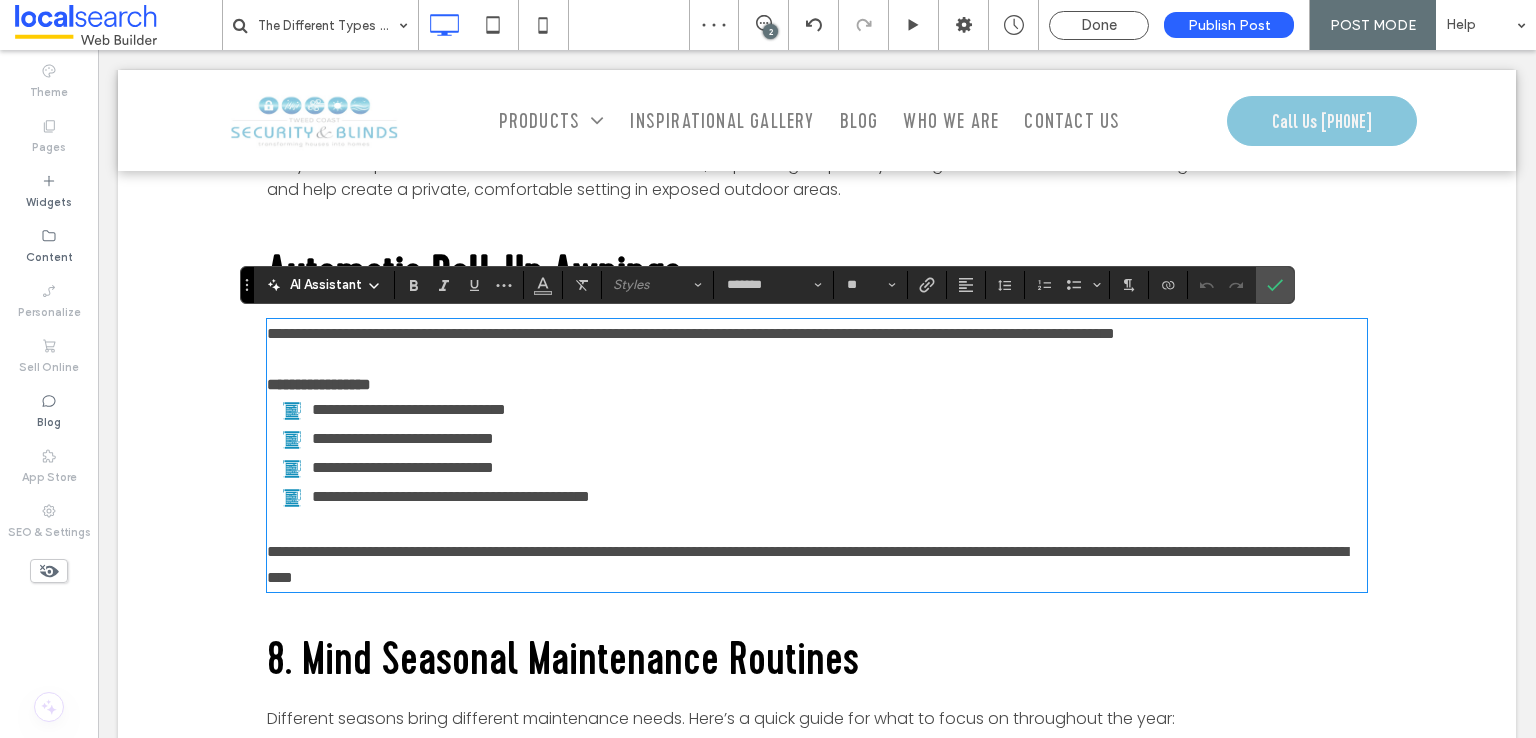scroll, scrollTop: 0, scrollLeft: 0, axis: both 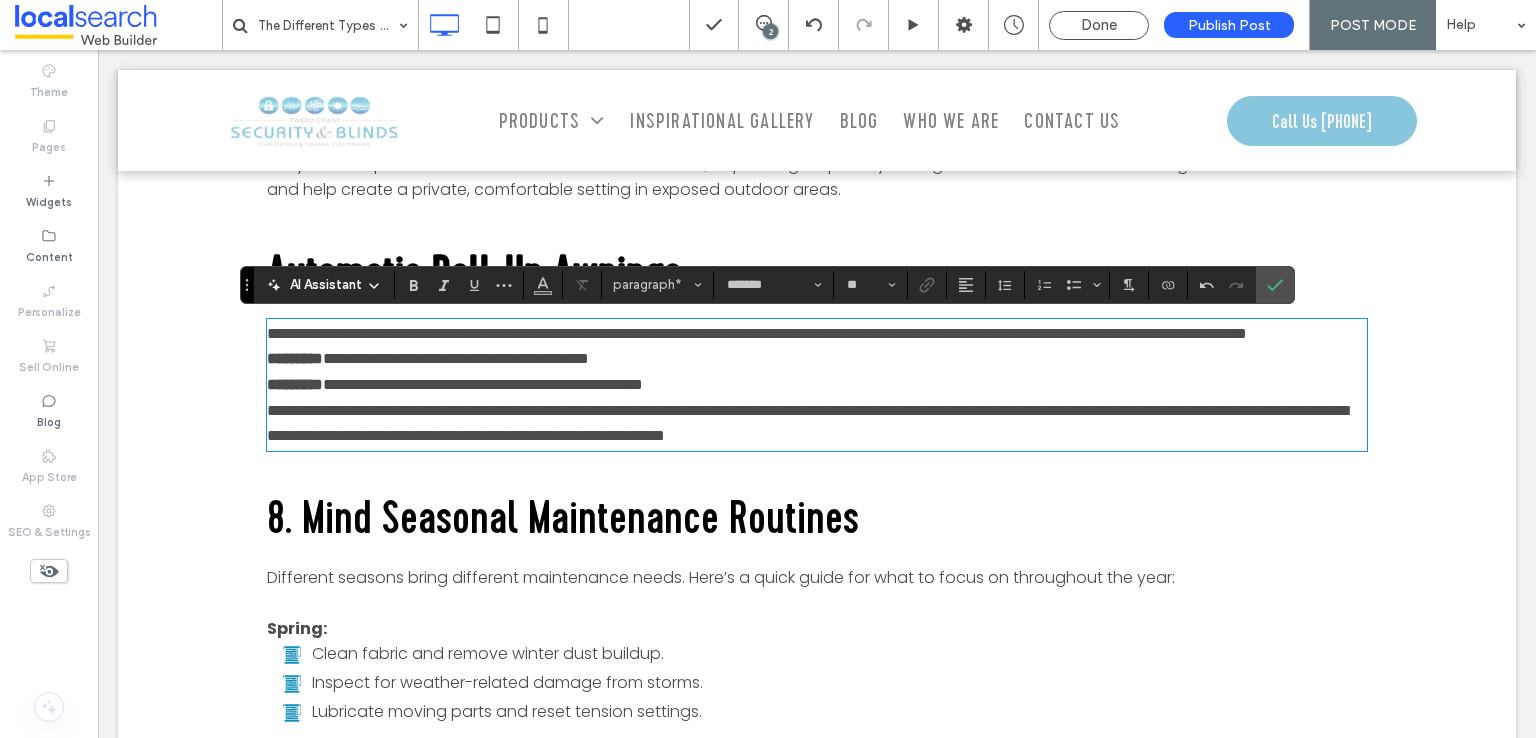 click on "**********" at bounding box center [817, 334] 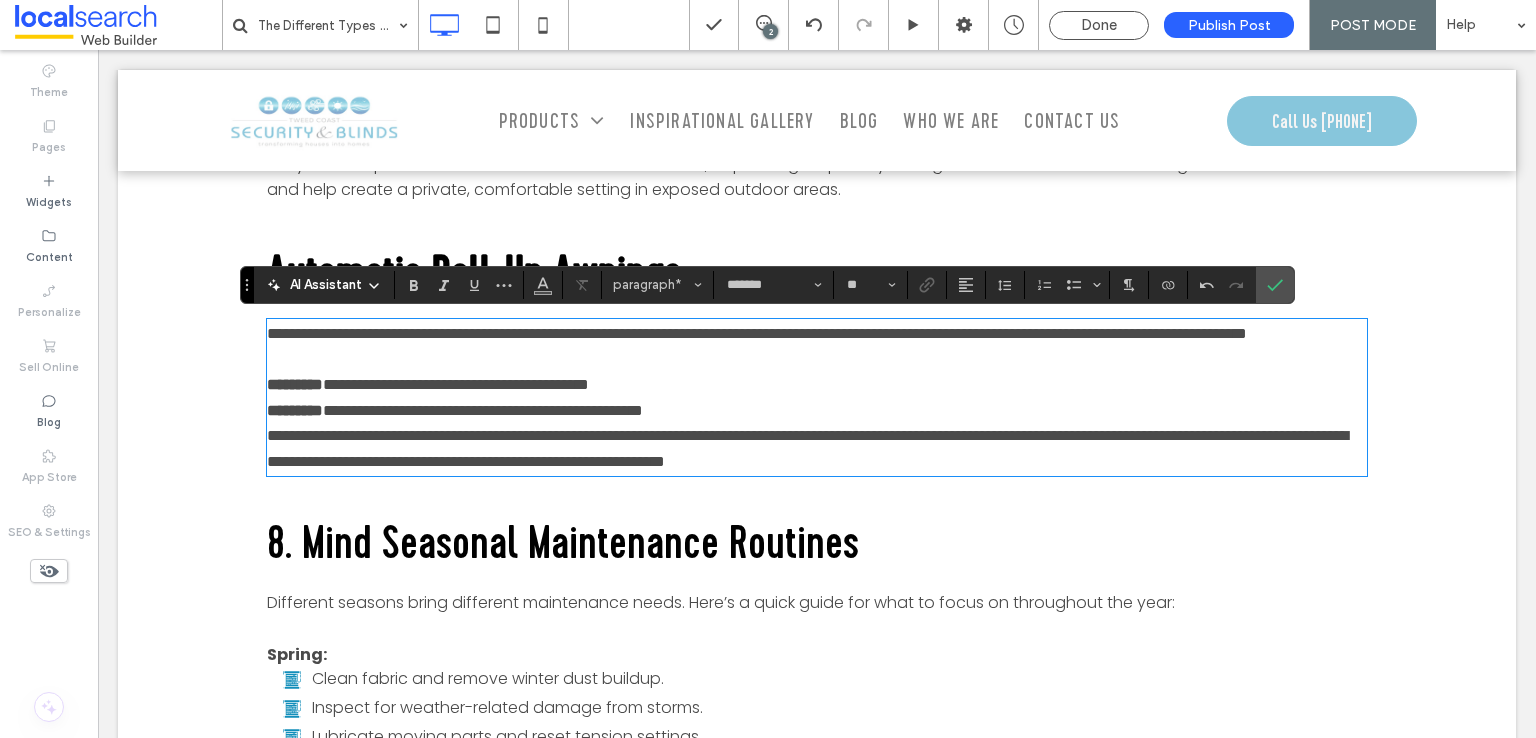 click on "**********" at bounding box center [817, 411] 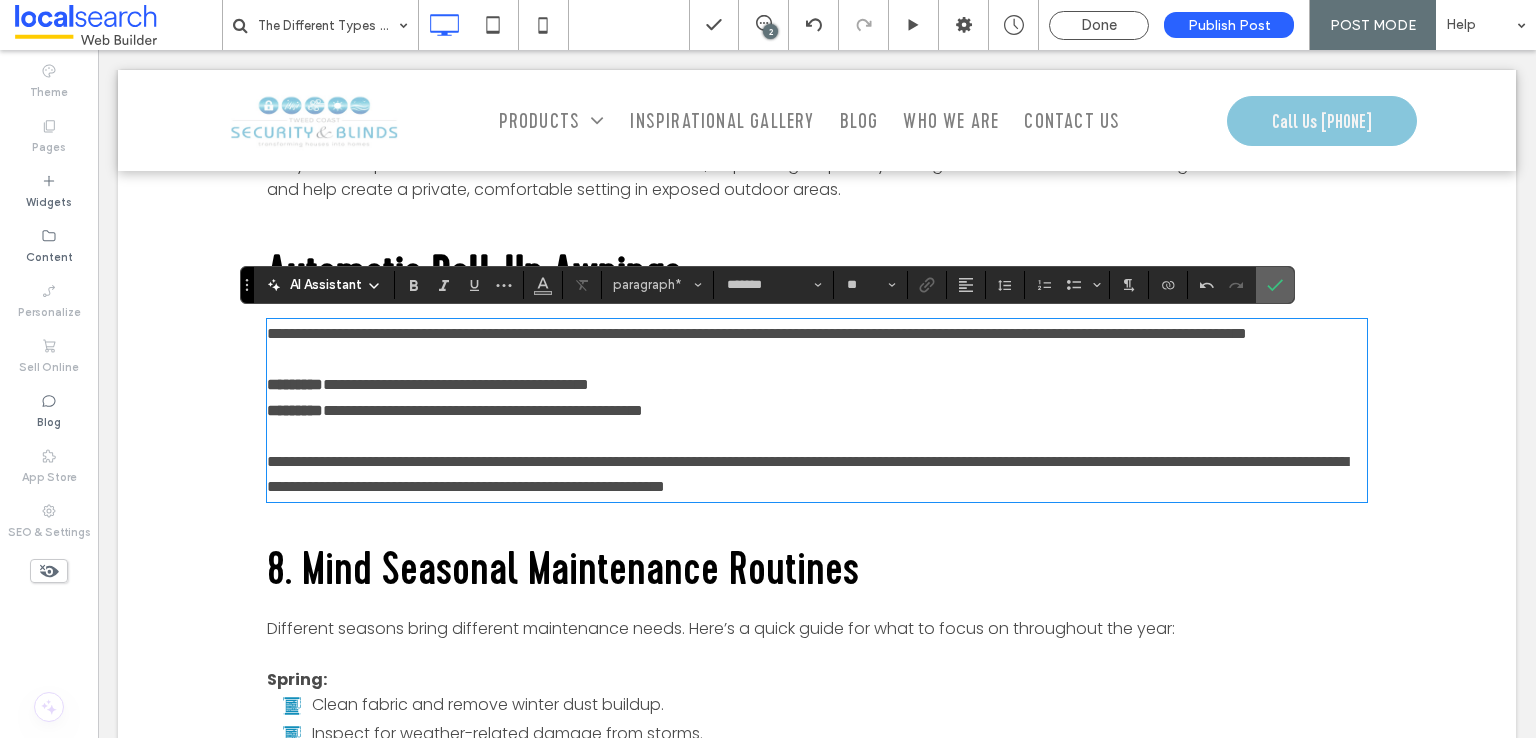 drag, startPoint x: 1276, startPoint y: 282, endPoint x: 1129, endPoint y: 266, distance: 147.86818 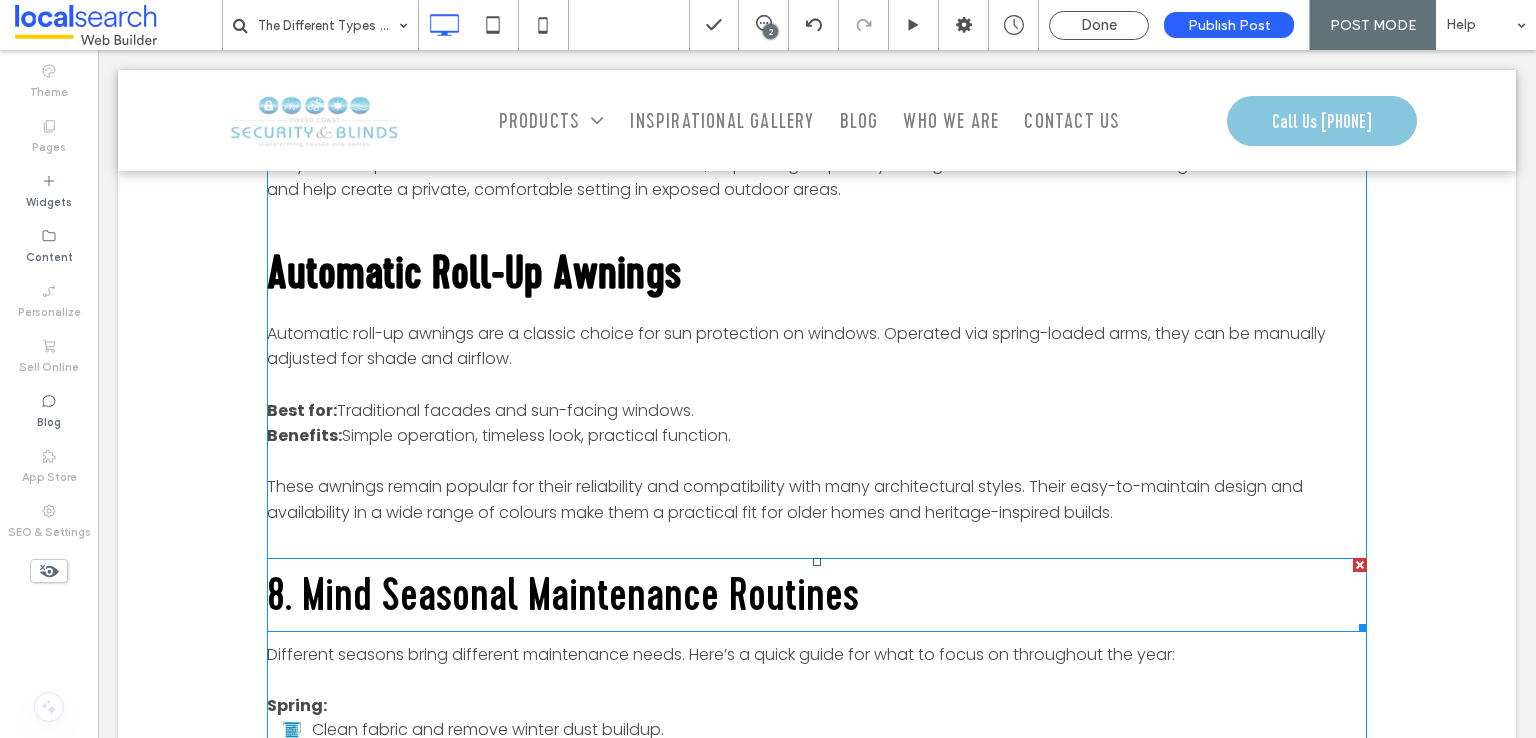 click on "8. Mind Seasonal Maintenance Routines" at bounding box center [563, 594] 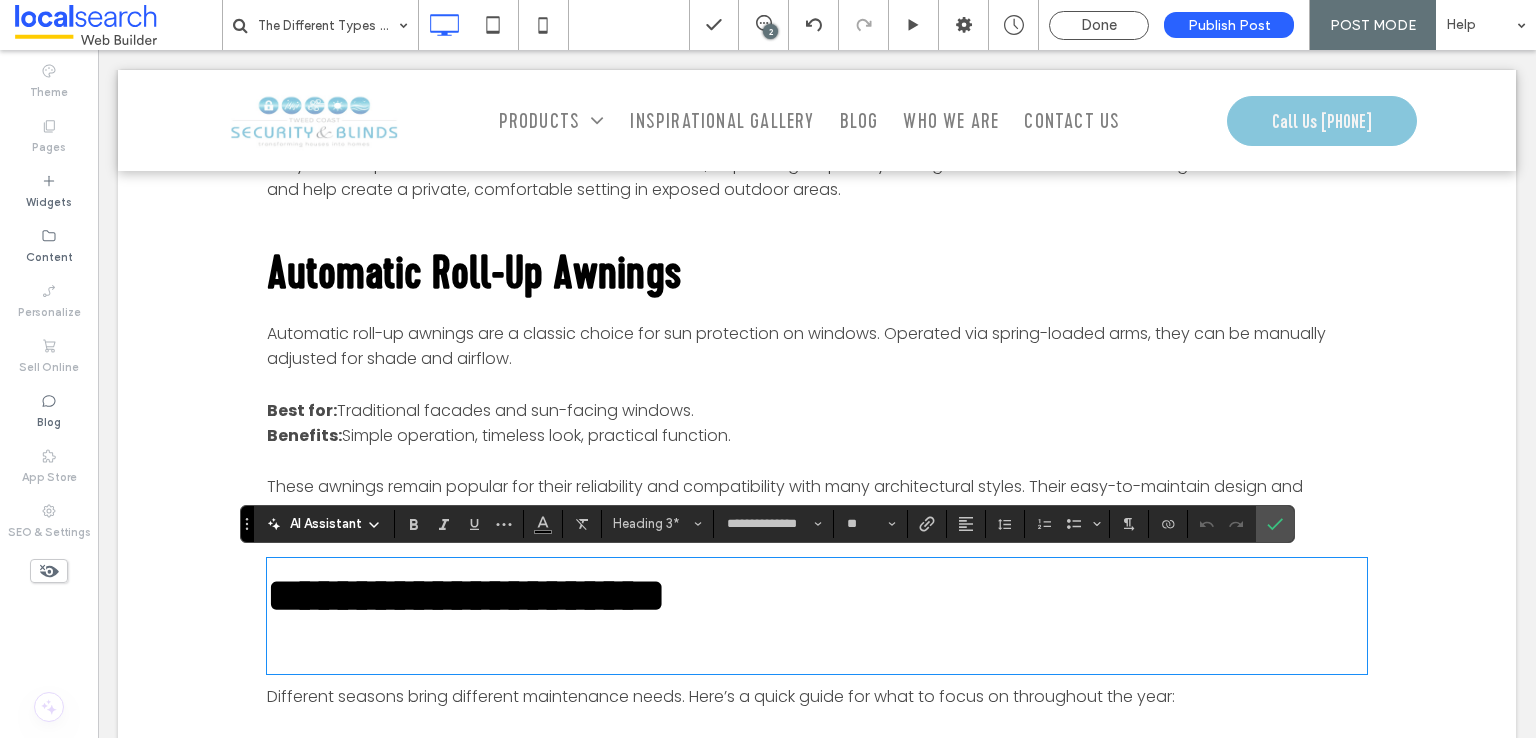 type on "*******" 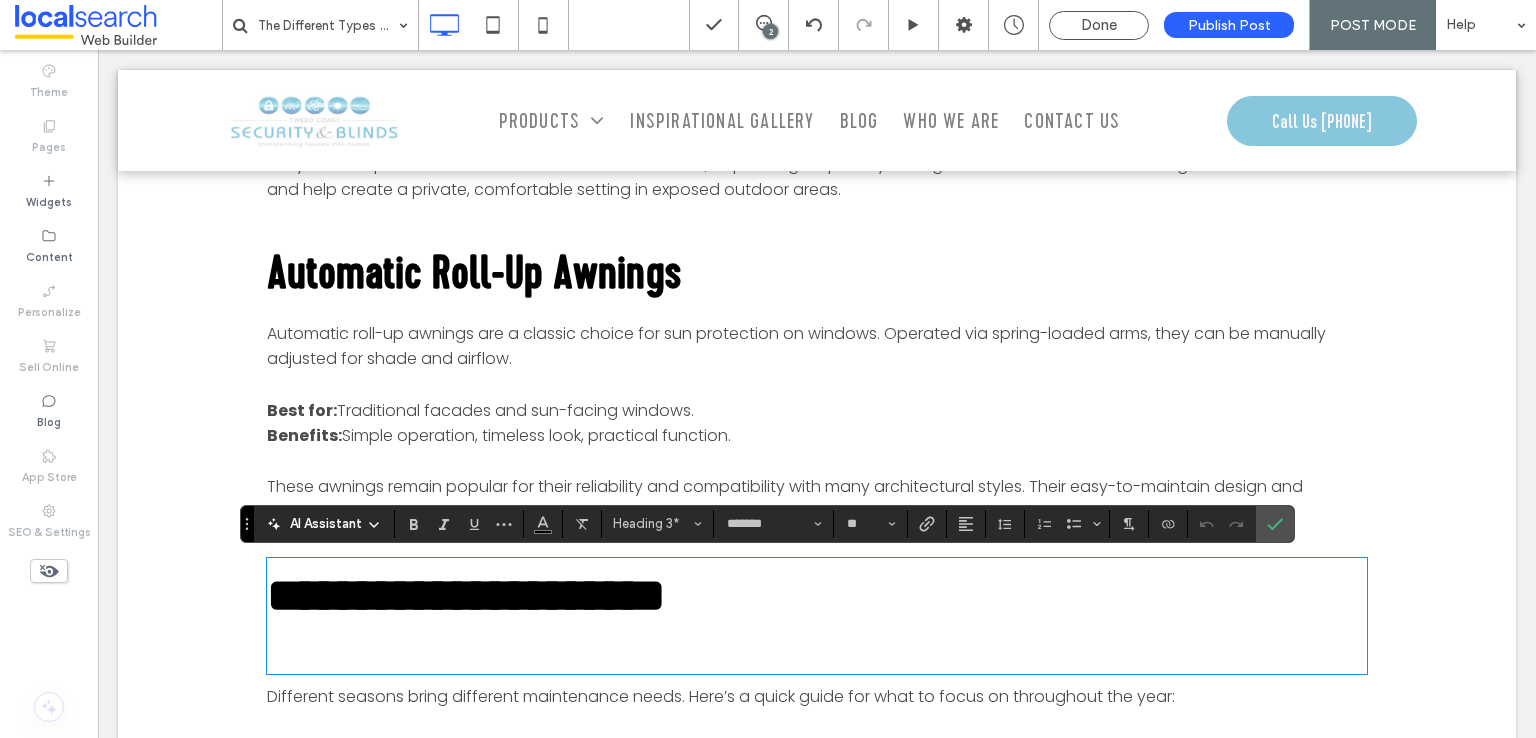 scroll, scrollTop: 0, scrollLeft: 0, axis: both 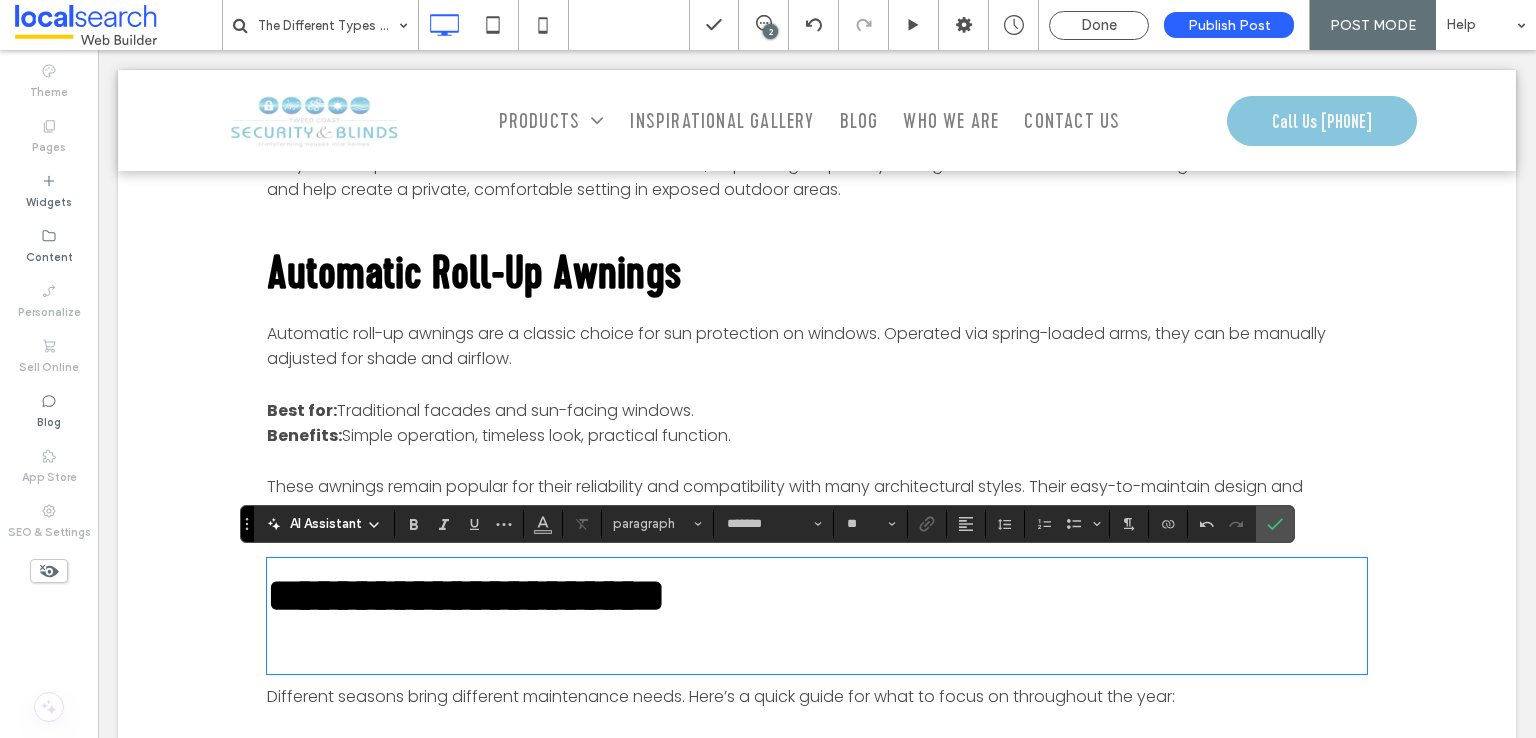 type on "**********" 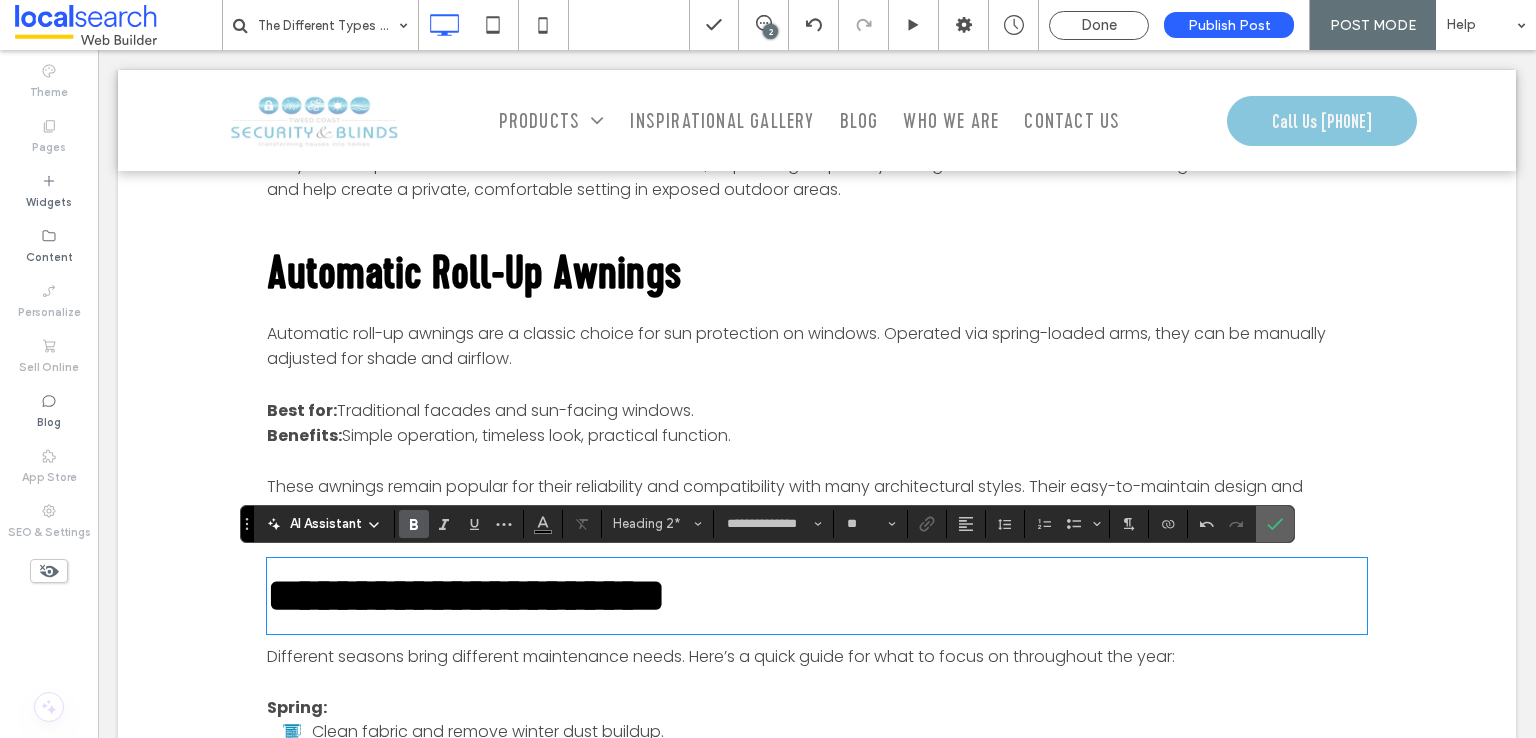 drag, startPoint x: 1265, startPoint y: 518, endPoint x: 1167, endPoint y: 468, distance: 110.01818 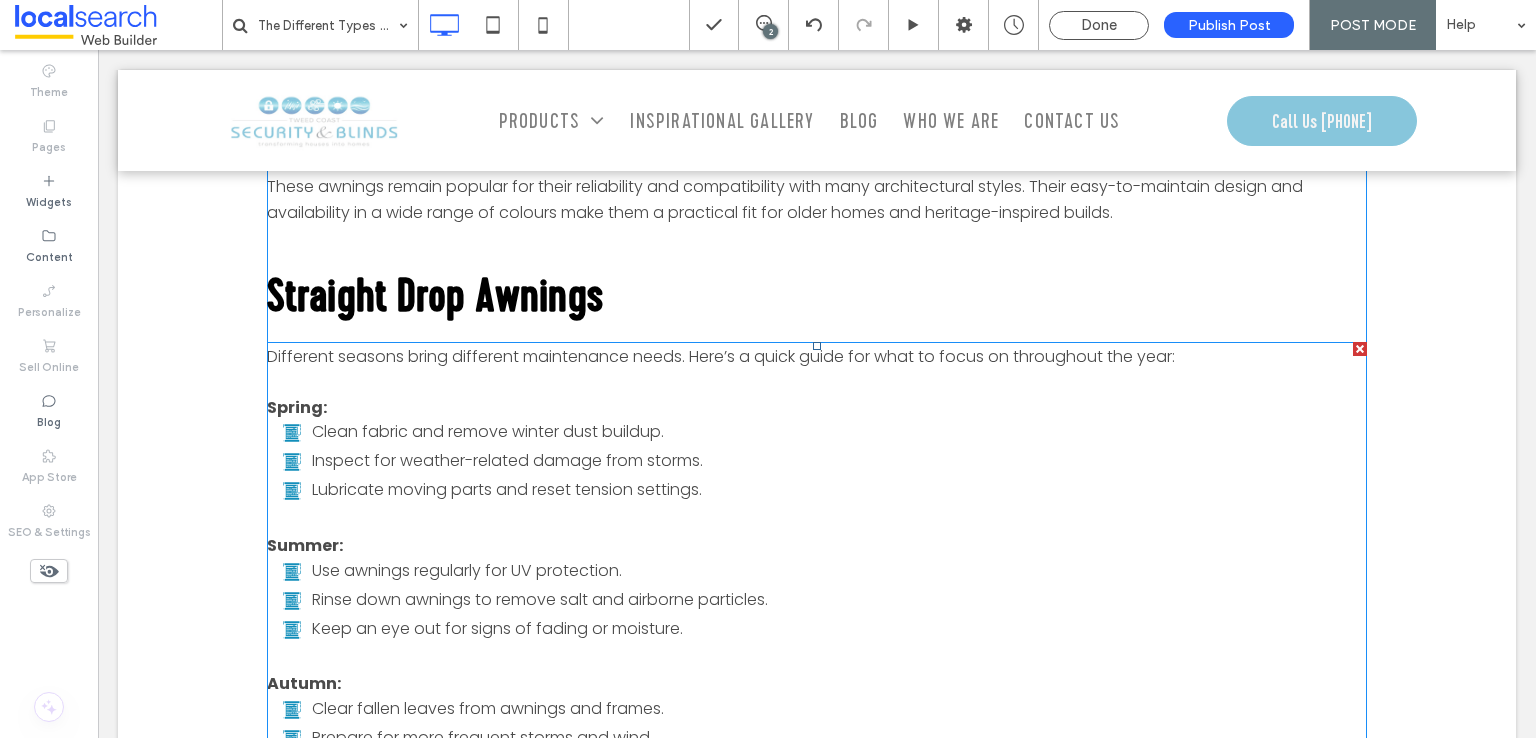 click on "Clean fabric and remove winter dust buildup." at bounding box center [488, 431] 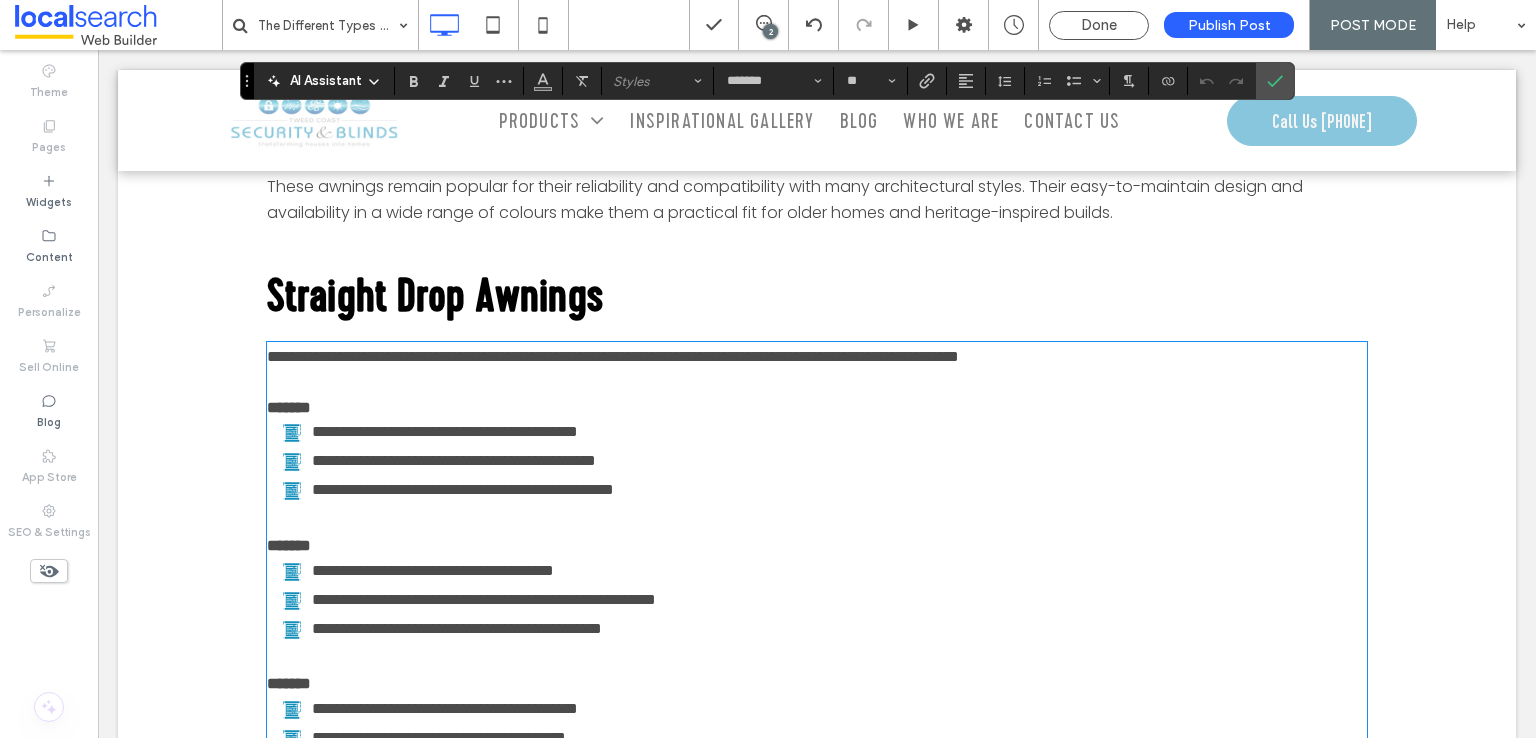 scroll, scrollTop: 3152, scrollLeft: 0, axis: vertical 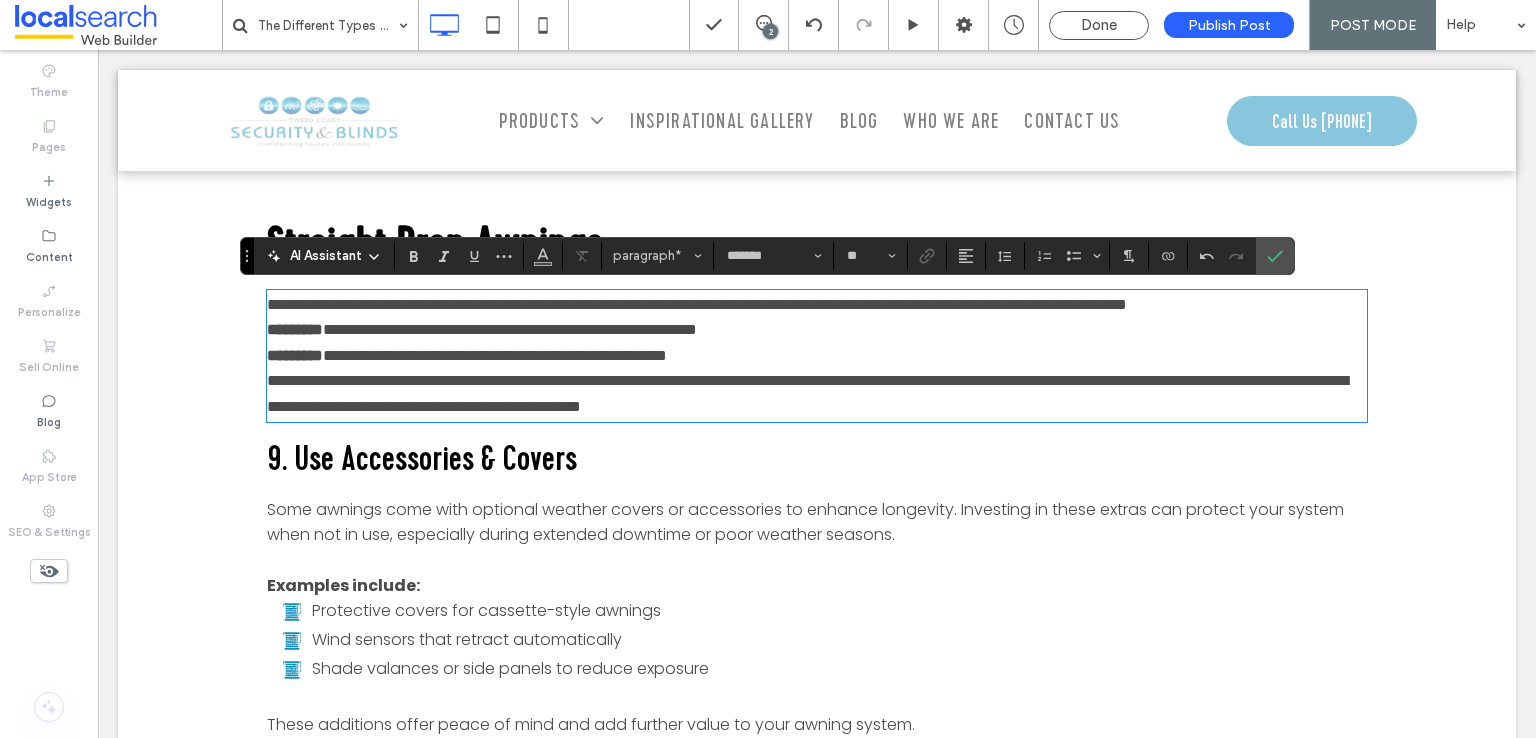 click on "**********" at bounding box center (817, 305) 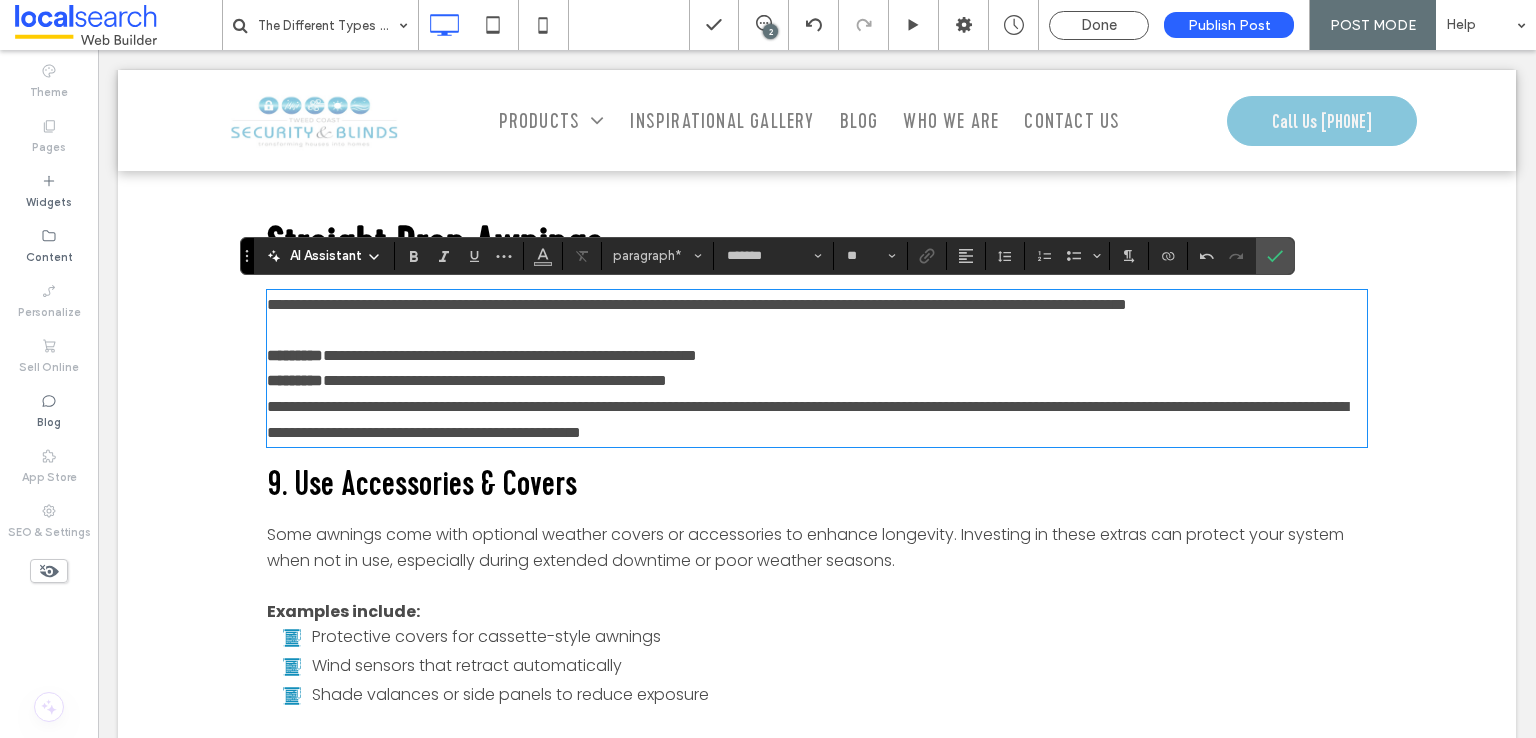 click on "**********" at bounding box center (817, 381) 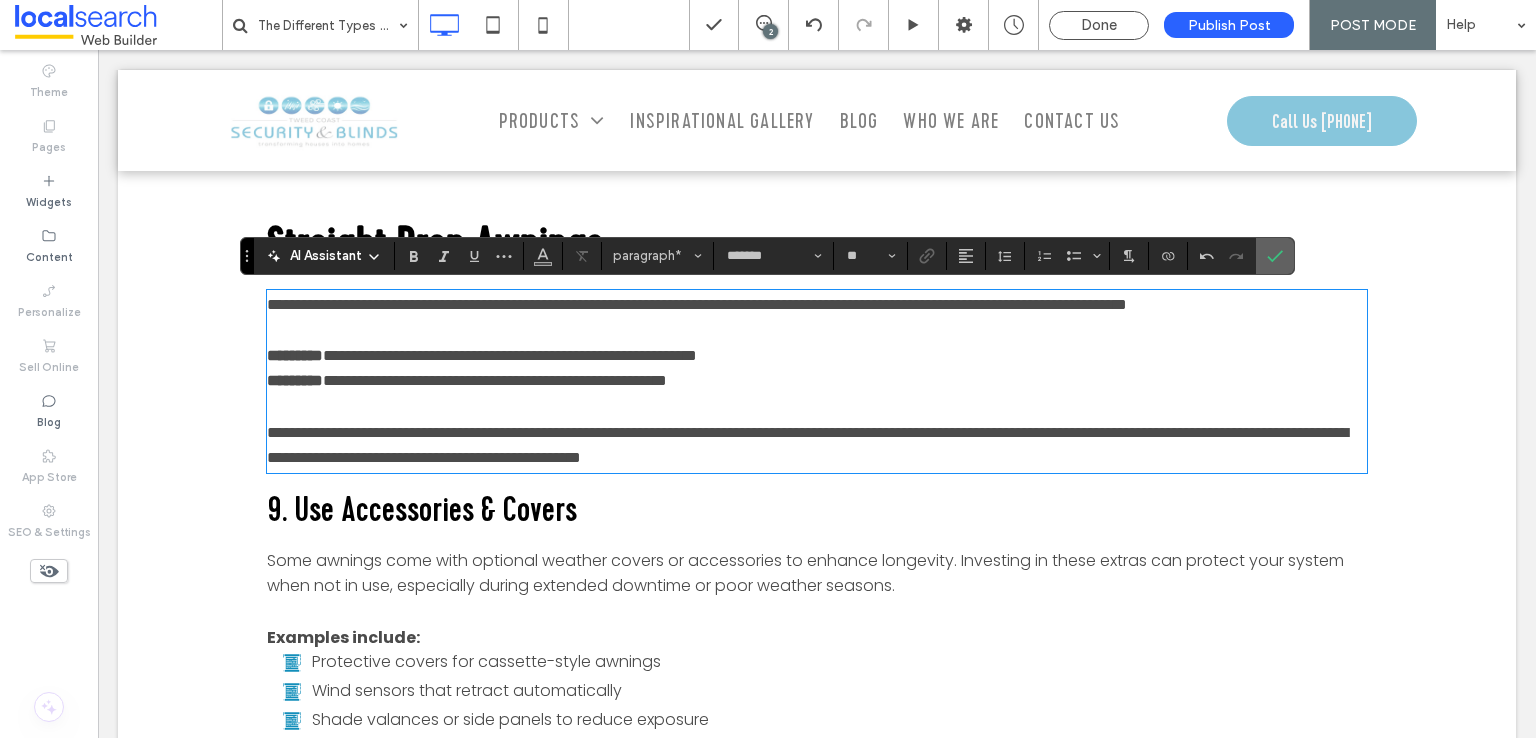 click 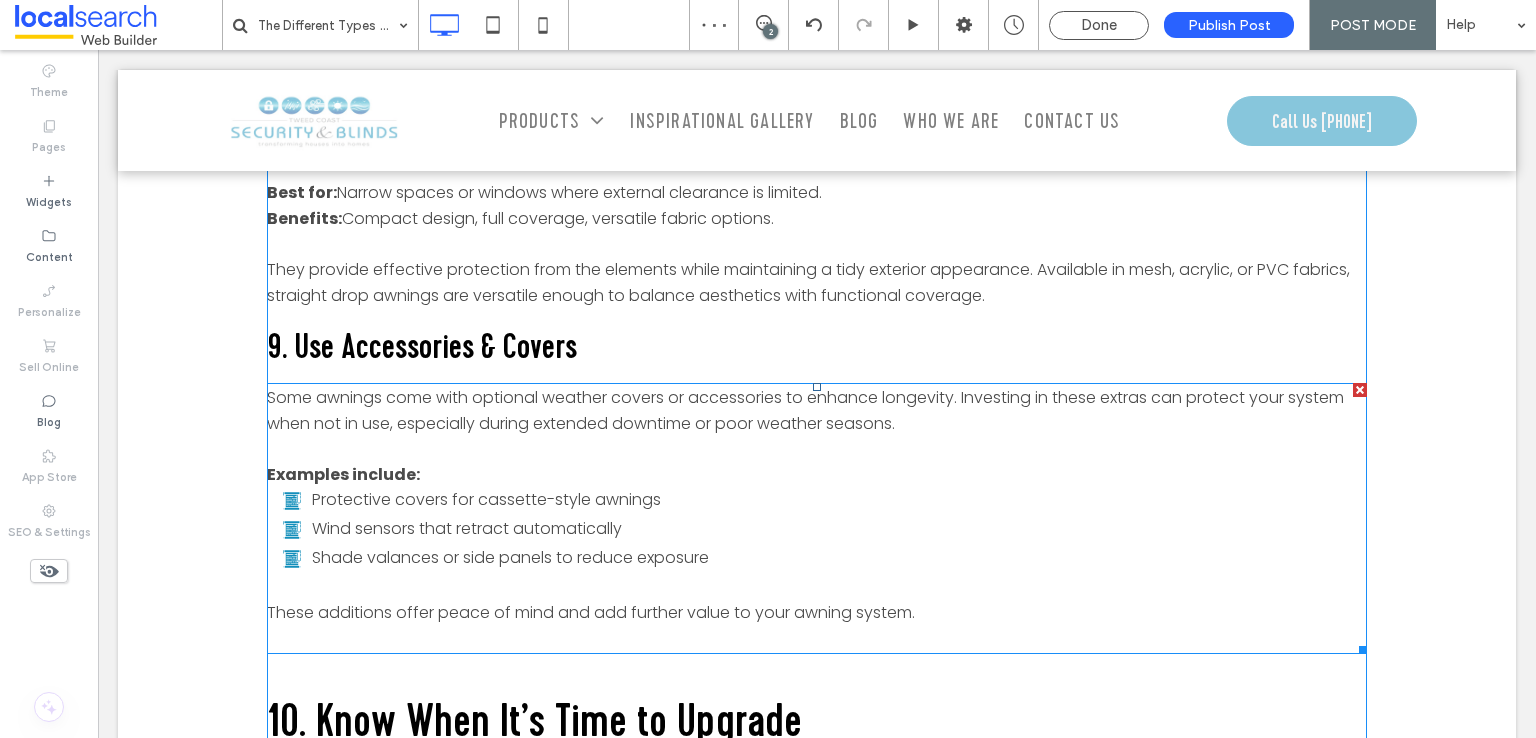 scroll, scrollTop: 3152, scrollLeft: 0, axis: vertical 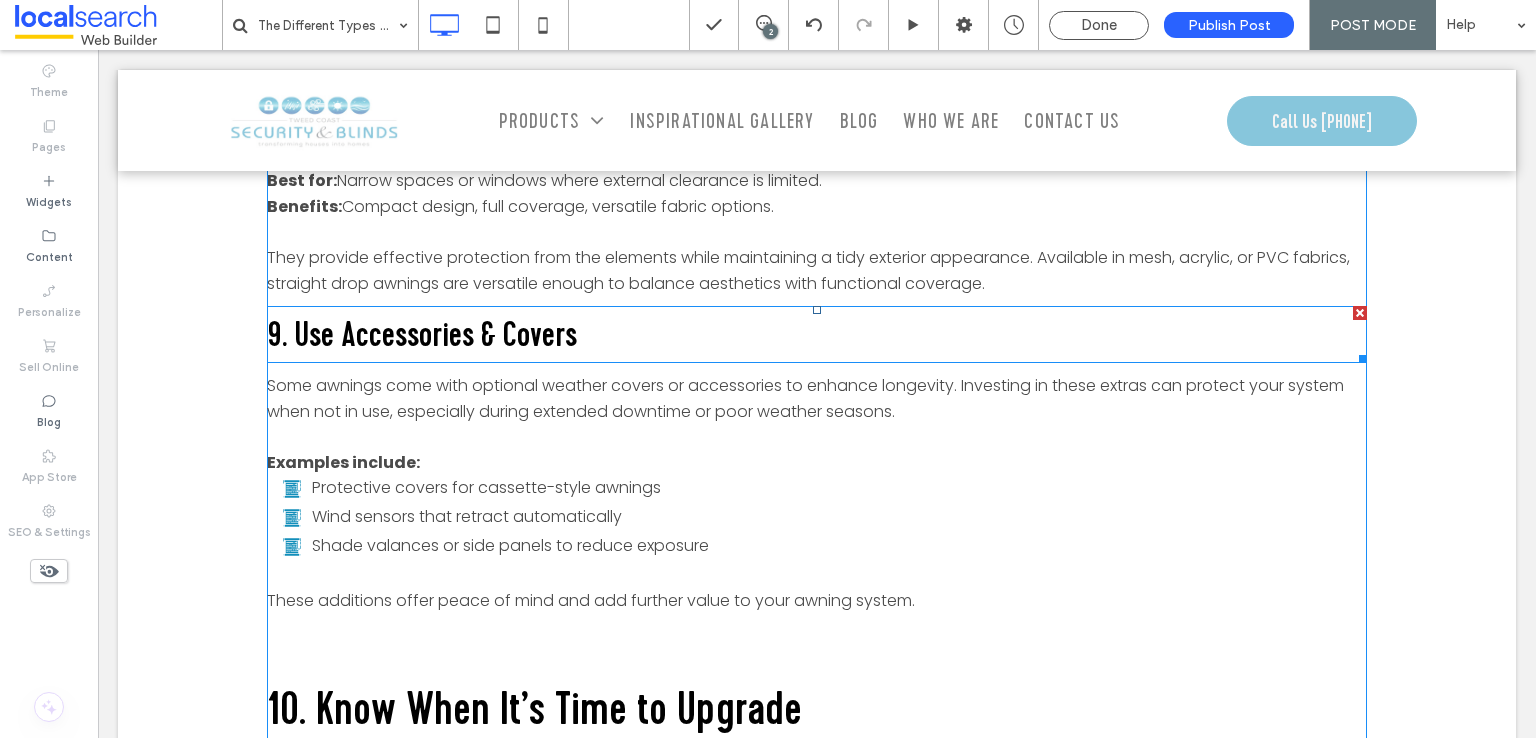 click on "9. Use Accessories & Covers" at bounding box center (422, 334) 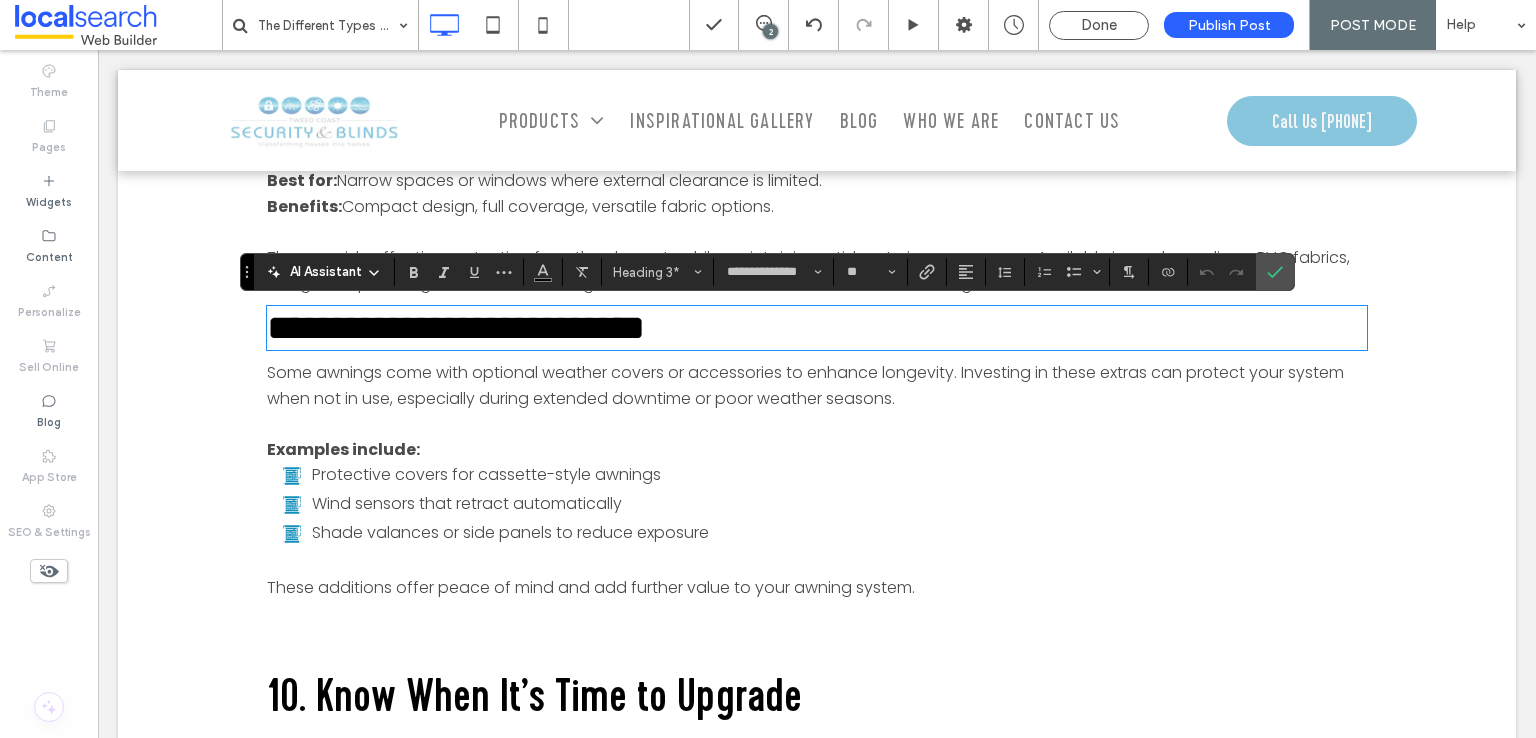 type on "*******" 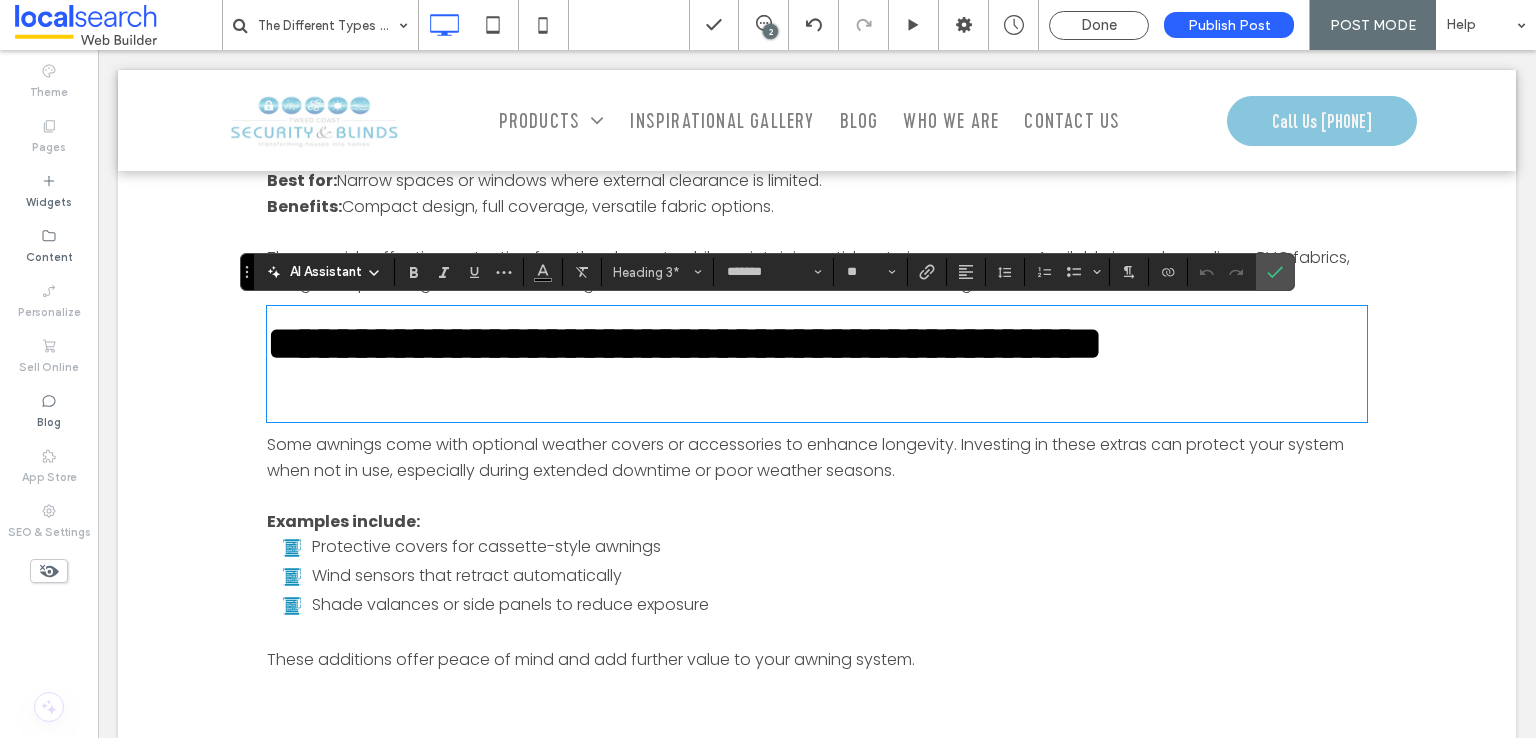 scroll, scrollTop: 0, scrollLeft: 0, axis: both 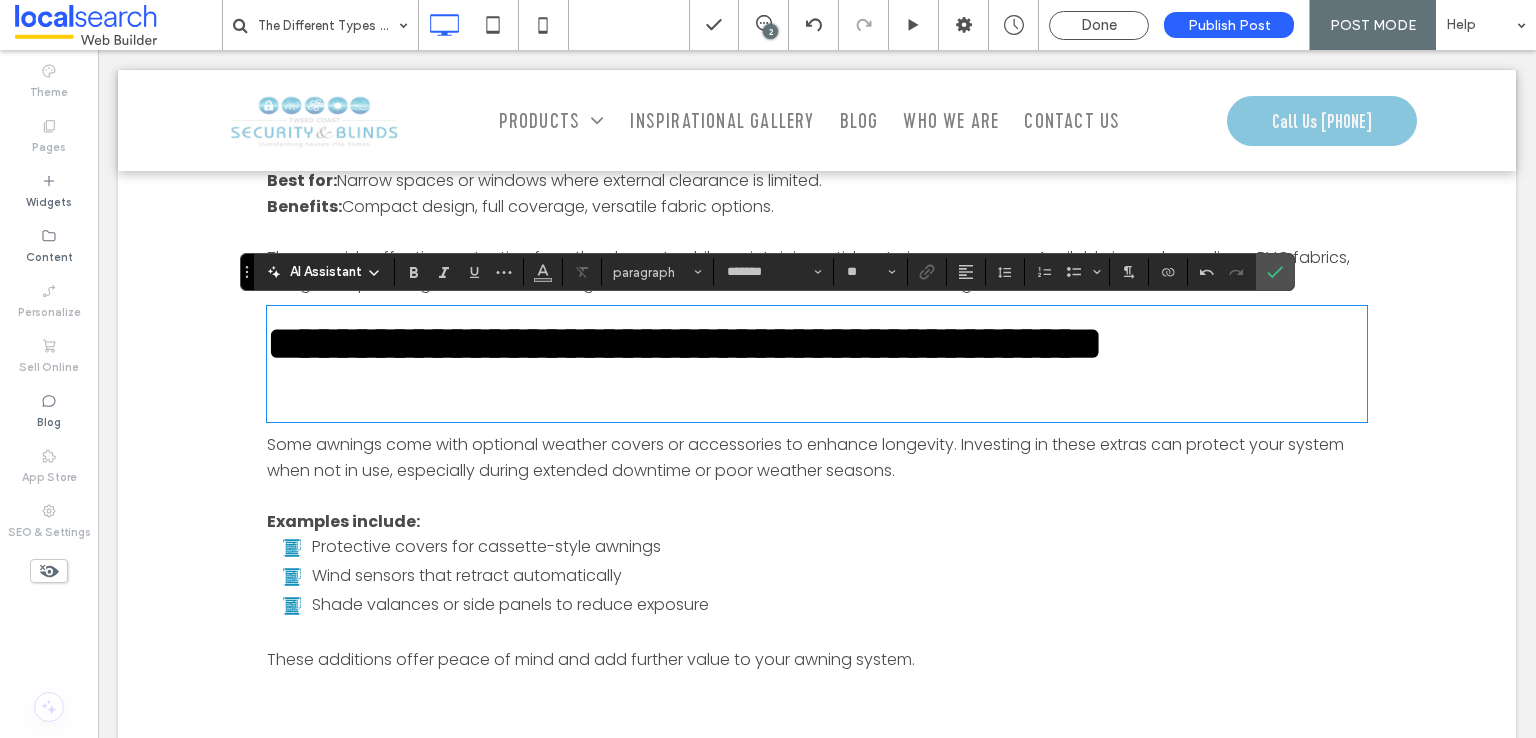 type on "**********" 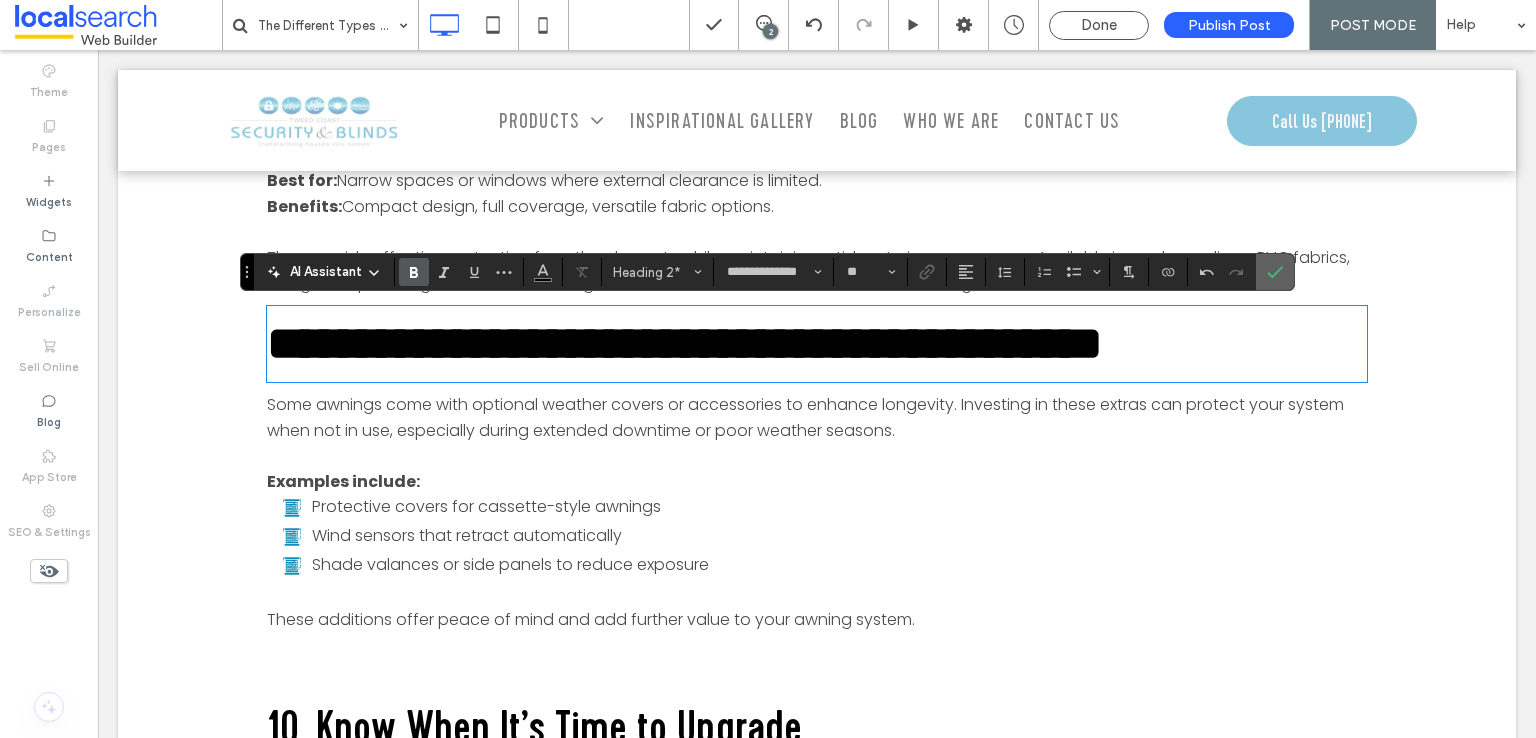 click at bounding box center [1275, 272] 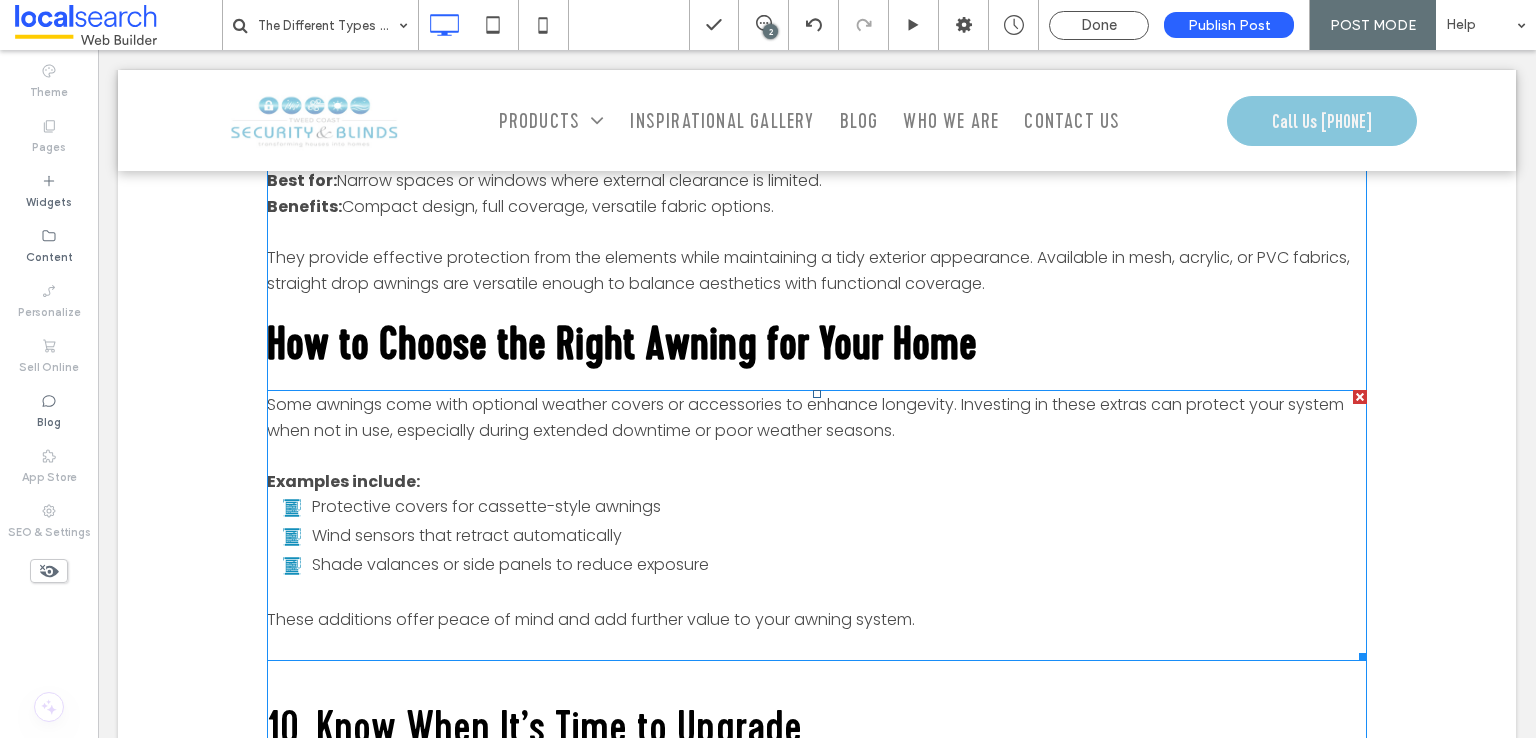 click on "Some awnings come with optional weather covers or accessories to enhance longevity. Investing in these extras can protect your system when not in use, especially during extended downtime or poor weather seasons." at bounding box center (805, 417) 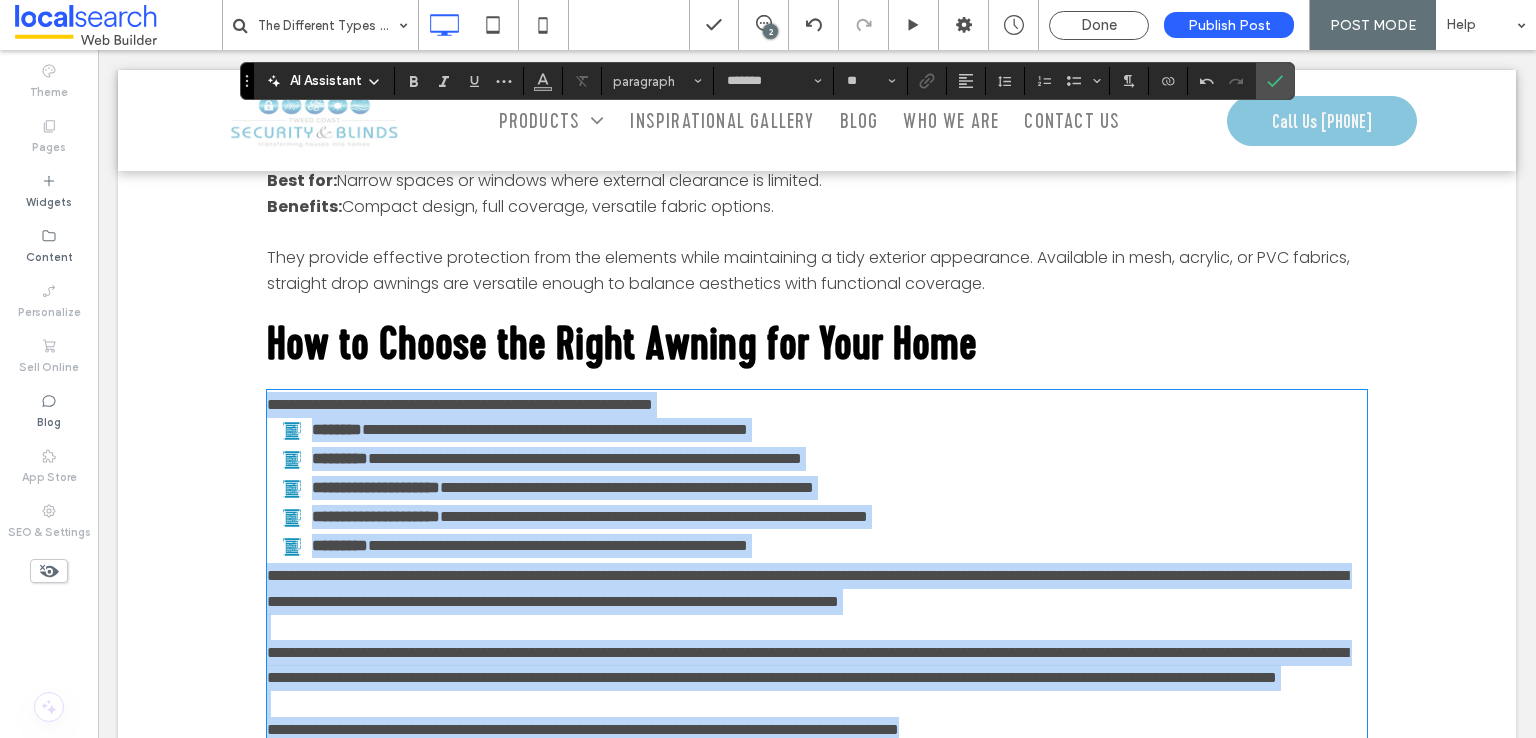 scroll, scrollTop: 0, scrollLeft: 0, axis: both 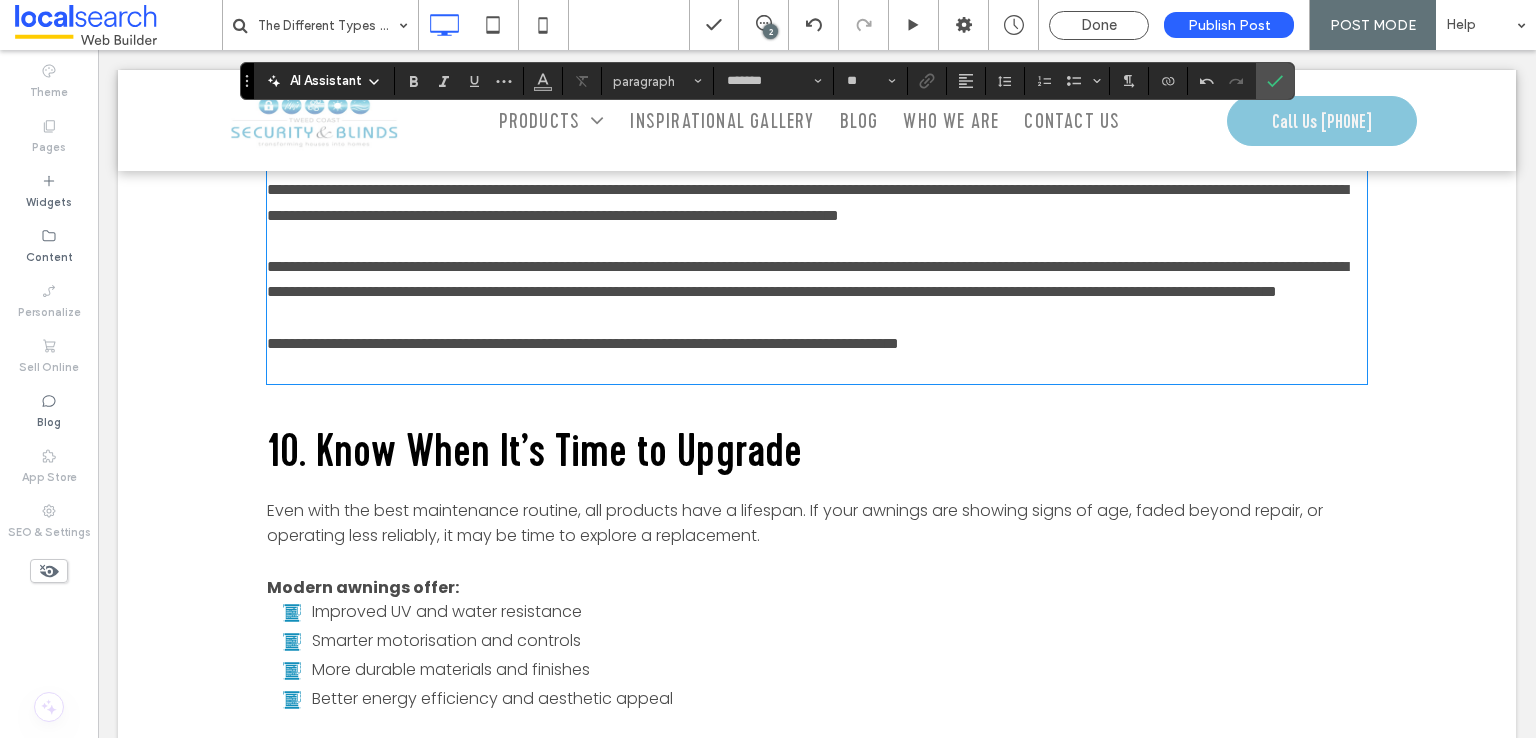 click on "**********" at bounding box center [817, 356] 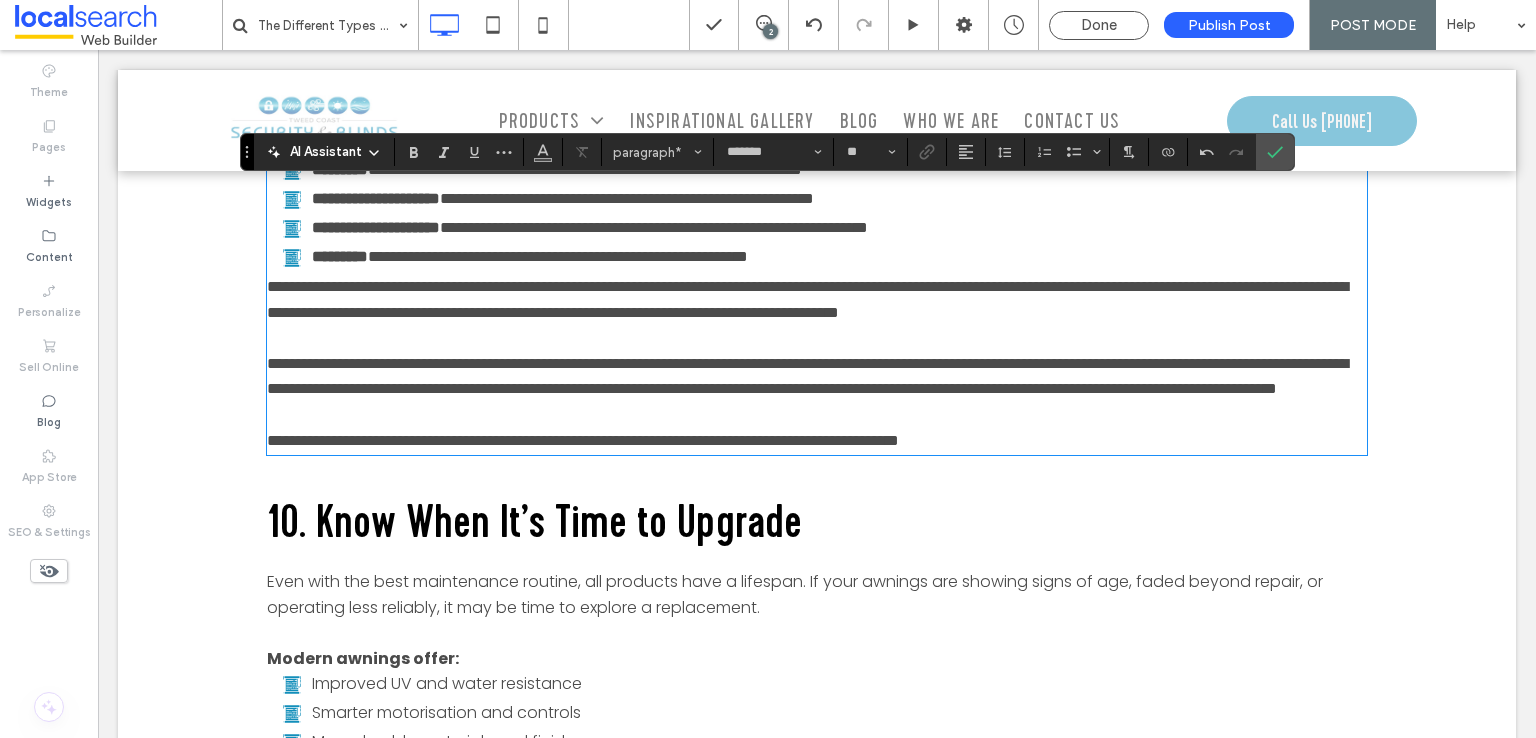 scroll, scrollTop: 3338, scrollLeft: 0, axis: vertical 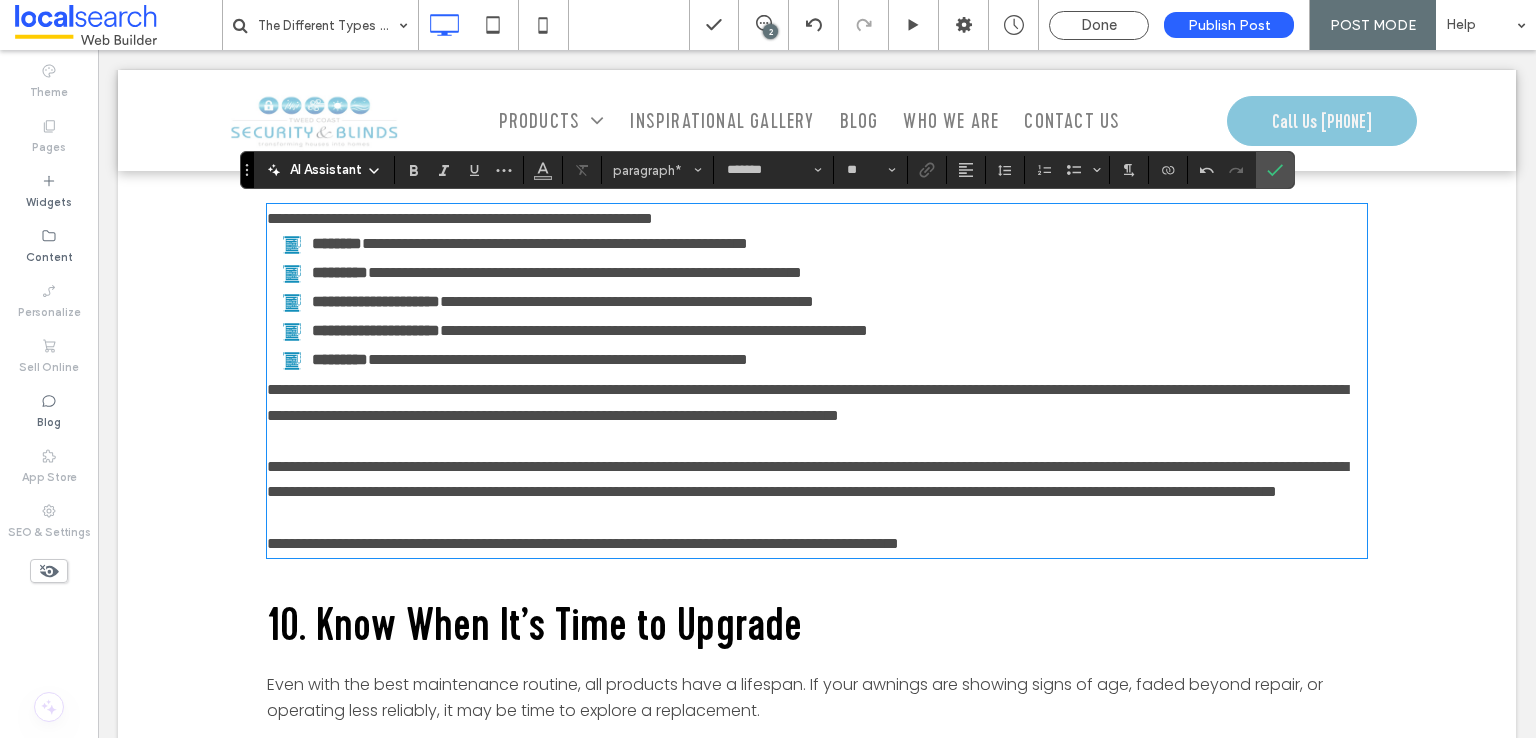 click on "**********" at bounding box center [817, 219] 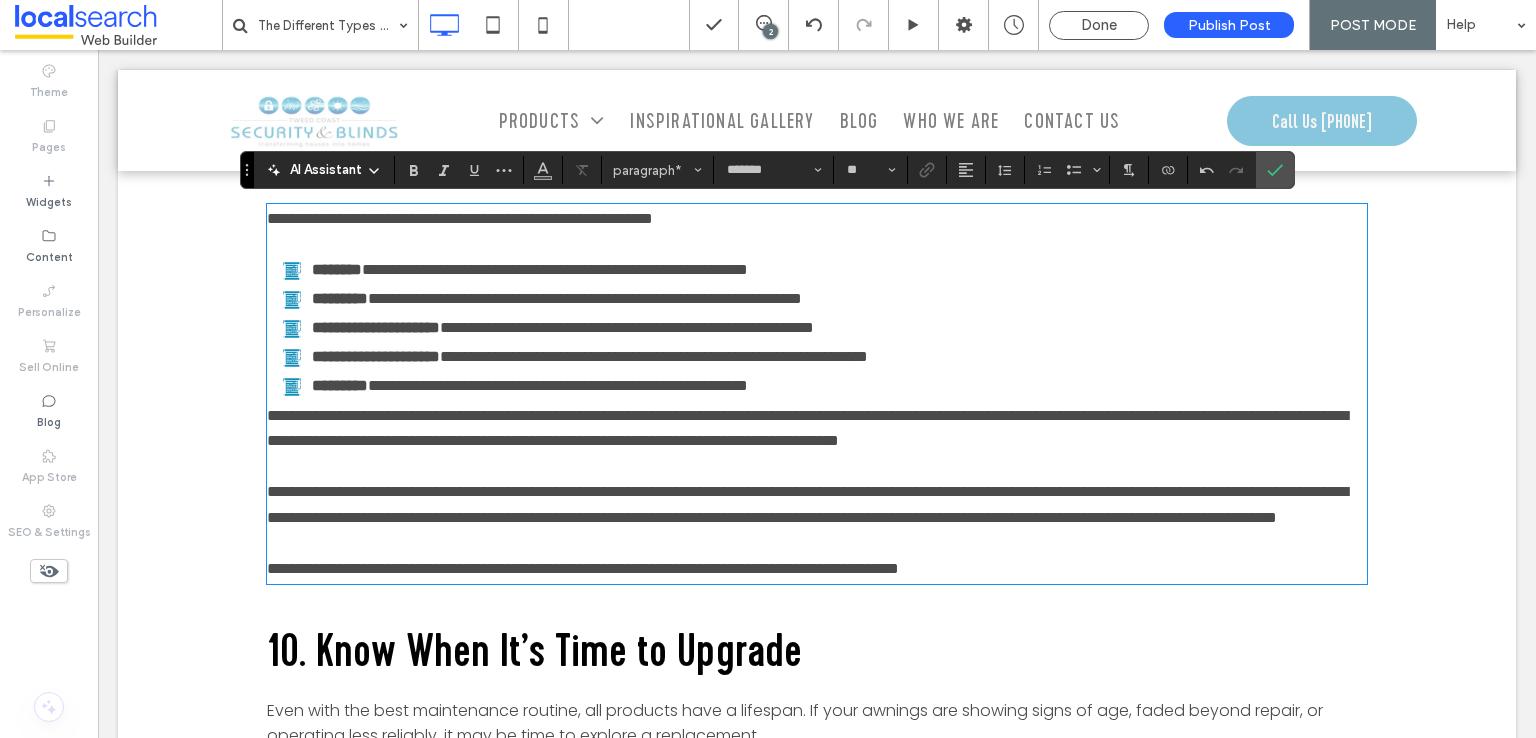 click on "**********" at bounding box center [807, 428] 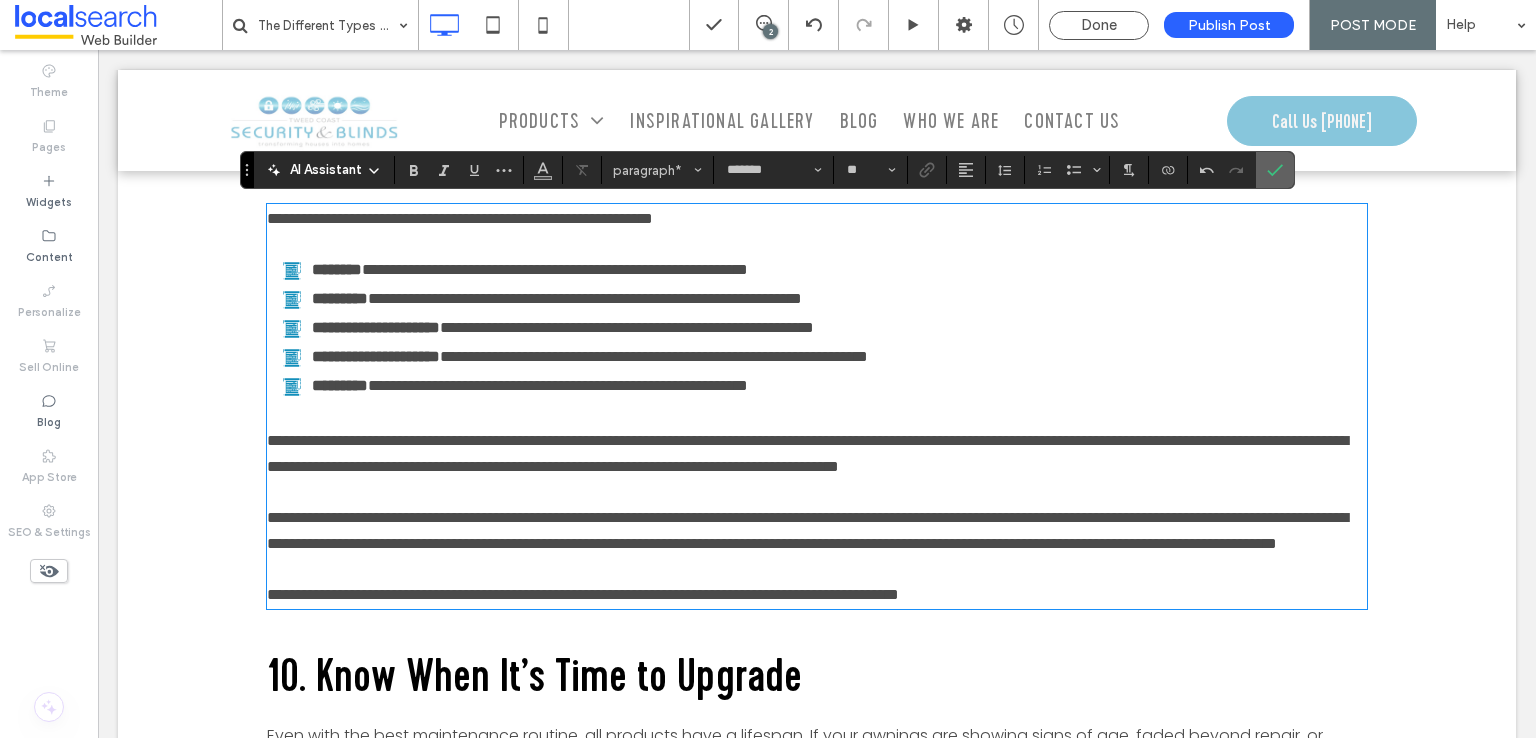 click 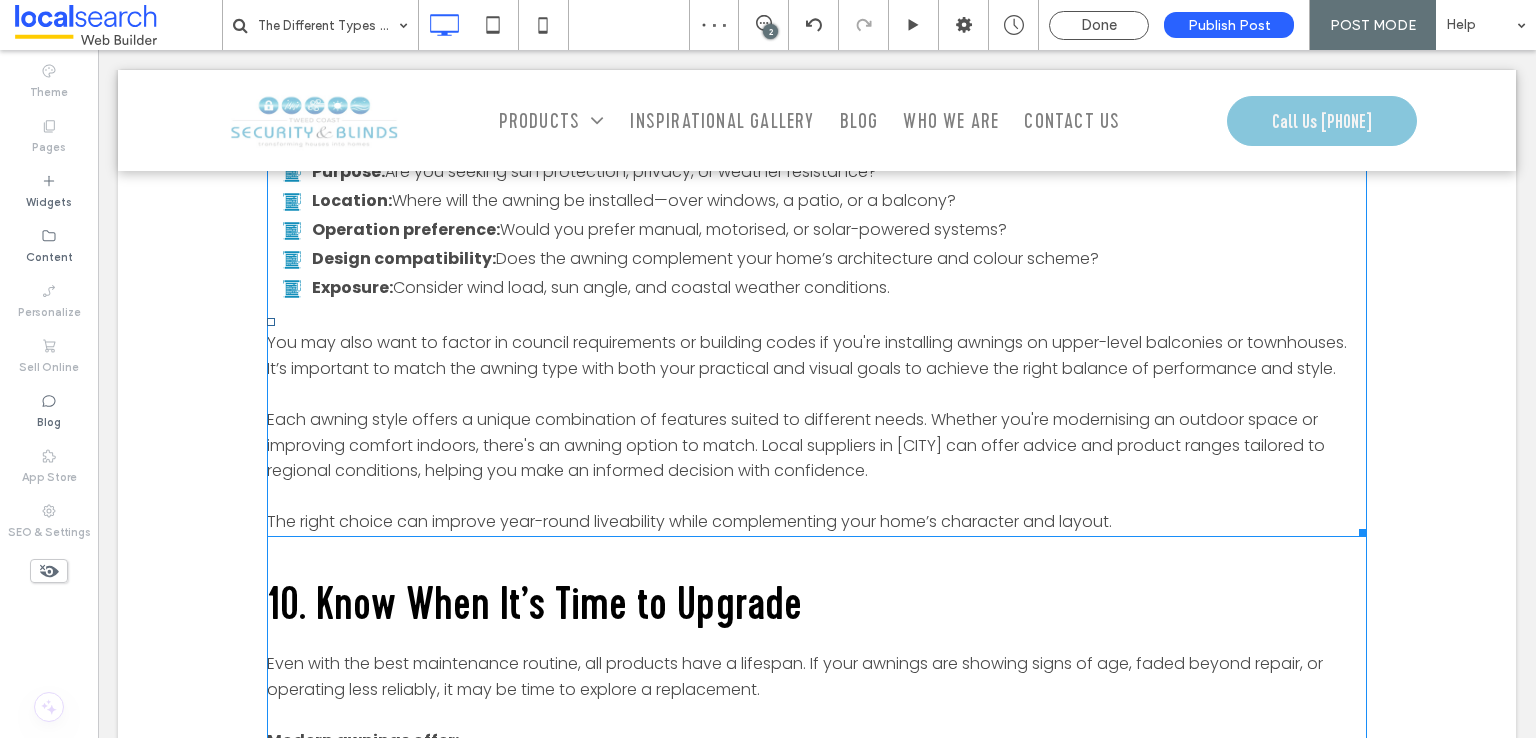 scroll, scrollTop: 3538, scrollLeft: 0, axis: vertical 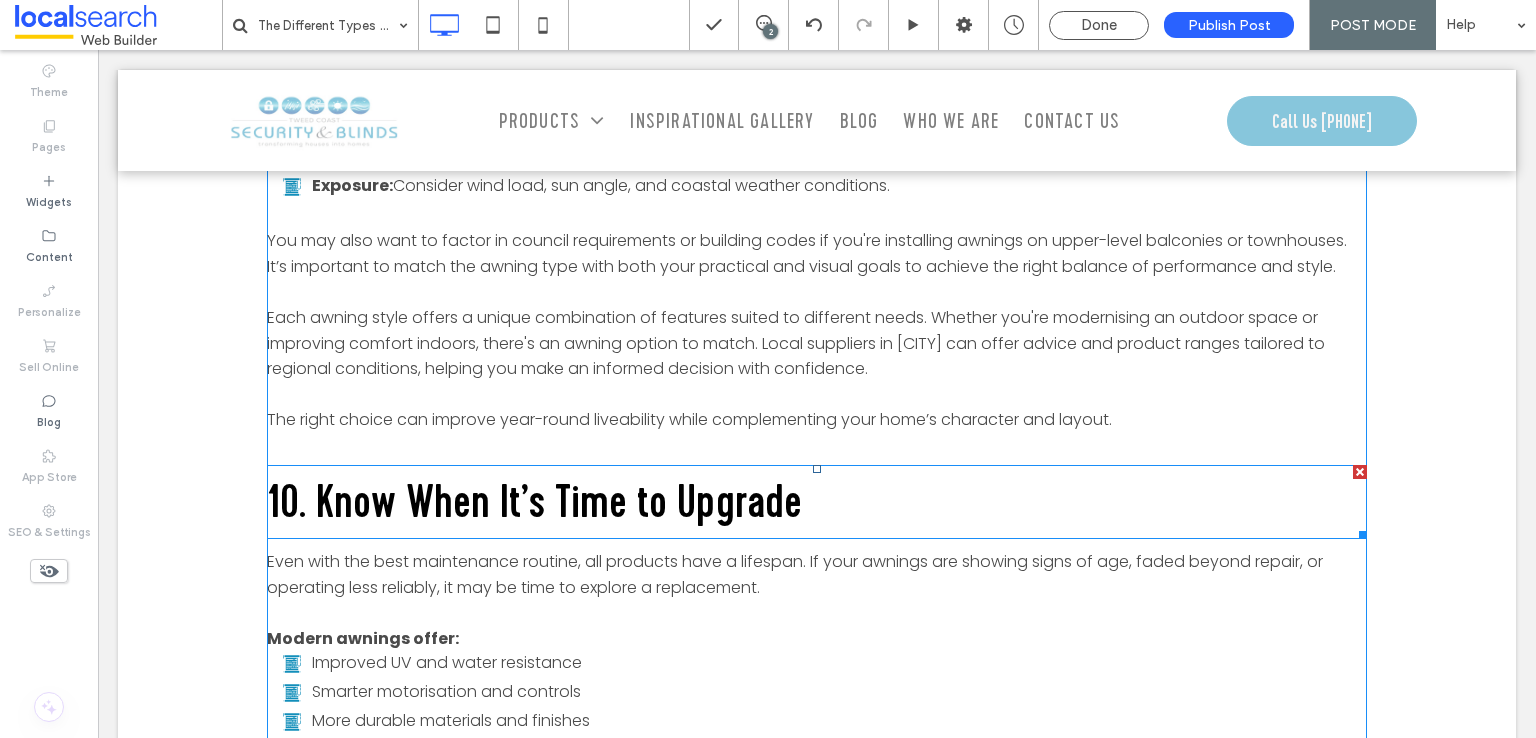 click on "10. Know When It’s Time to Upgrade" at bounding box center (534, 501) 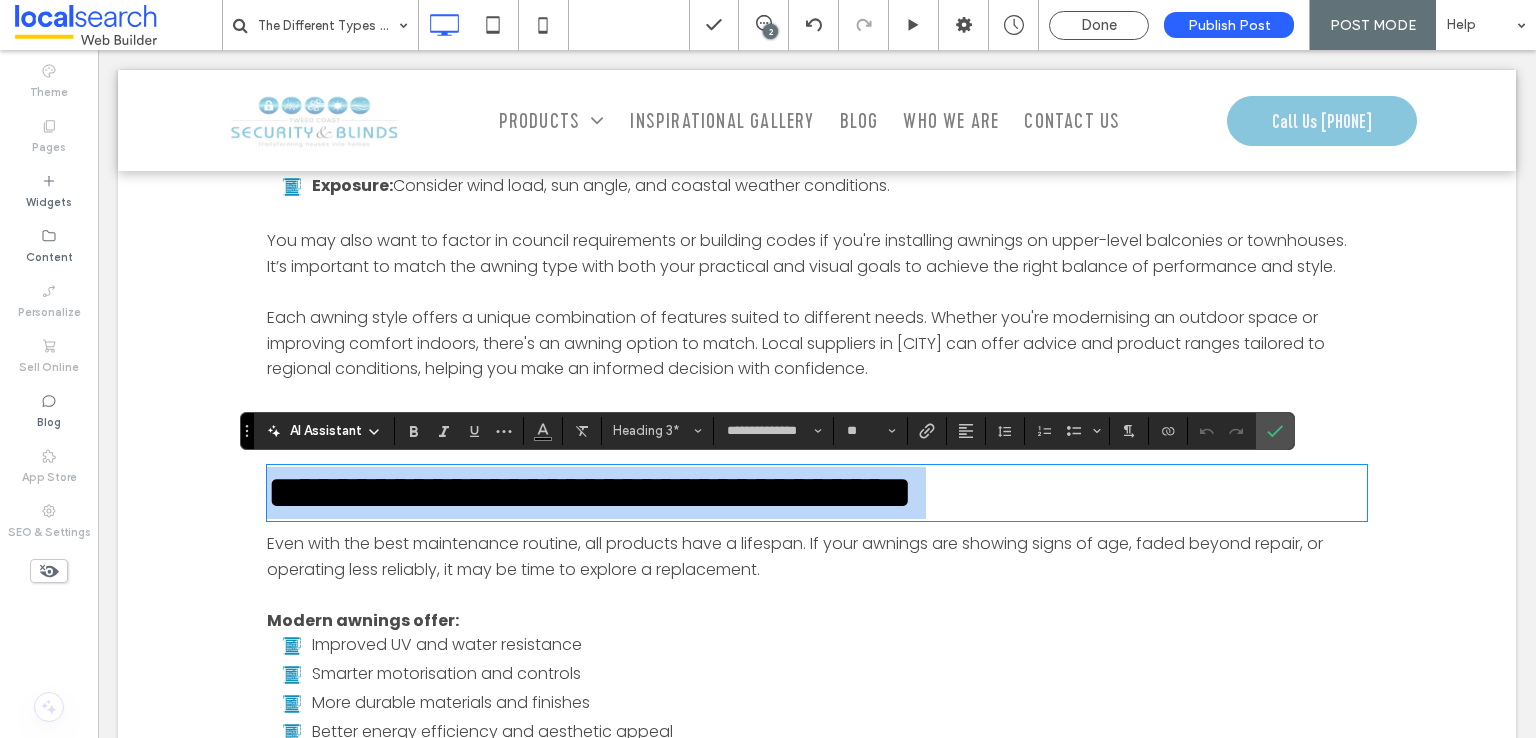 type on "*******" 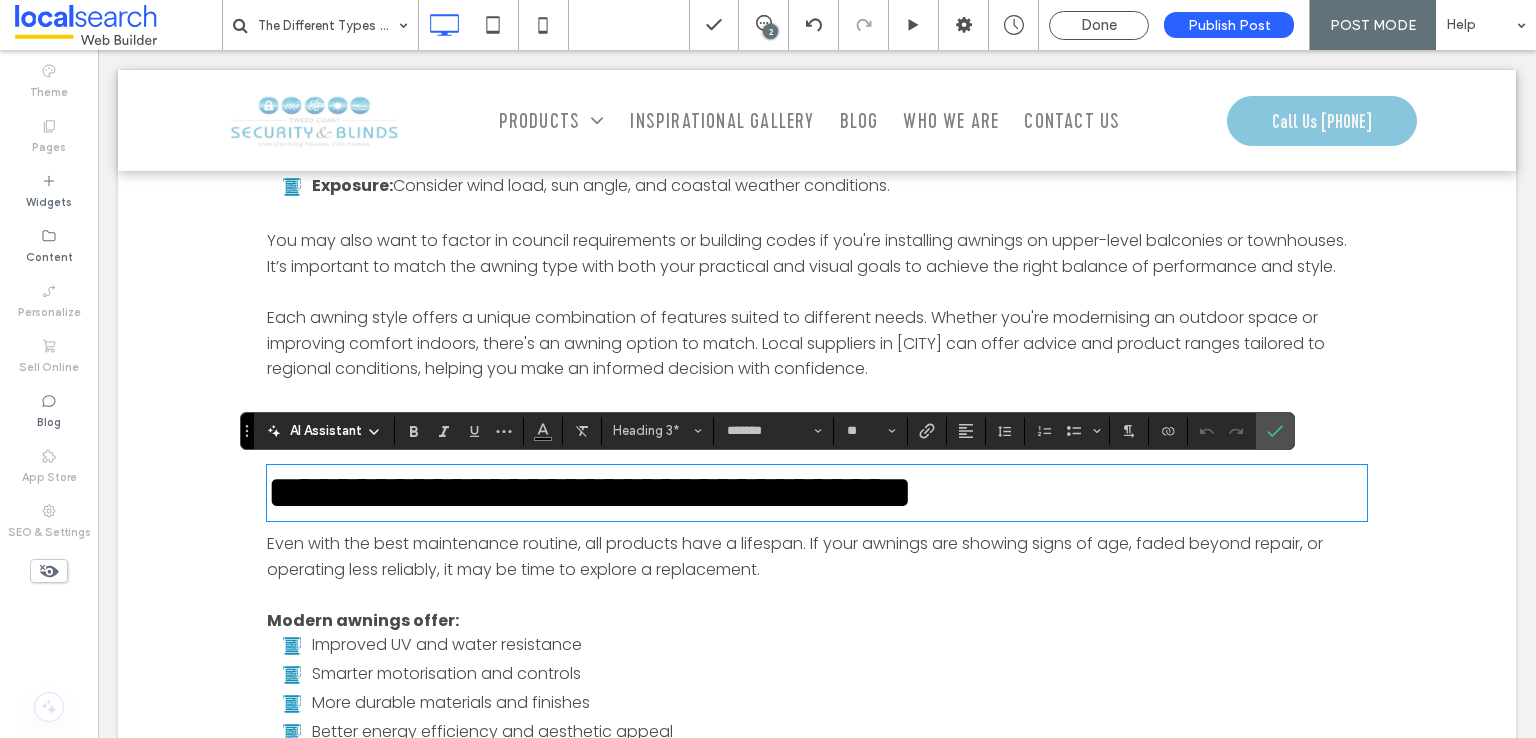 scroll, scrollTop: 0, scrollLeft: 0, axis: both 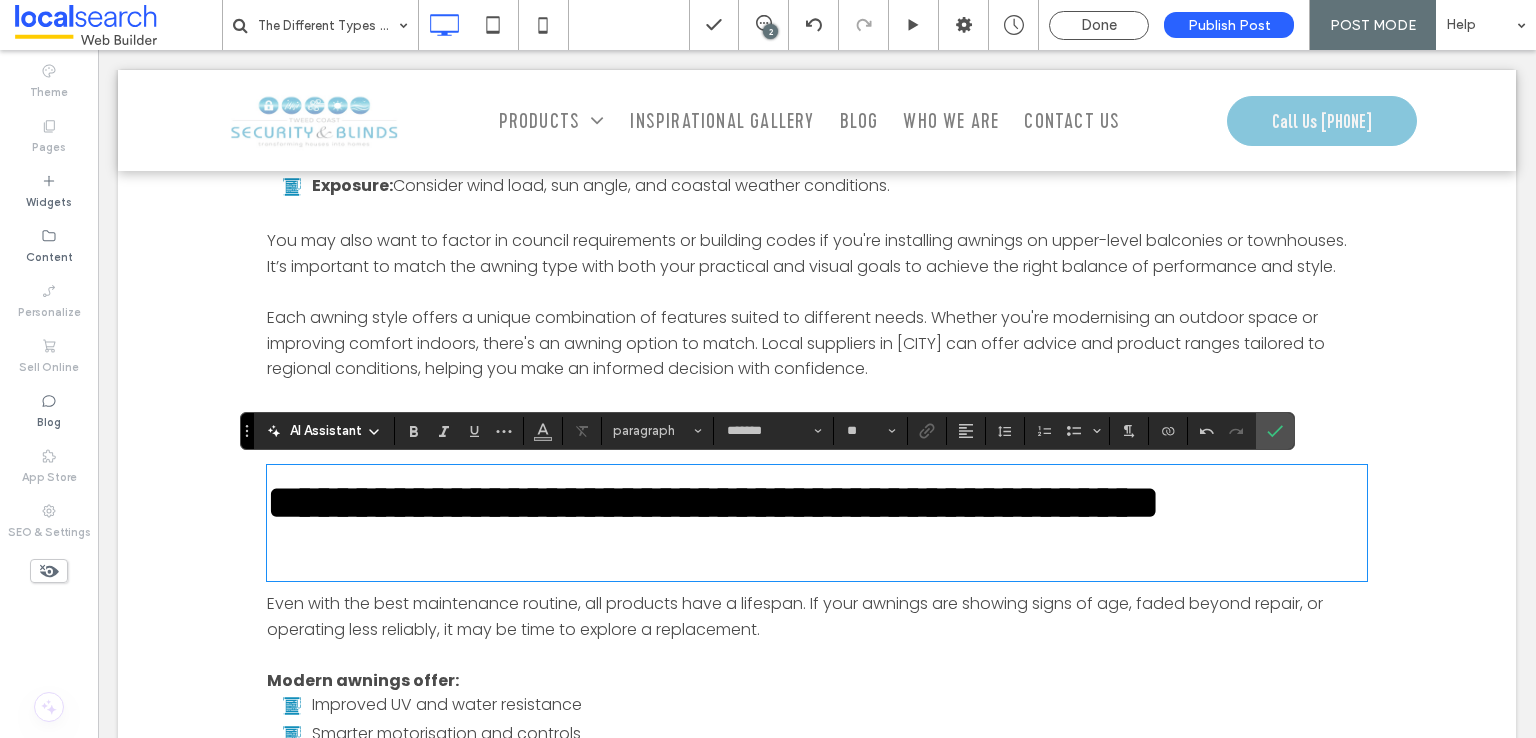 type on "**********" 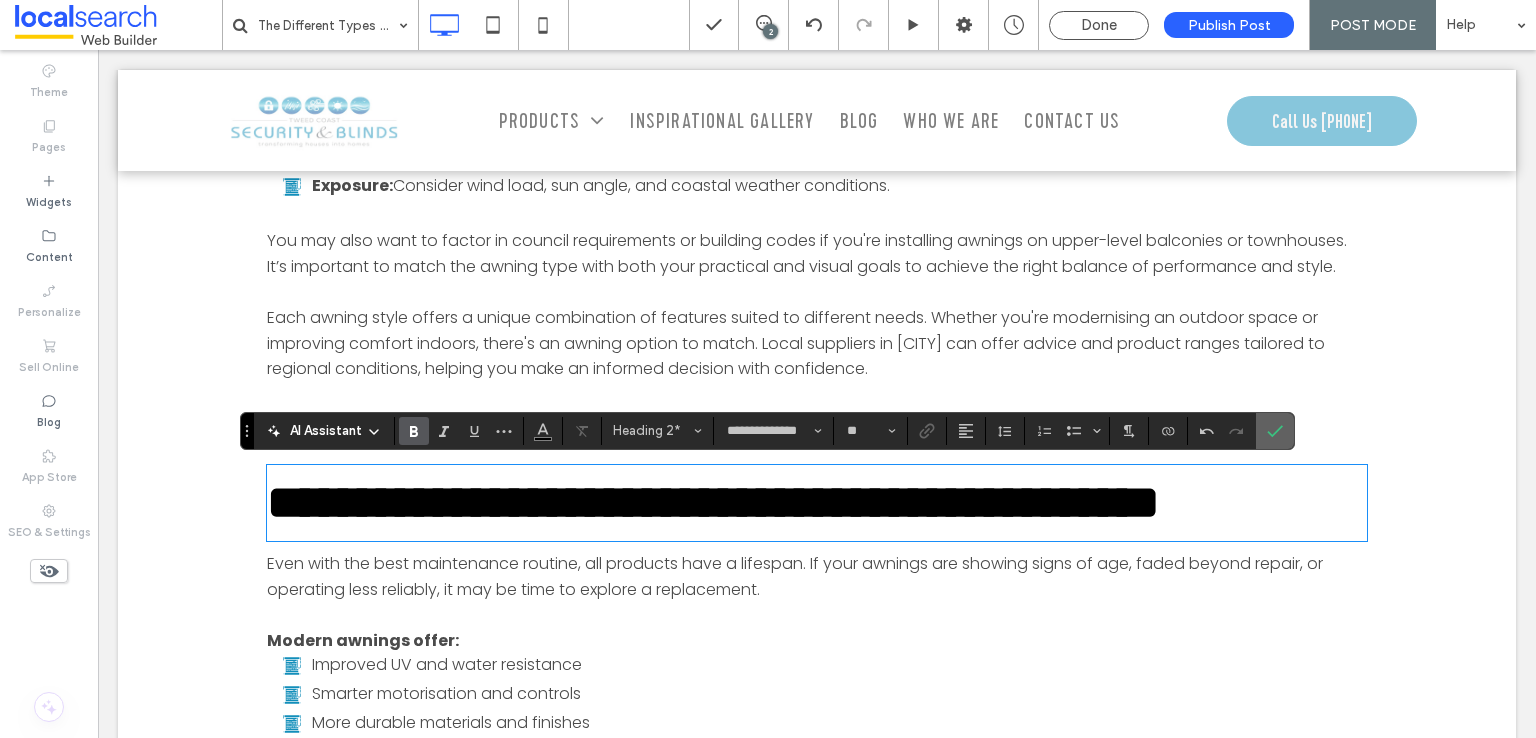 drag, startPoint x: 1148, startPoint y: 399, endPoint x: 1265, endPoint y: 441, distance: 124.3101 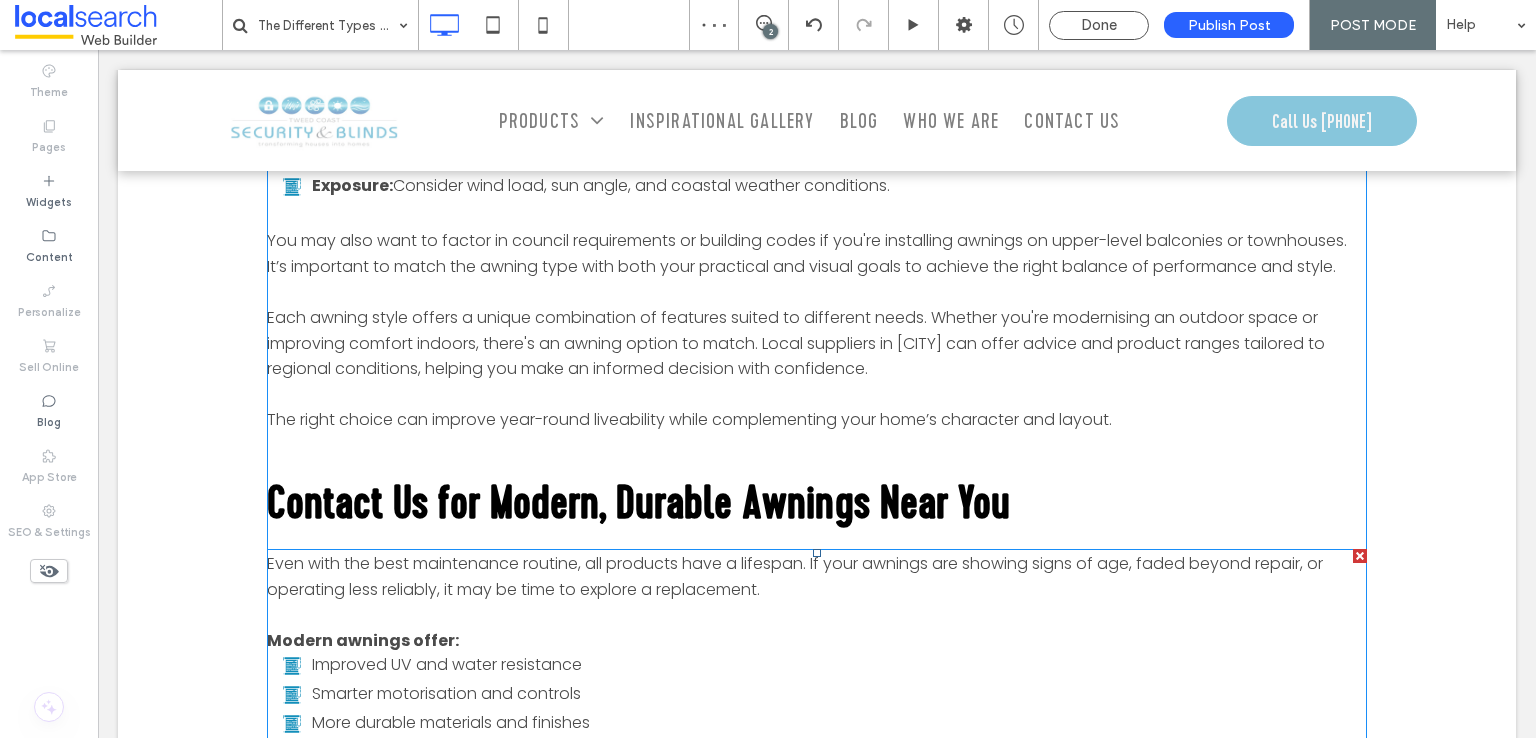 click on "Even with the best maintenance routine, all products have a lifespan. If your awnings are showing signs of age, faded beyond repair, or operating less reliably, it may be time to explore a replacement." at bounding box center [795, 576] 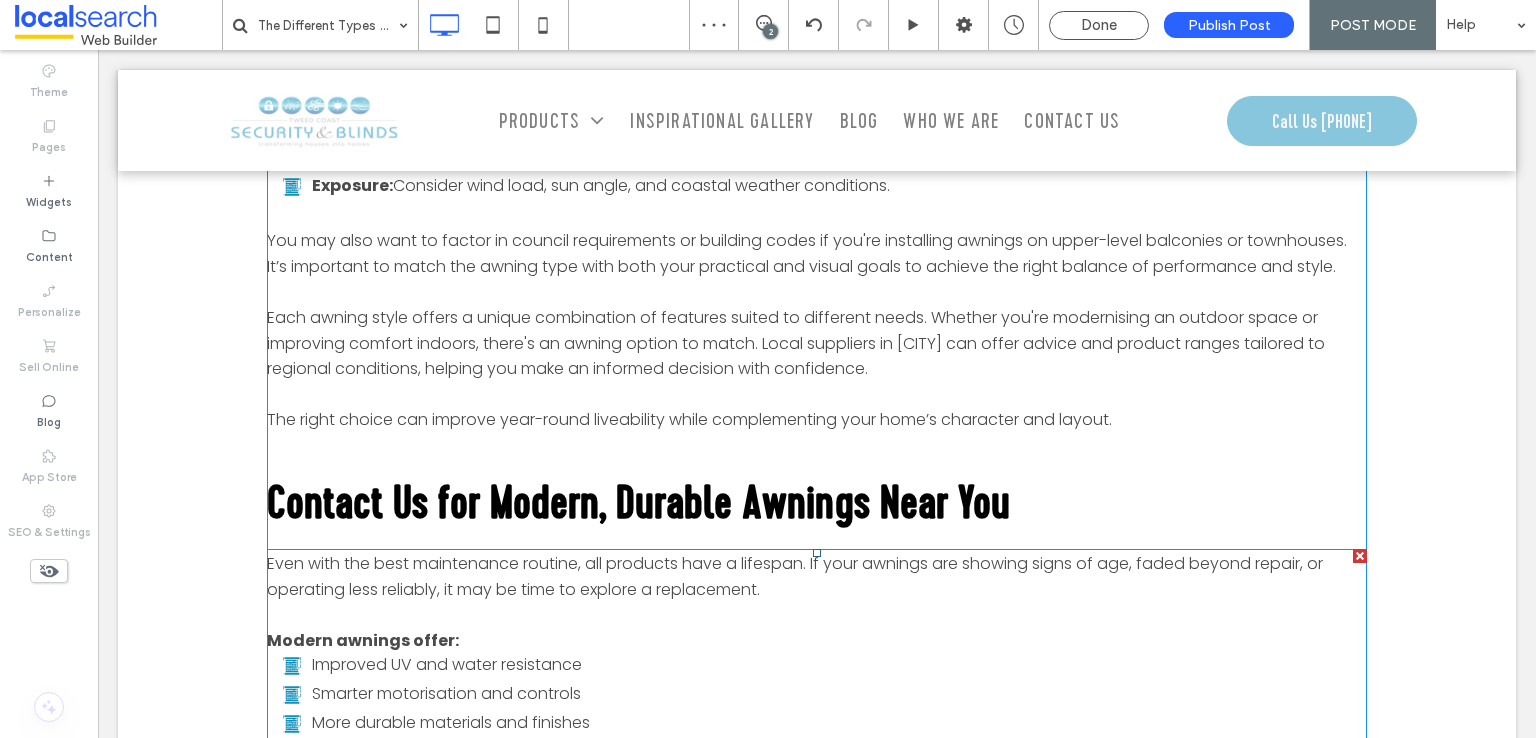 scroll, scrollTop: 3829, scrollLeft: 0, axis: vertical 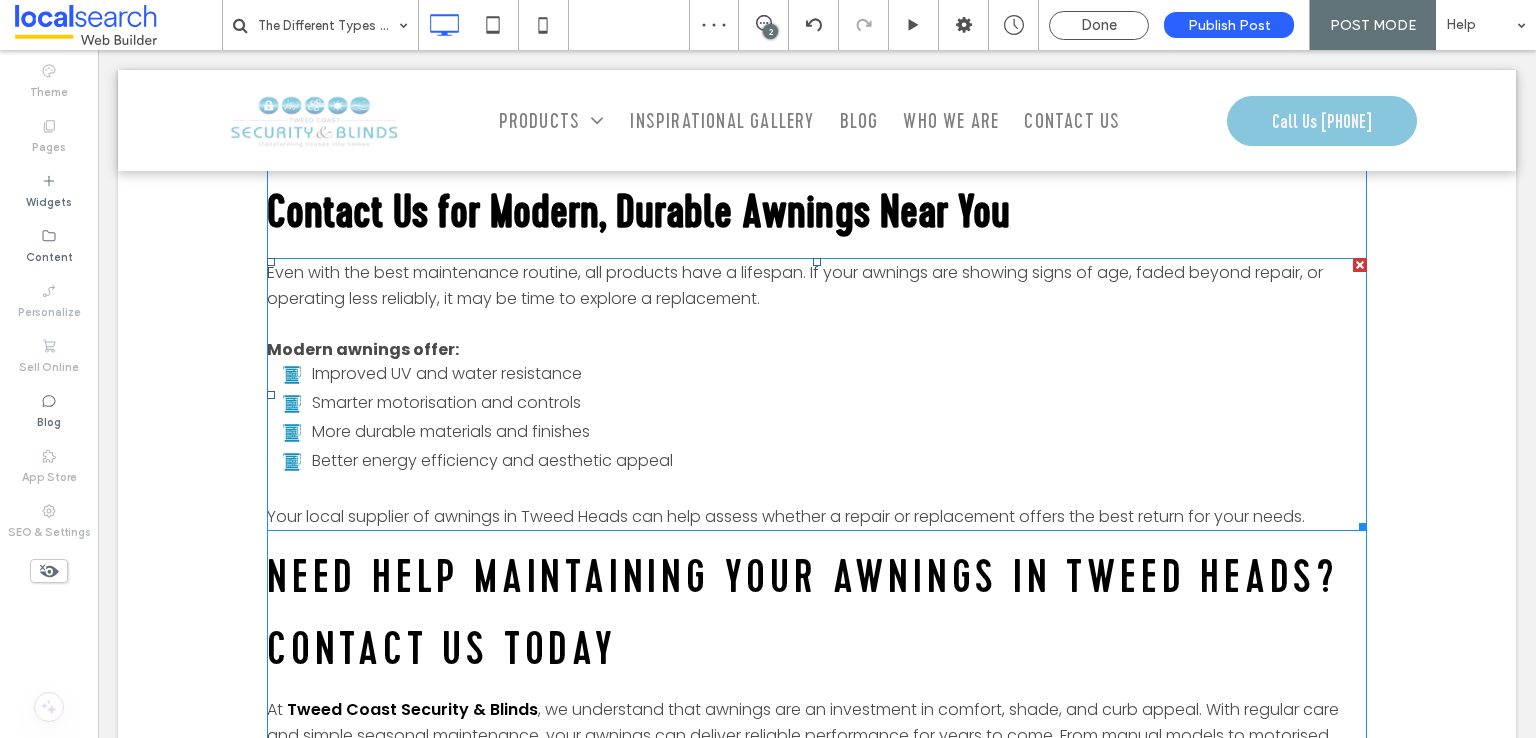 type on "*******" 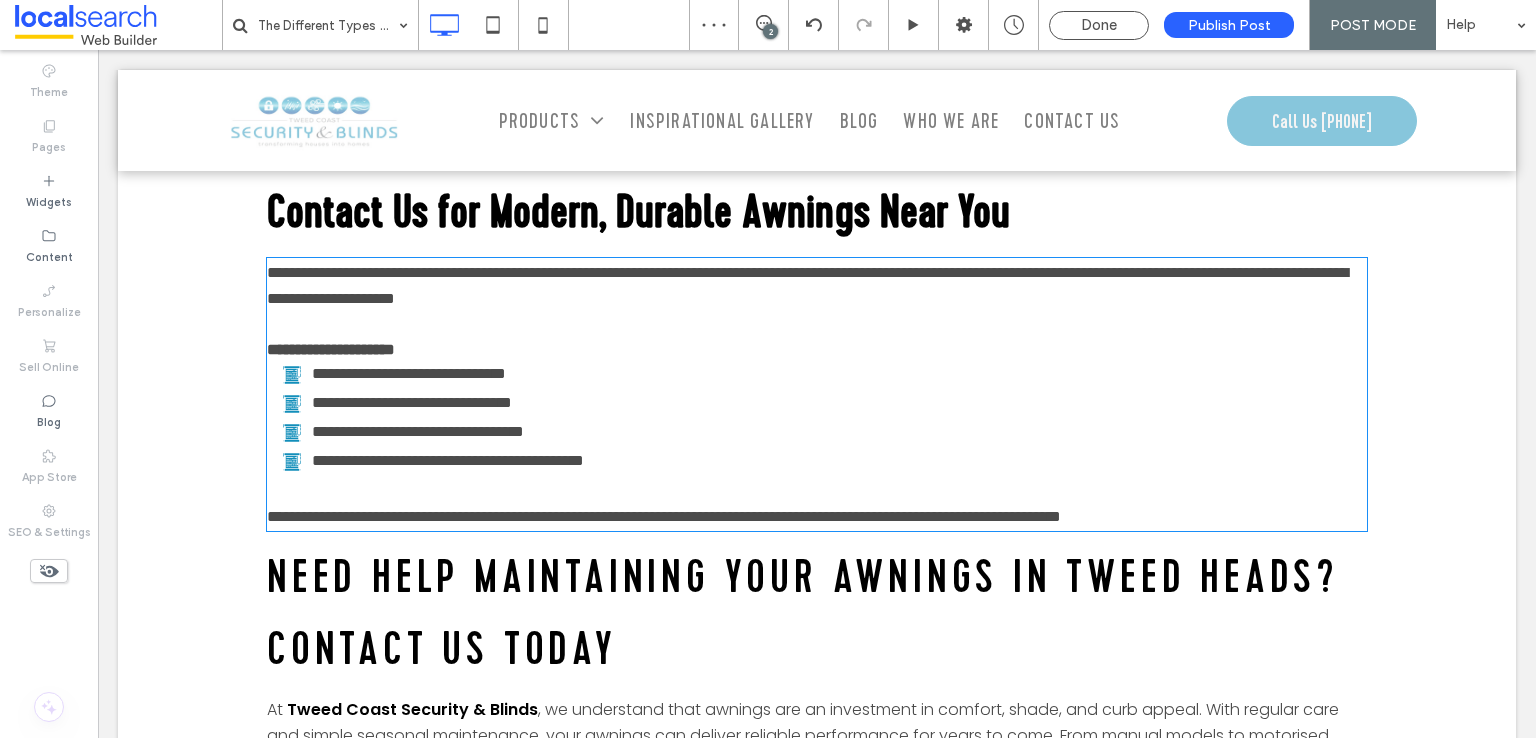 scroll, scrollTop: 0, scrollLeft: 0, axis: both 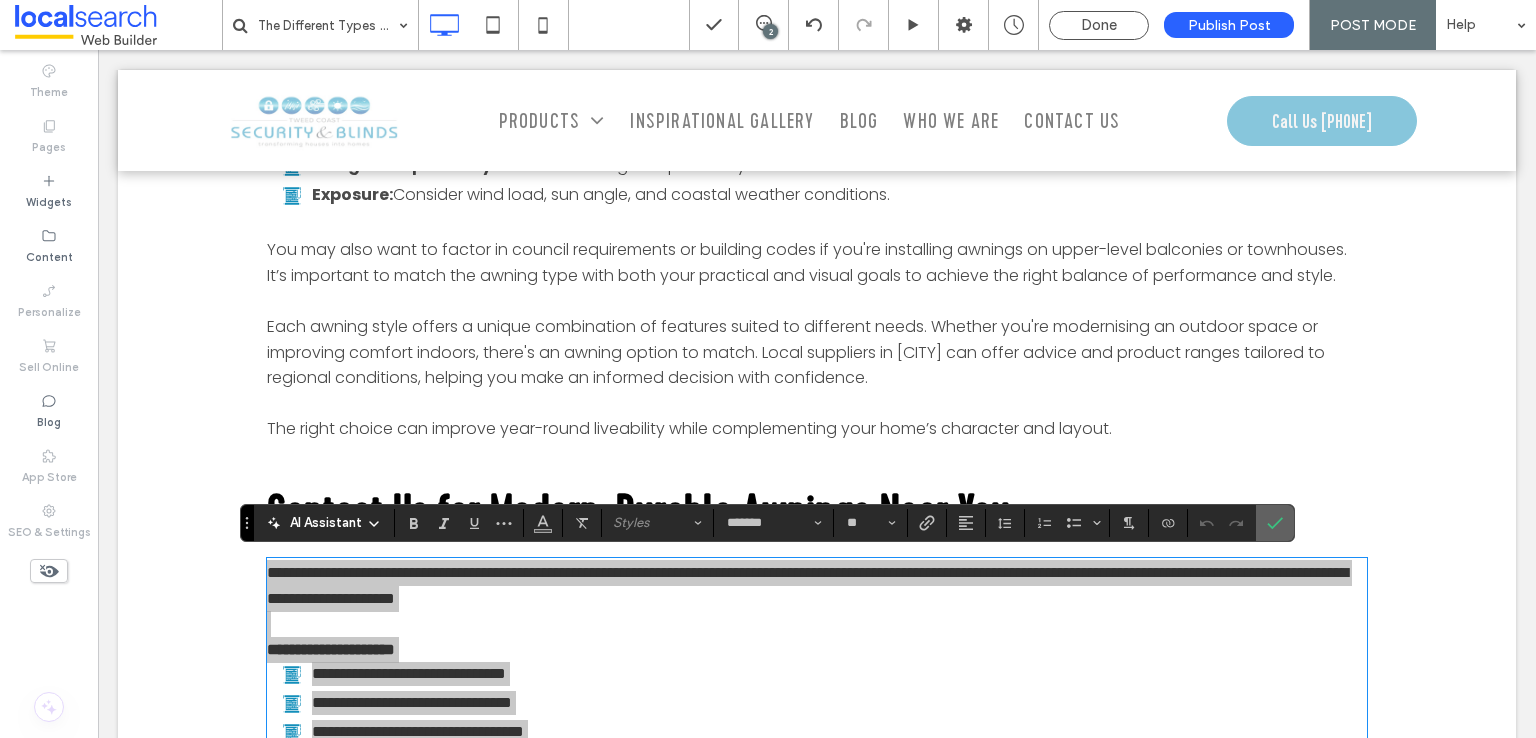 drag, startPoint x: 1282, startPoint y: 514, endPoint x: 1182, endPoint y: 465, distance: 111.35978 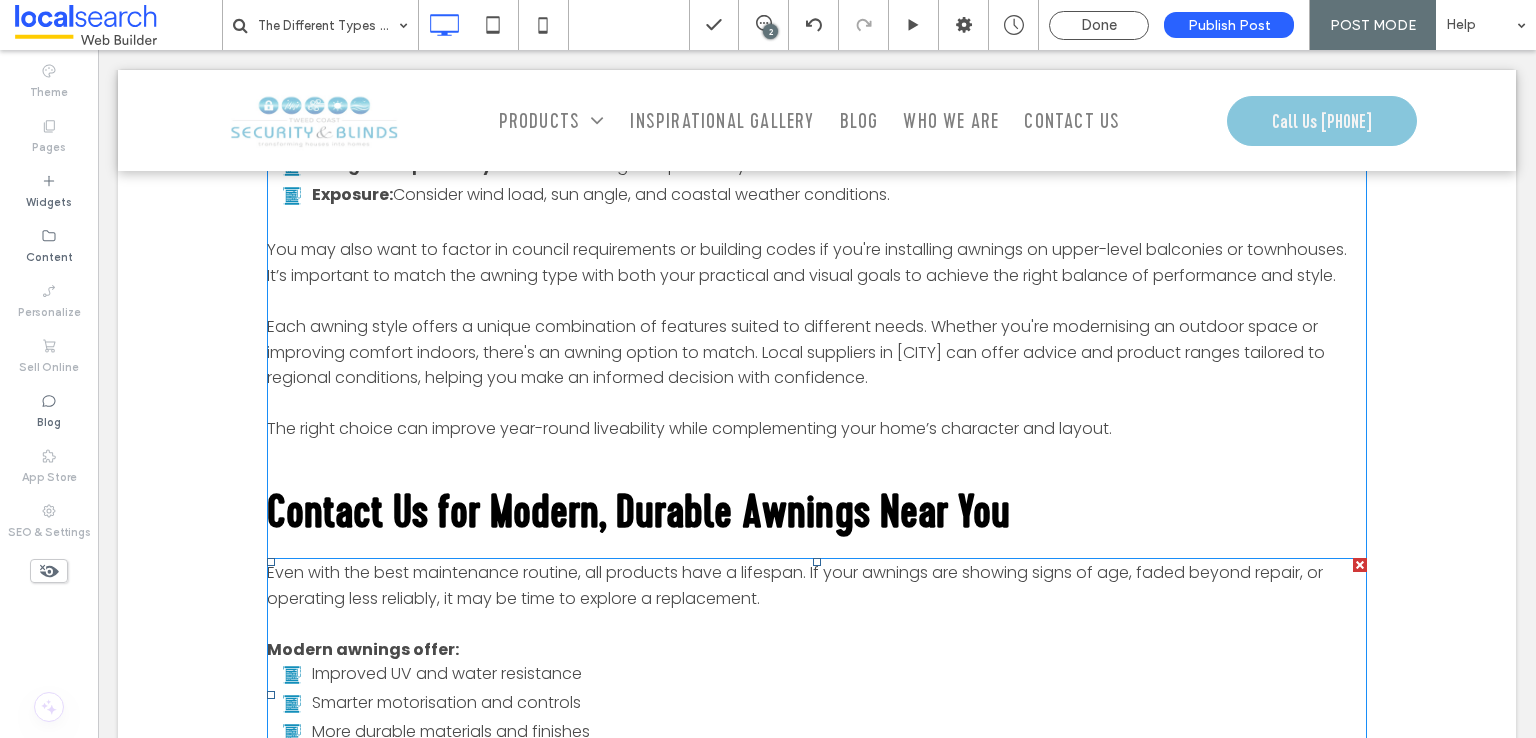 click at bounding box center (817, 624) 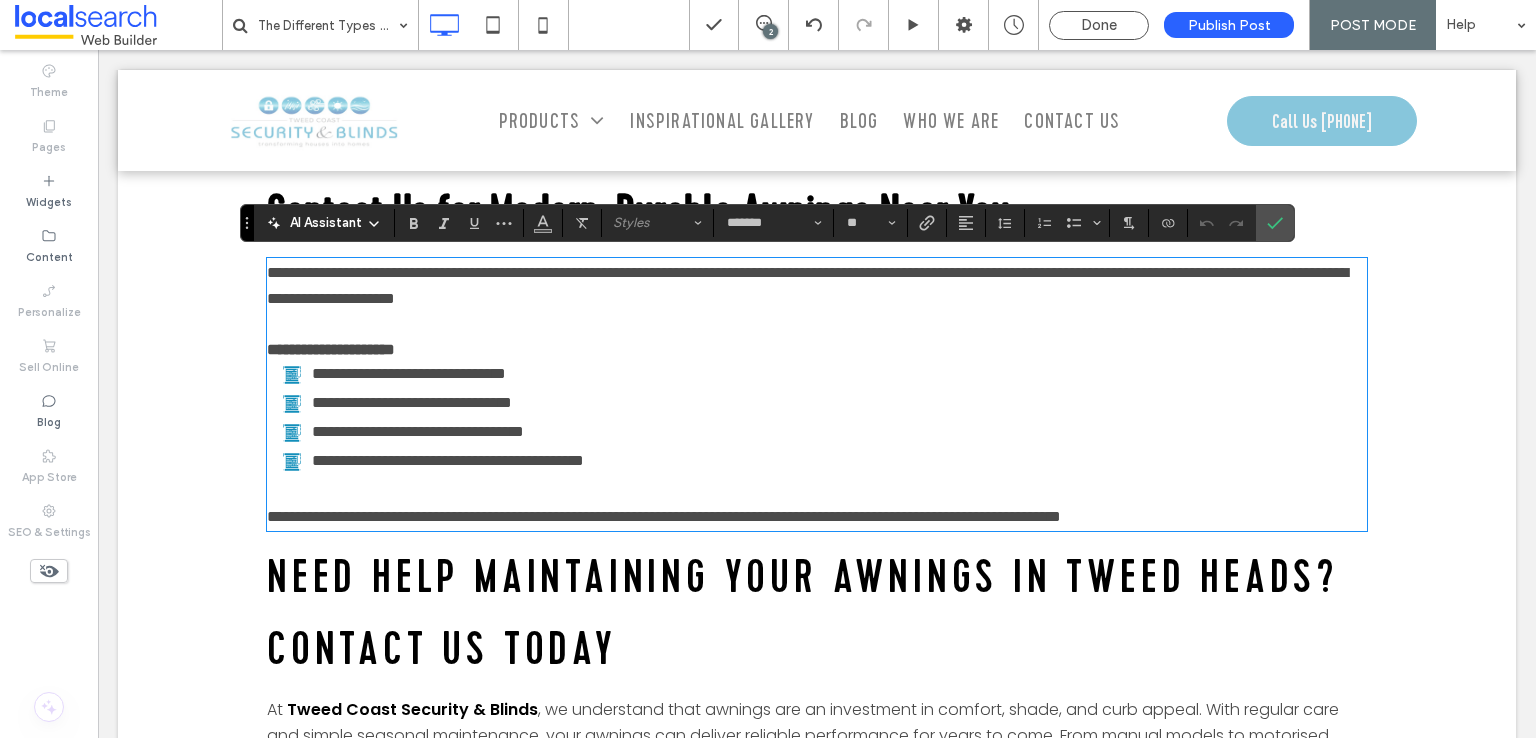scroll, scrollTop: 0, scrollLeft: 0, axis: both 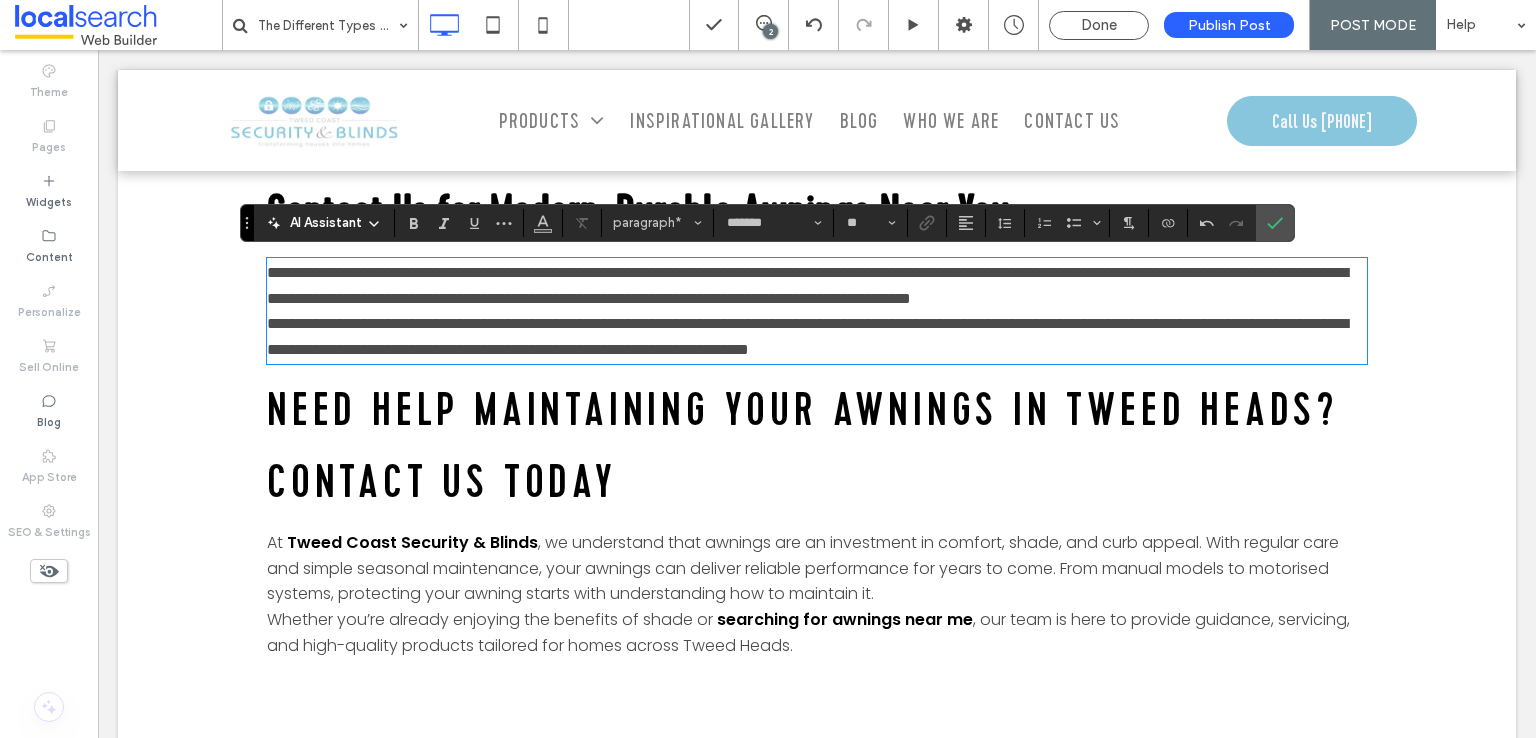 click on "**********" at bounding box center [817, 285] 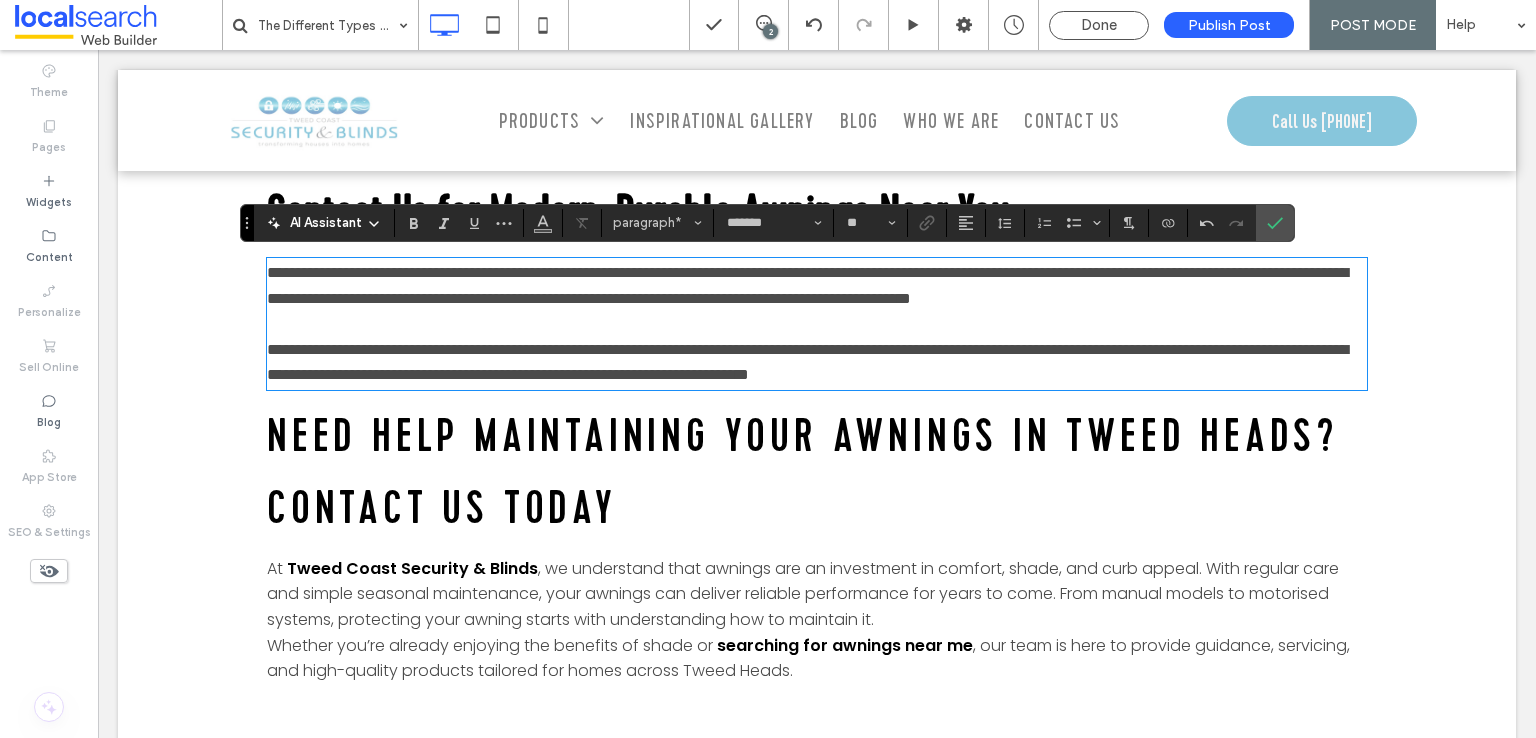 click on "Need Help Maintaining Your Awnings in Tweed Heads? Contact Us Today" at bounding box center (803, 471) 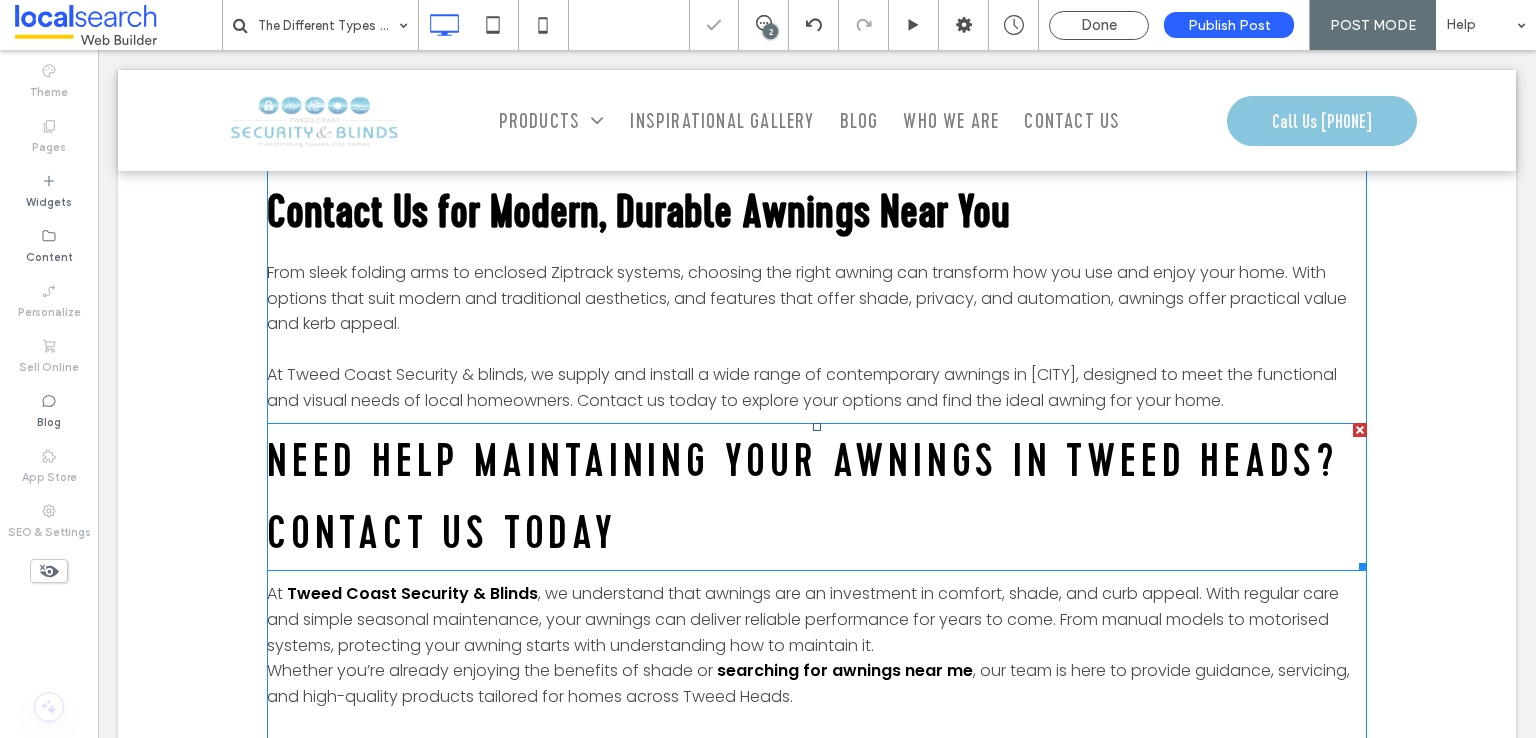 click at bounding box center [1360, 430] 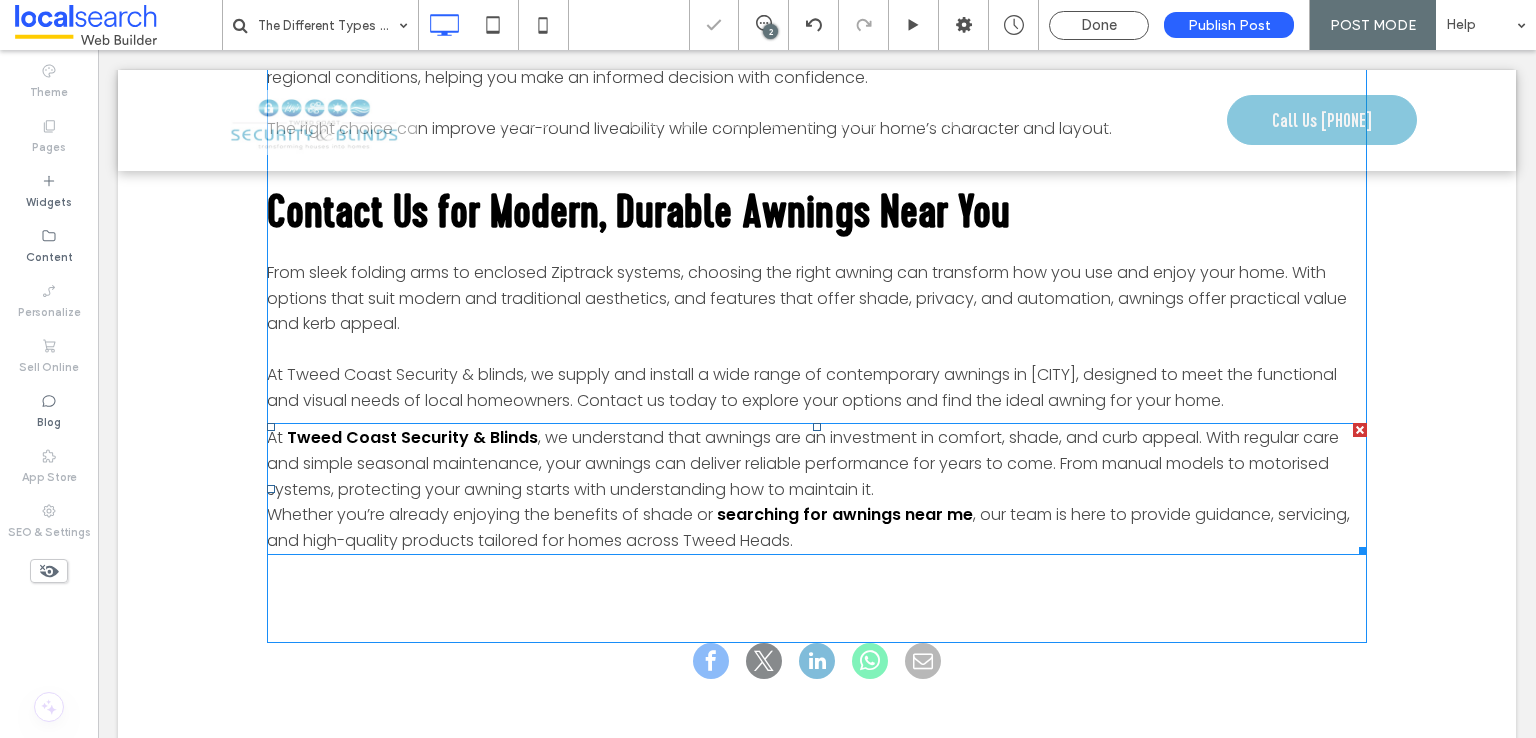 click at bounding box center [1360, 430] 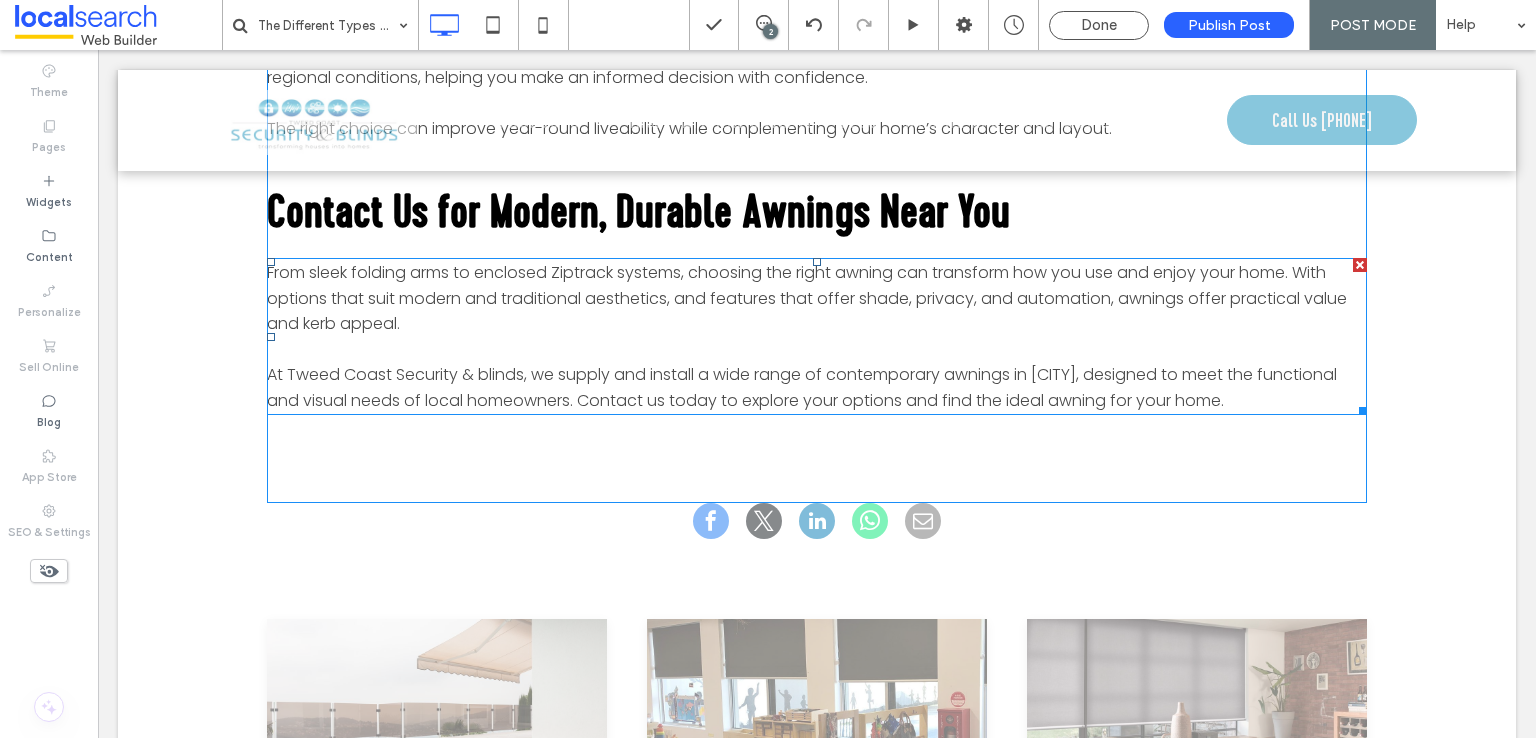 click on "From sleek folding arms to enclosed Ziptrack systems, choosing the right awning can transform how you use and enjoy your home. With options that suit modern and traditional aesthetics, and features that offer shade, privacy, and automation, awnings offer practical value and kerb appeal." at bounding box center (817, 298) 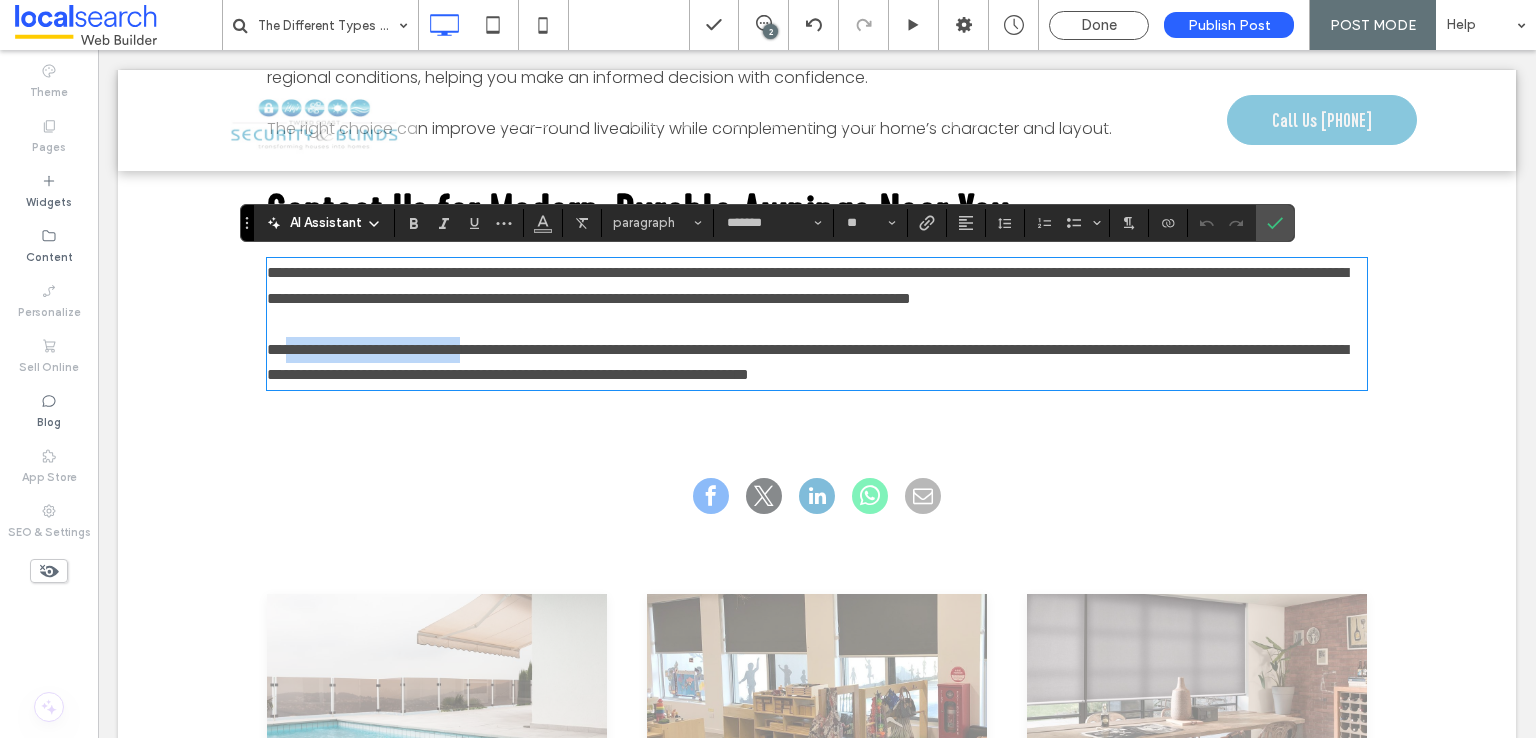 drag, startPoint x: 280, startPoint y: 375, endPoint x: 516, endPoint y: 373, distance: 236.00847 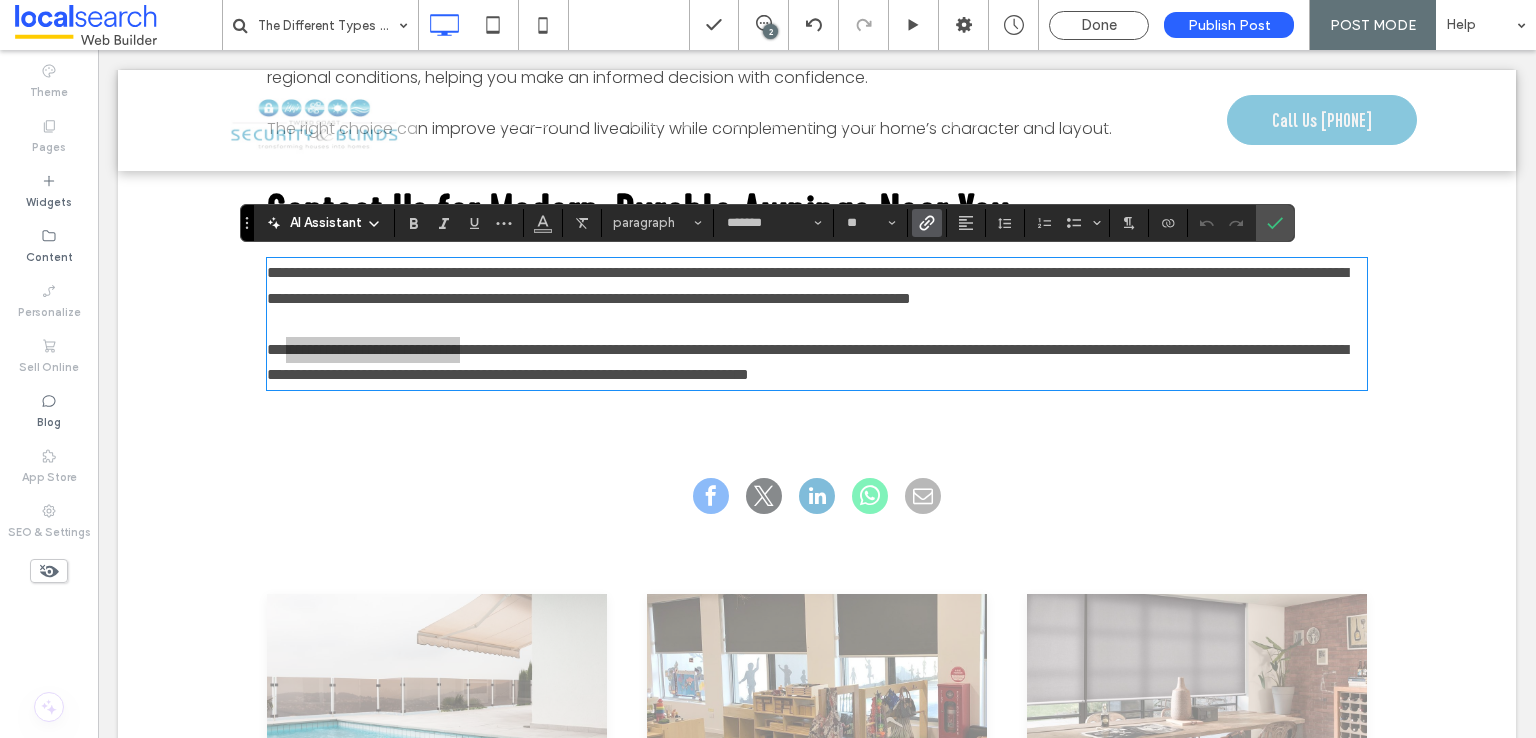 click 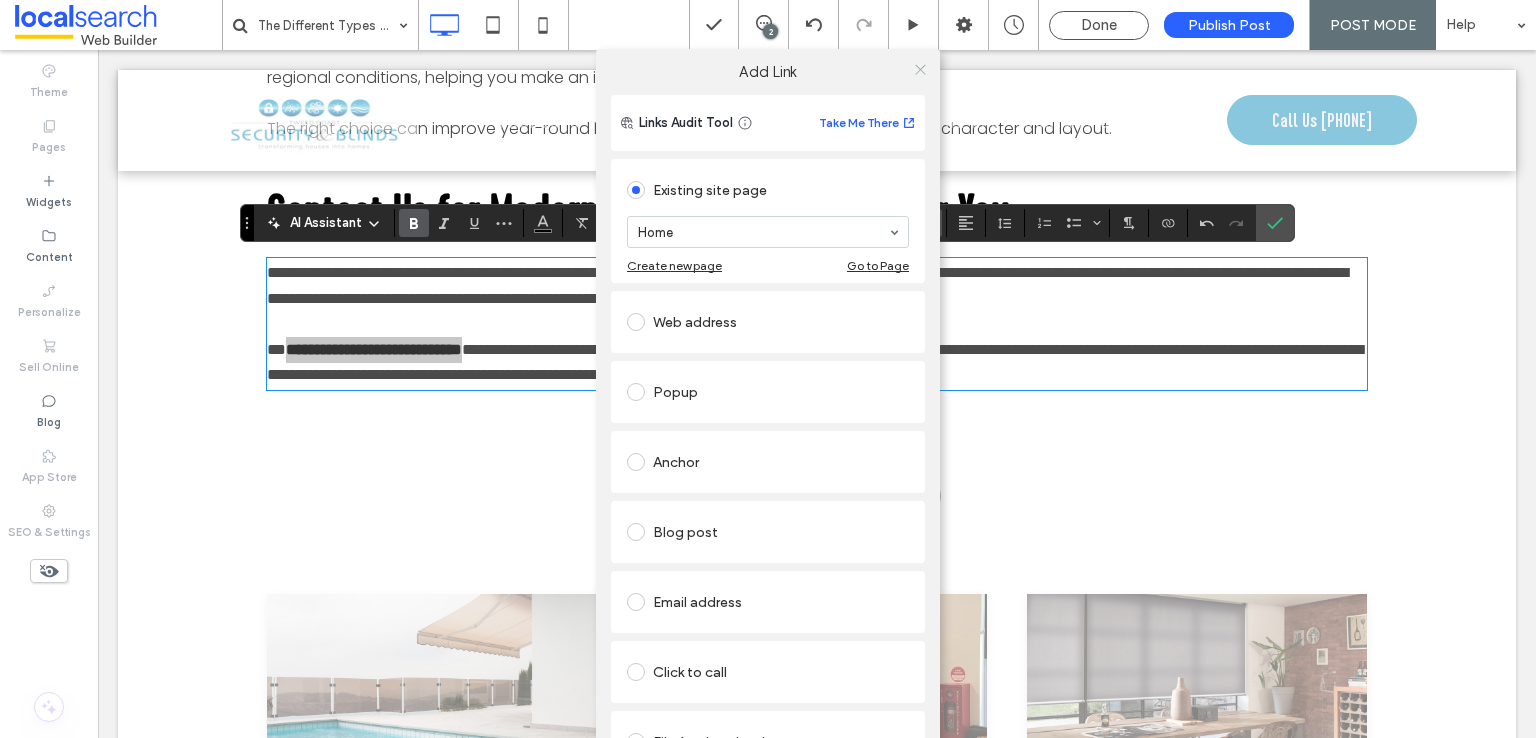 click 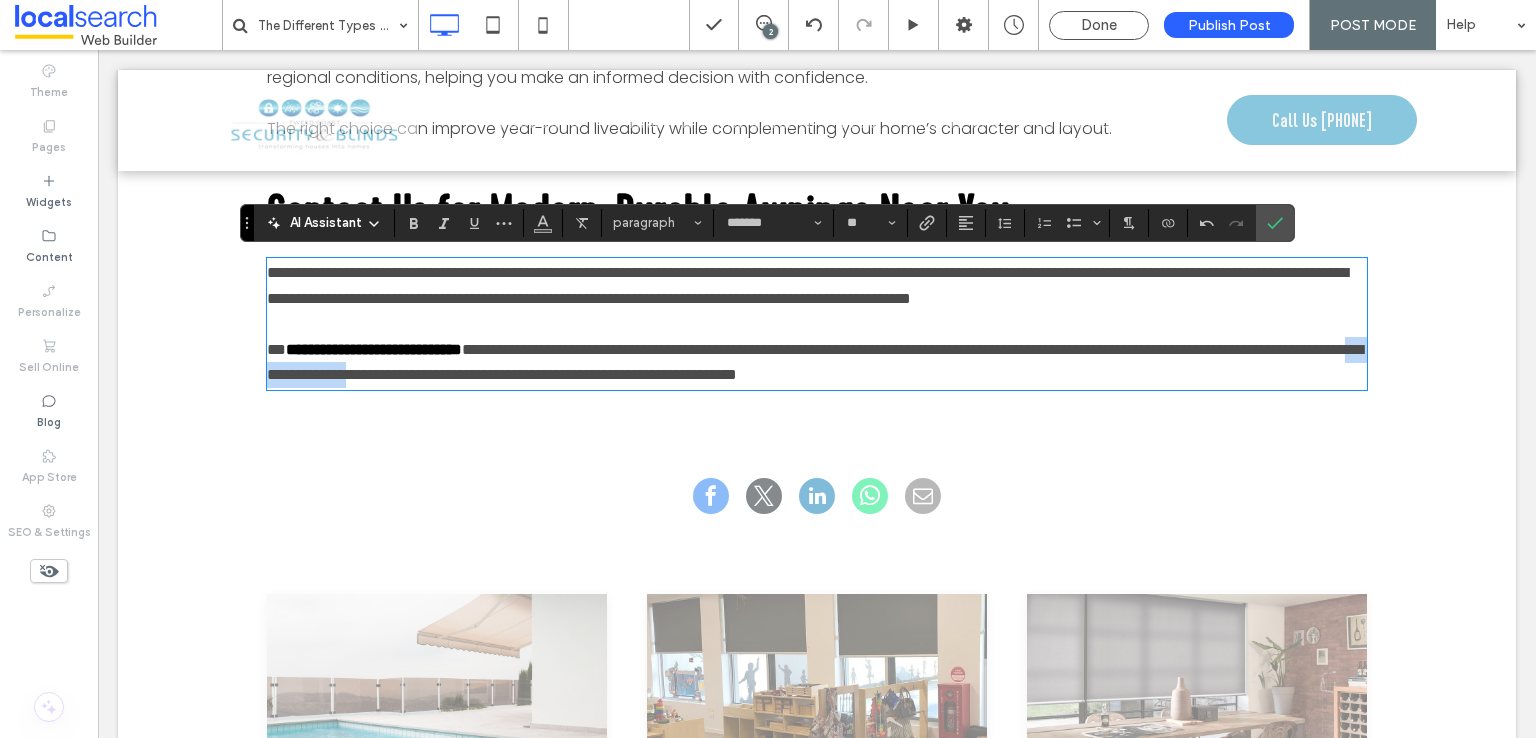 drag, startPoint x: 660, startPoint y: 402, endPoint x: 793, endPoint y: 401, distance: 133.00375 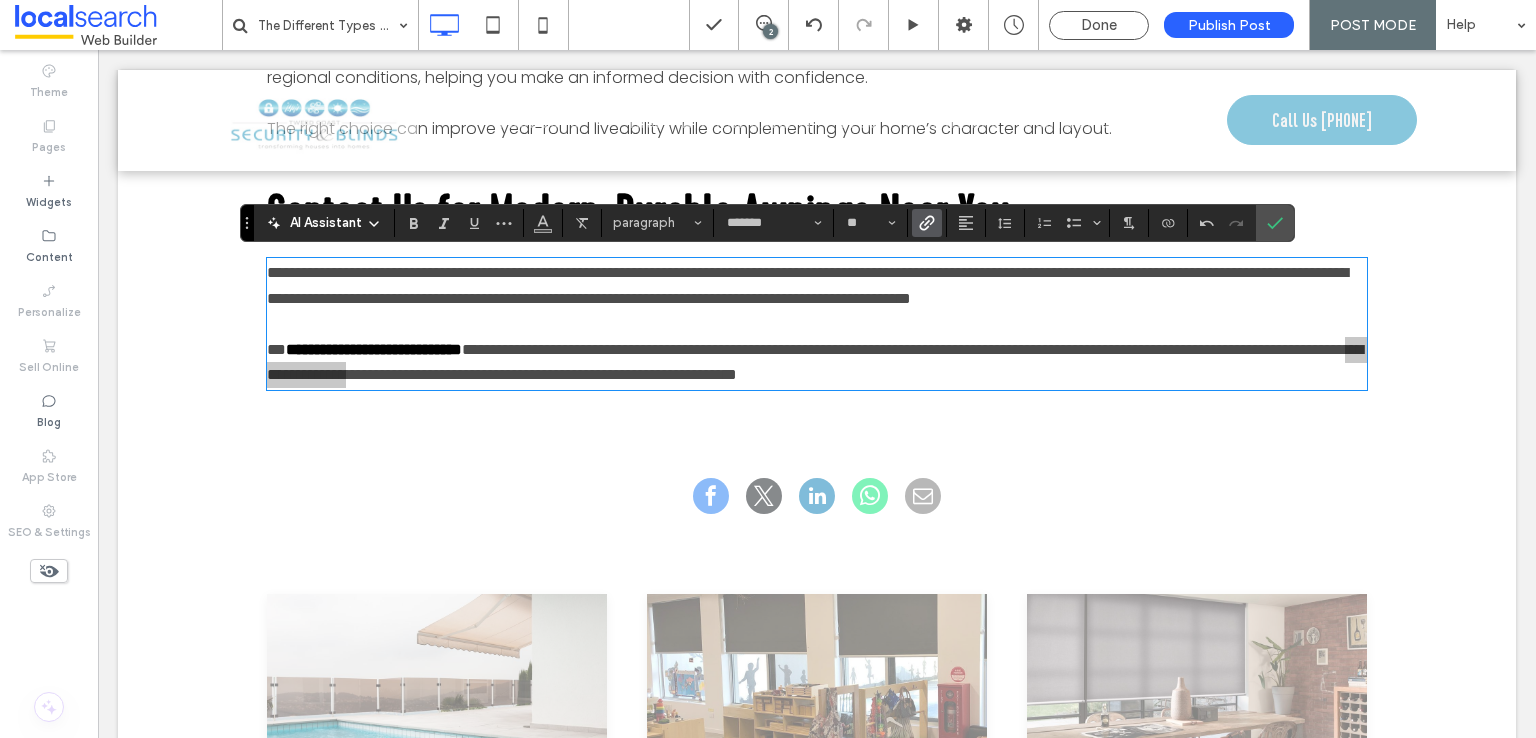 click 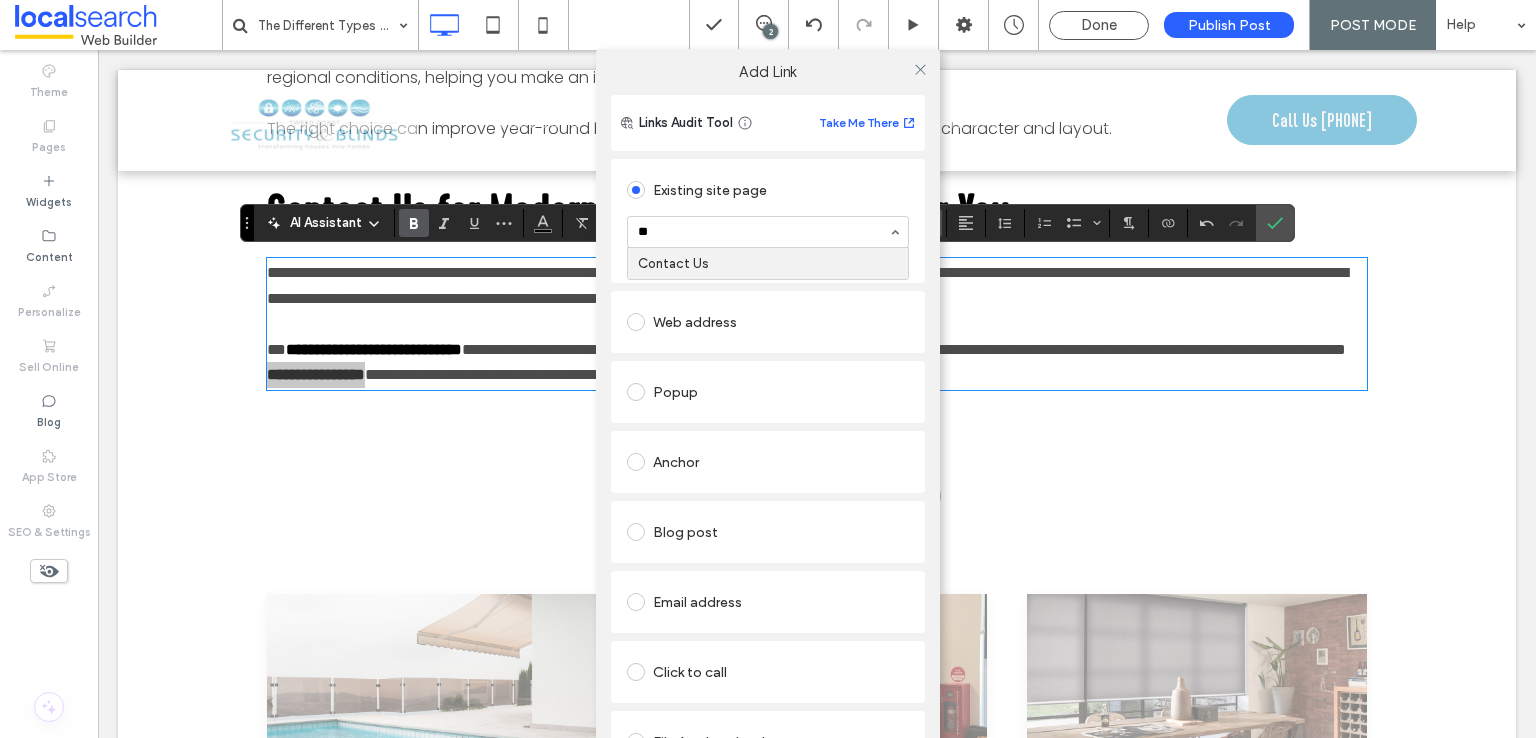 type on "***" 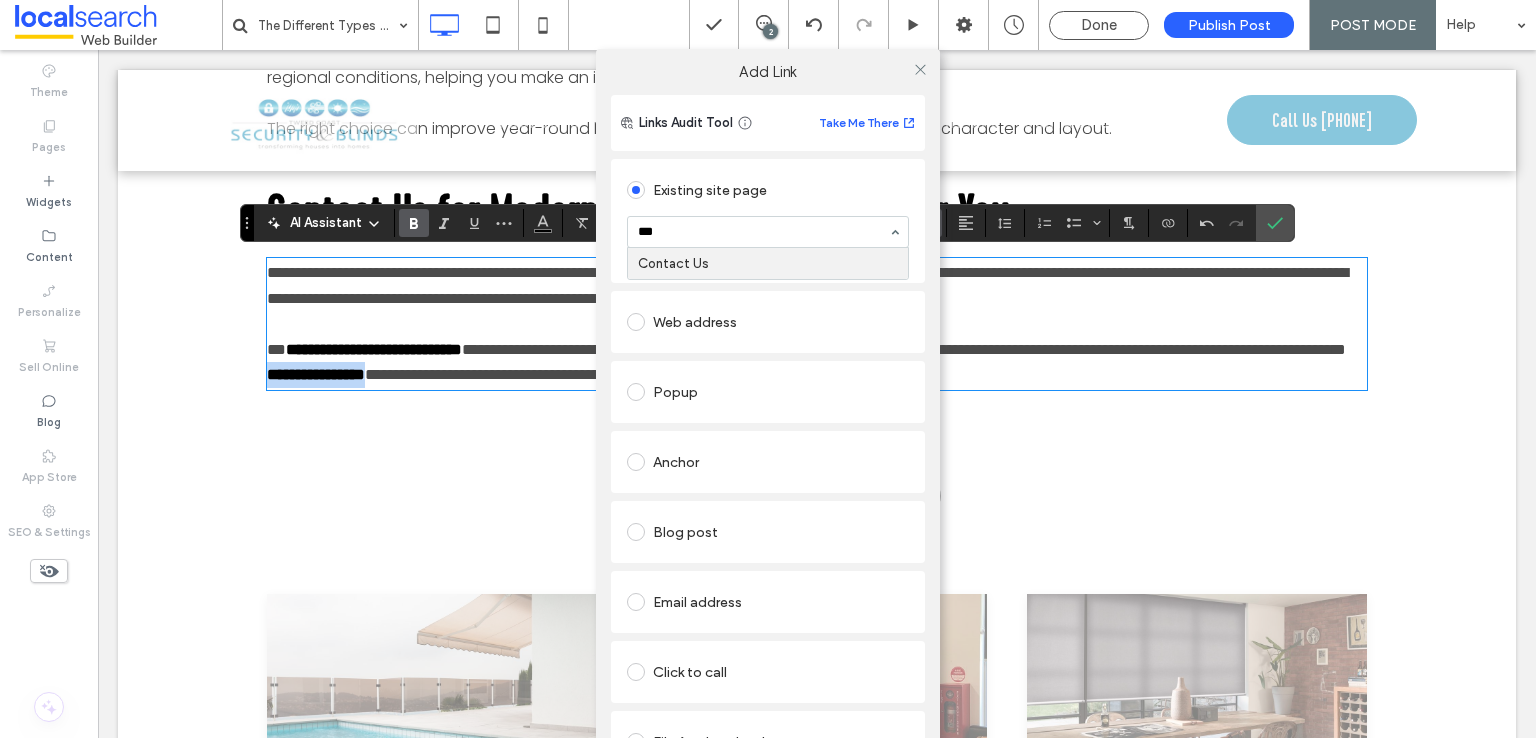 type 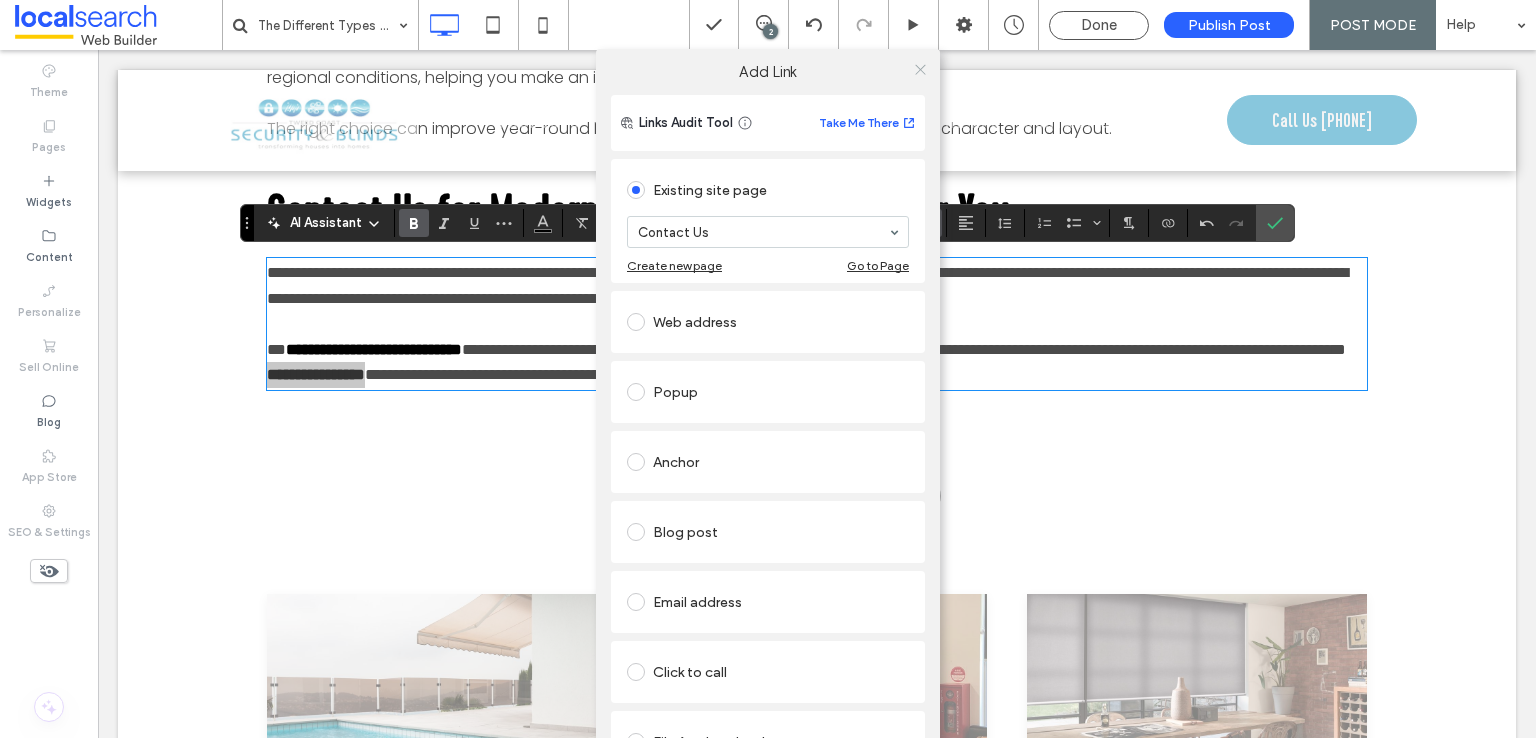 click 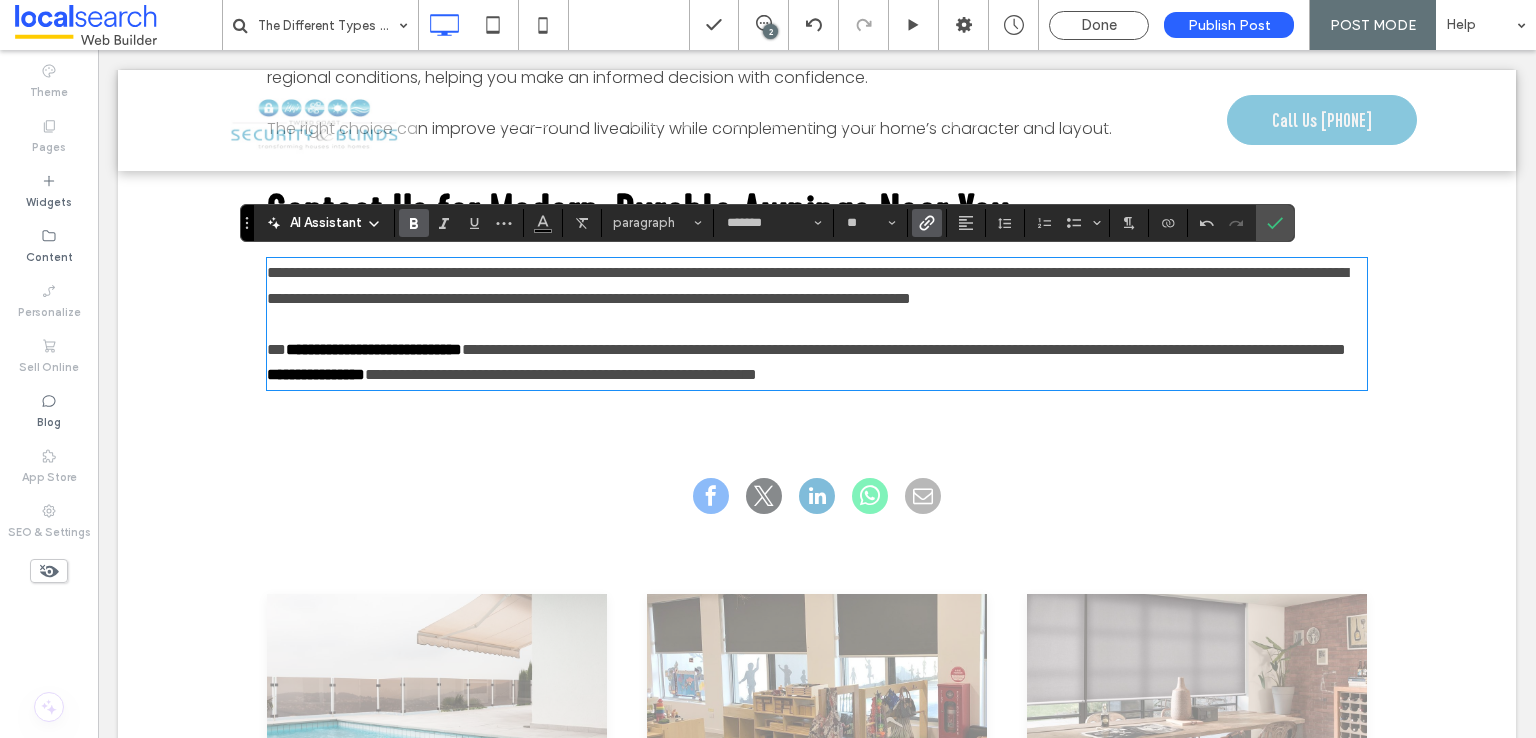 scroll, scrollTop: 3708, scrollLeft: 0, axis: vertical 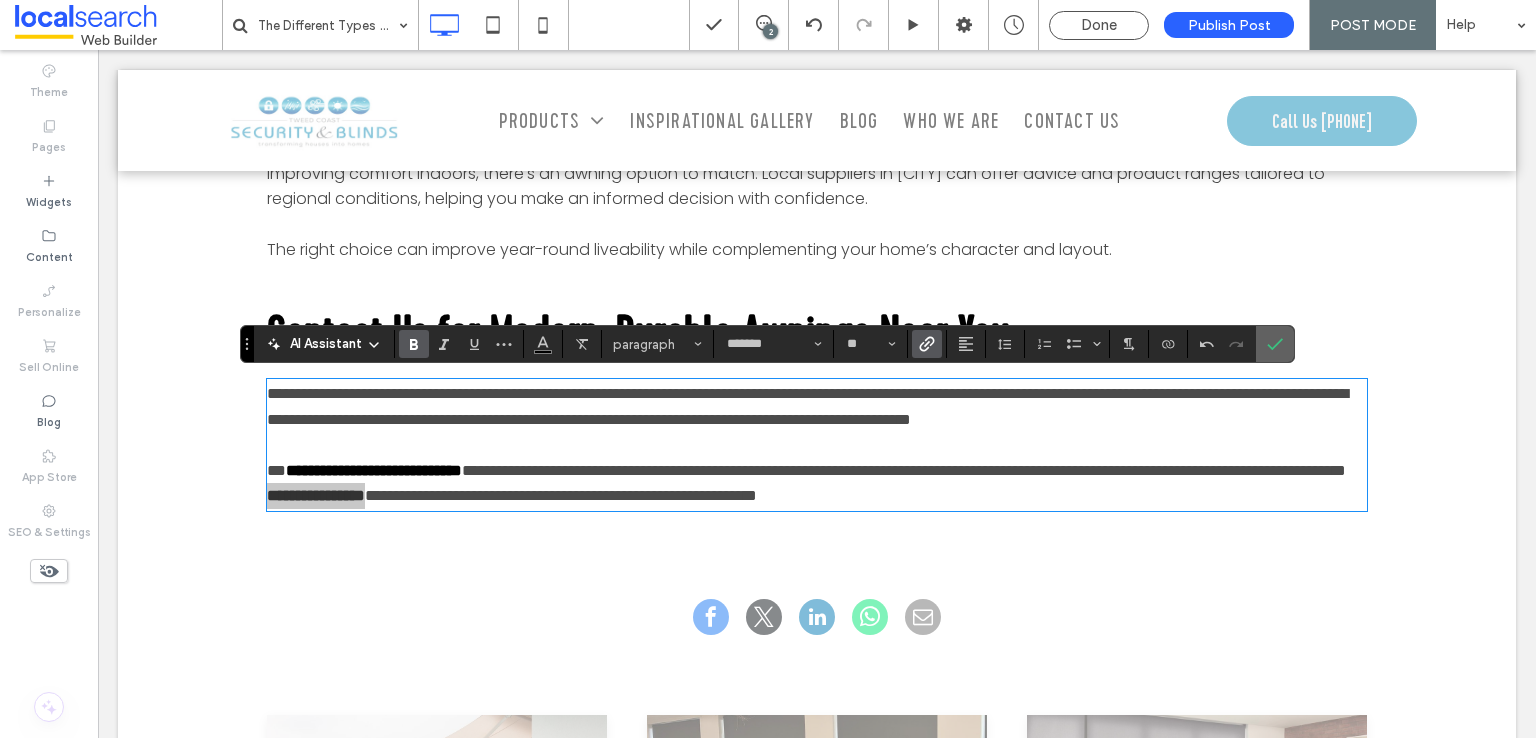 click 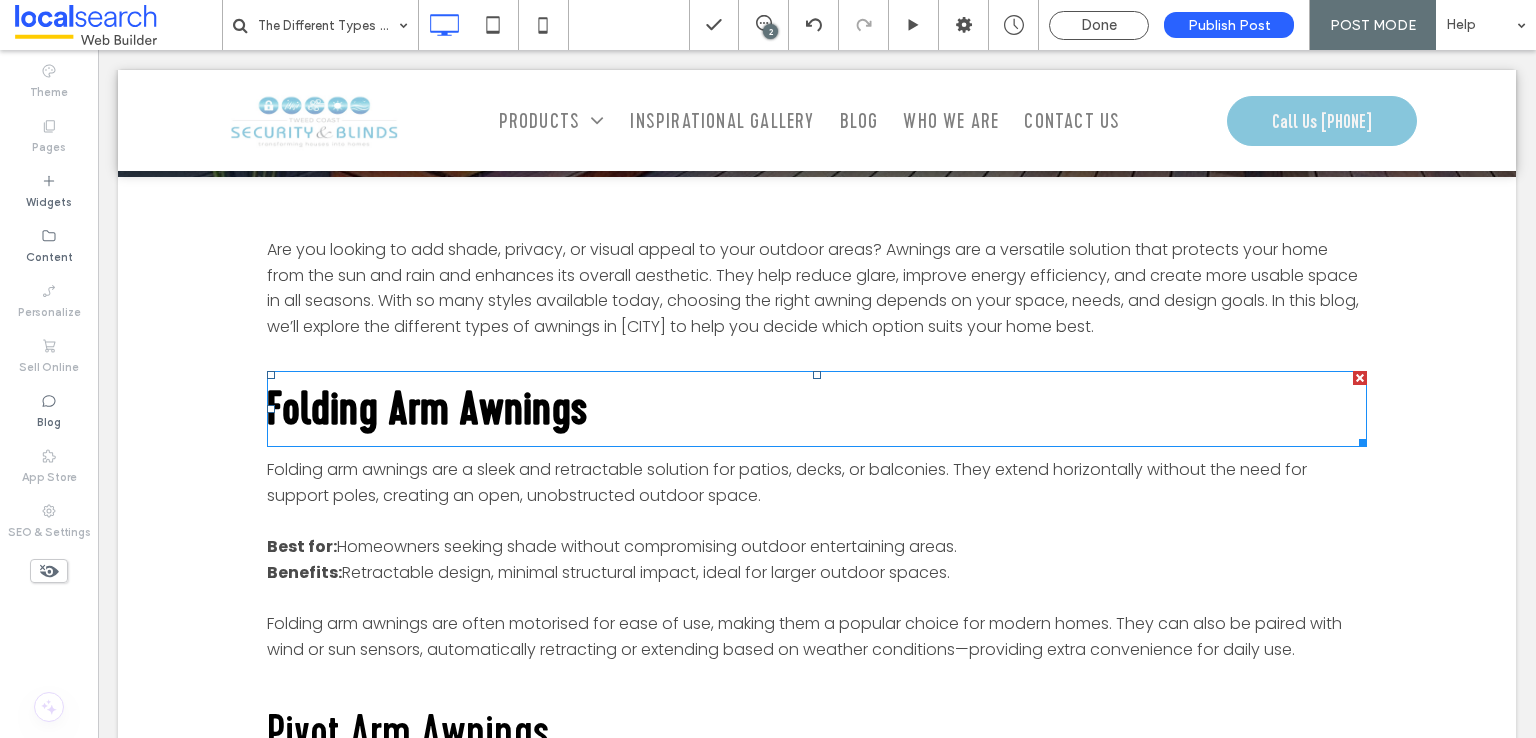 scroll, scrollTop: 526, scrollLeft: 0, axis: vertical 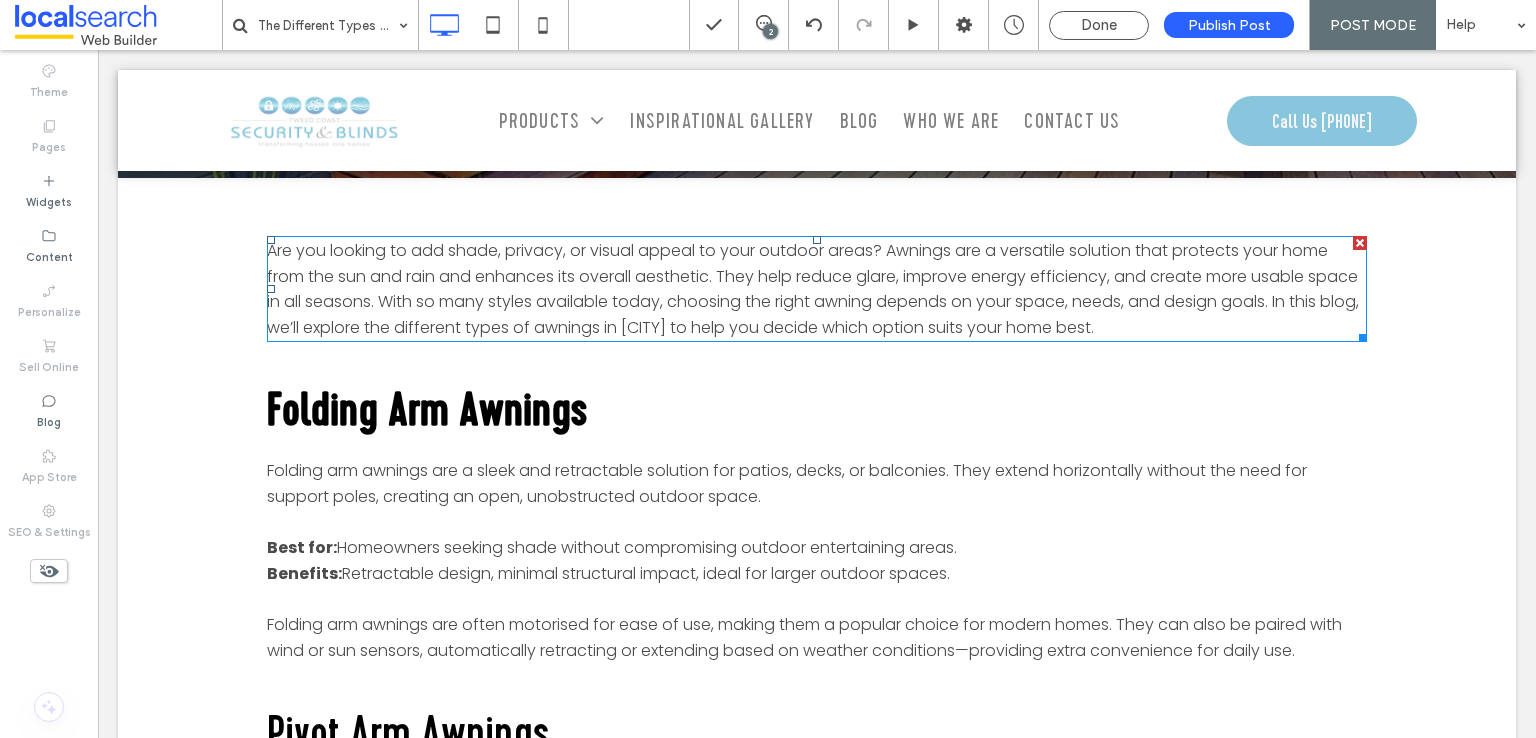 click on "Are you looking to add shade, privacy, or visual appeal to your outdoor areas? Awnings are a versatile solution that protects your home from the sun and rain and enhances its overall aesthetic. They help reduce glare, improve energy efficiency, and create more usable space in all seasons. With so many styles available today, choosing the right awning depends on your space, needs, and design goals. In this blog, we’ll explore the different types of awnings in Tweed Heads to help you decide which option suits your home best." at bounding box center (813, 289) 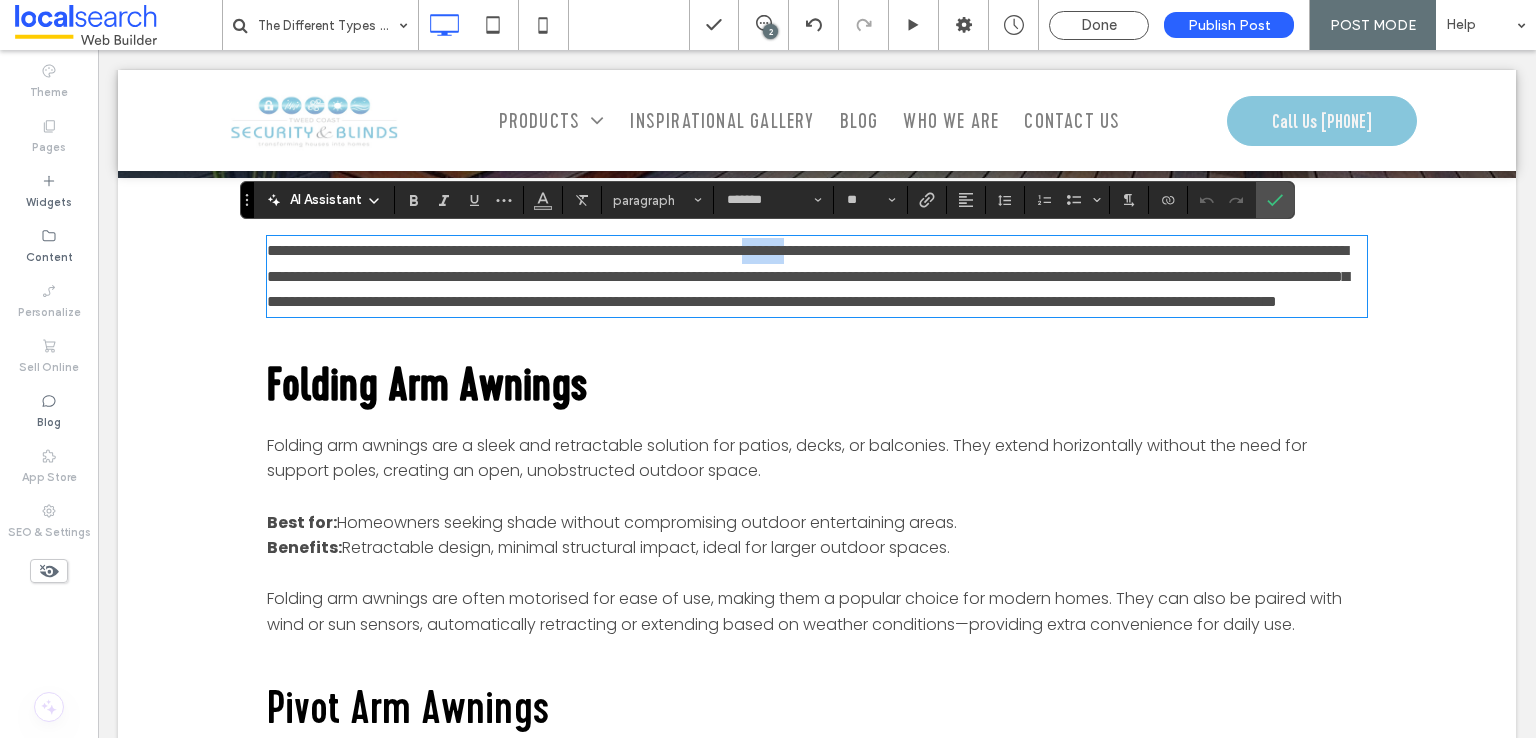 drag, startPoint x: 945, startPoint y: 251, endPoint x: 884, endPoint y: 250, distance: 61.008198 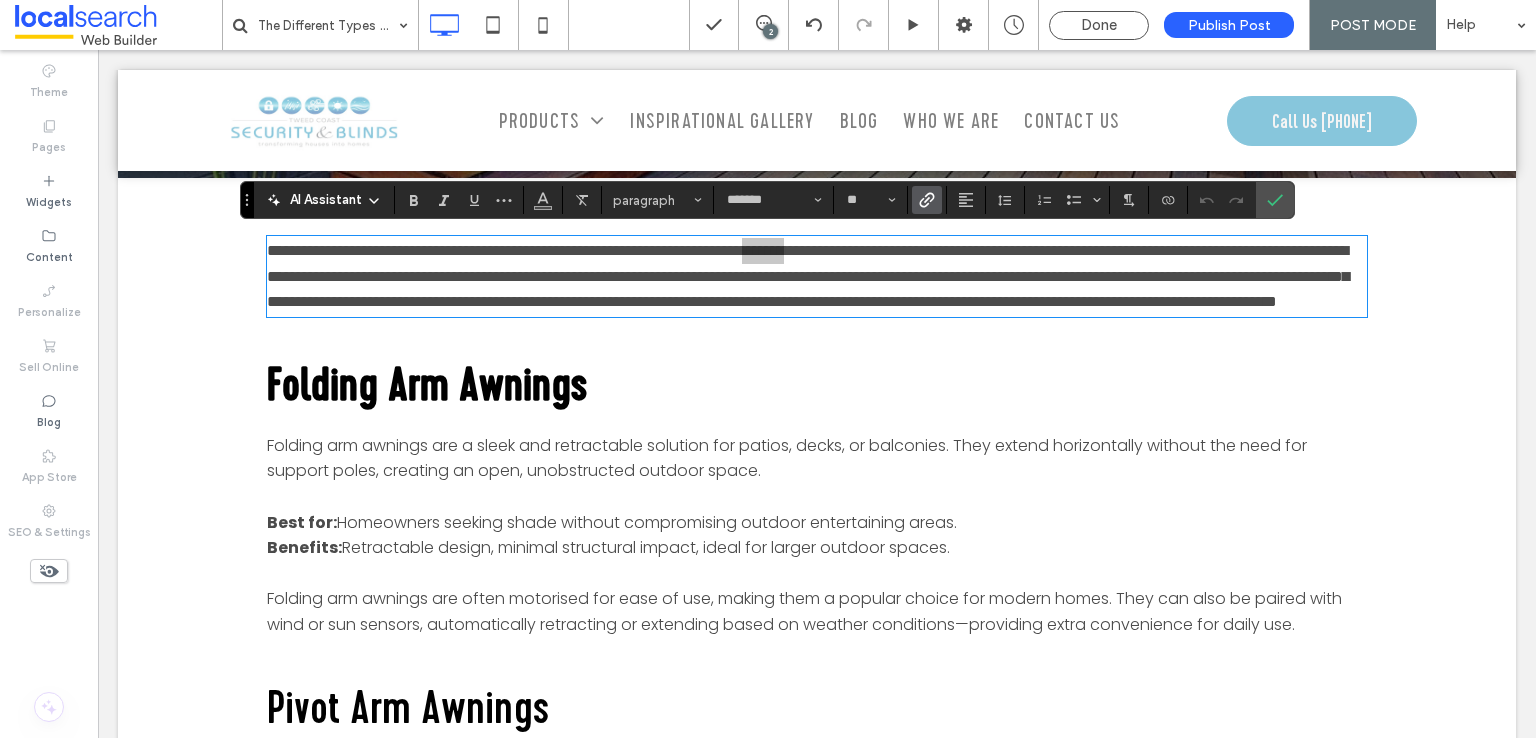 click 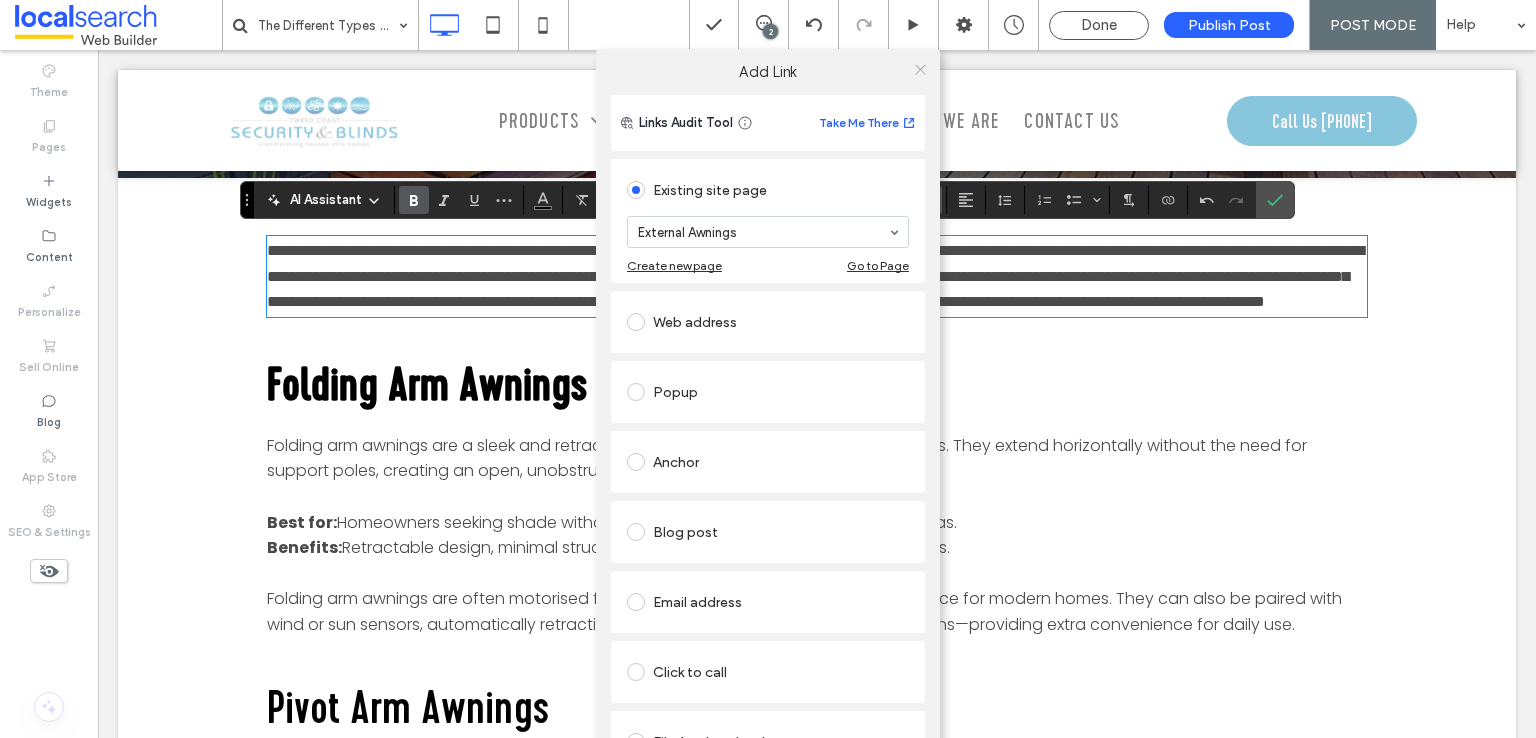 click 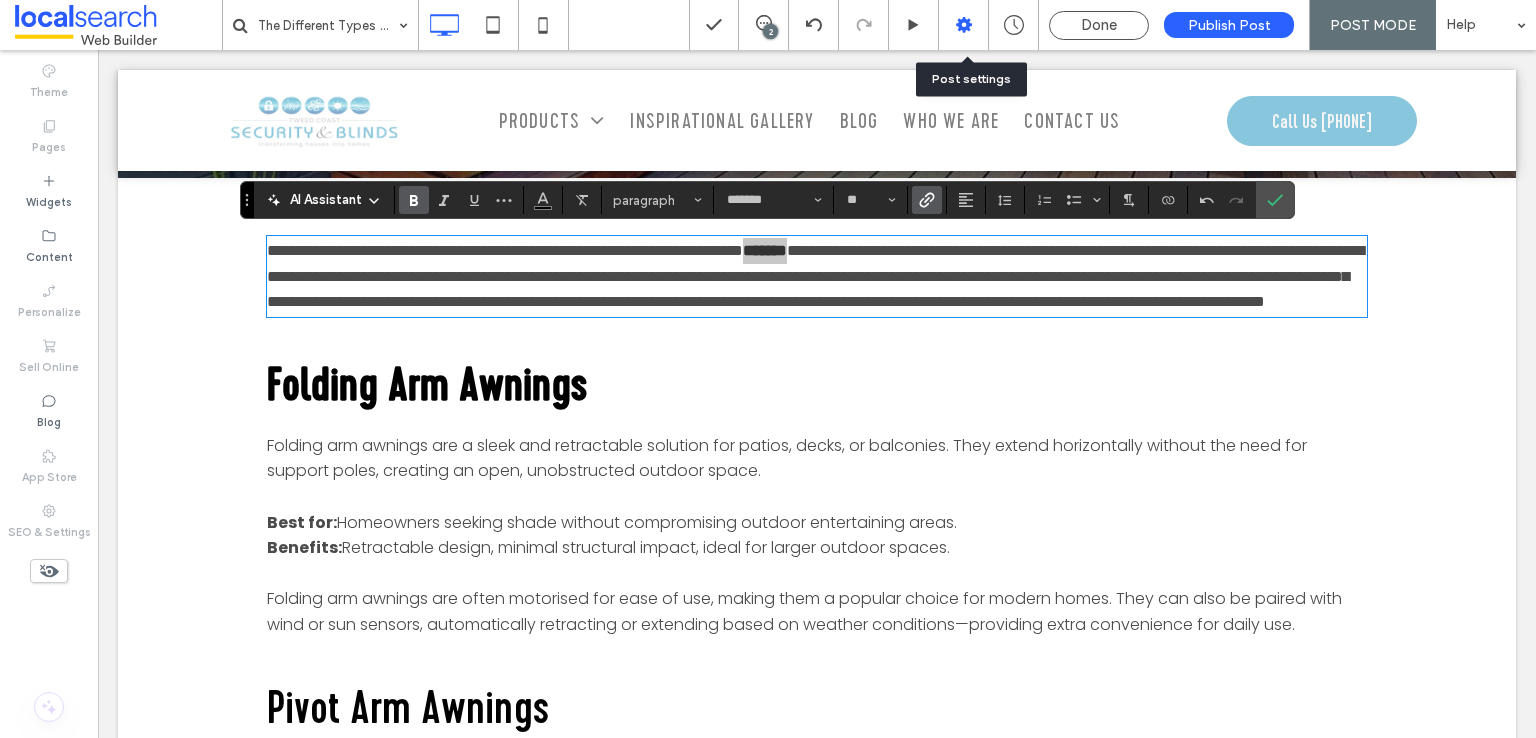 click 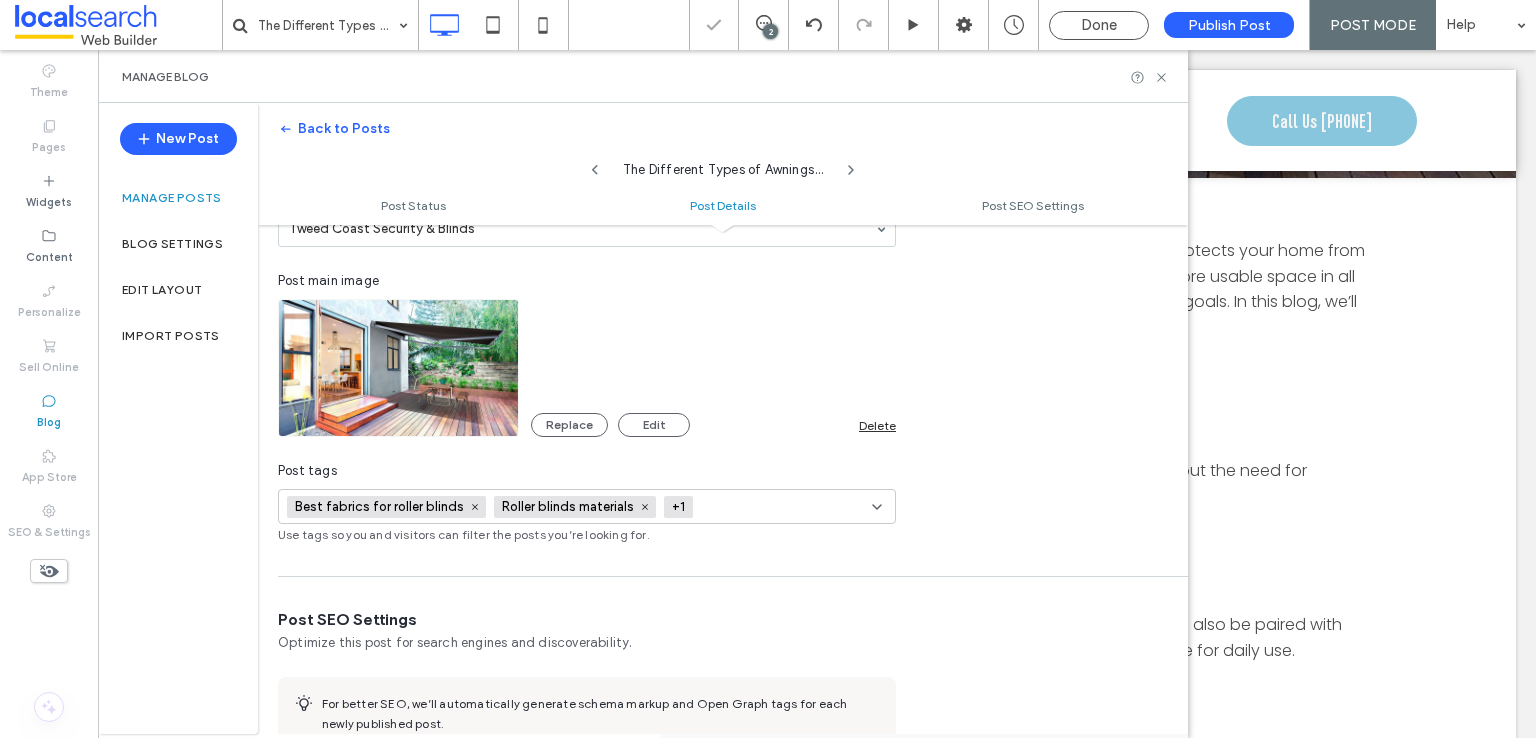 scroll, scrollTop: 300, scrollLeft: 0, axis: vertical 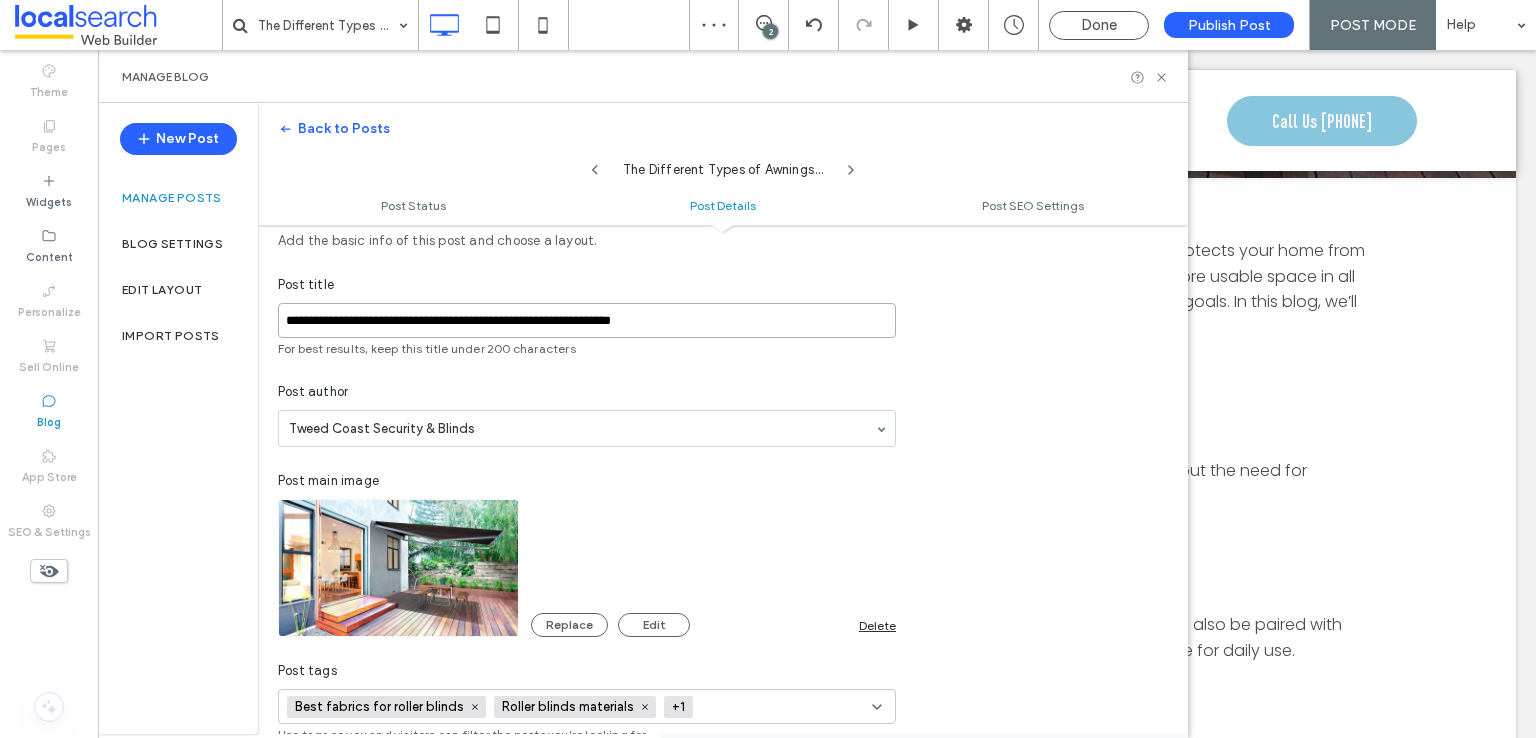 click on "**********" at bounding box center (587, 320) 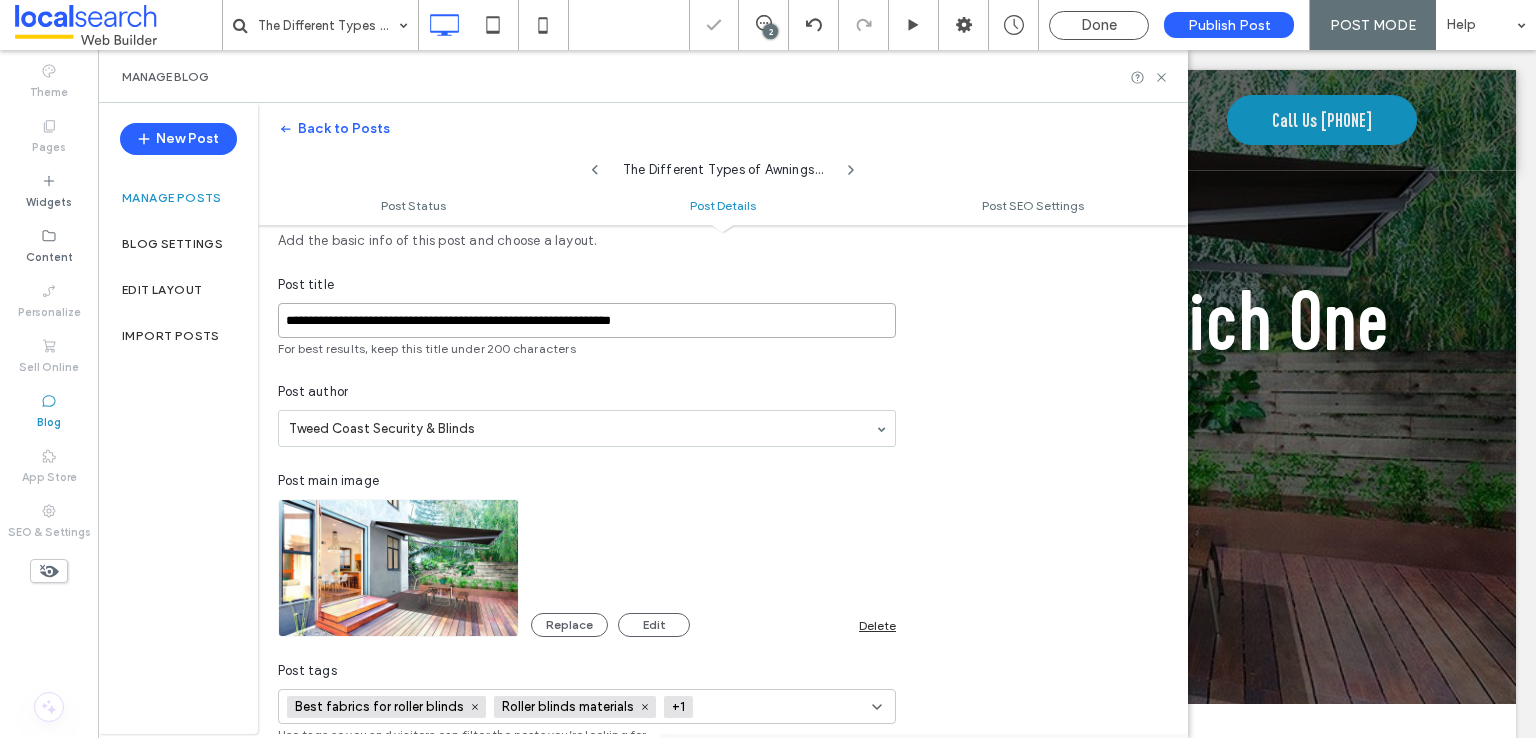 scroll, scrollTop: 0, scrollLeft: 0, axis: both 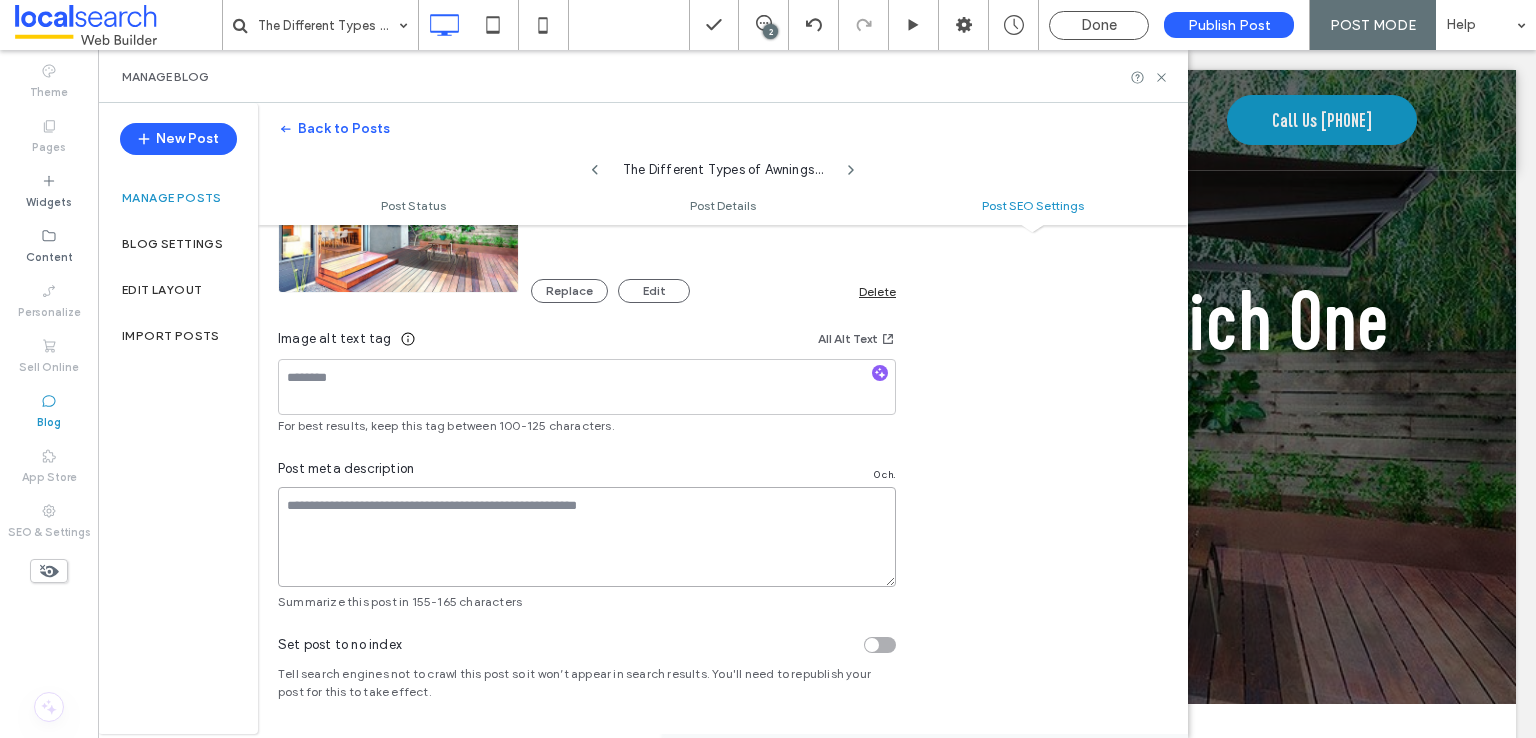 click at bounding box center [587, 537] 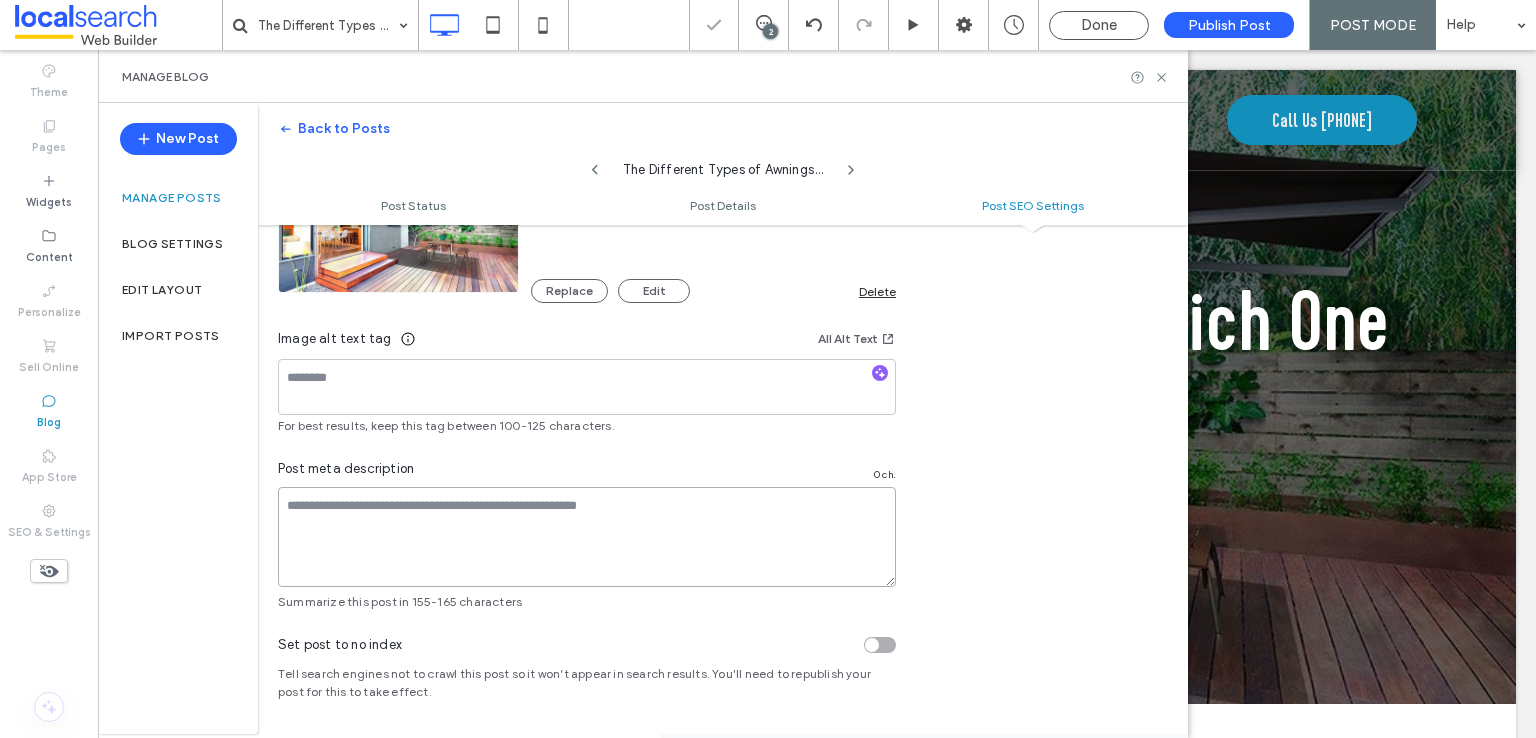paste on "**********" 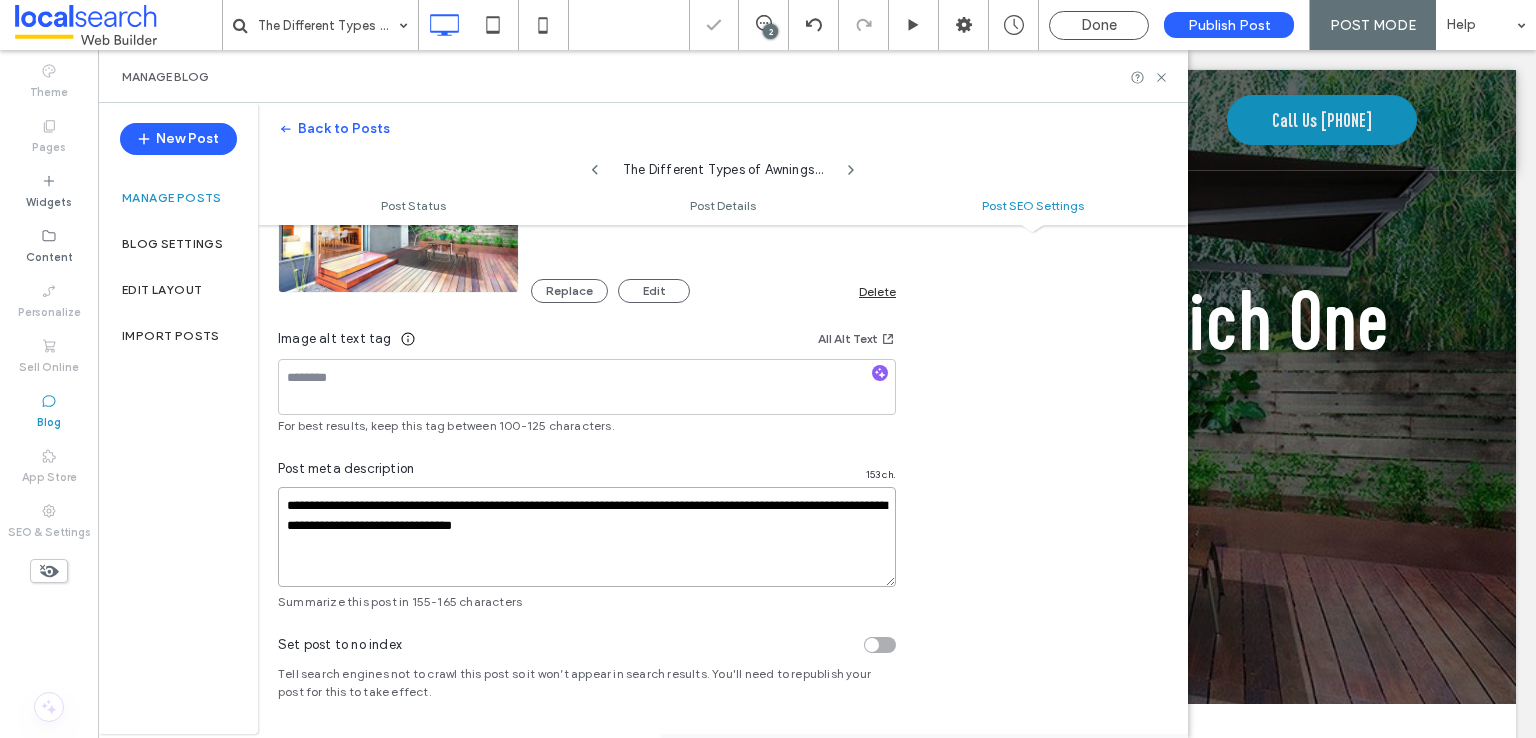 type on "**********" 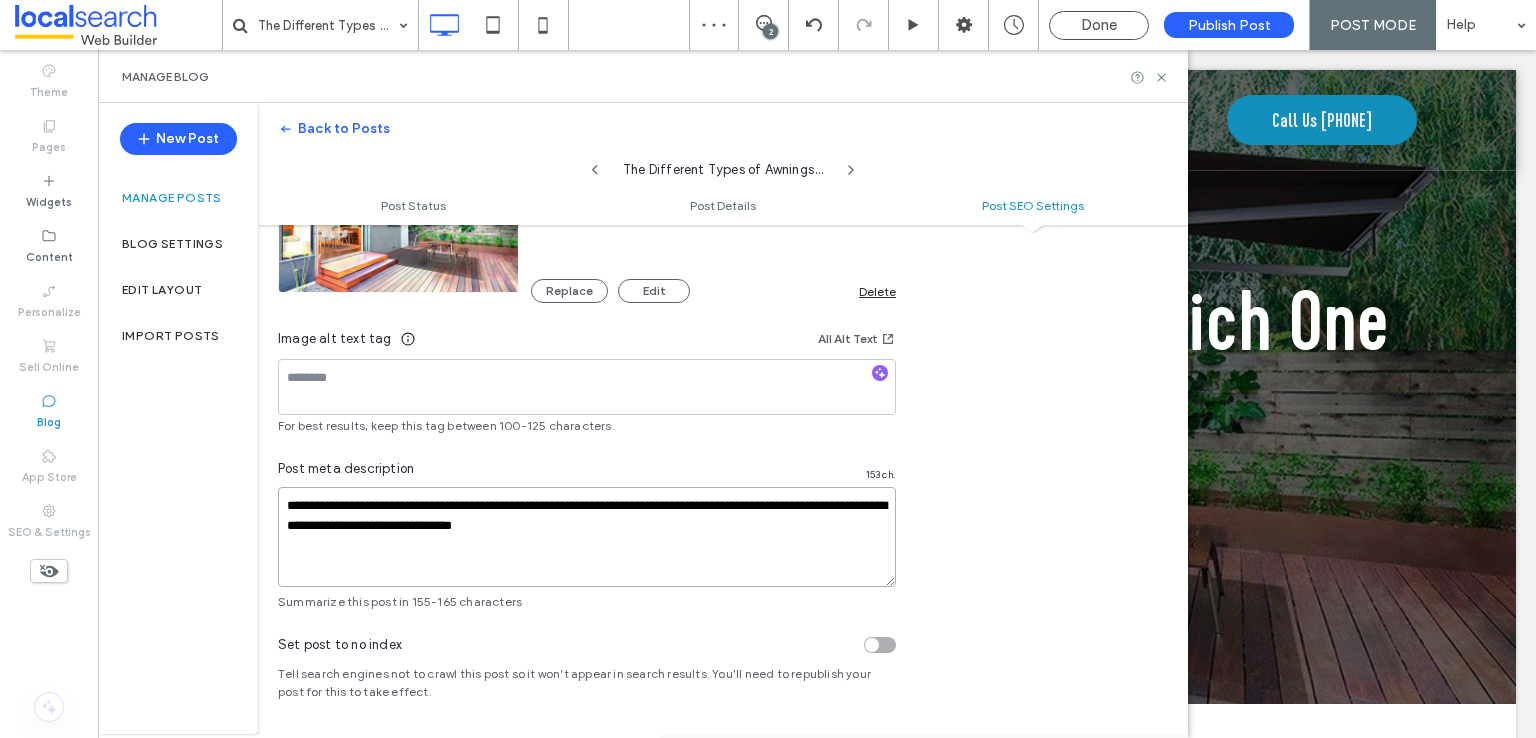 scroll, scrollTop: 0, scrollLeft: 0, axis: both 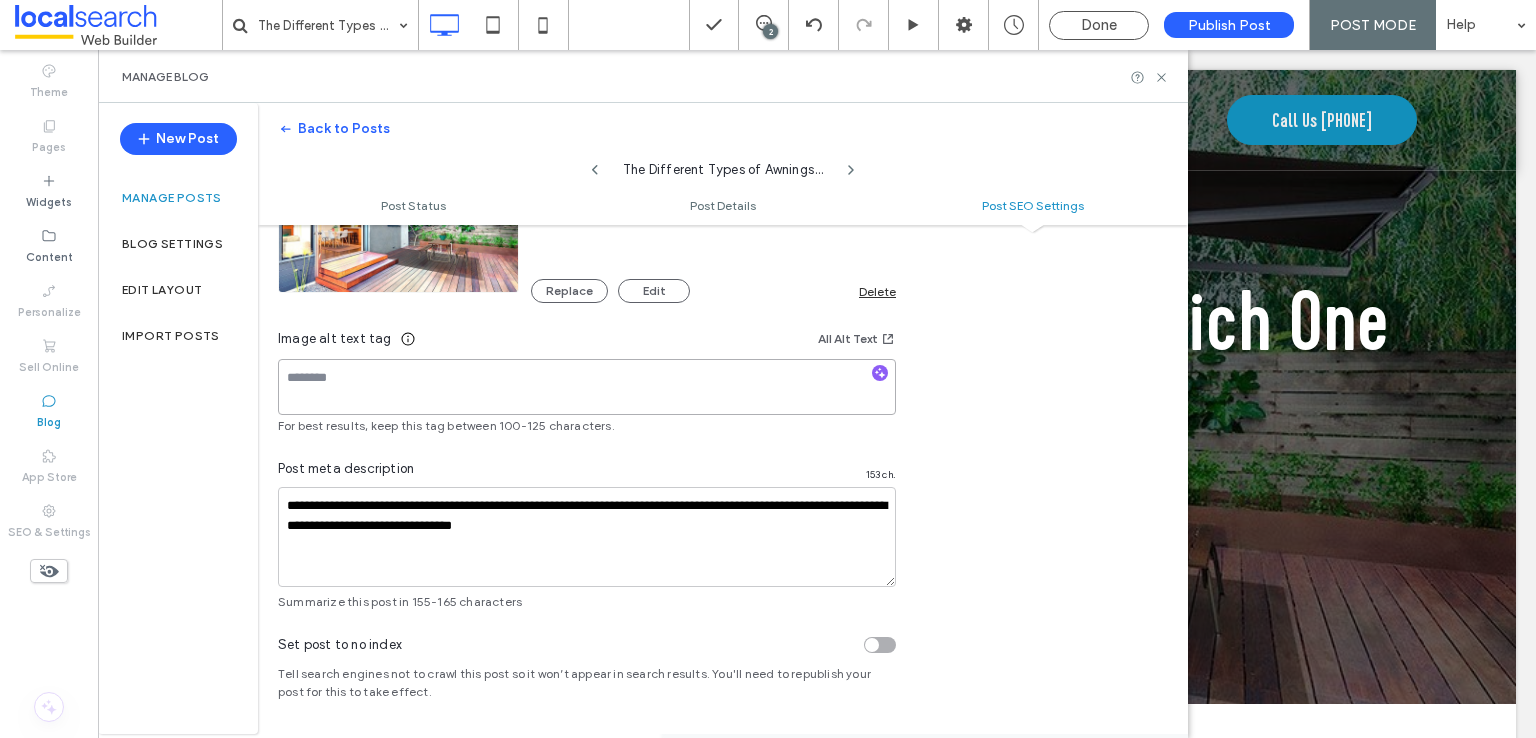 click at bounding box center (587, 387) 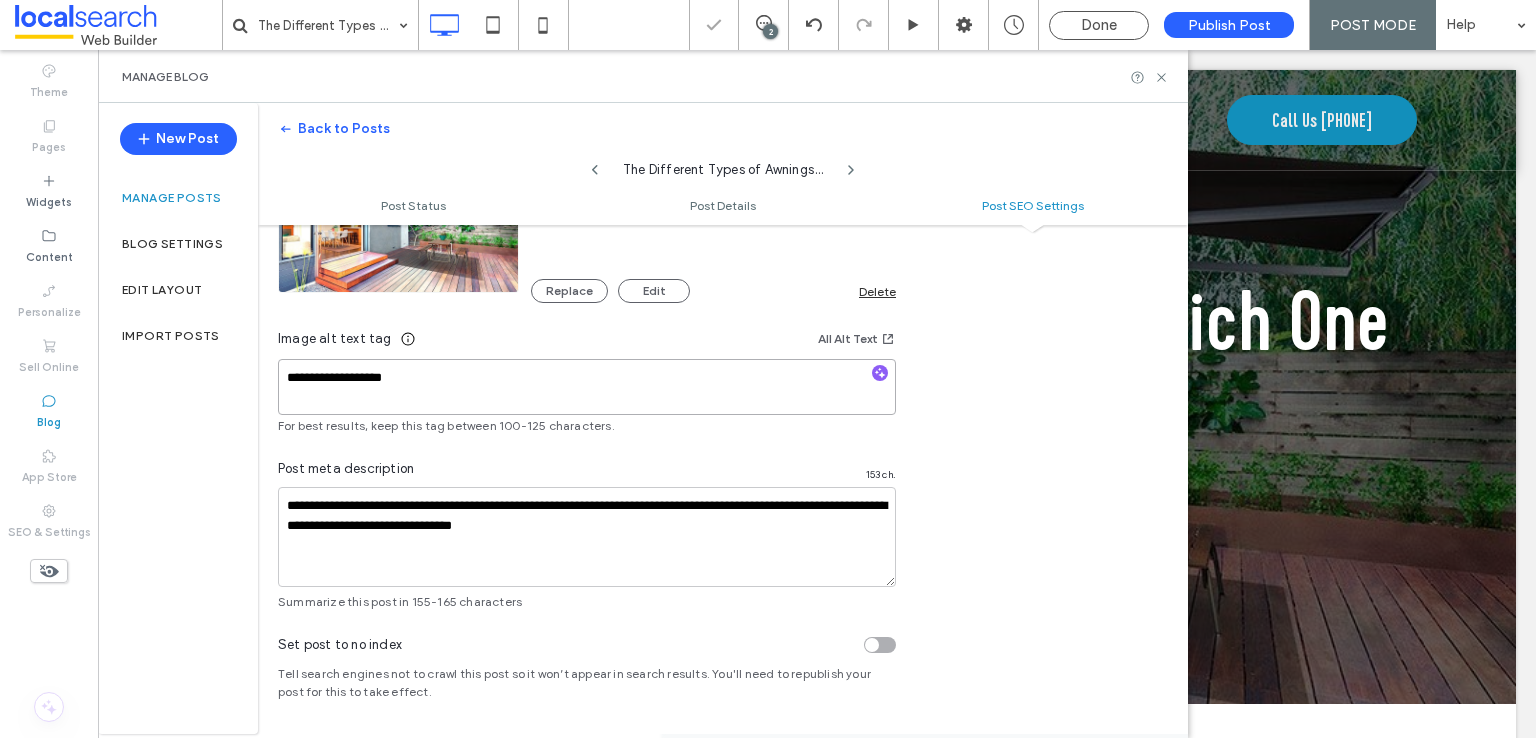 scroll, scrollTop: 1043, scrollLeft: 0, axis: vertical 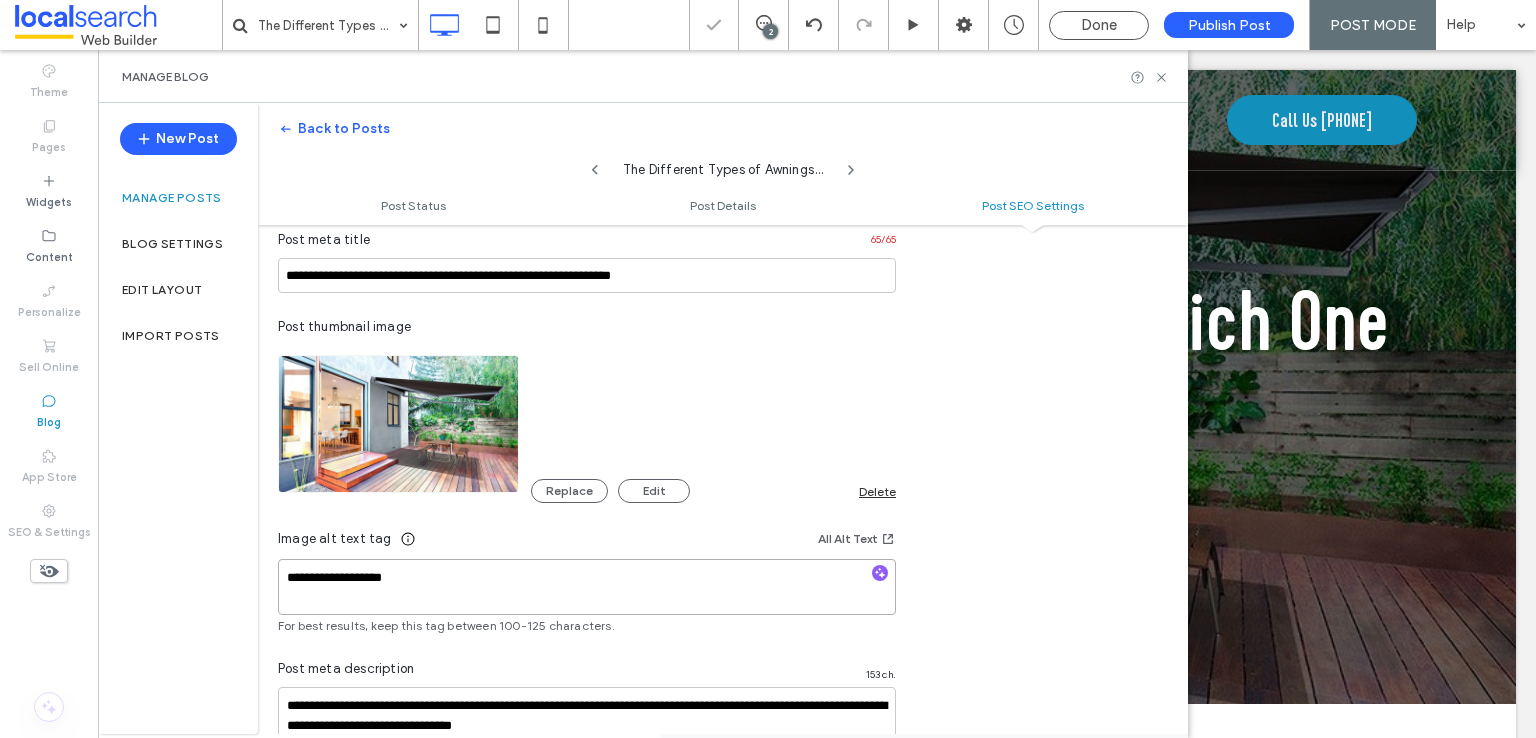 type on "**********" 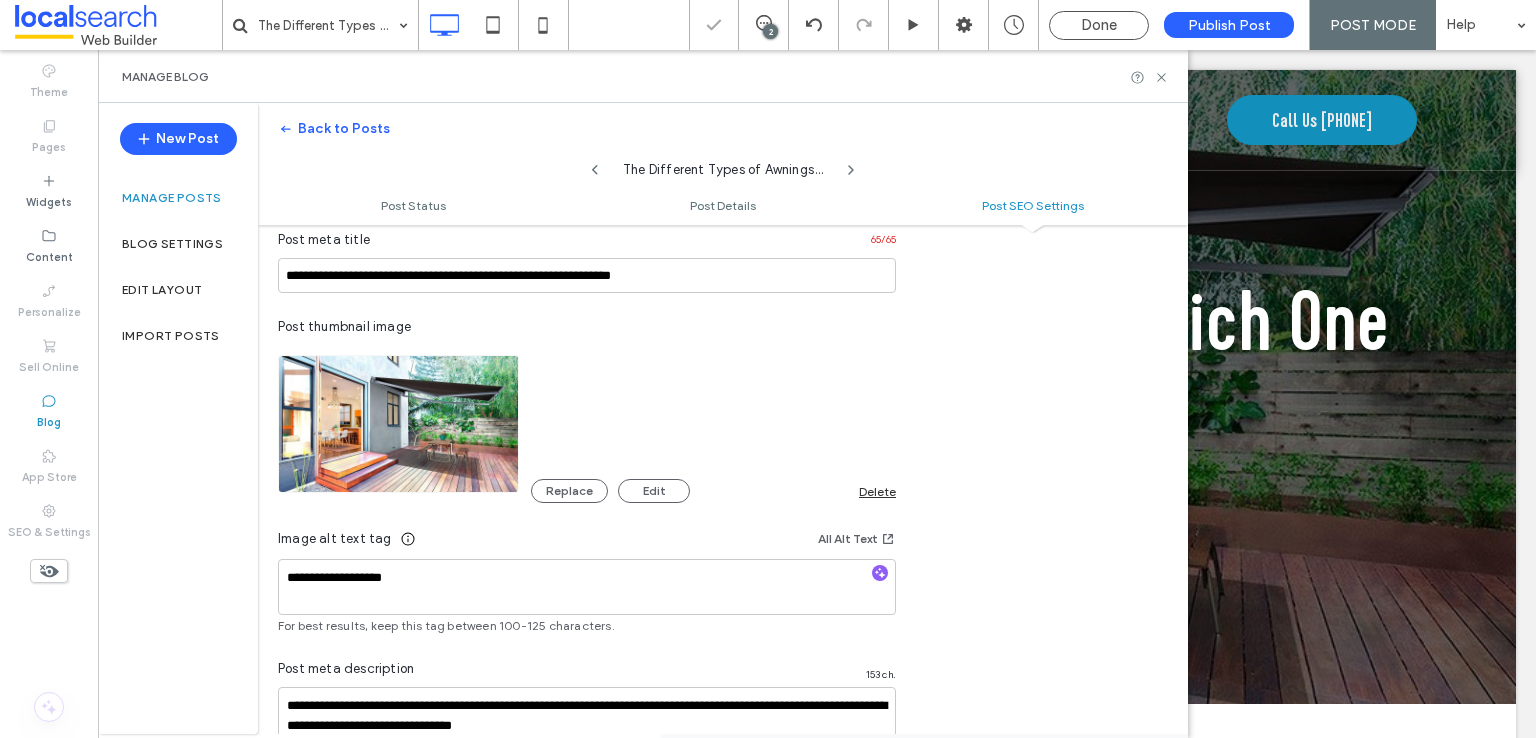 scroll, scrollTop: 0, scrollLeft: 0, axis: both 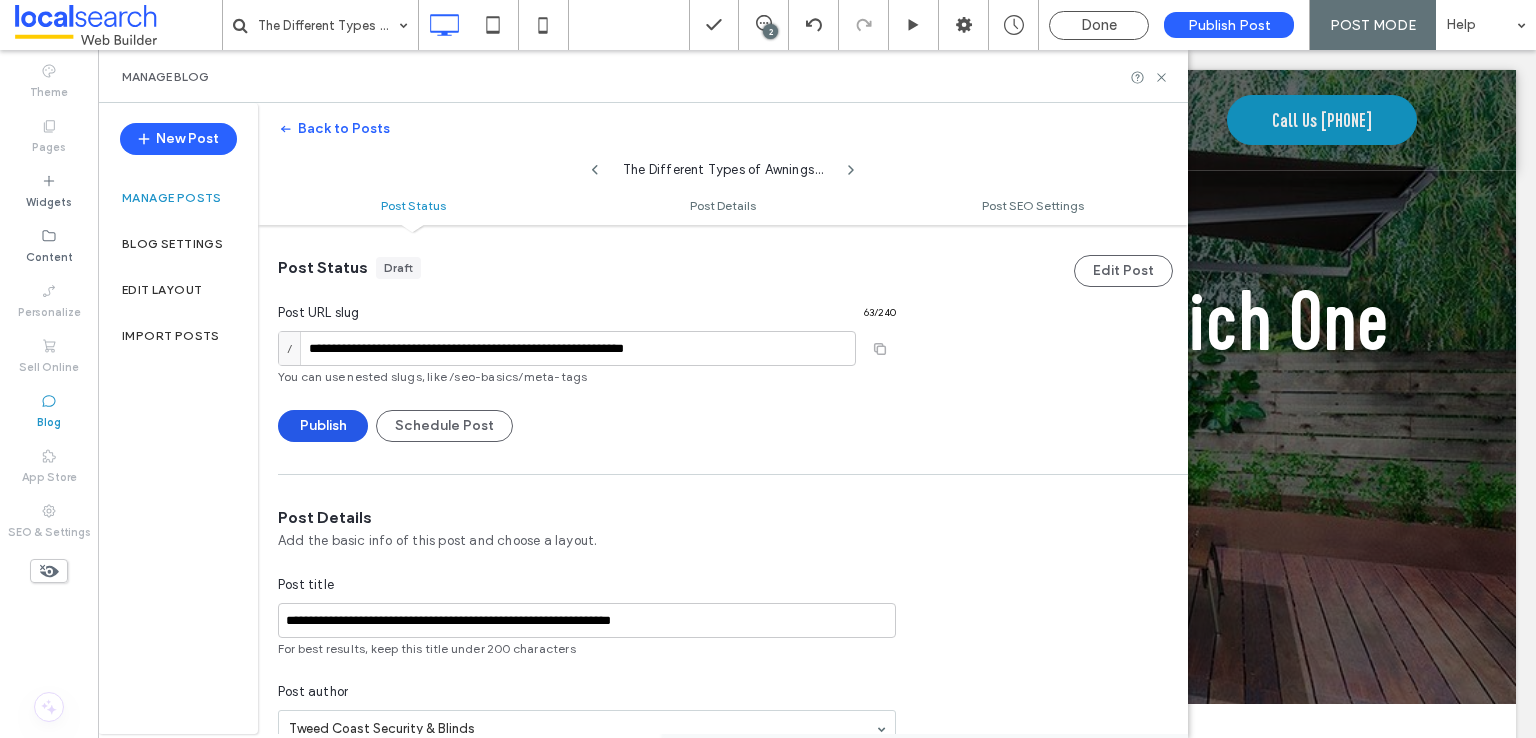 click on "Publish" at bounding box center (323, 426) 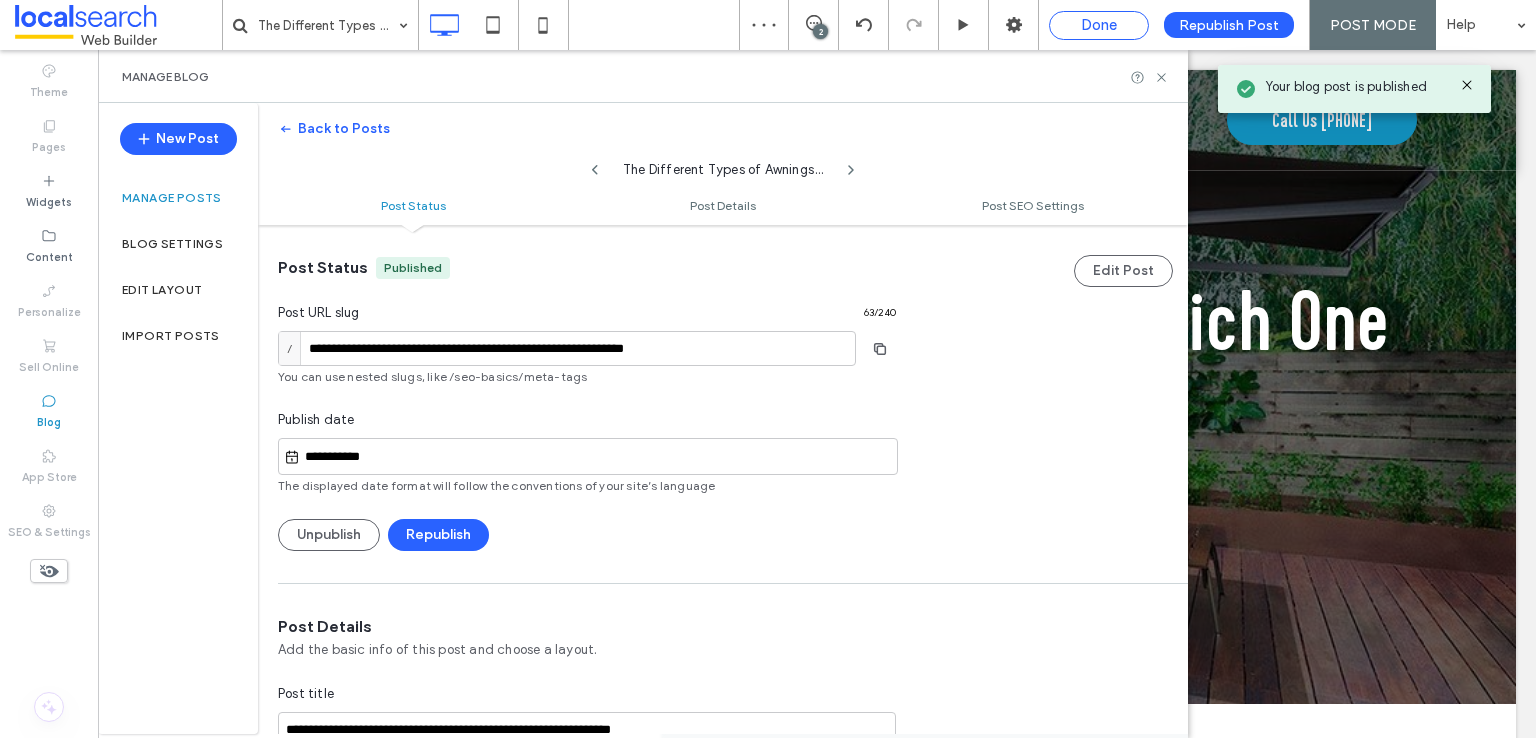 scroll, scrollTop: 0, scrollLeft: 0, axis: both 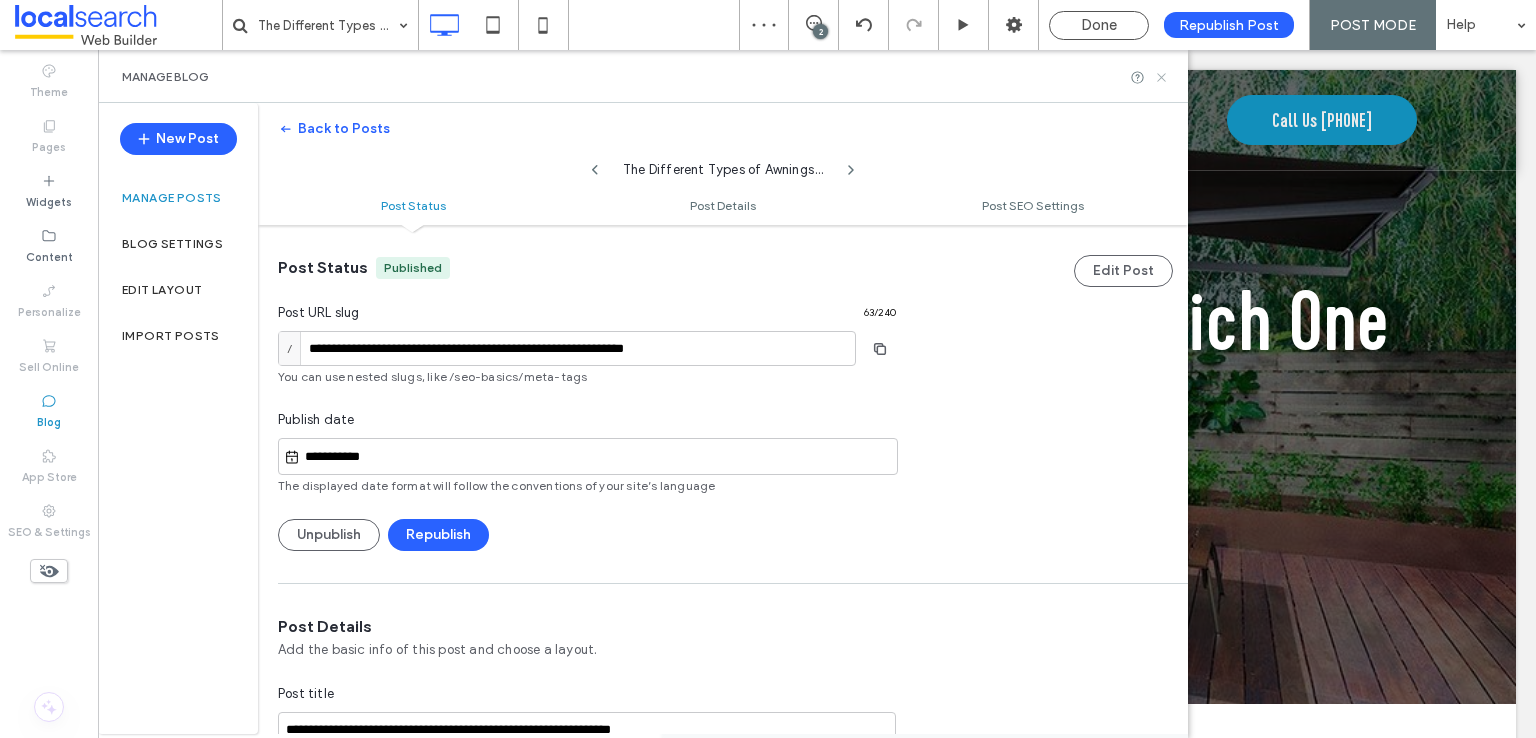 click 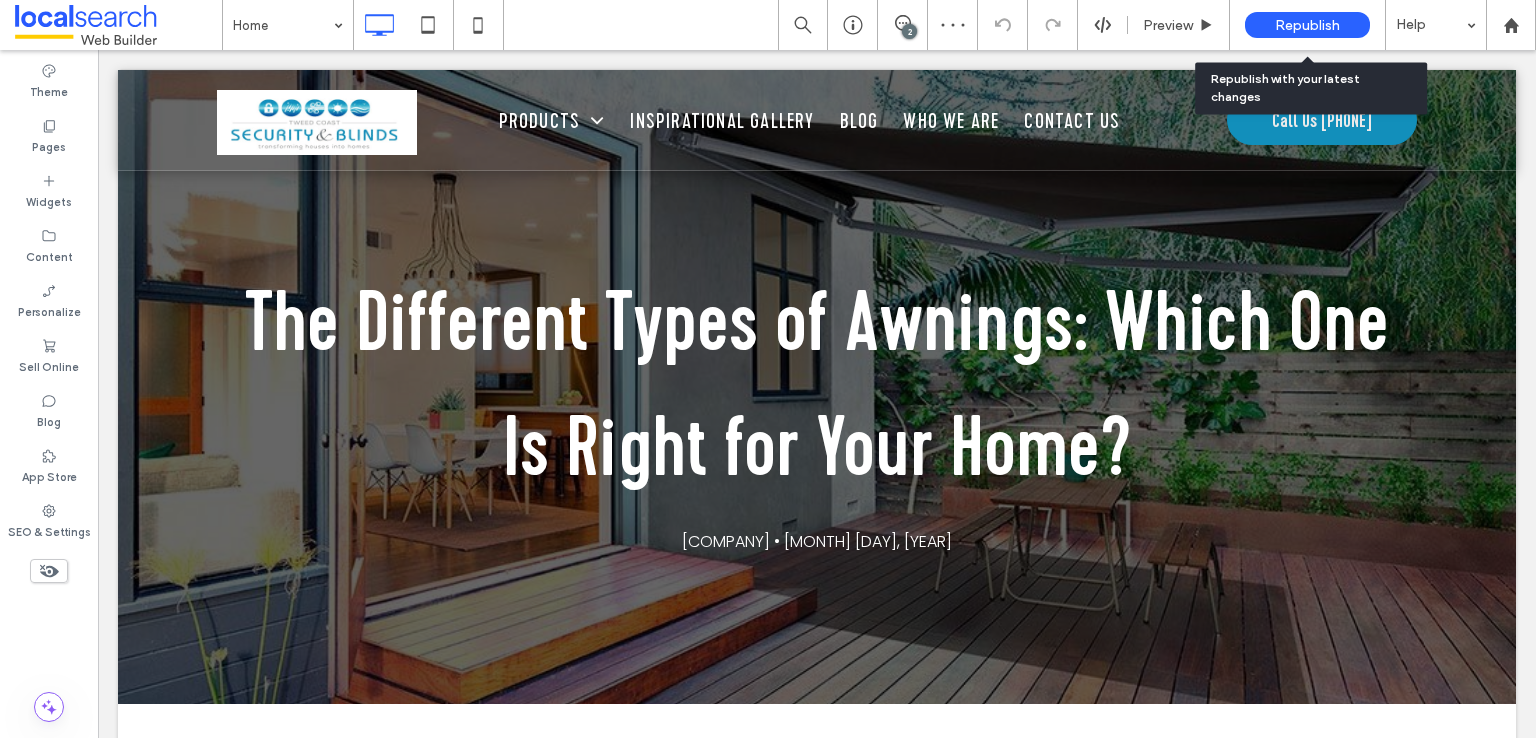 click on "Republish" at bounding box center (1307, 25) 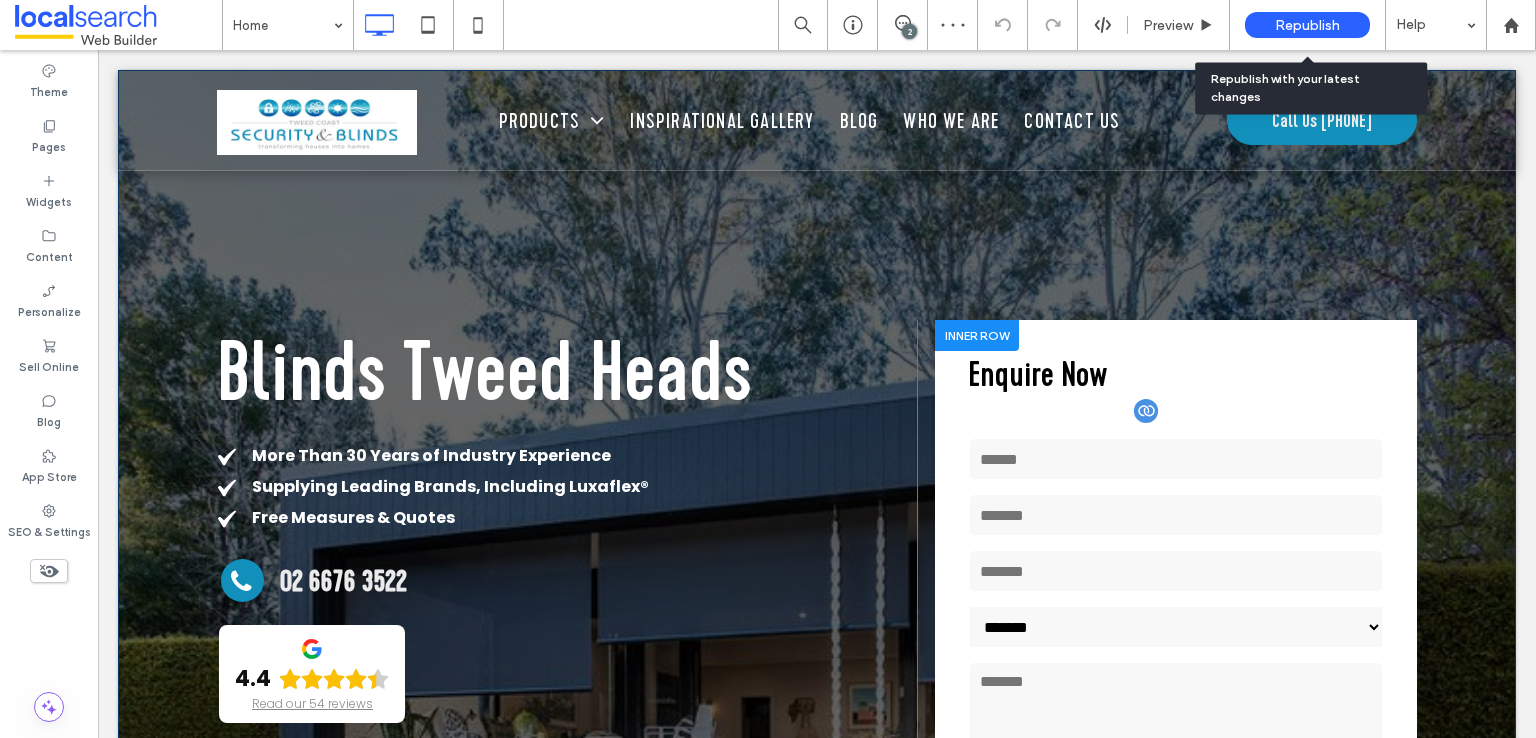 scroll, scrollTop: 0, scrollLeft: 0, axis: both 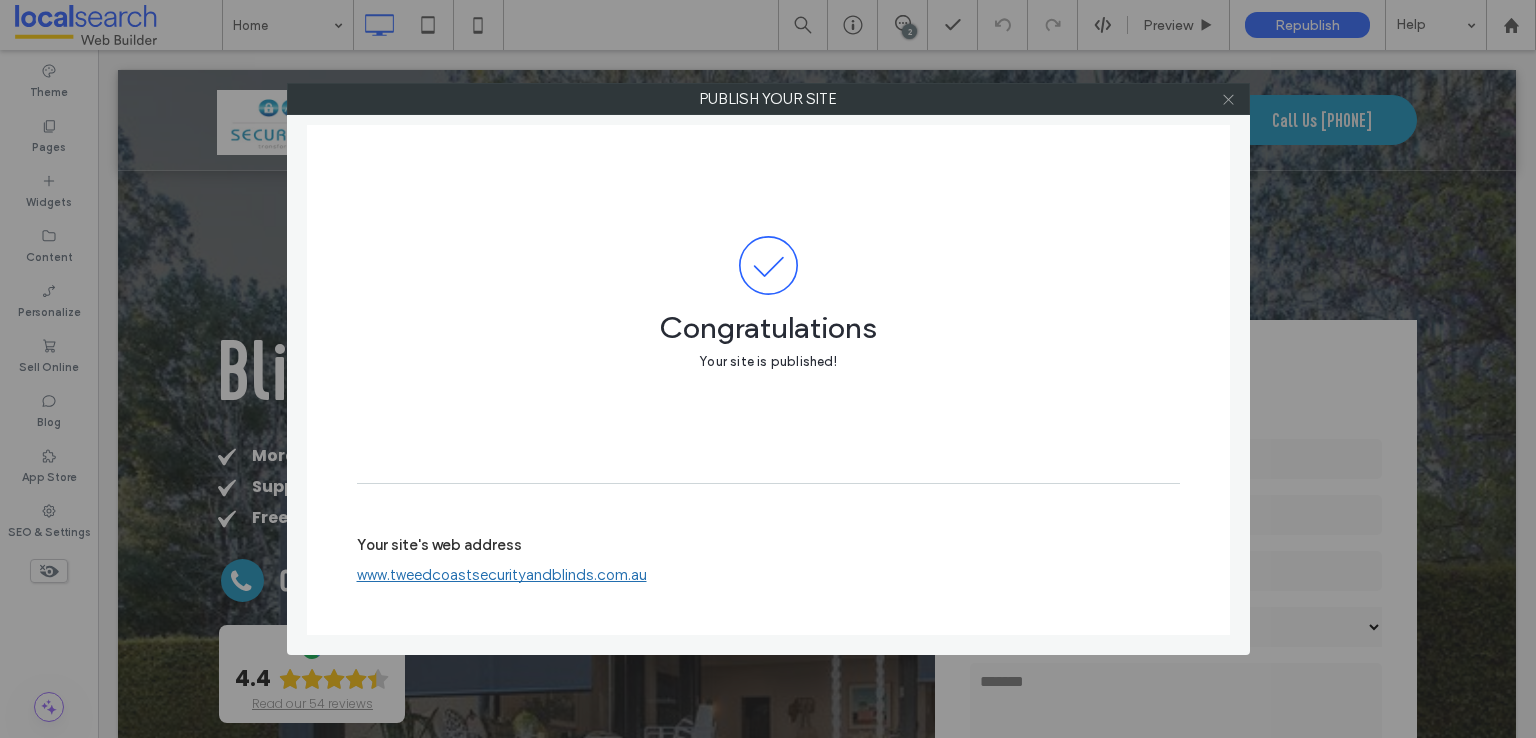 click 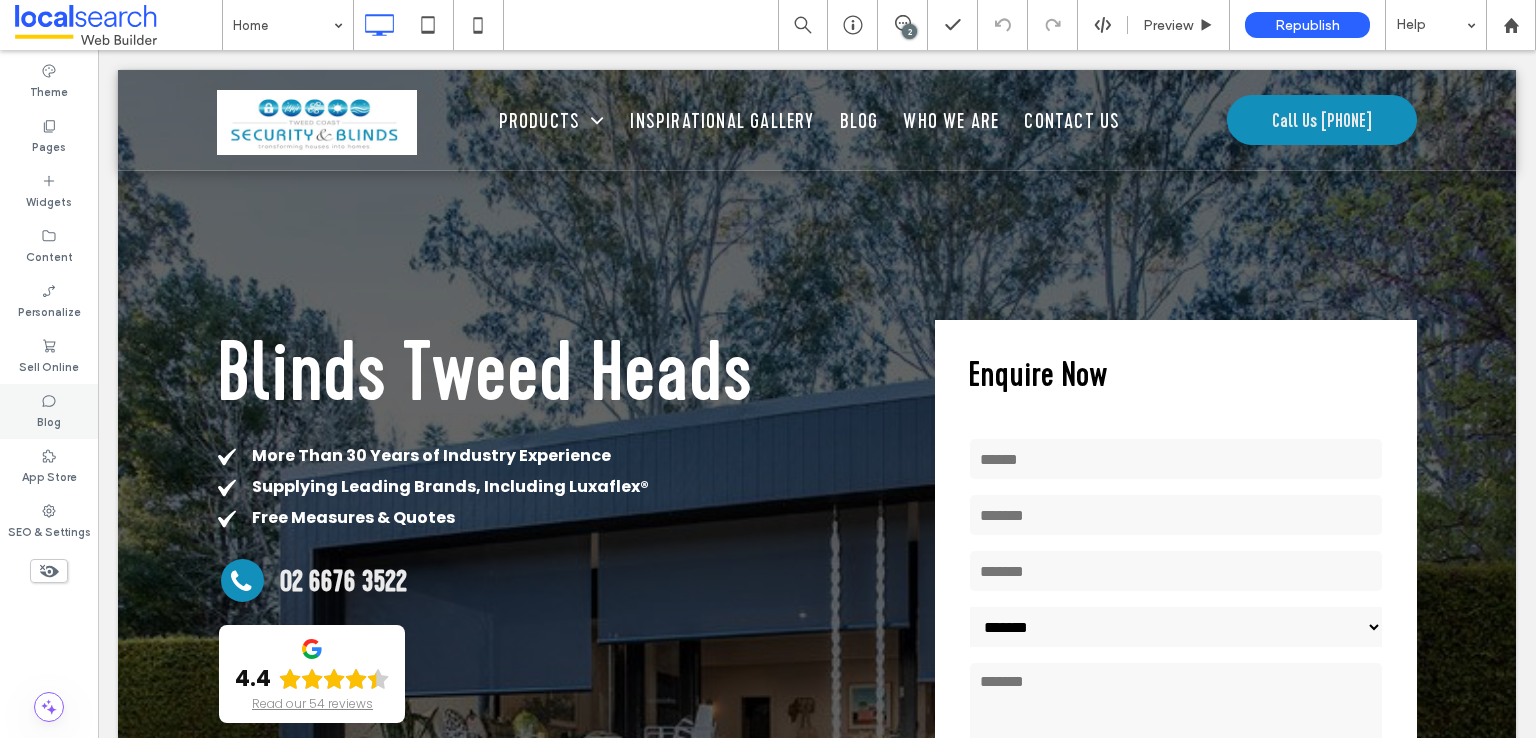 drag, startPoint x: 40, startPoint y: 421, endPoint x: 418, endPoint y: 293, distance: 399.08395 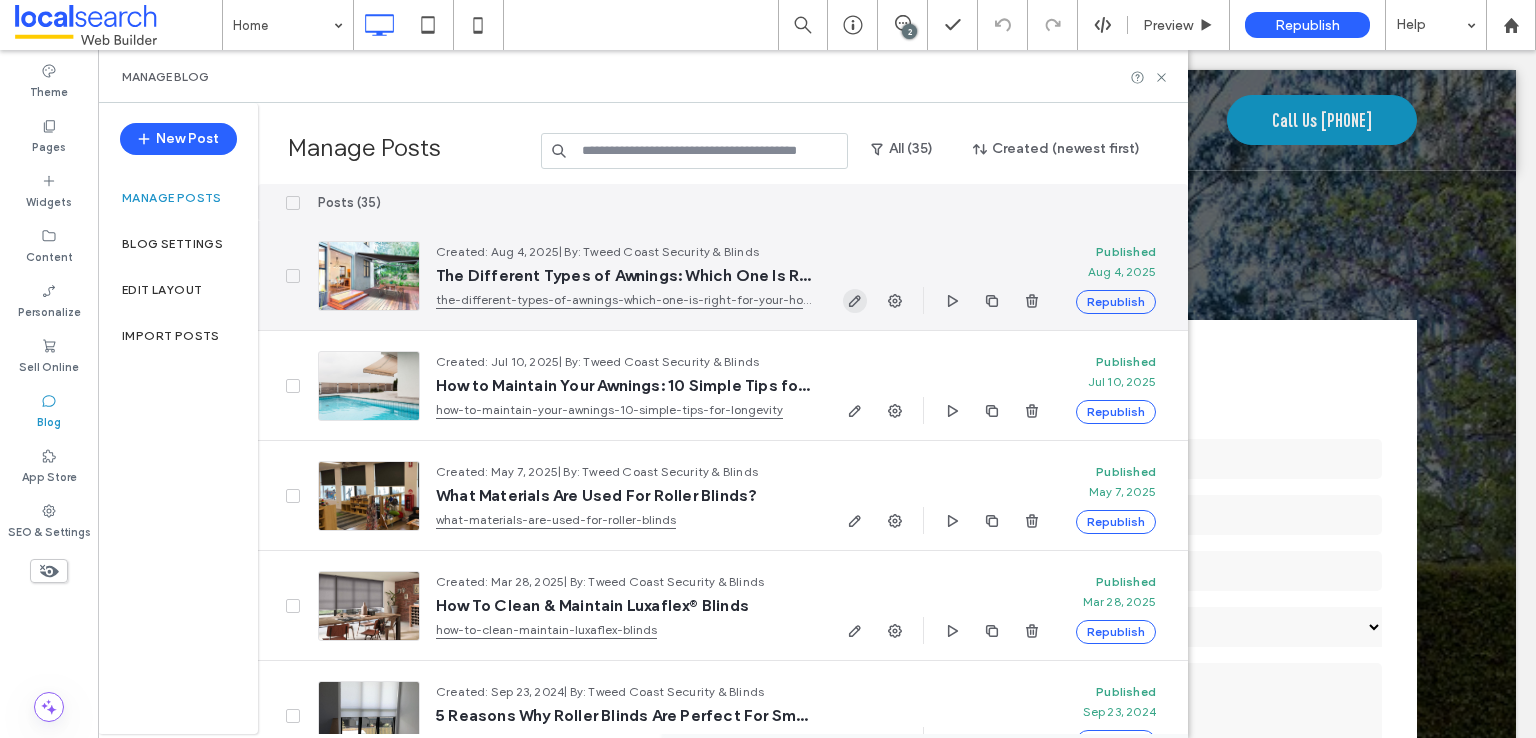 click at bounding box center (943, 275) 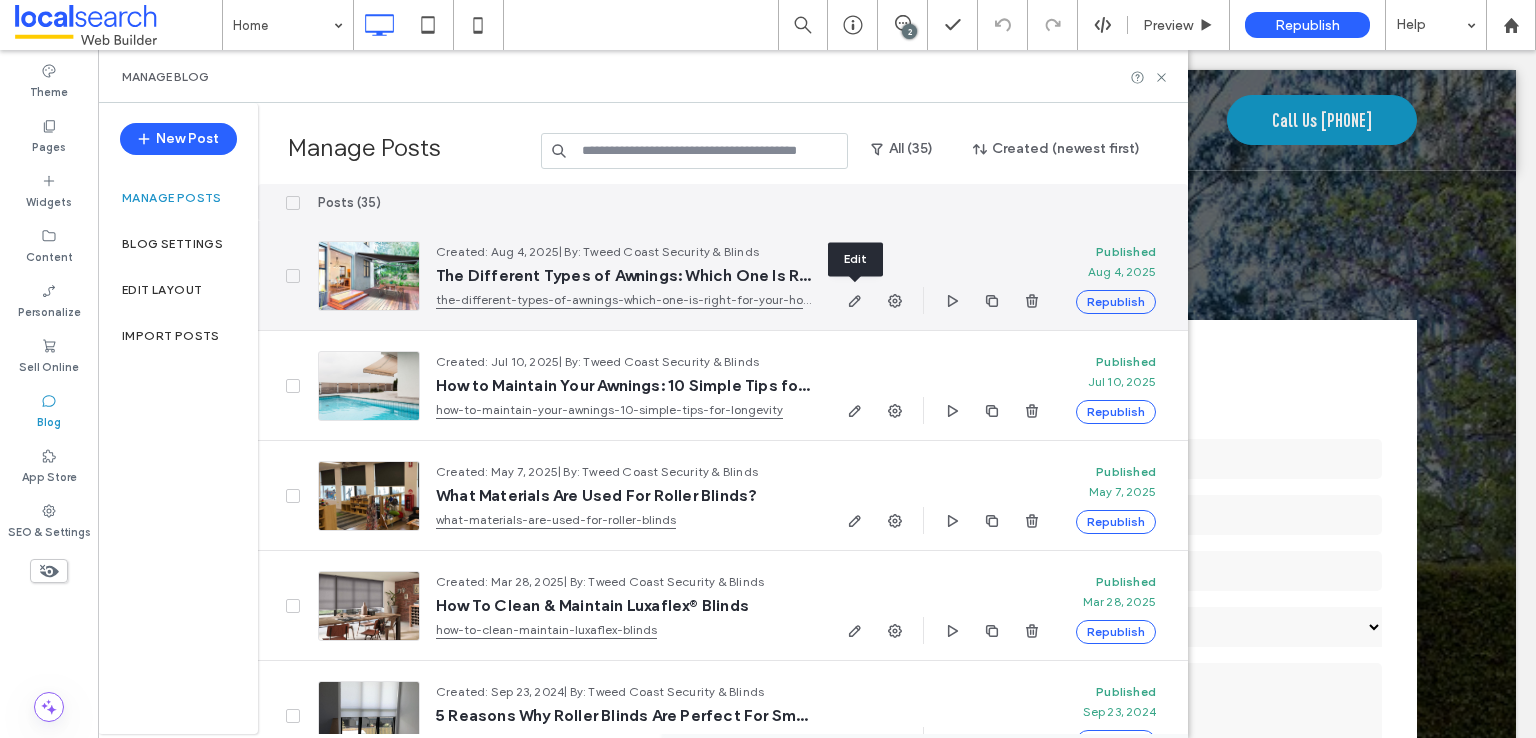 click 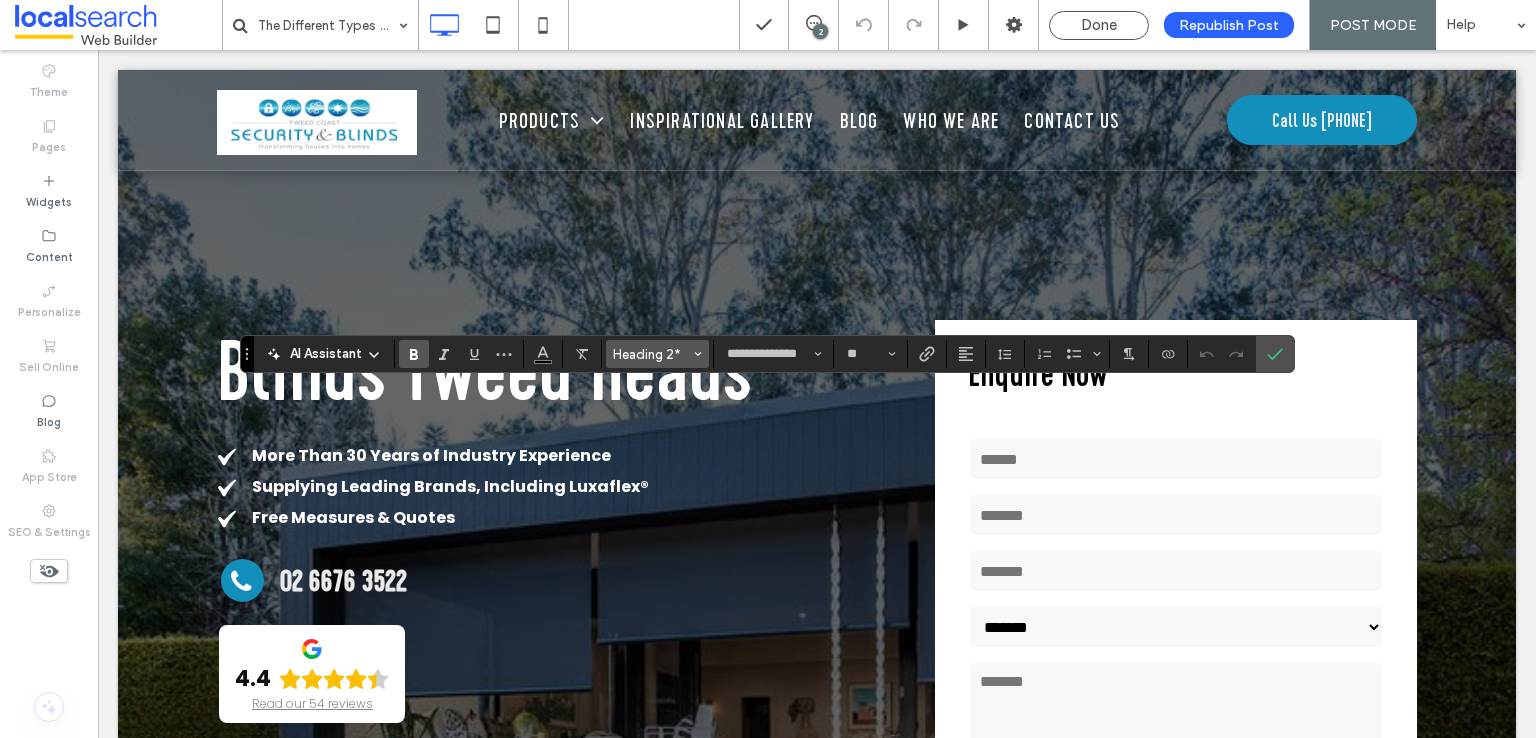 click on "Heading 2*" at bounding box center [658, 354] 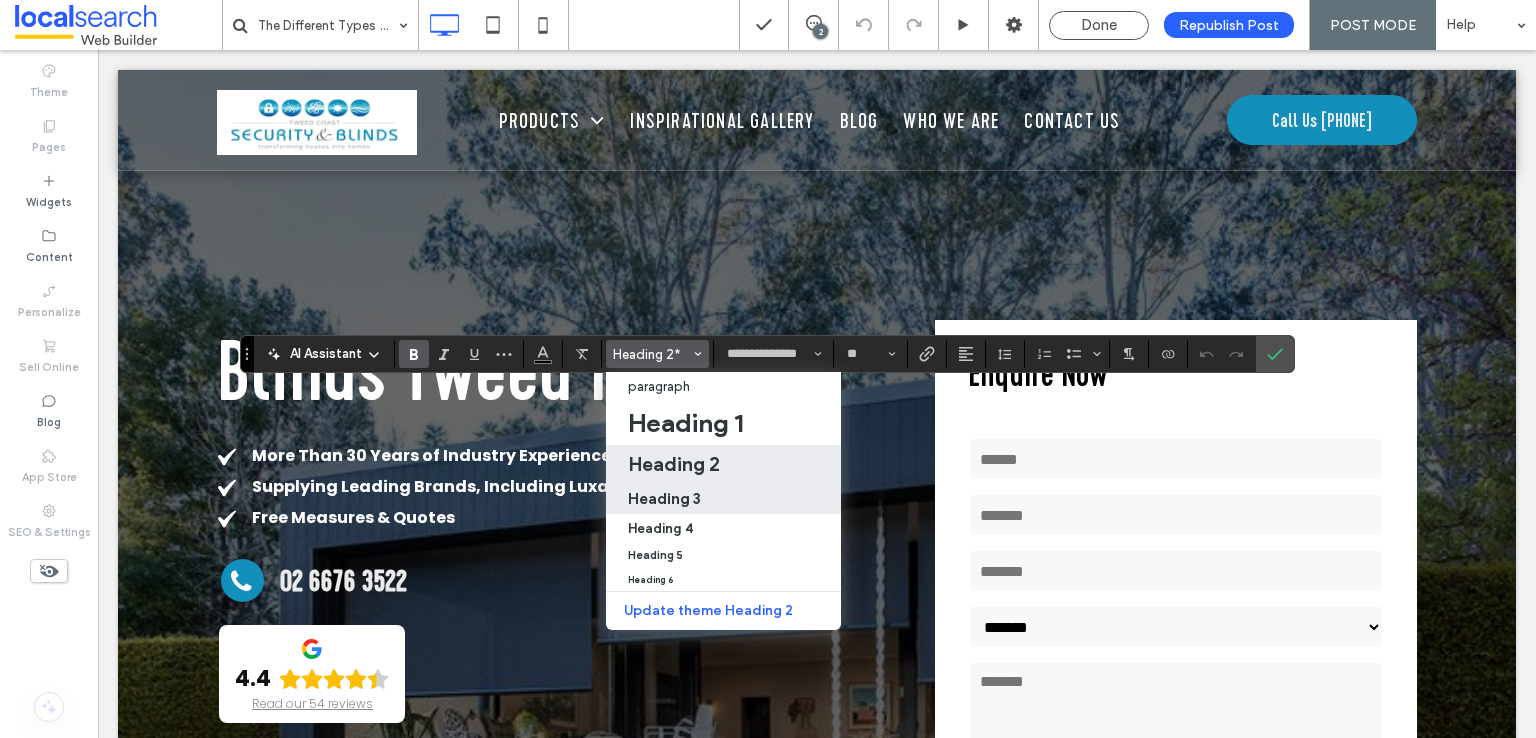 click on "Heading 3" at bounding box center (664, 498) 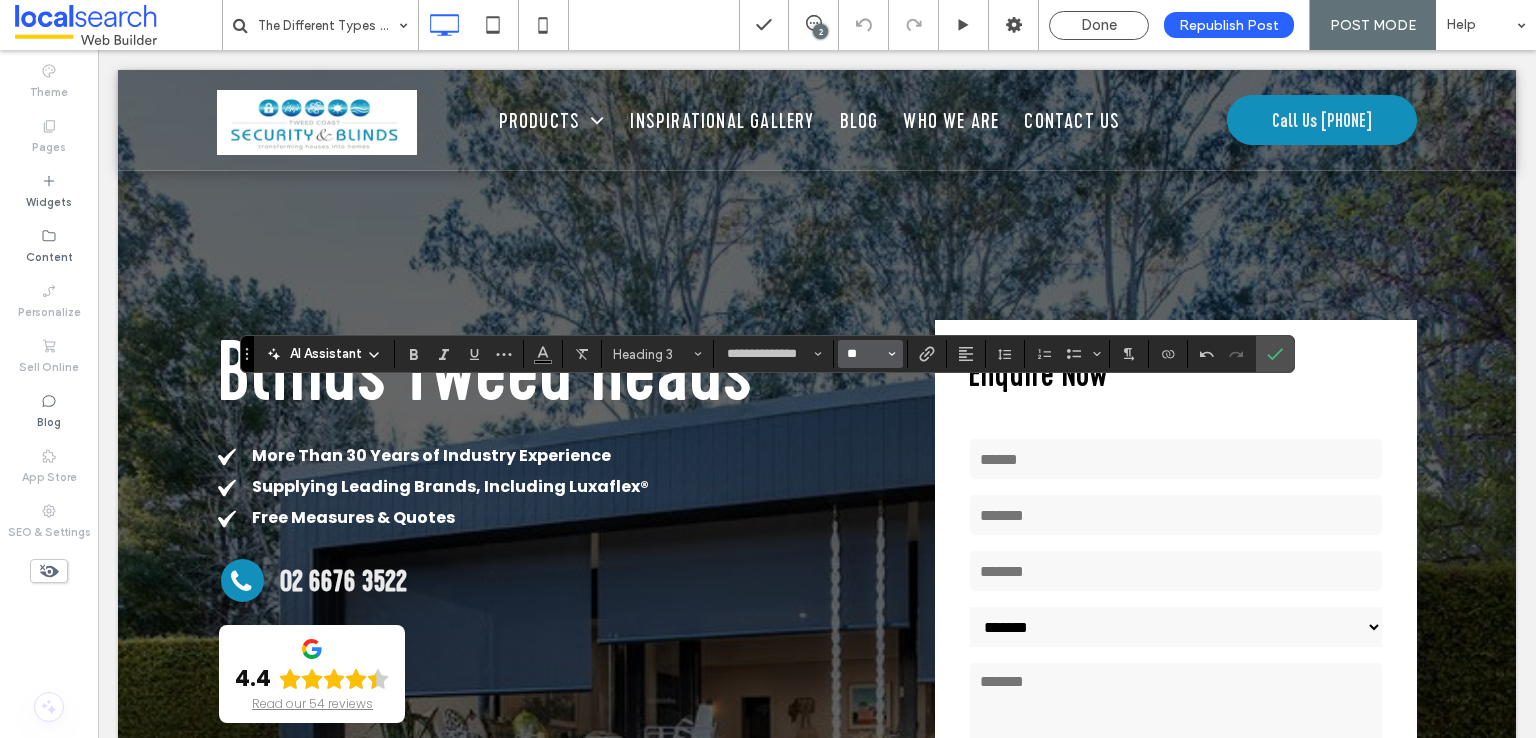 click on "**" at bounding box center [864, 354] 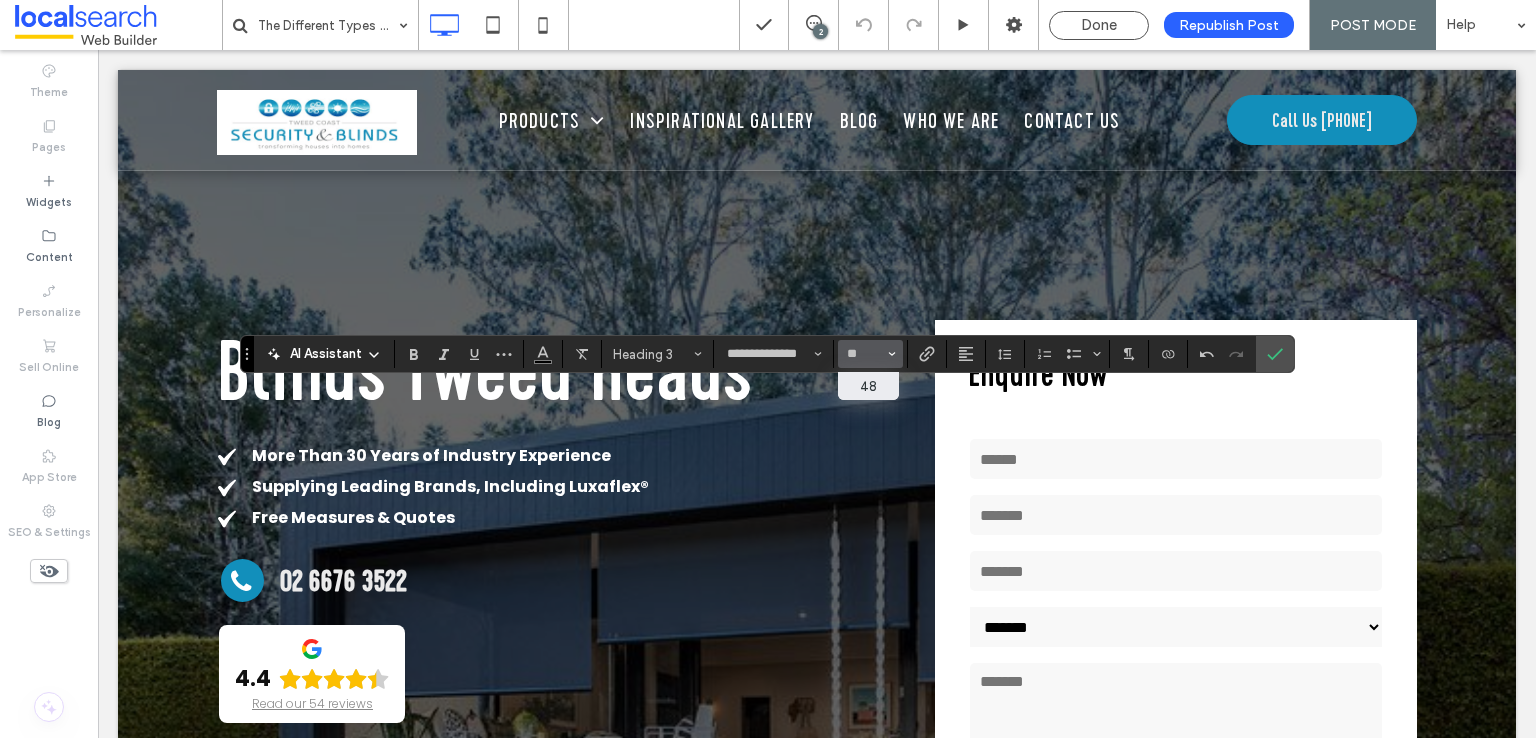 click on "48" at bounding box center (868, 386) 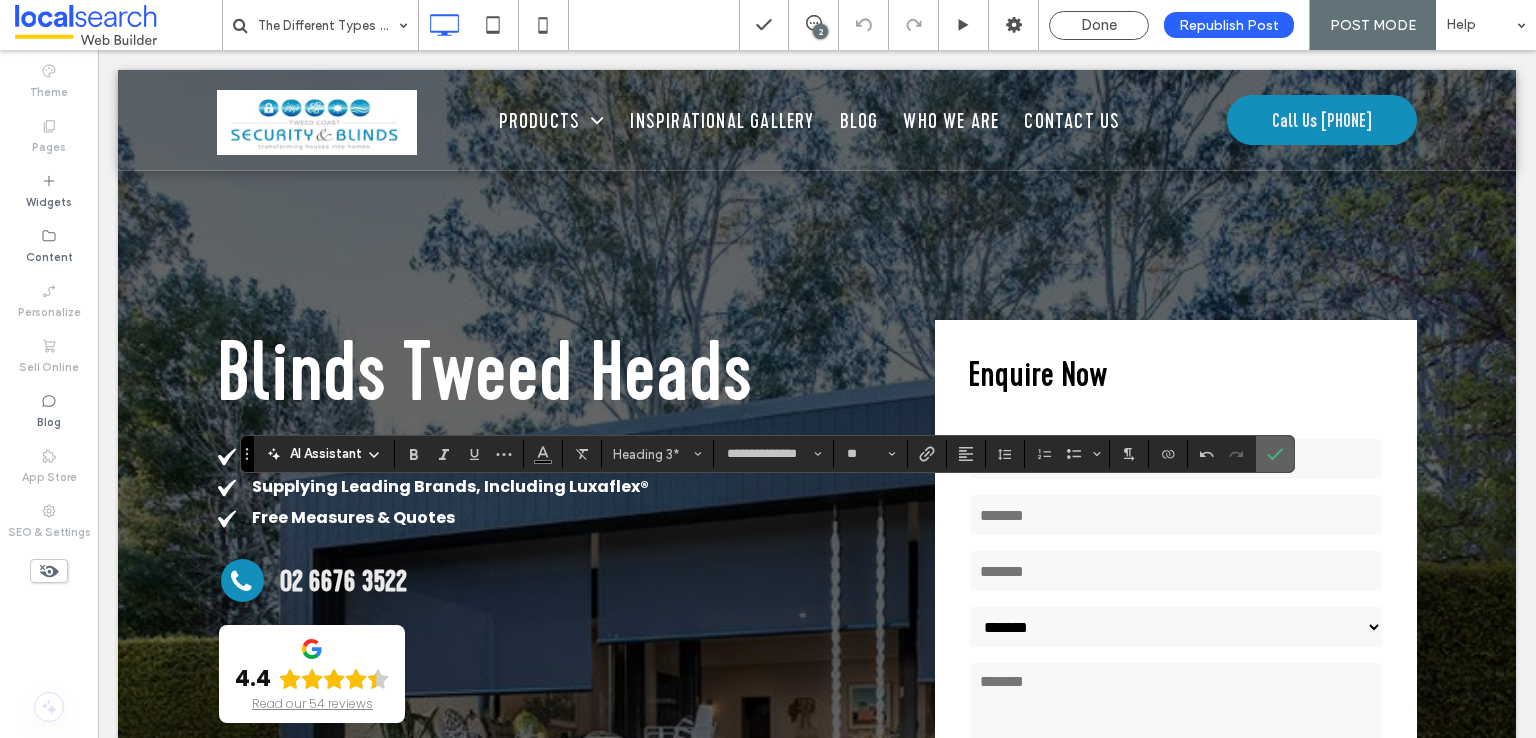 click at bounding box center [1275, 454] 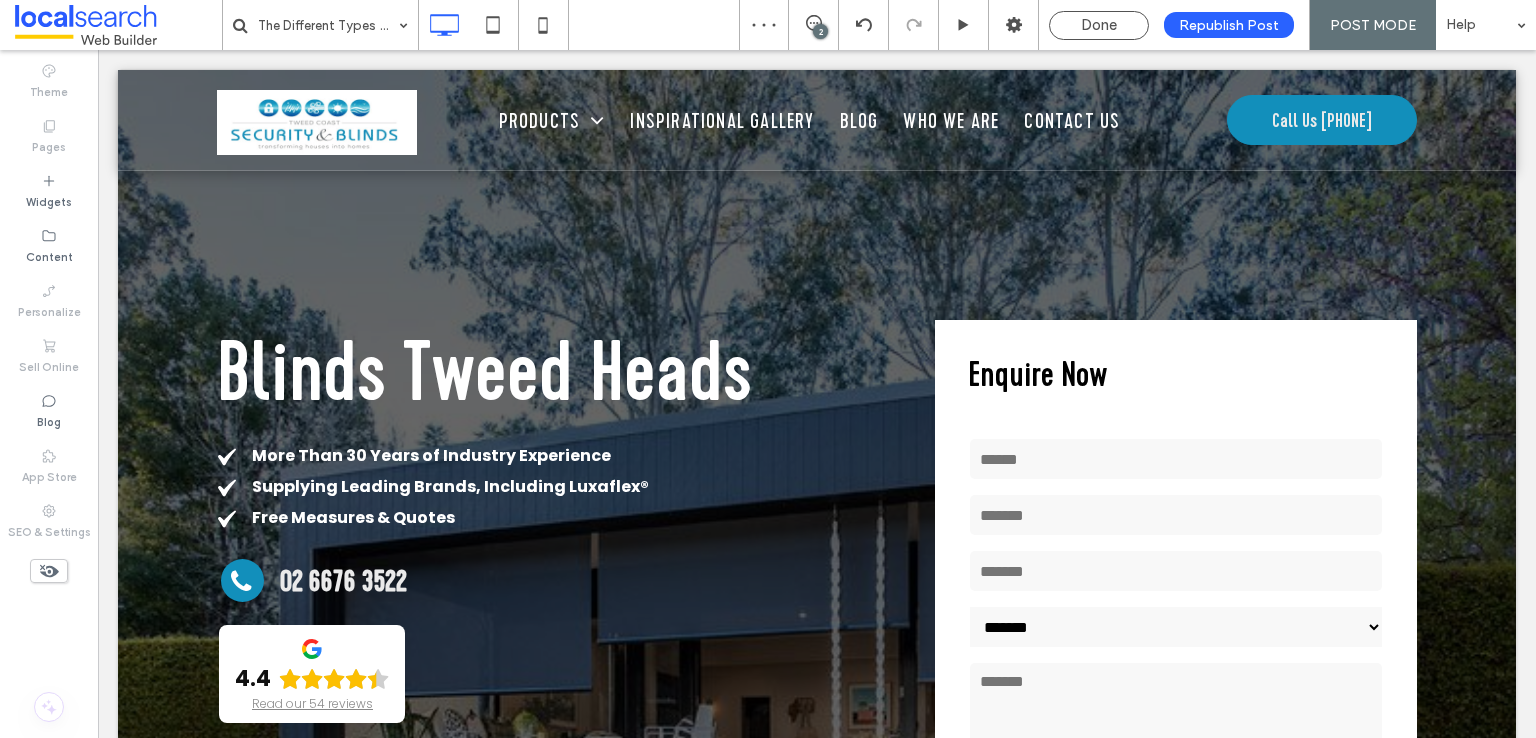 type on "**********" 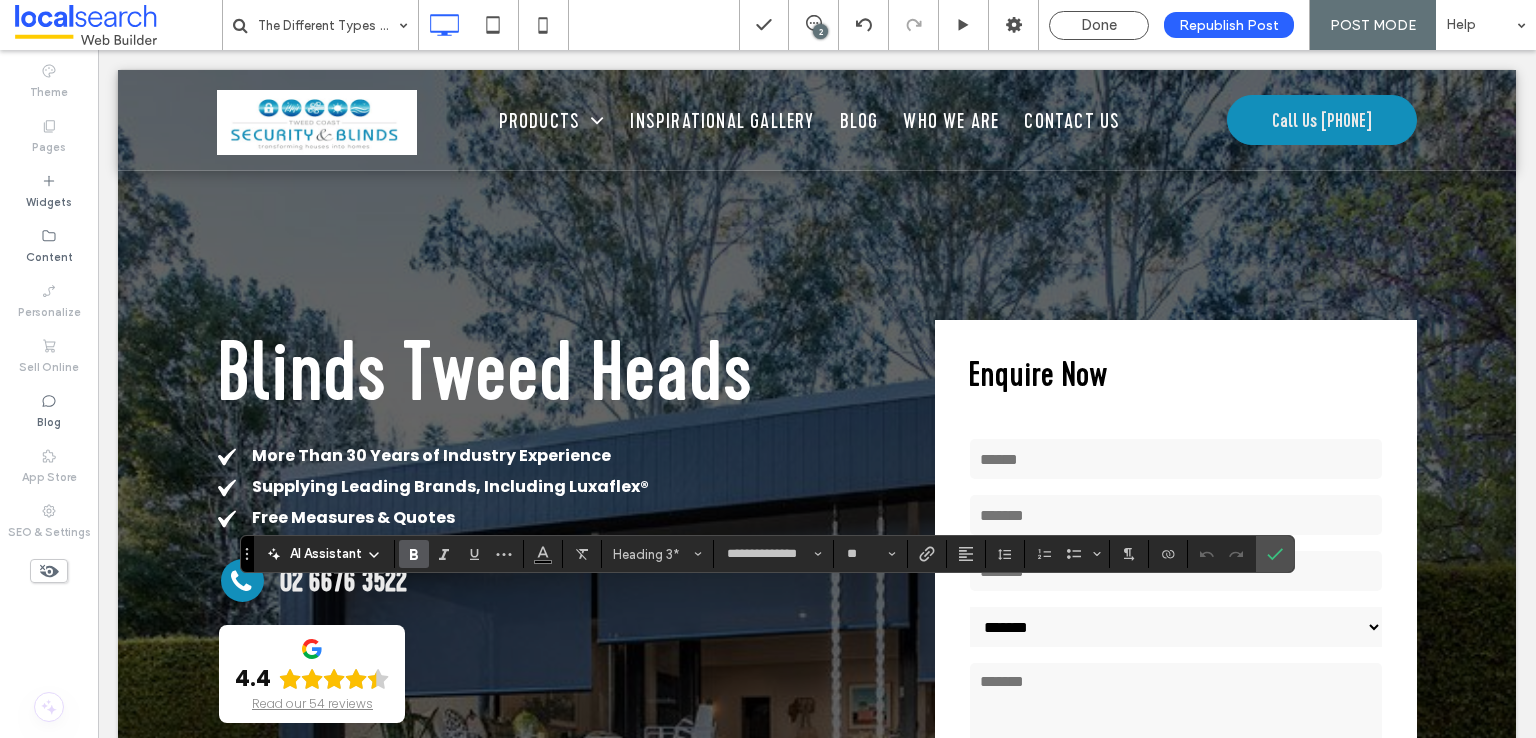 click 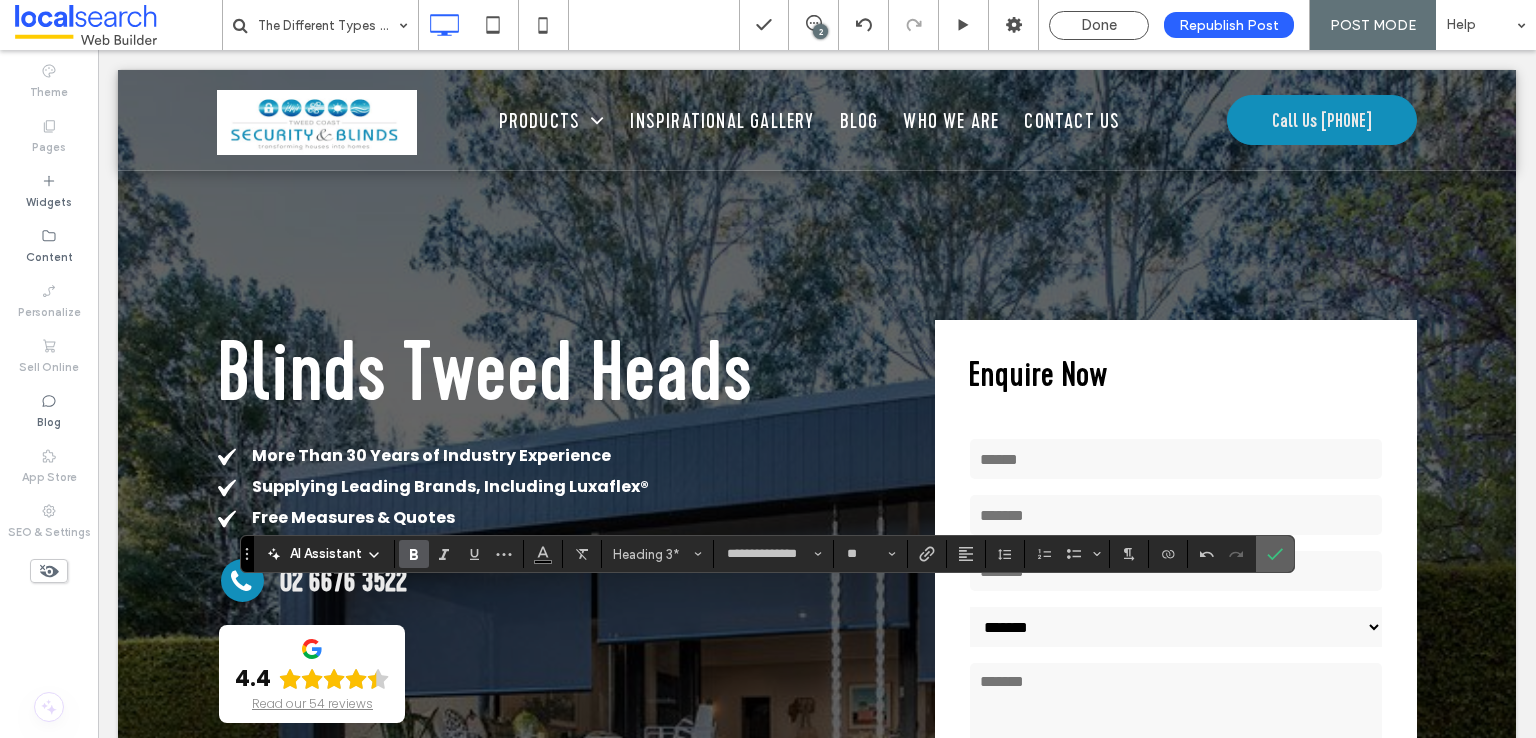 click at bounding box center [1275, 554] 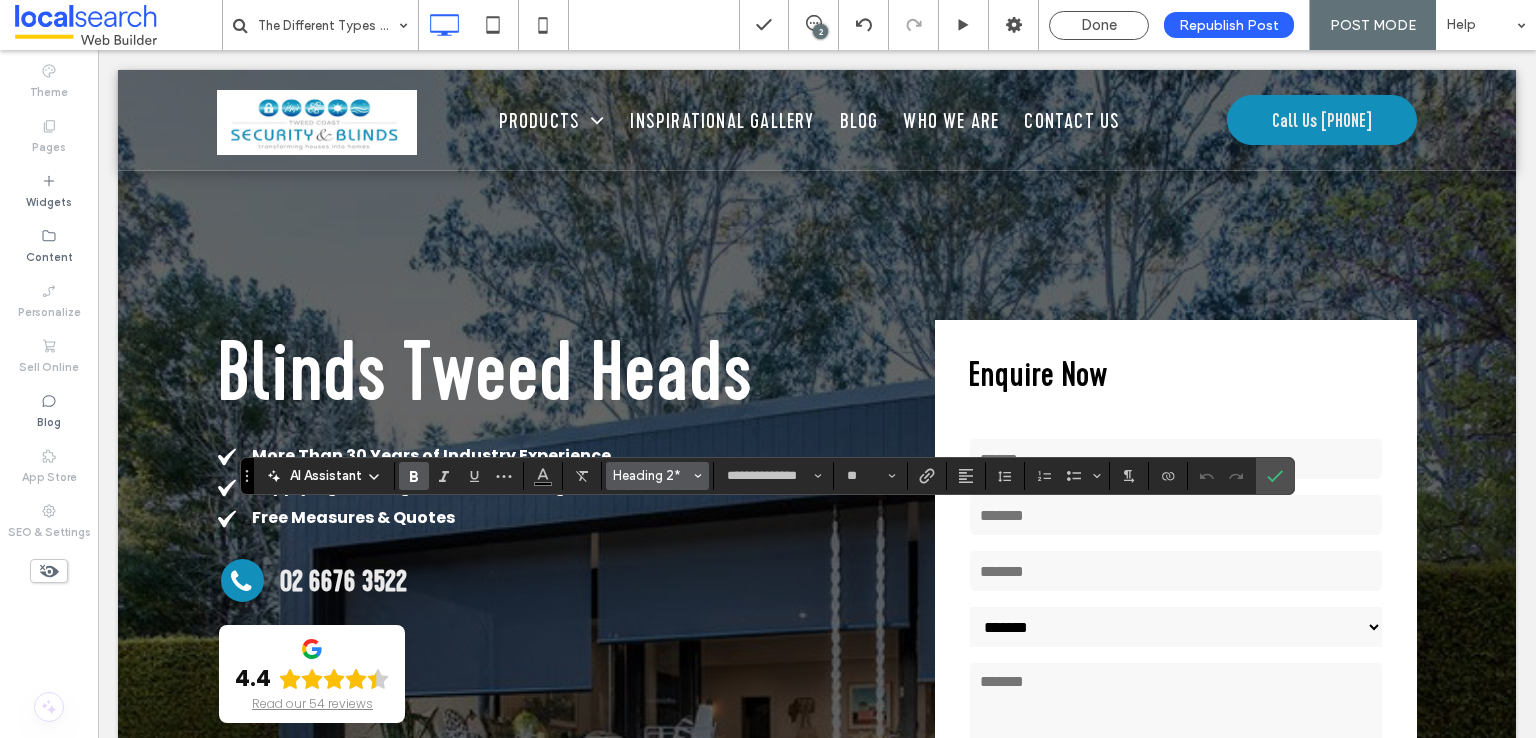 click on "Heading 2*" at bounding box center [652, 475] 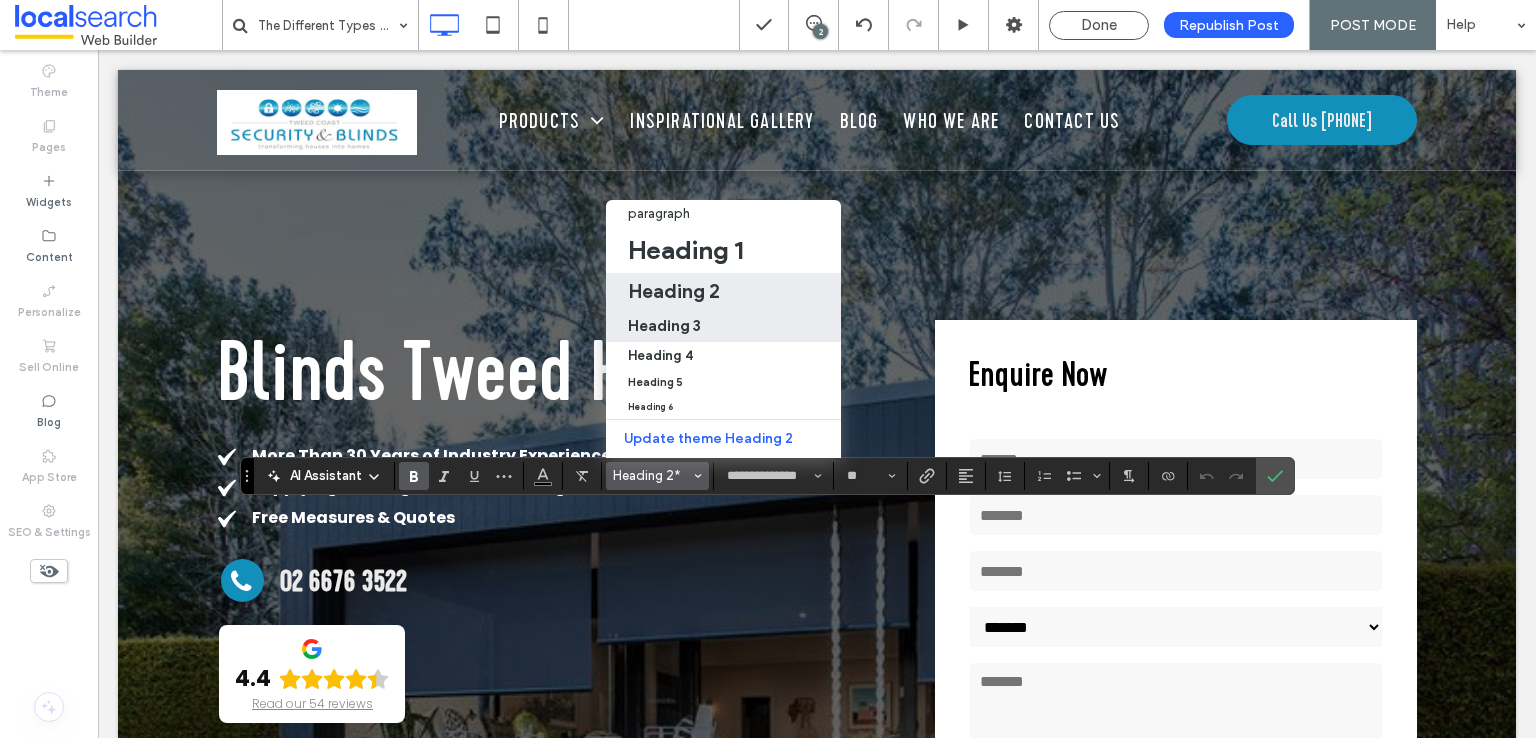 click on "Heading 3" at bounding box center [664, 325] 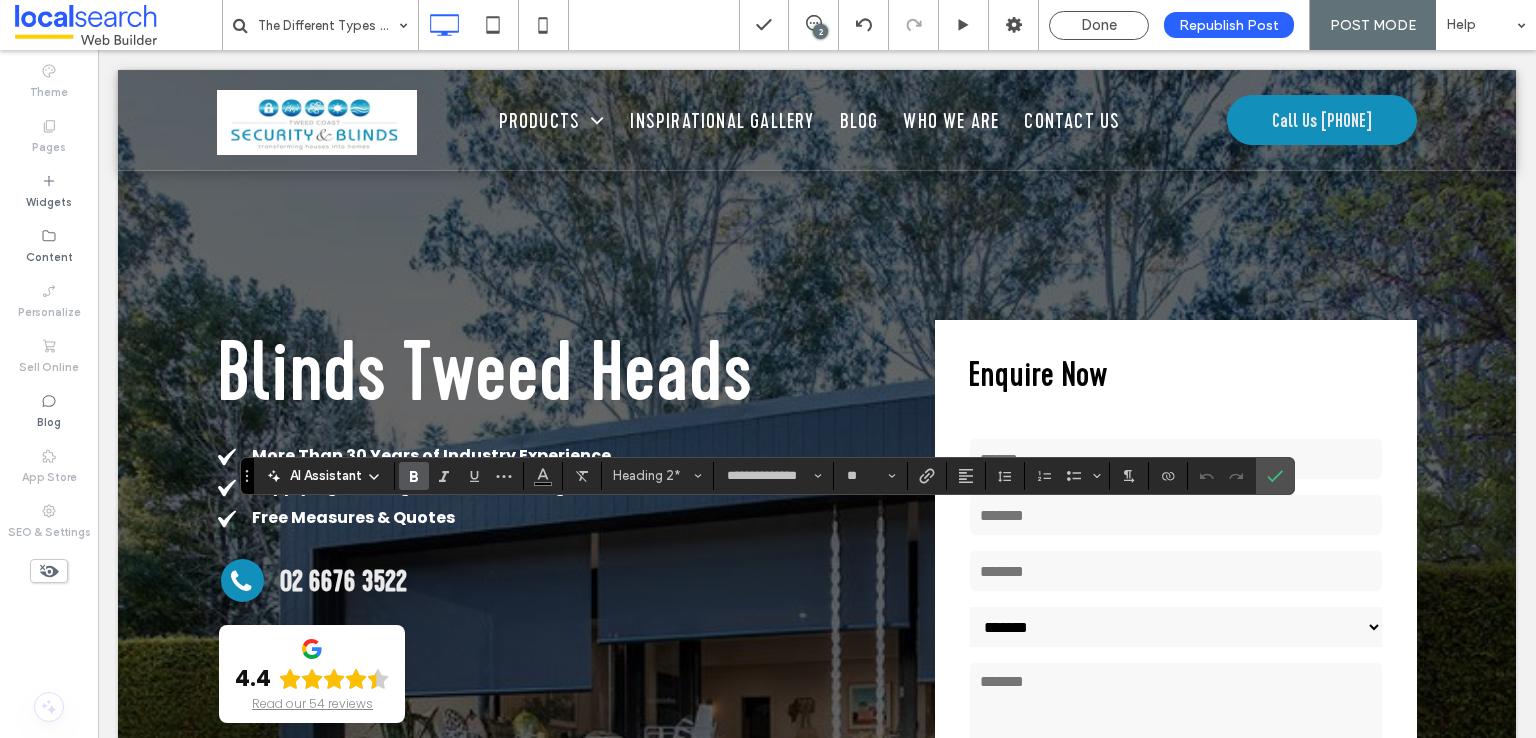 type on "**" 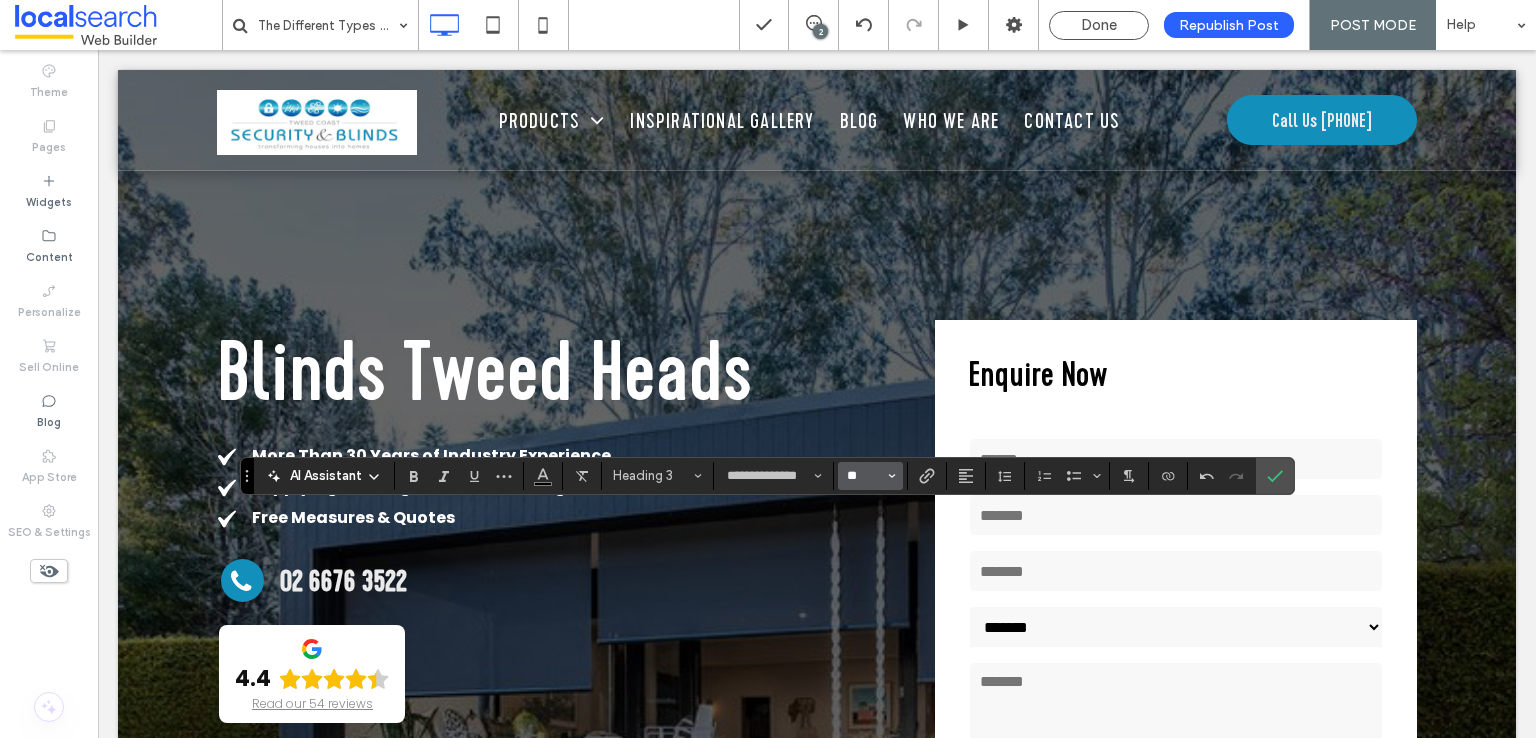 click on "**" at bounding box center (864, 476) 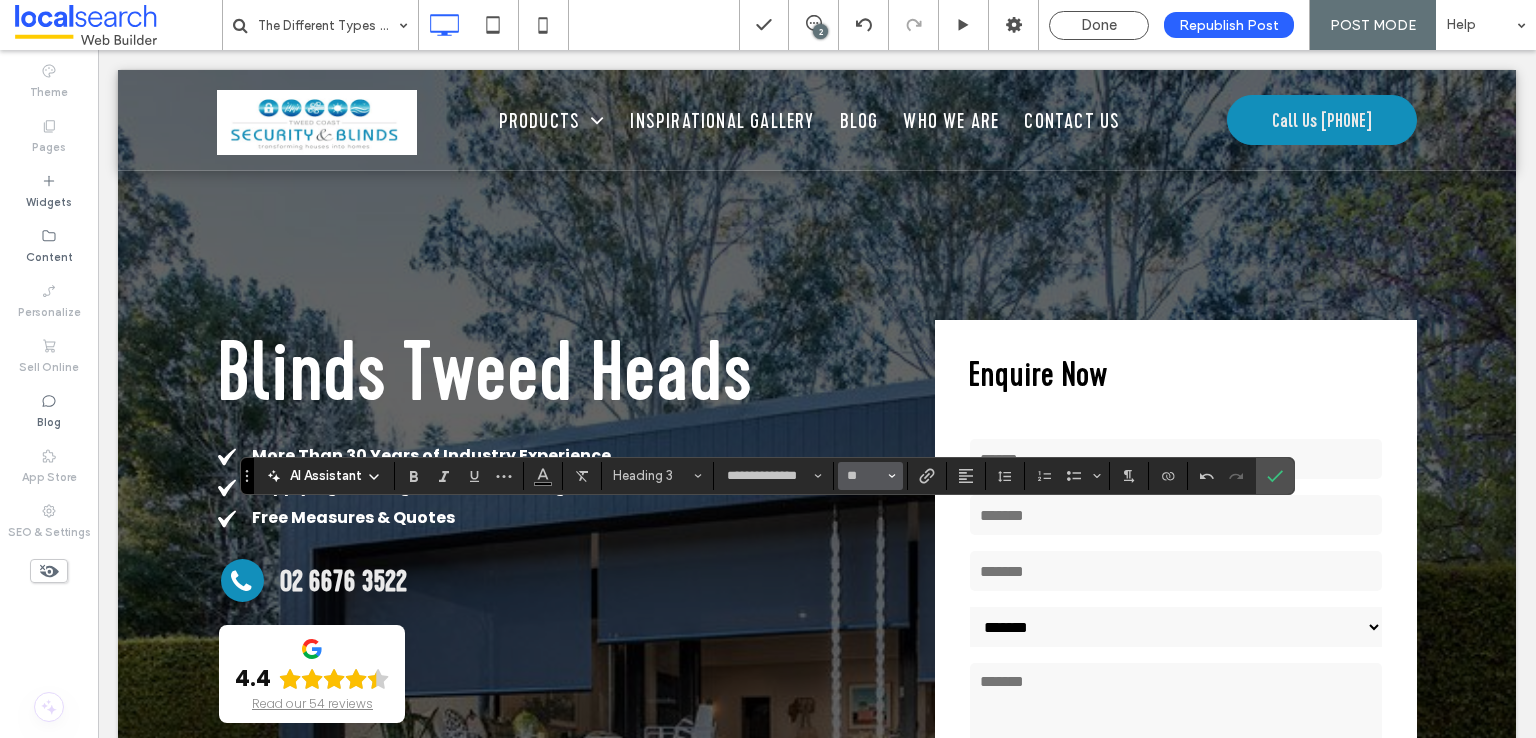 type on "**" 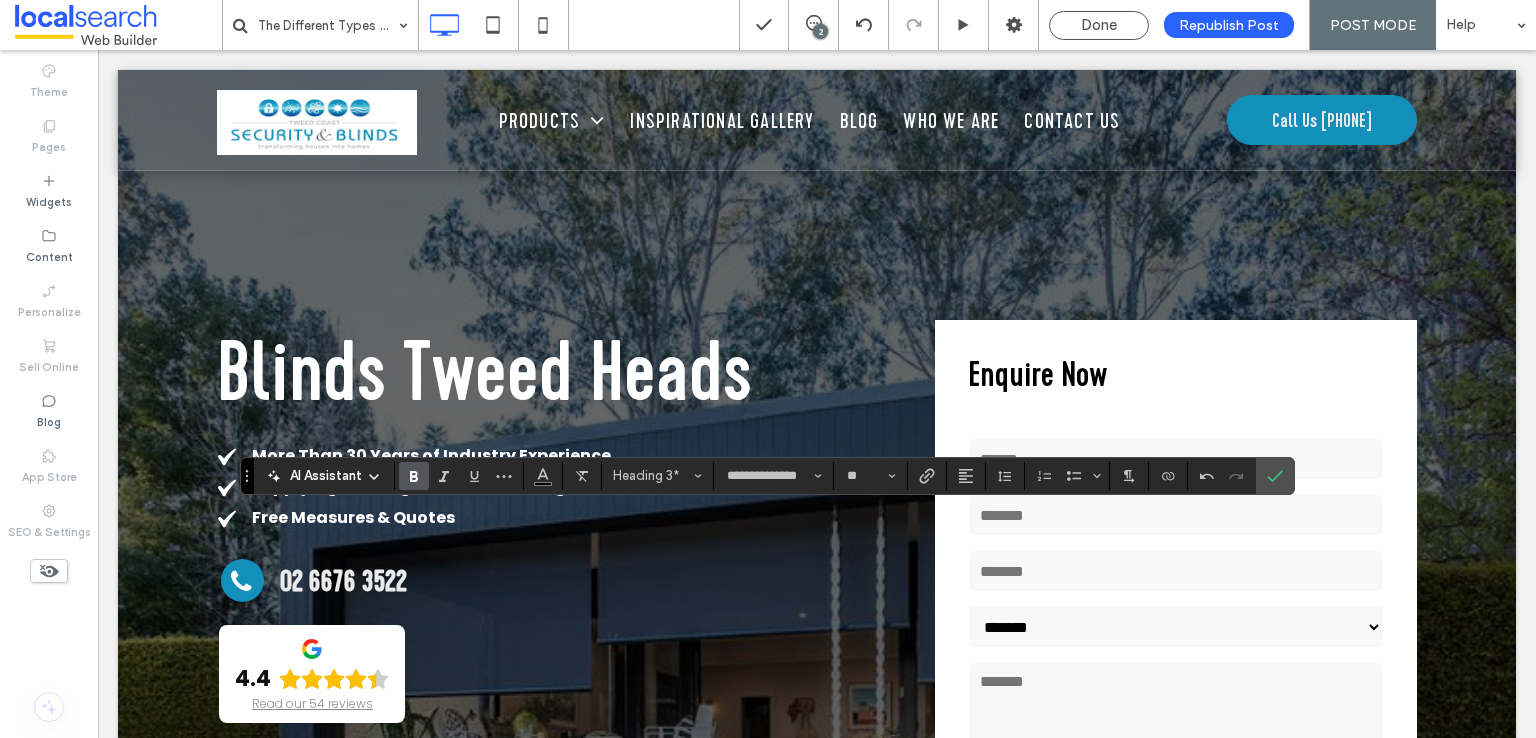 click 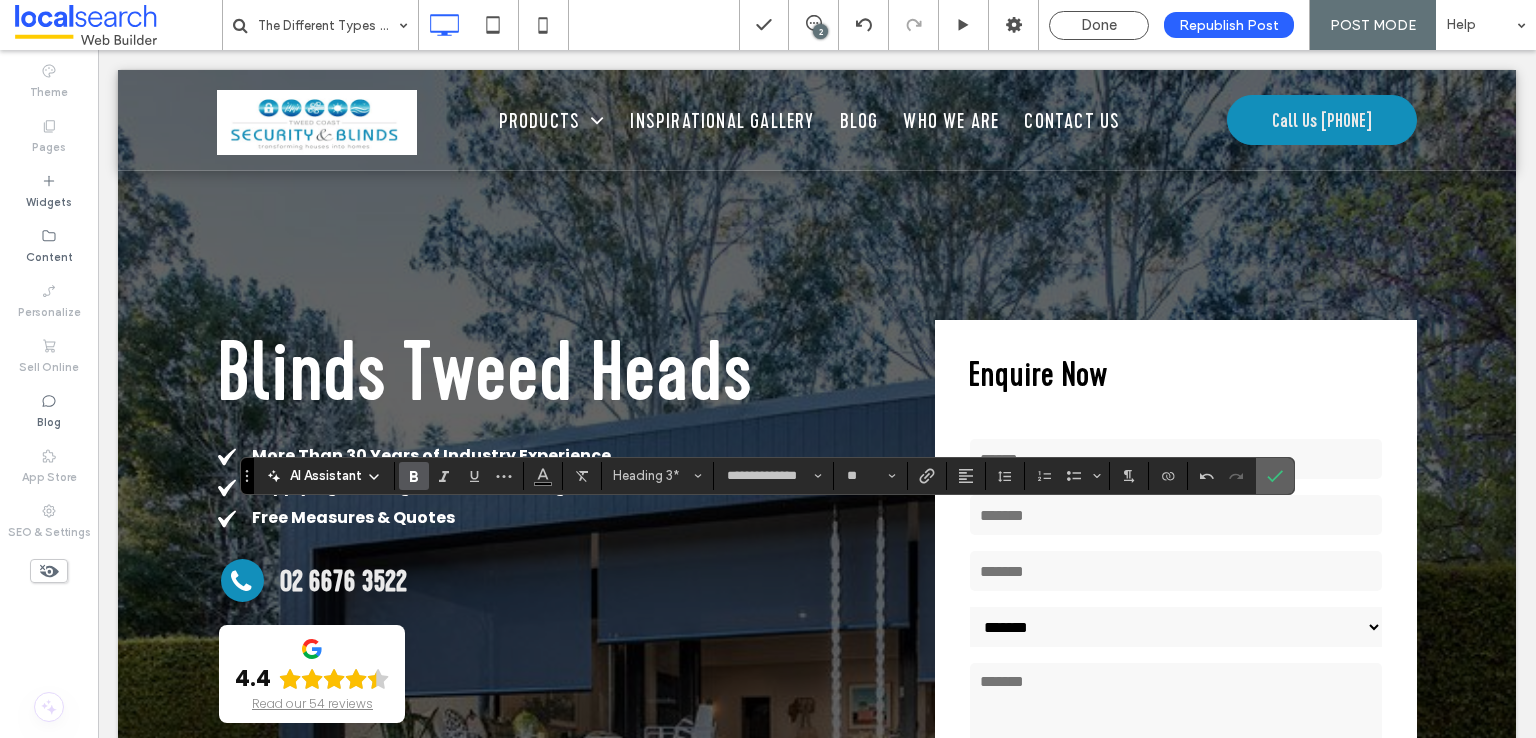 click 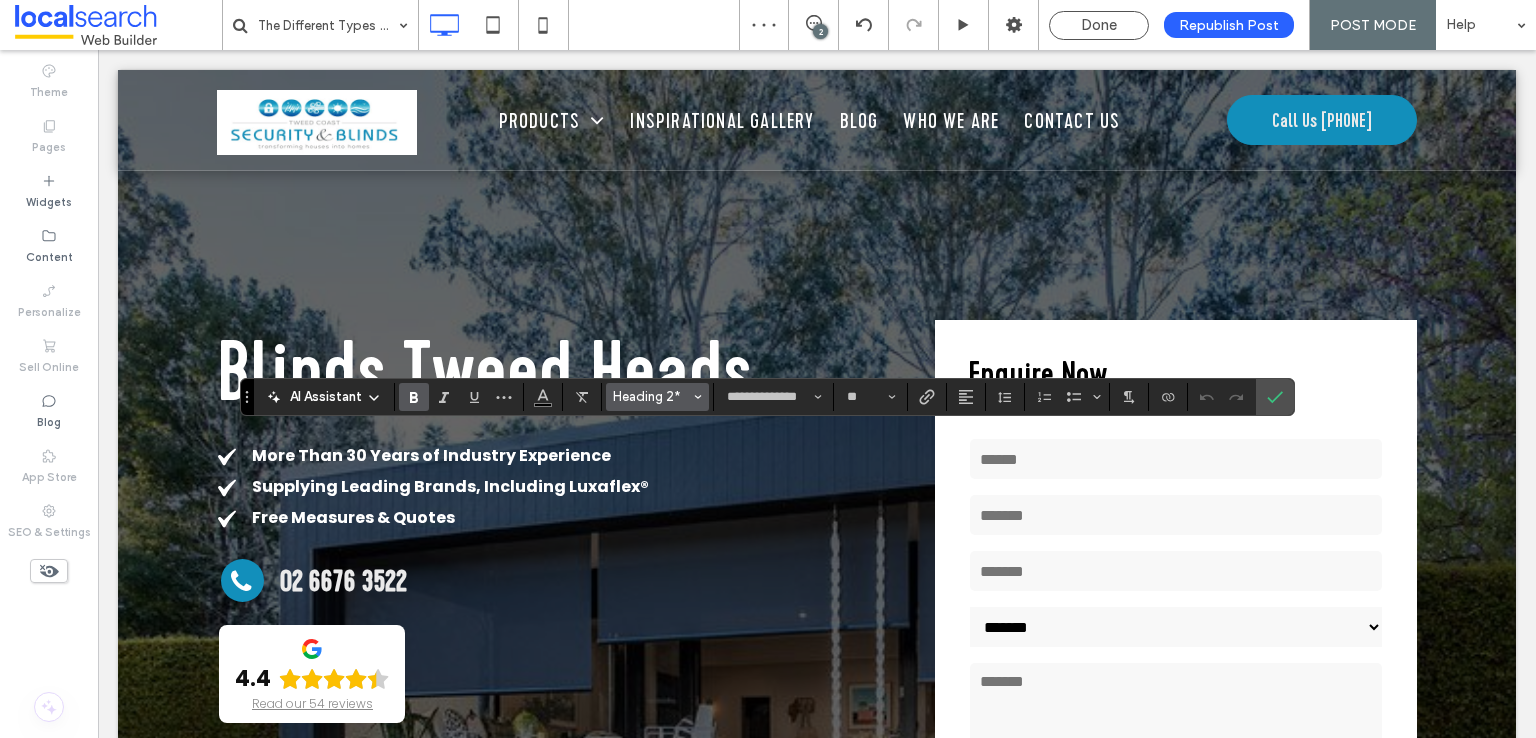 click on "Heading 2*" at bounding box center [652, 396] 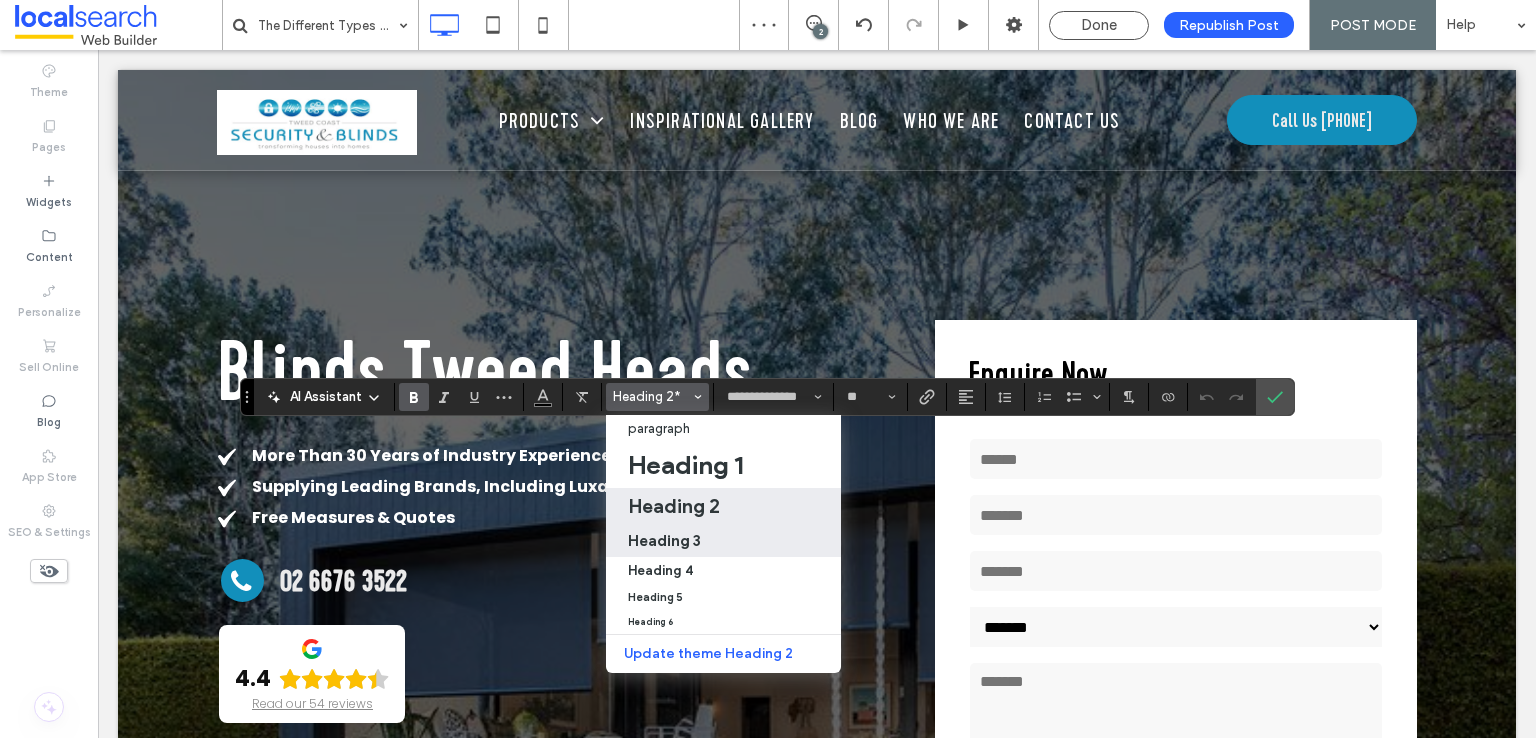 click on "Heading 3" at bounding box center [664, 540] 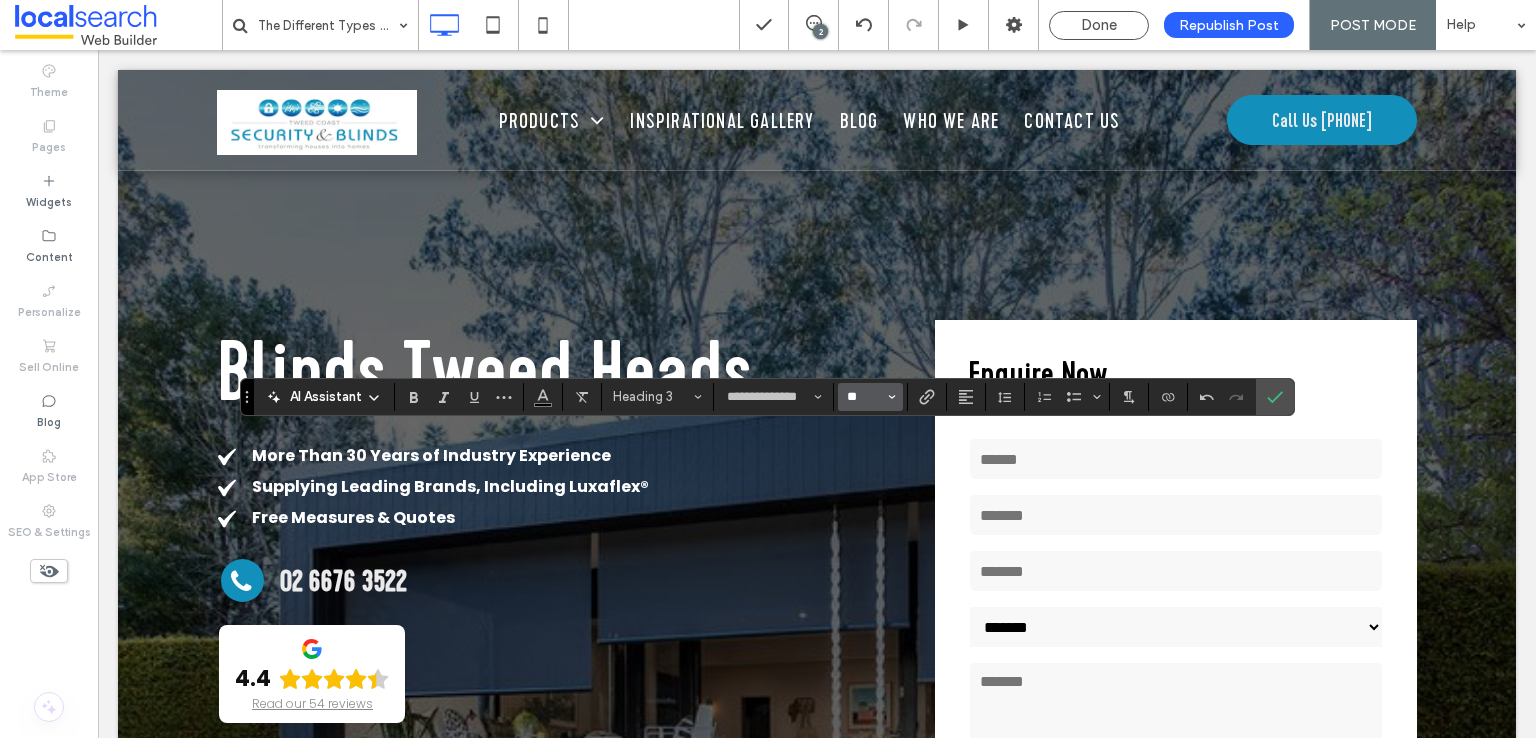 click on "**" at bounding box center (864, 397) 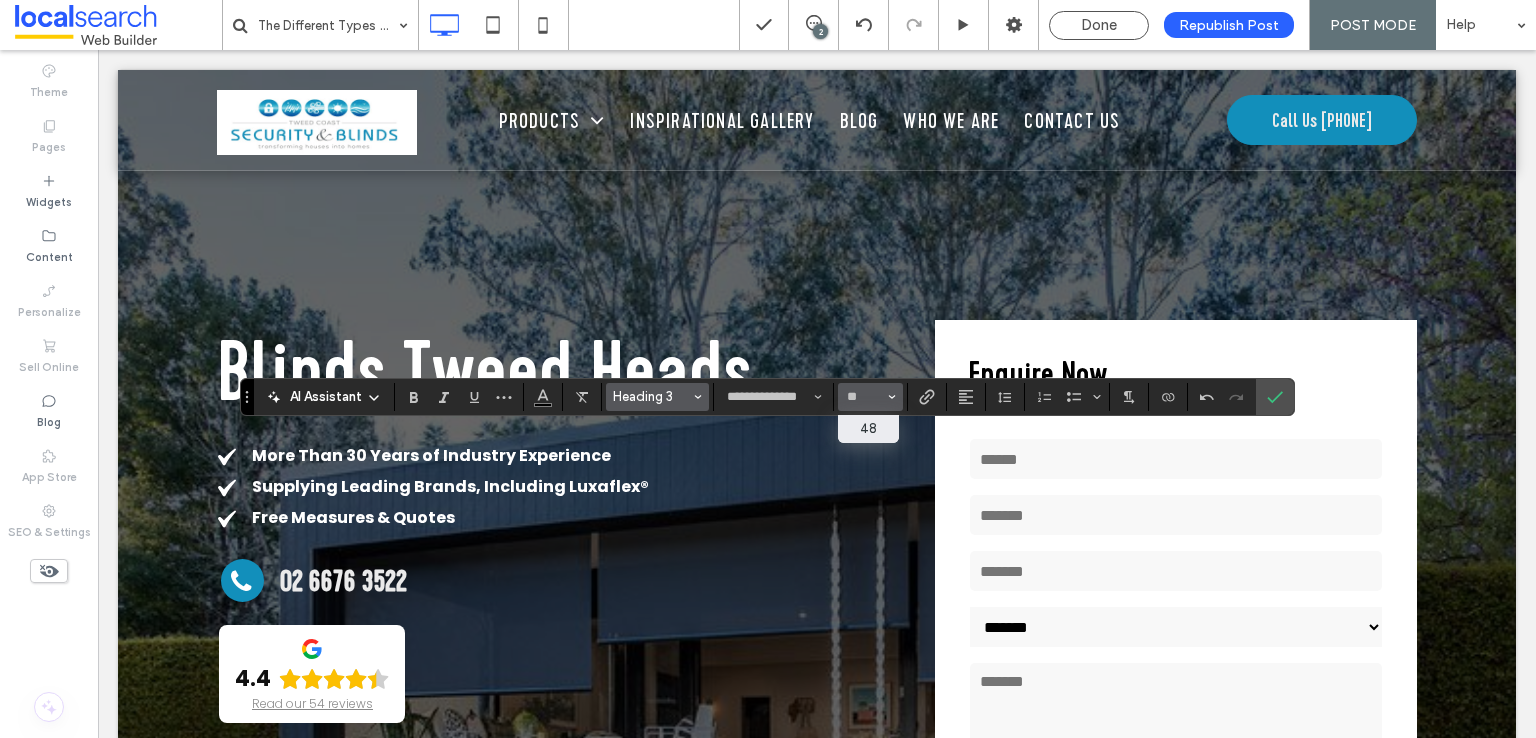type on "**" 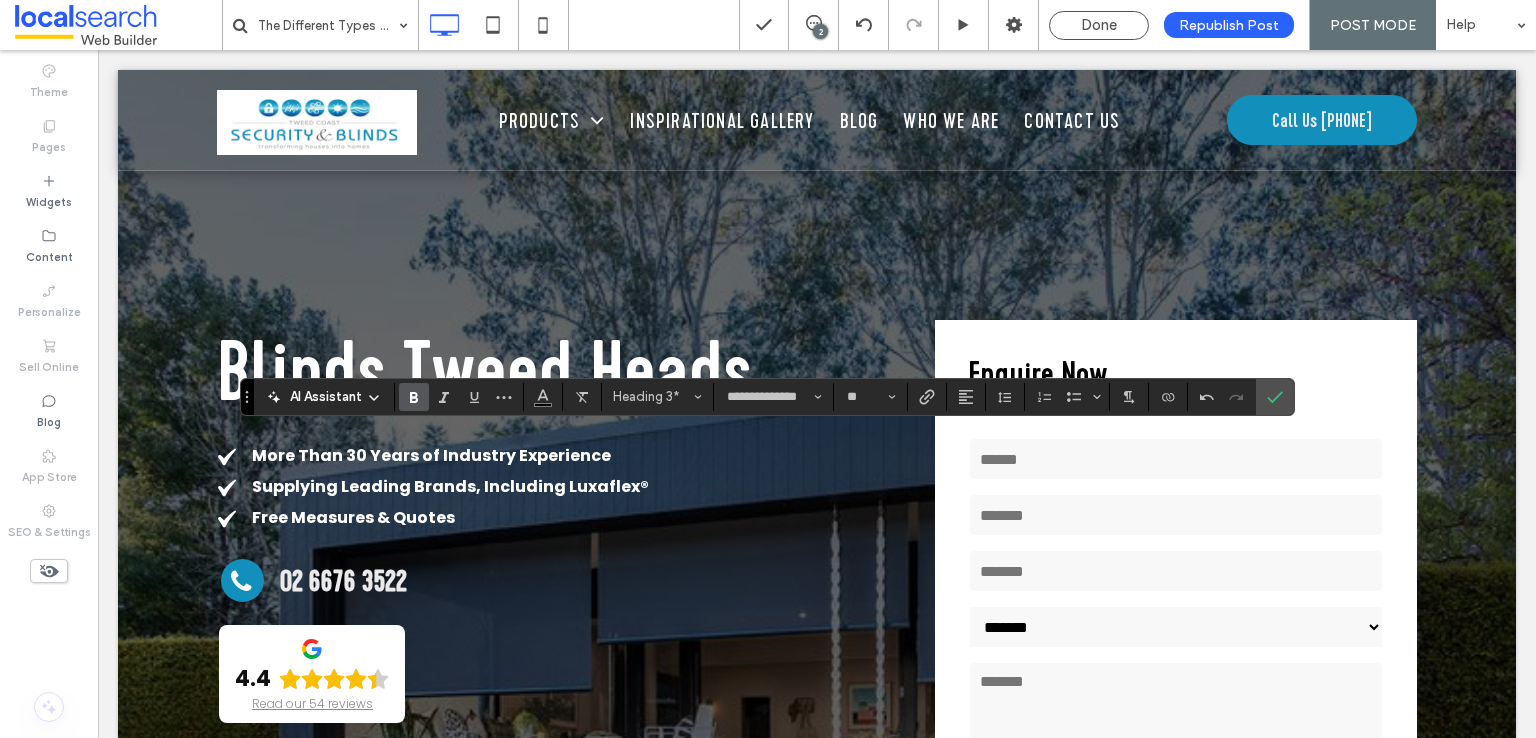 click 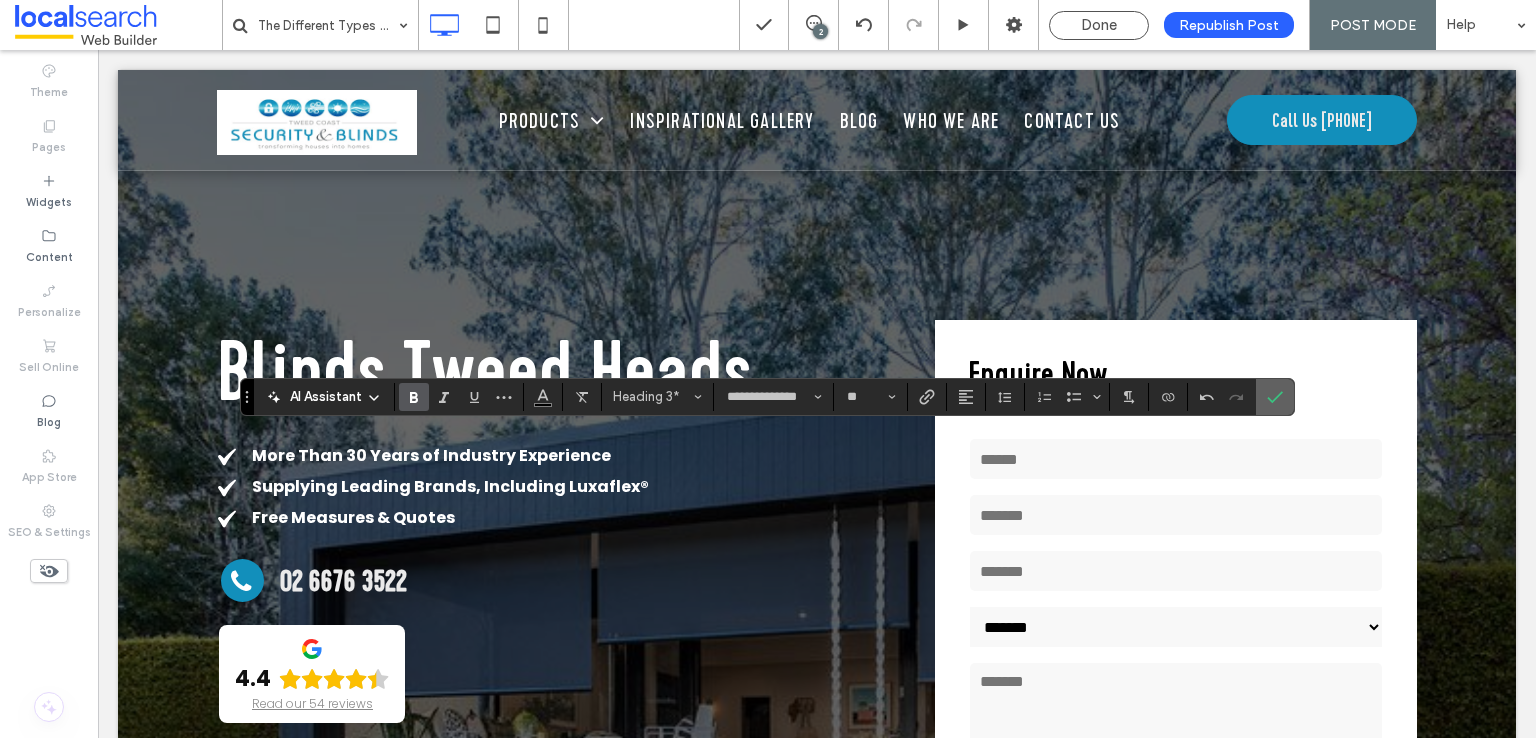 click 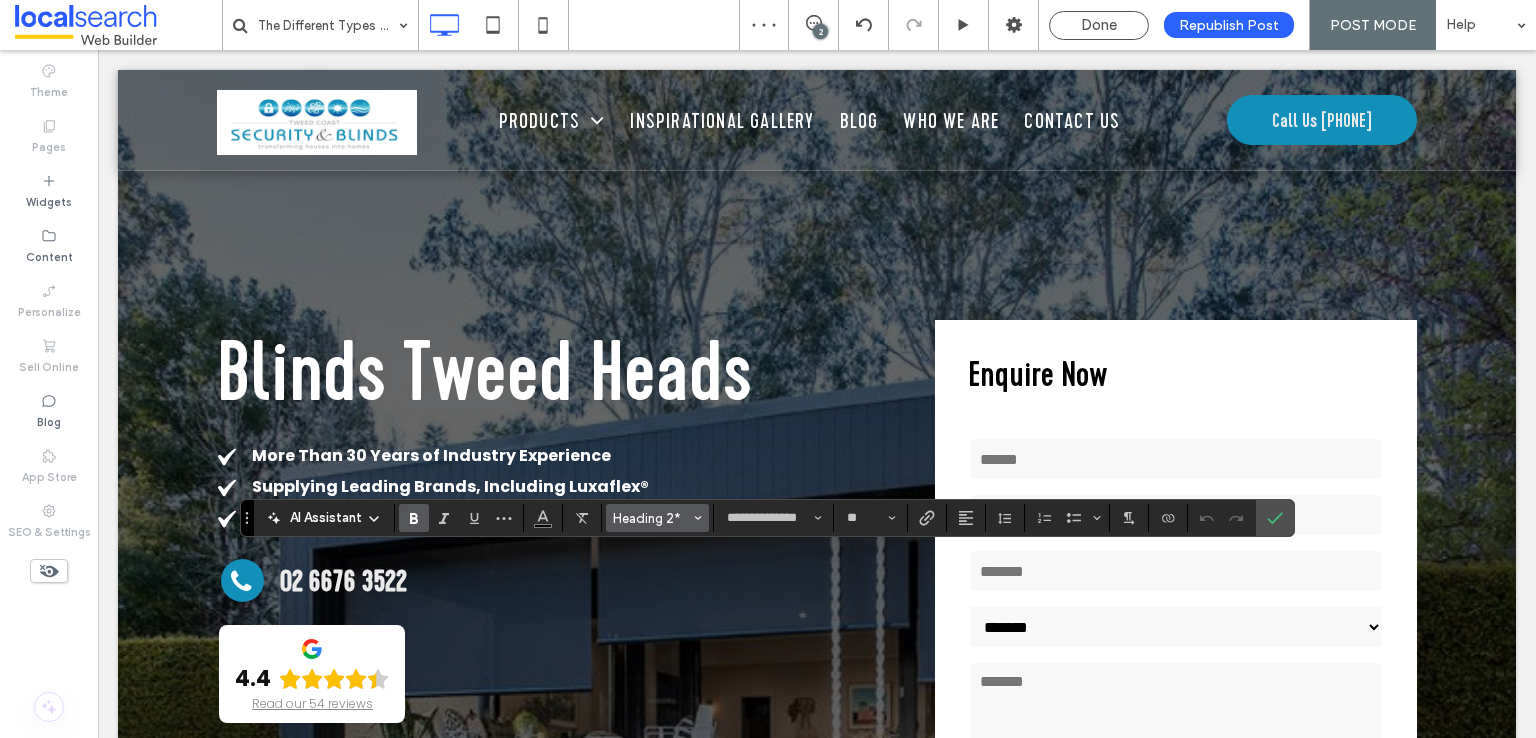 click on "Heading 2*" at bounding box center [652, 518] 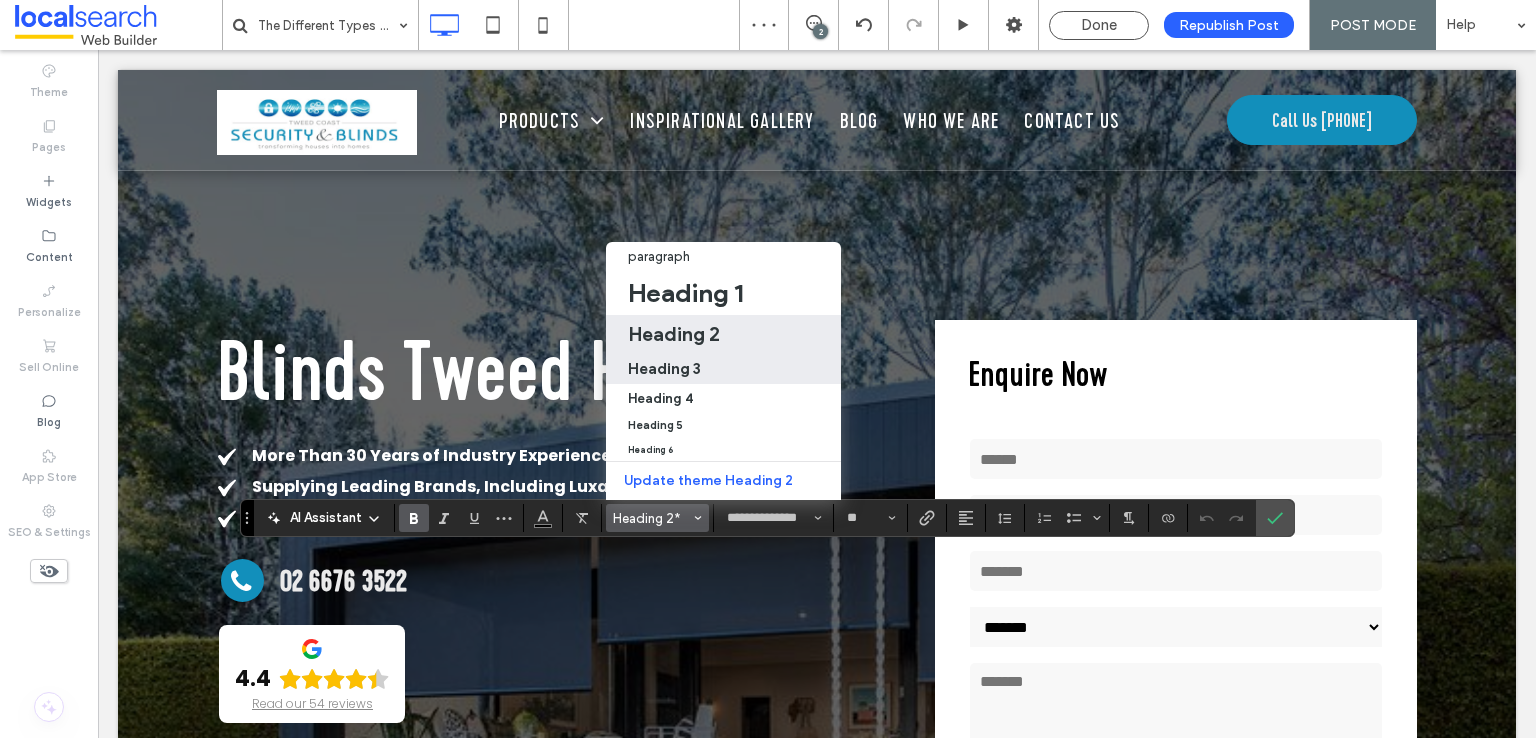 click on "Heading 3" at bounding box center [664, 368] 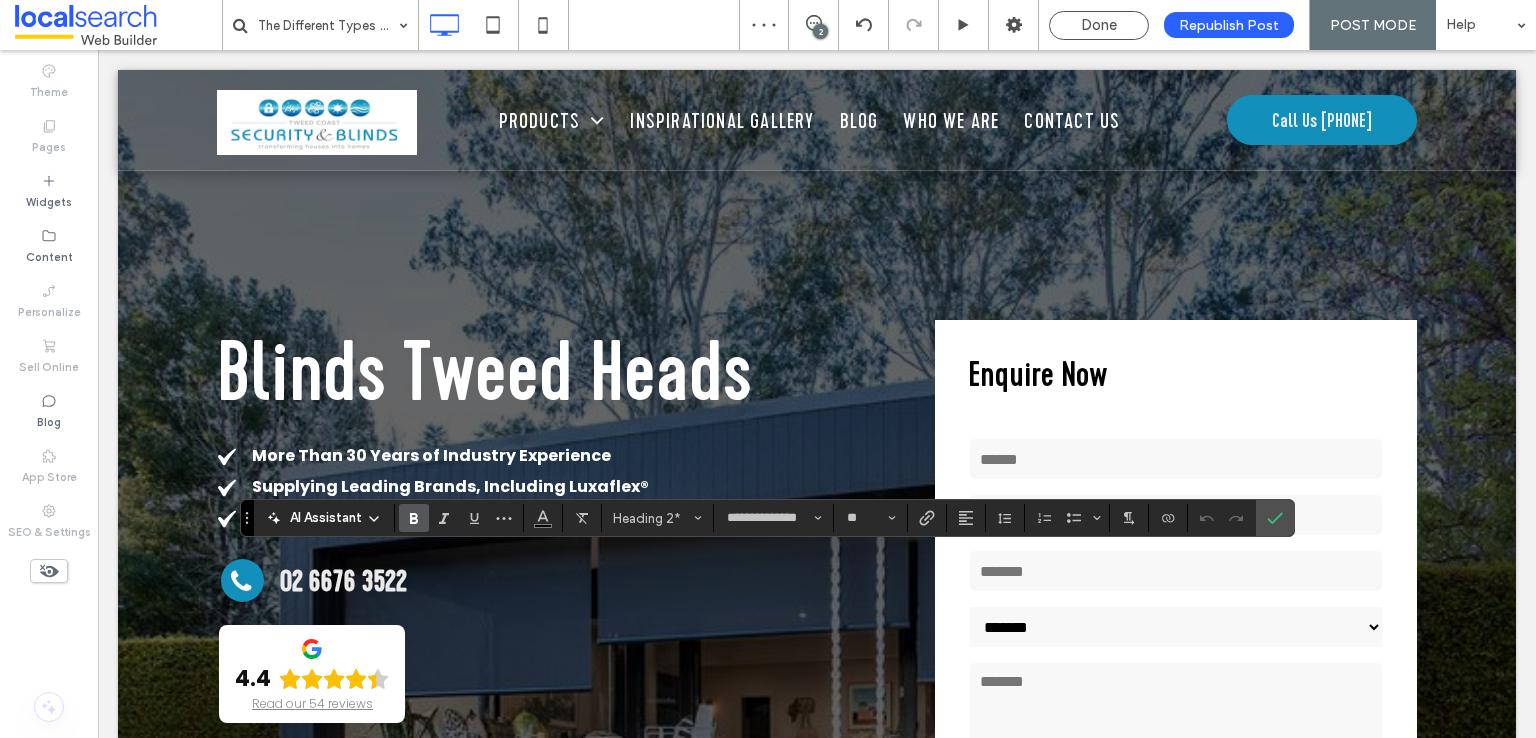 type on "**" 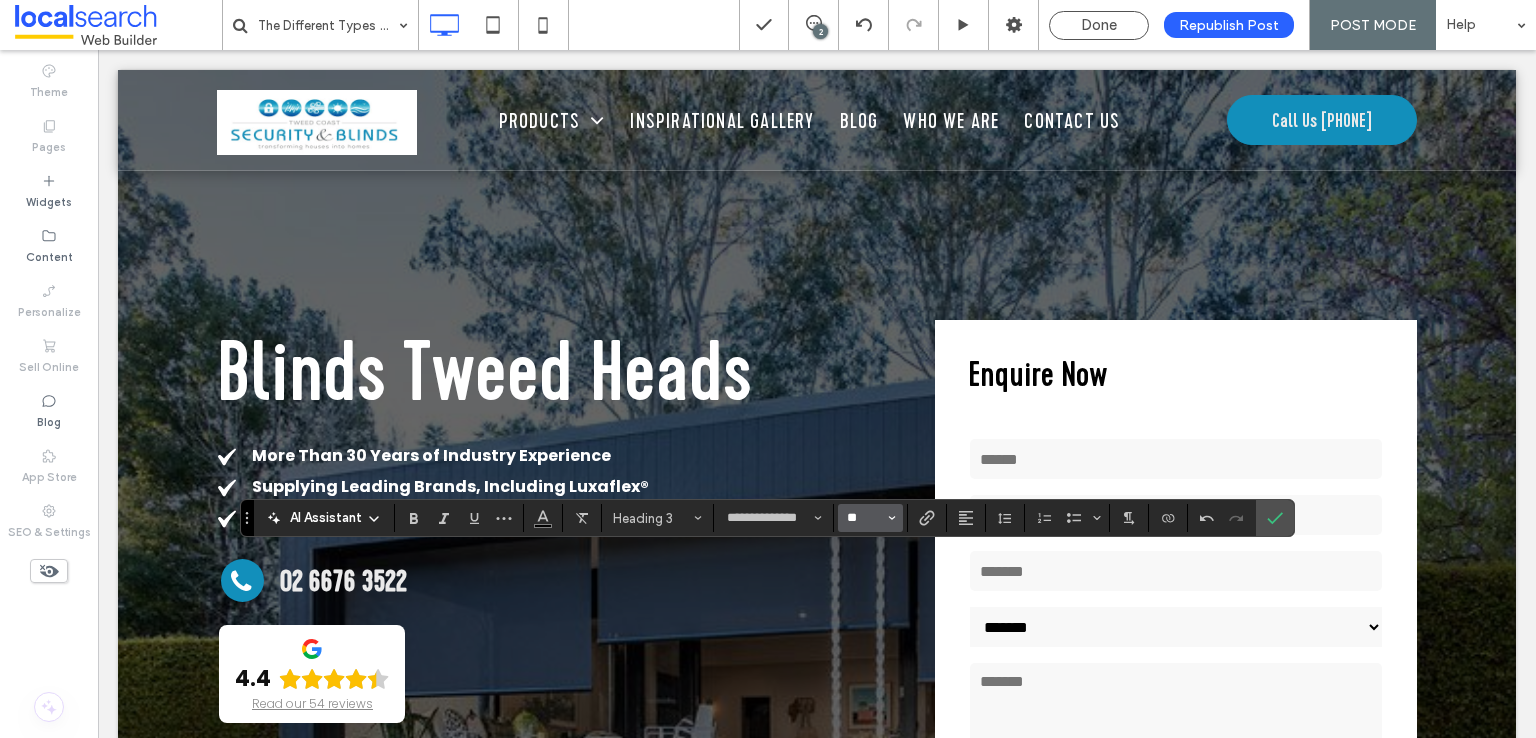 click on "**" at bounding box center (864, 518) 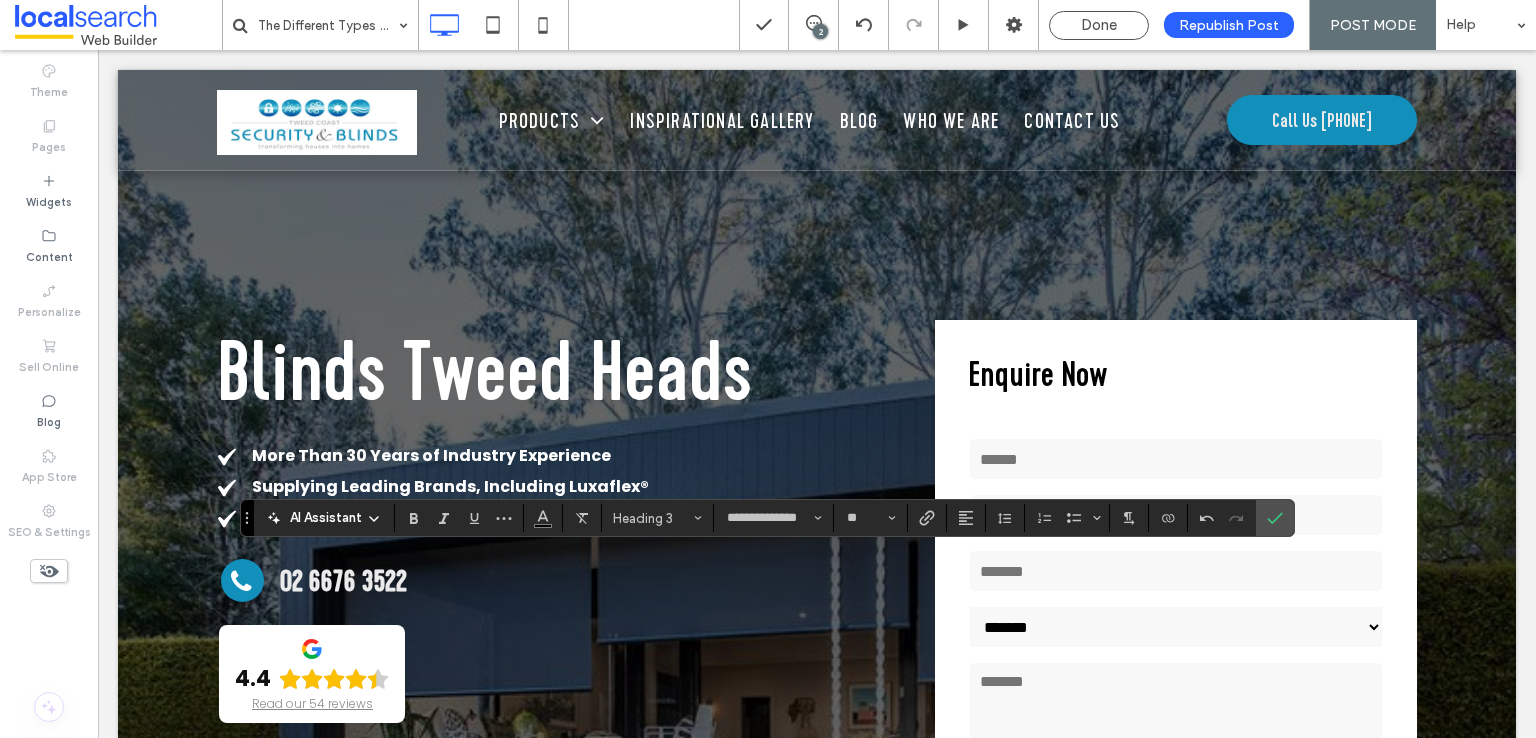 type on "**" 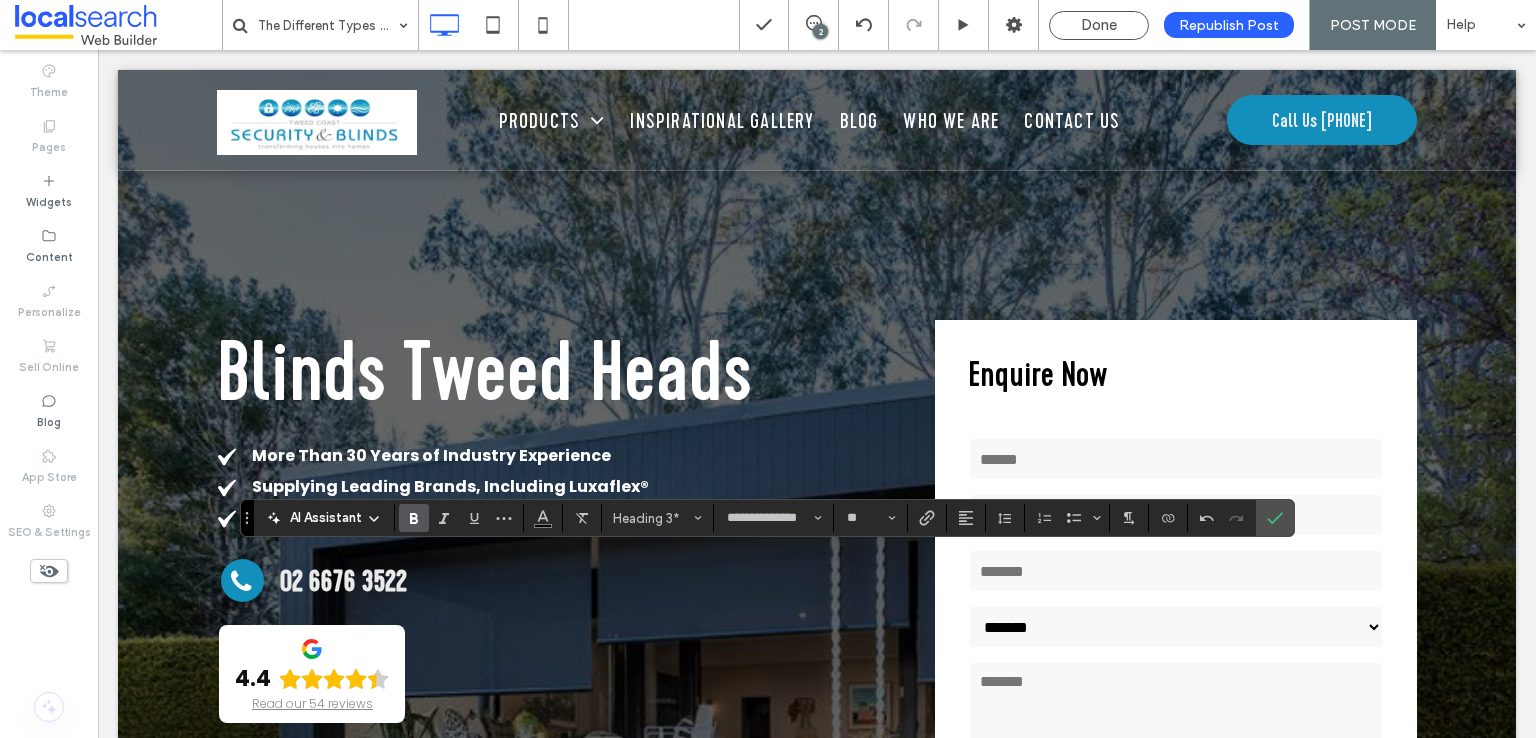 click 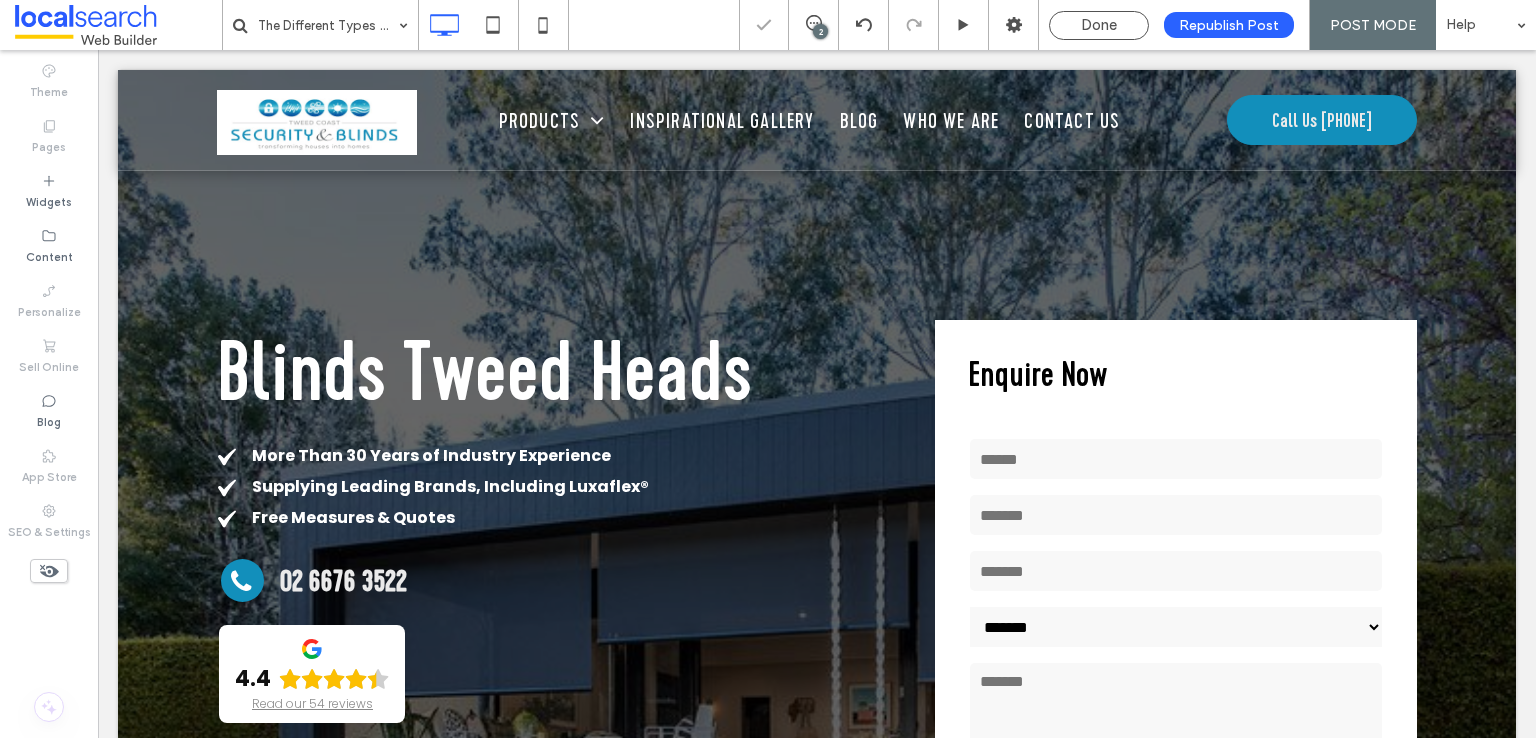 type on "**********" 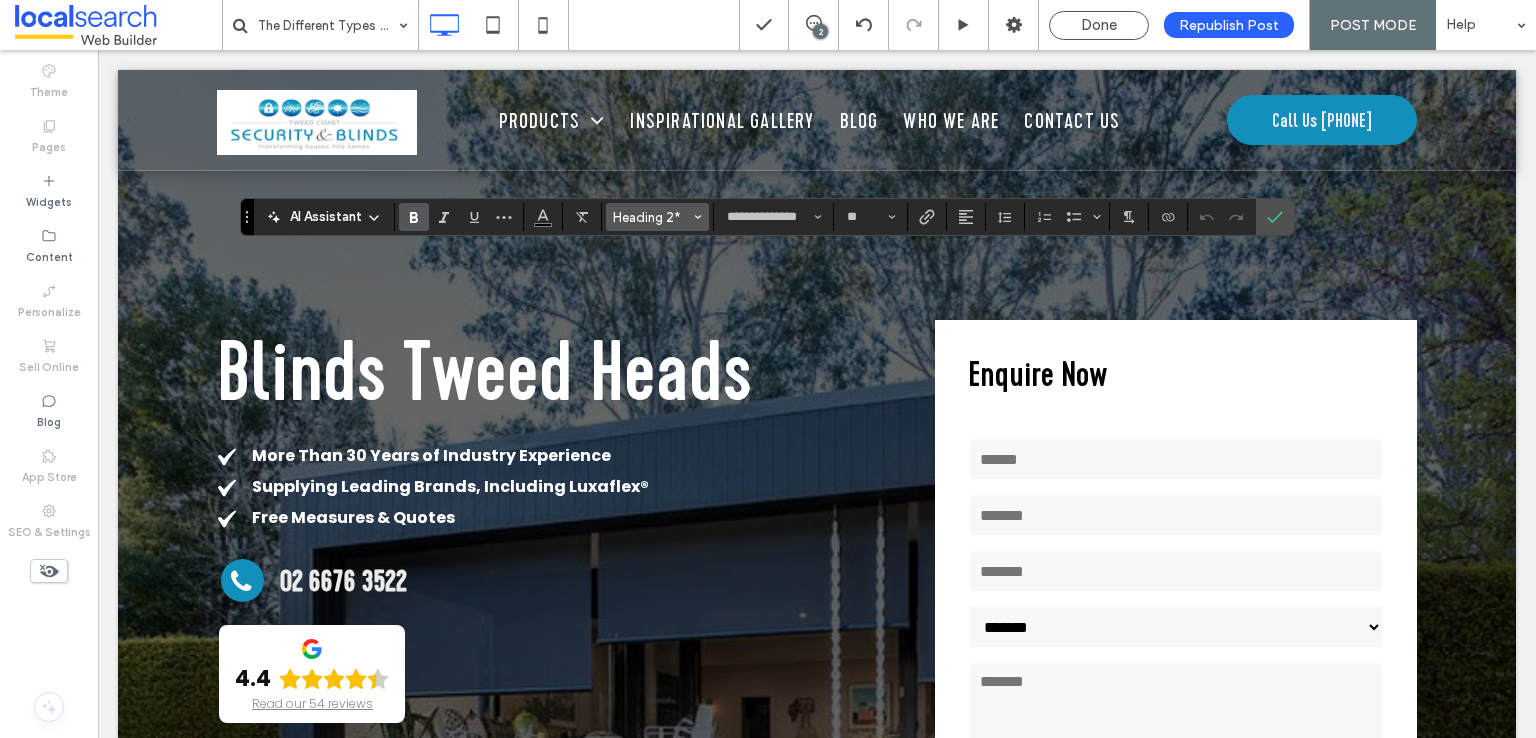 click at bounding box center (698, 217) 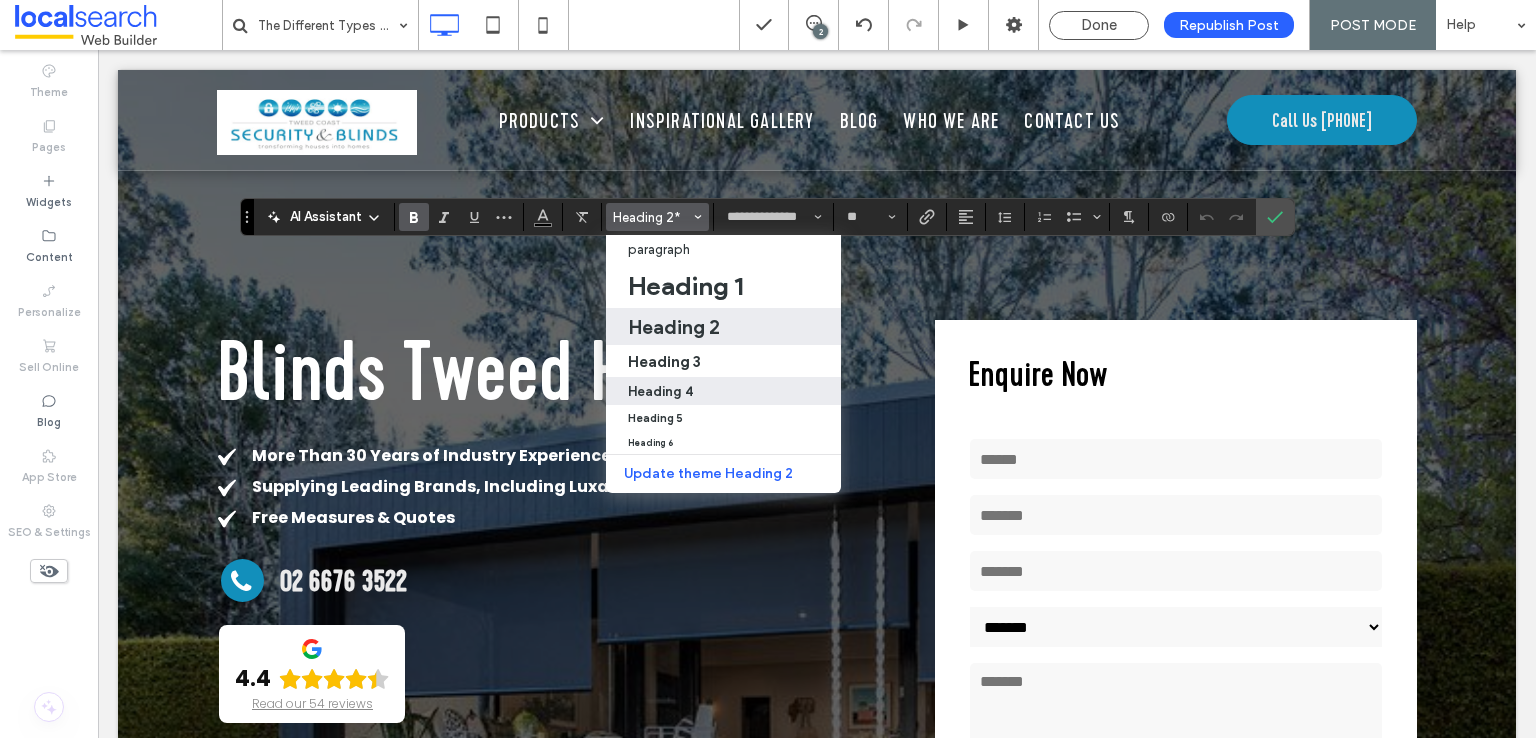 click on "Heading 4" at bounding box center [660, 391] 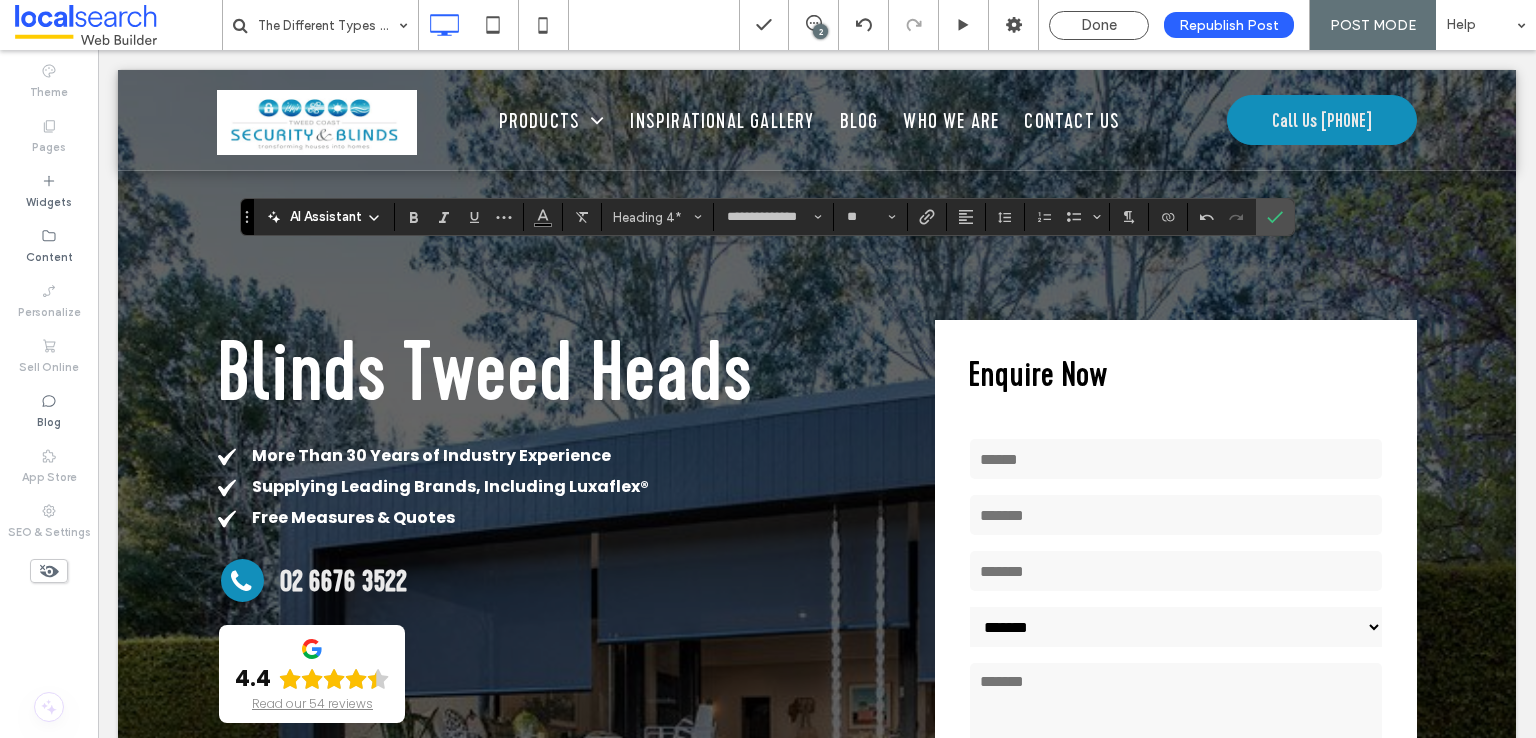 type on "**" 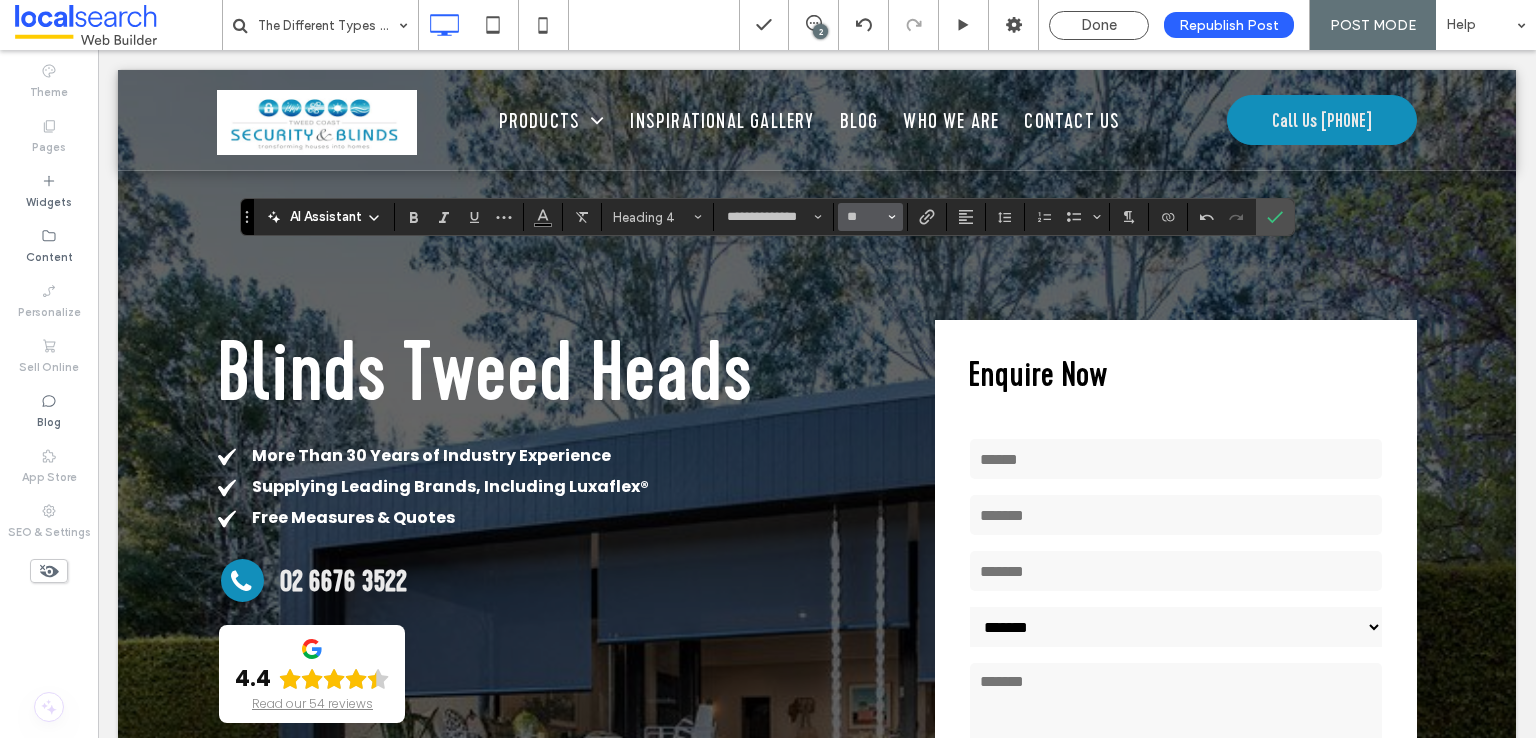 click on "**" at bounding box center [870, 217] 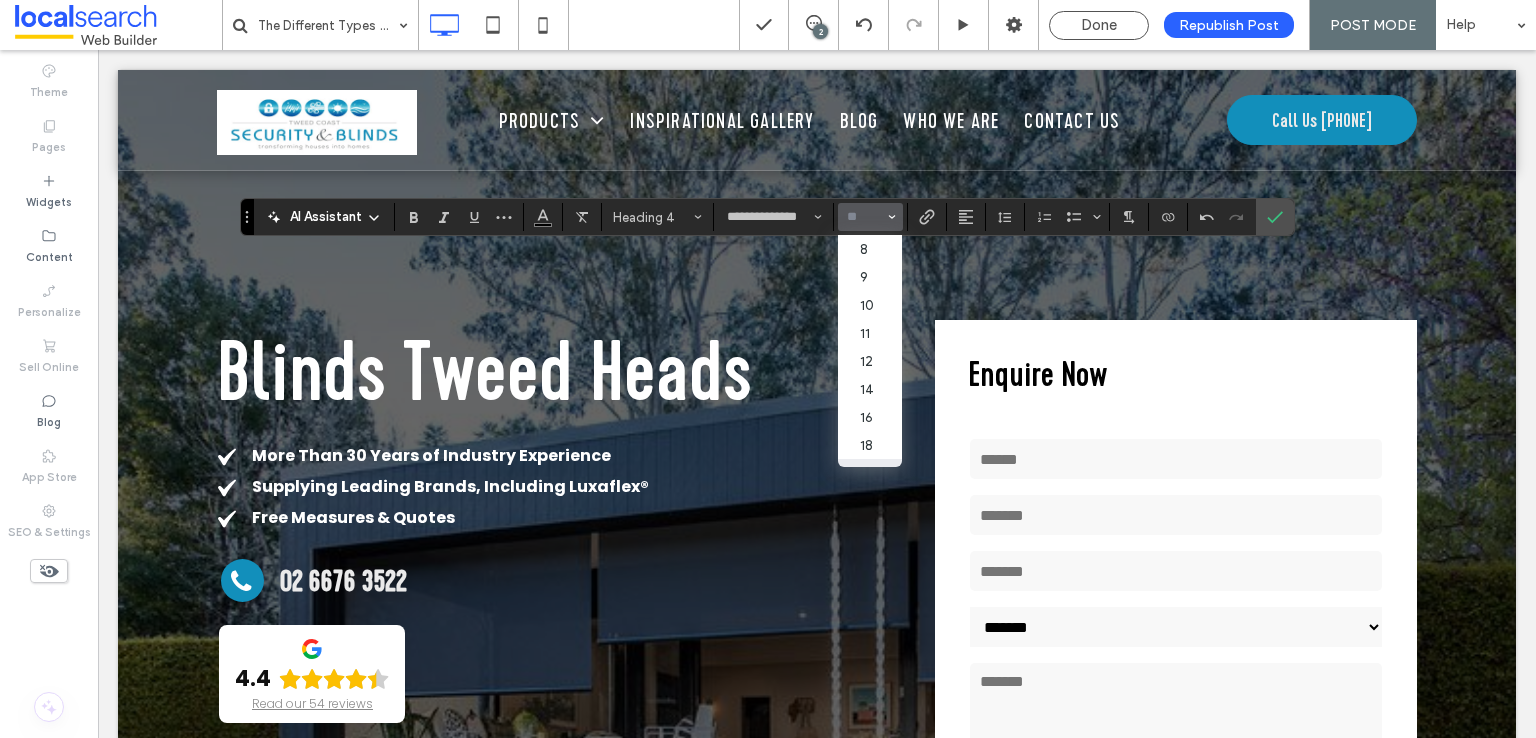 click at bounding box center (864, 217) 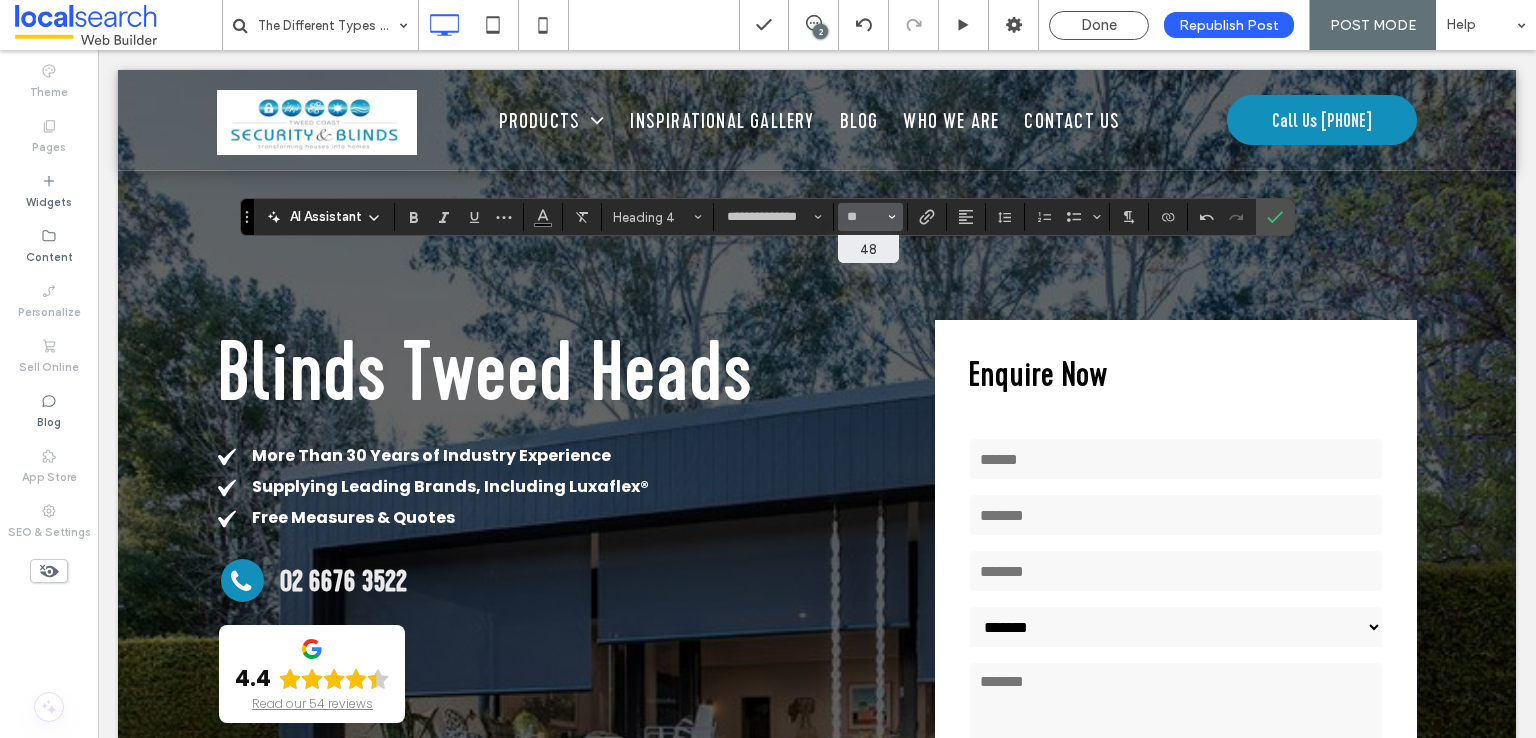 type on "**" 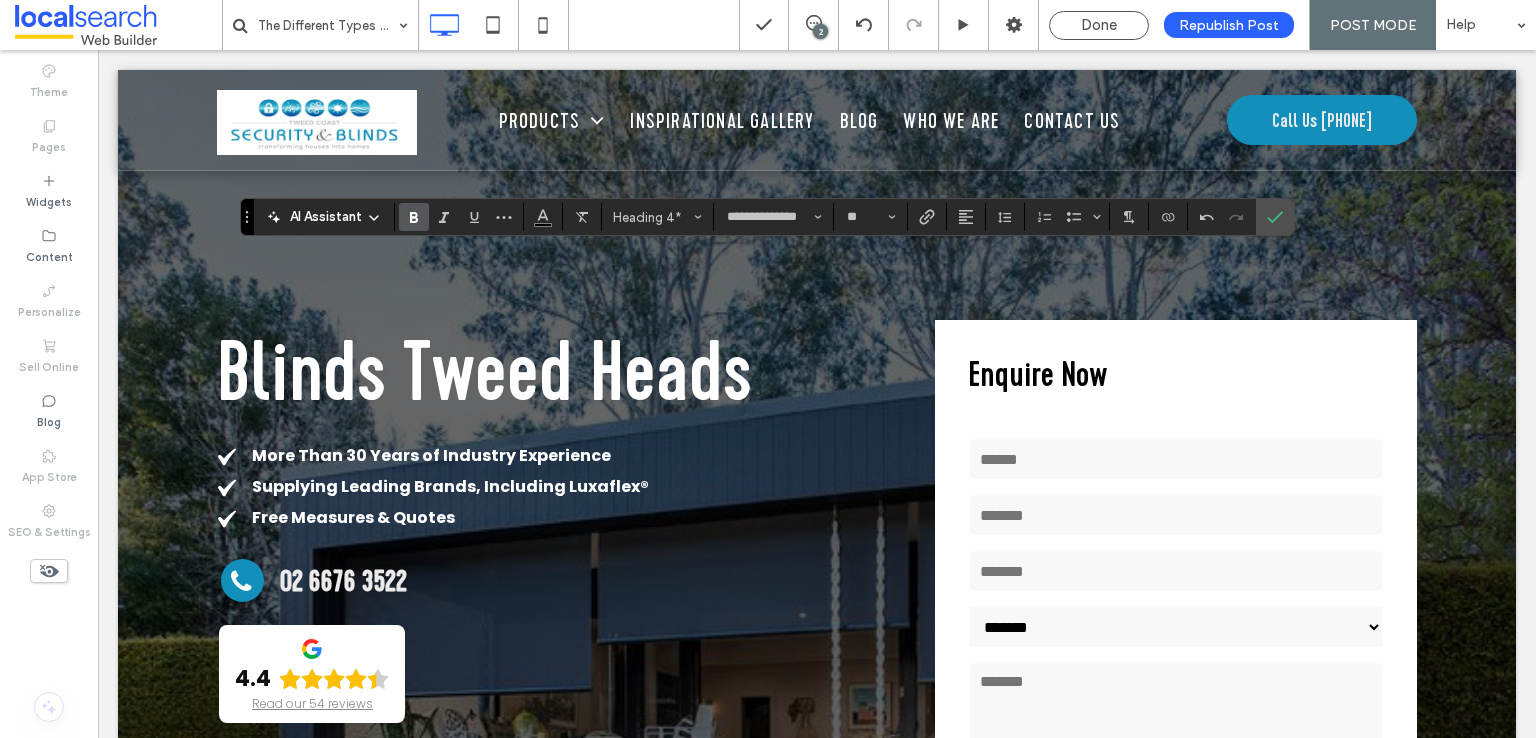 click 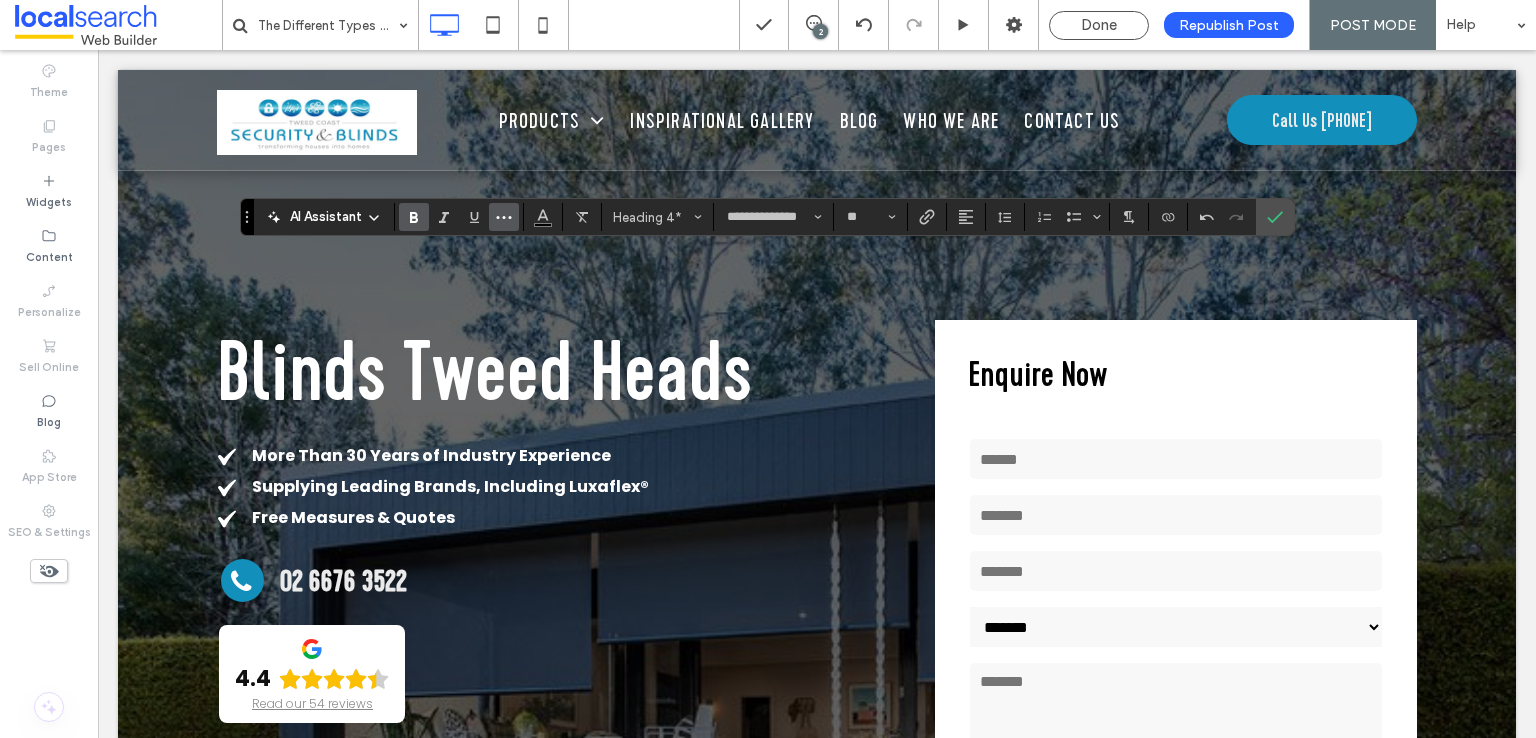 click 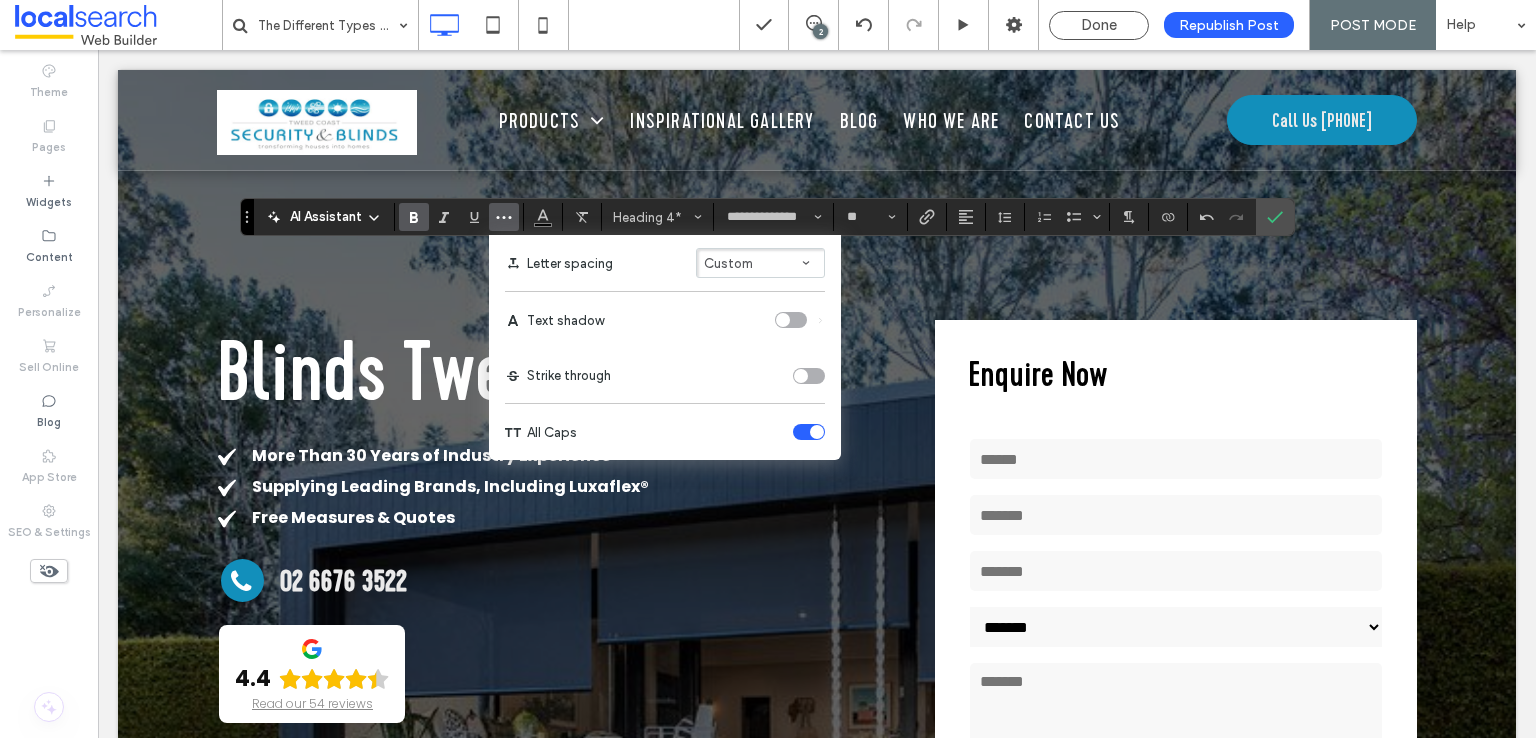 click at bounding box center (809, 432) 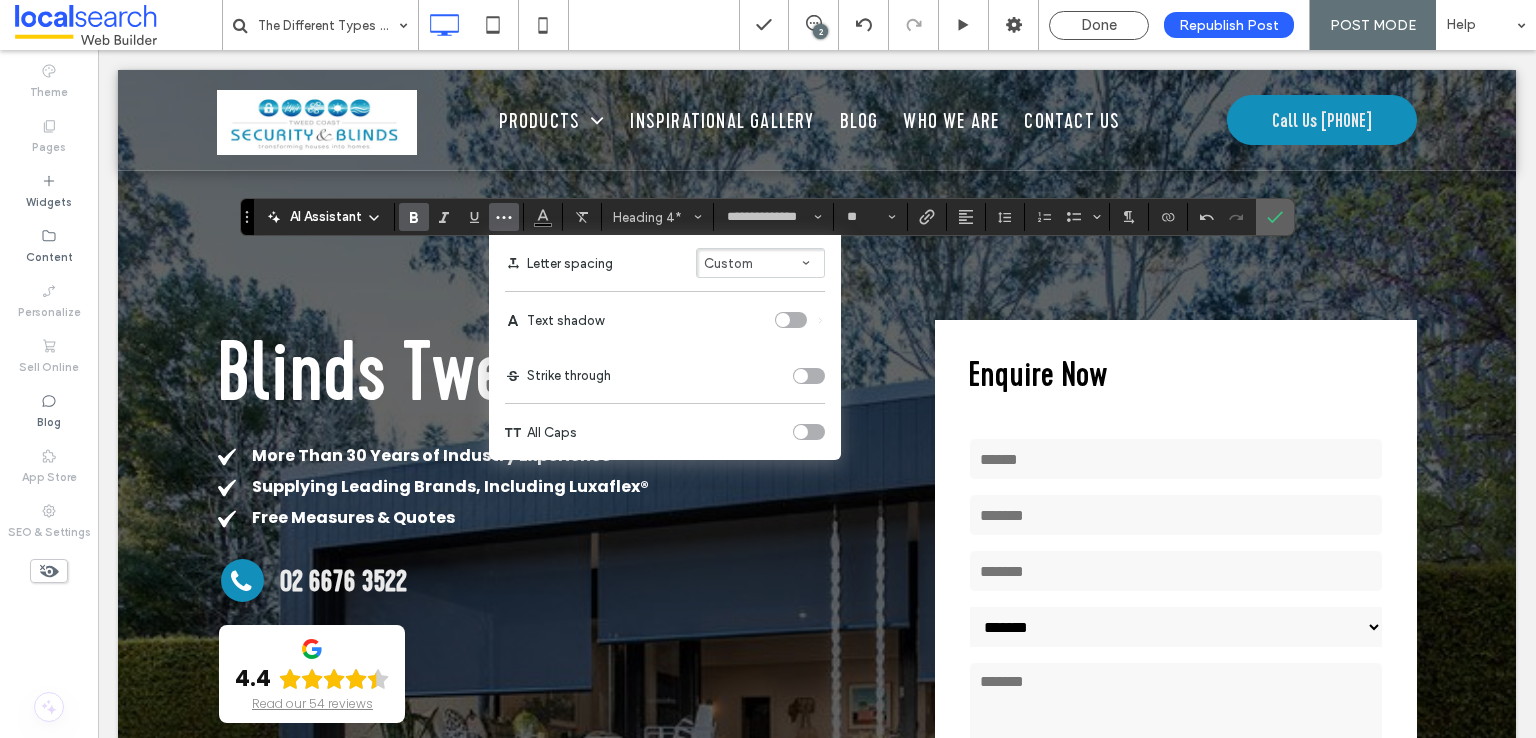 click at bounding box center [1275, 217] 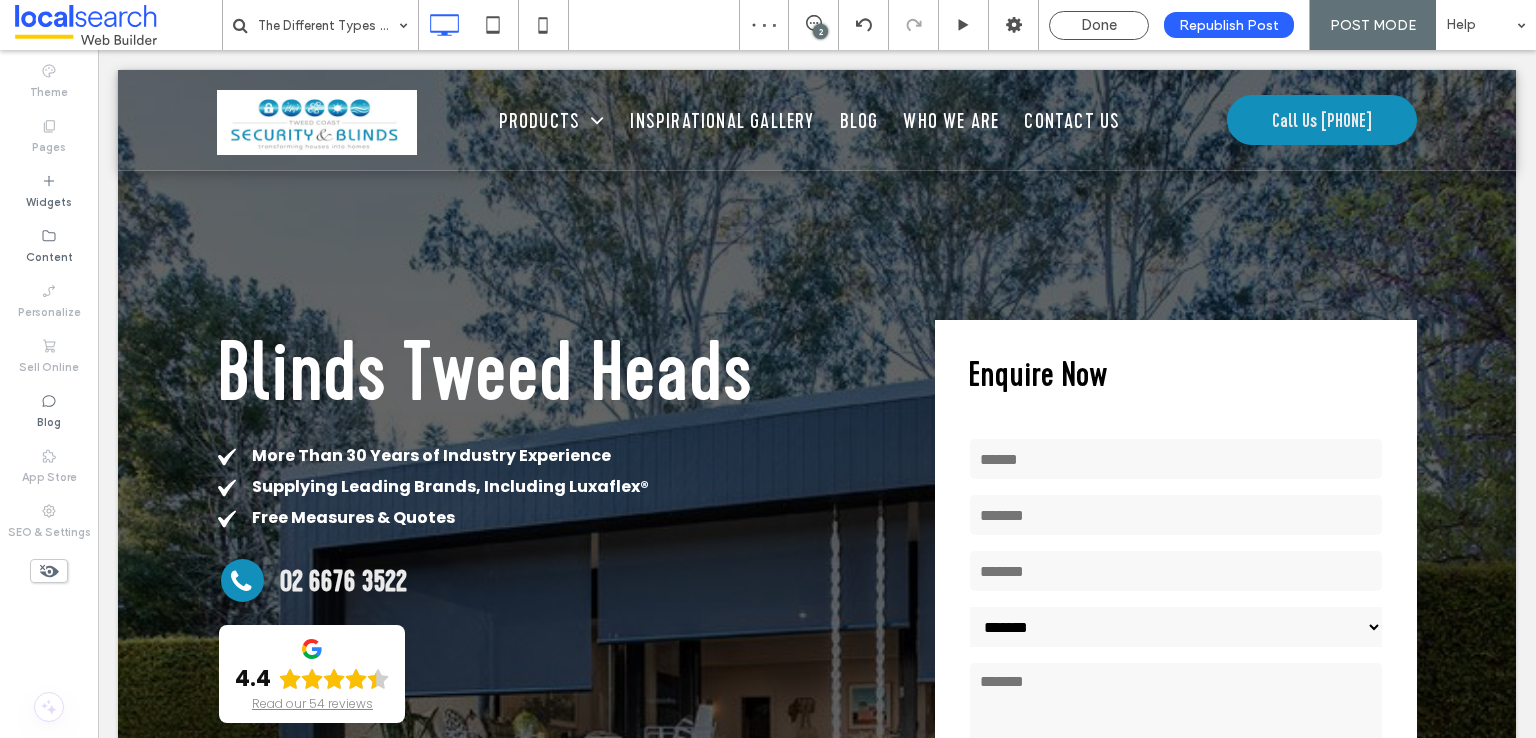 type on "**********" 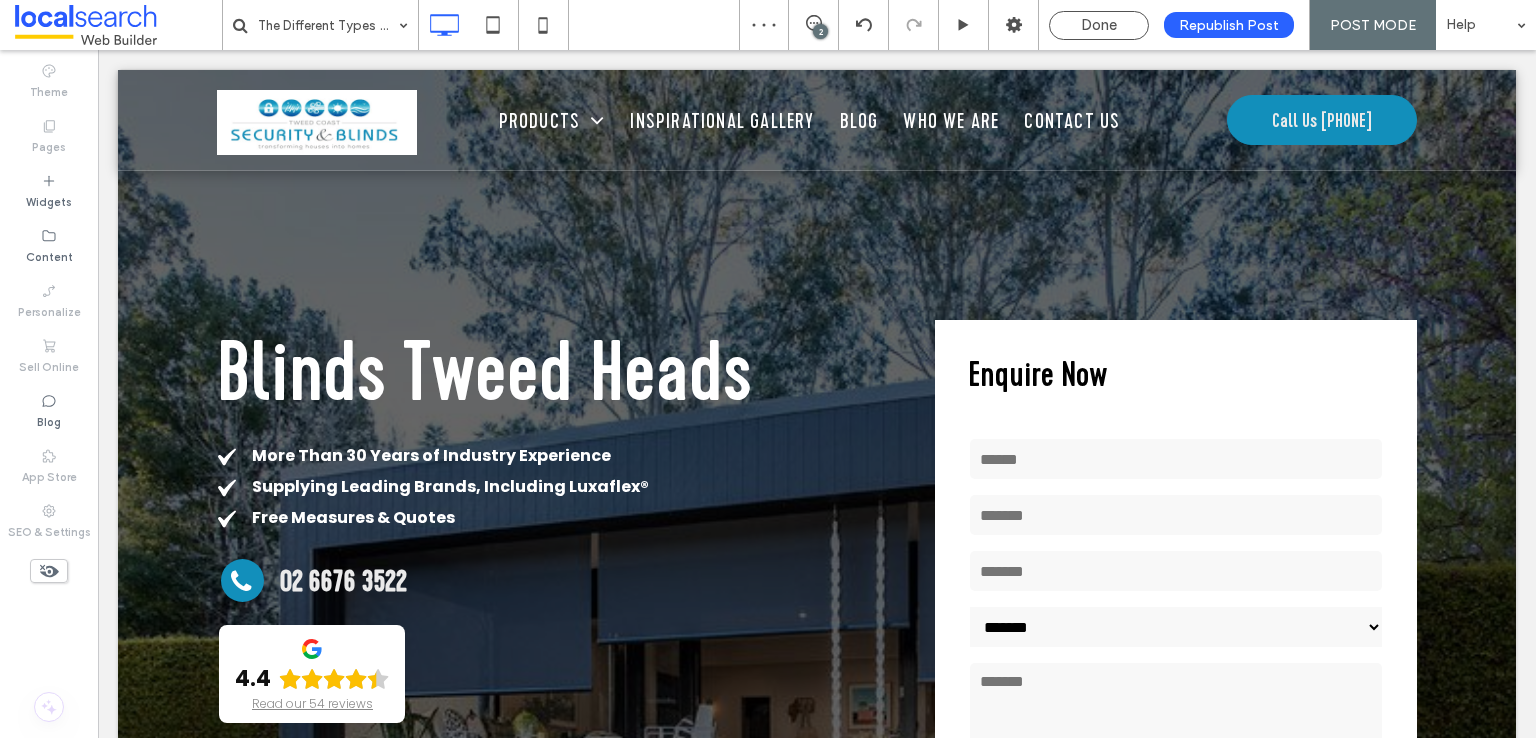 type on "**" 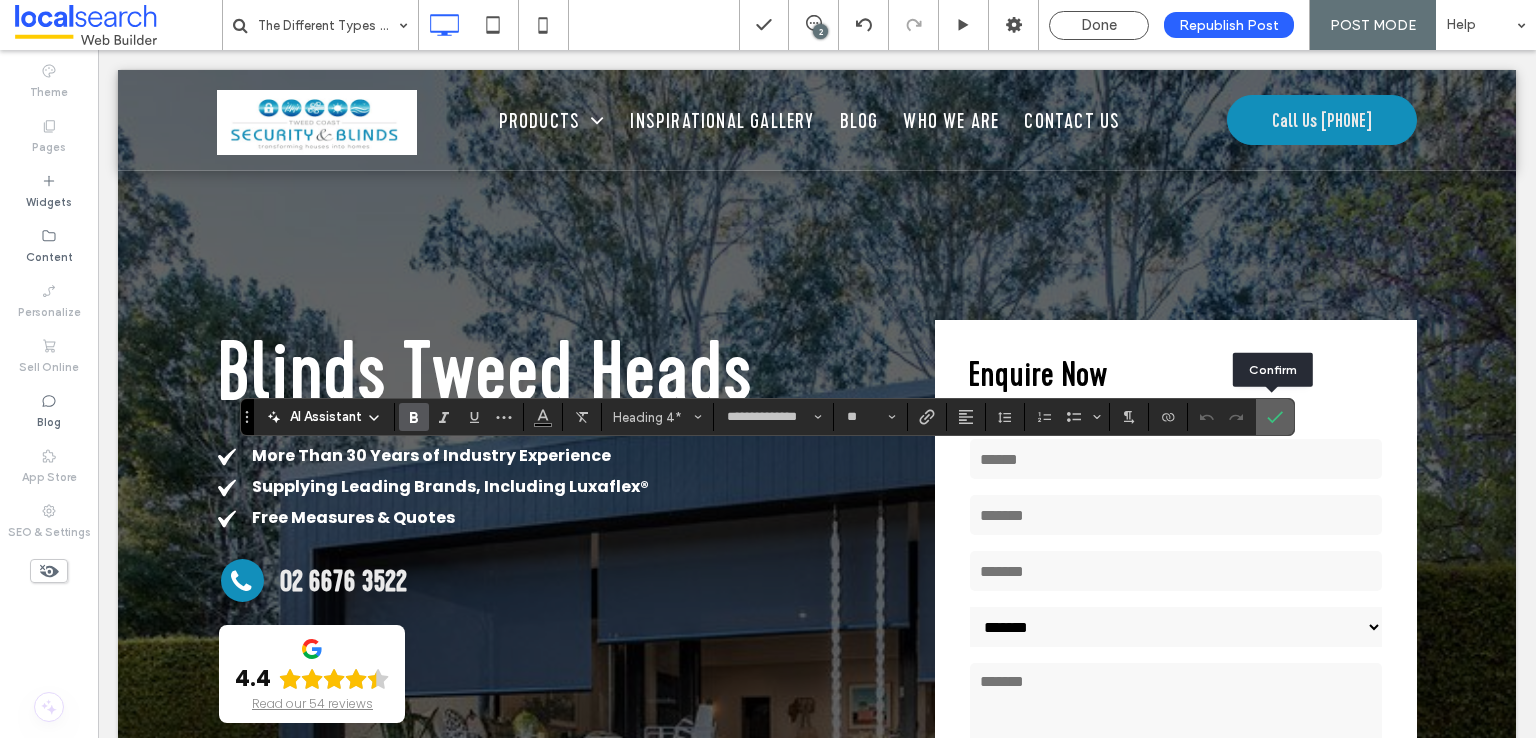 click 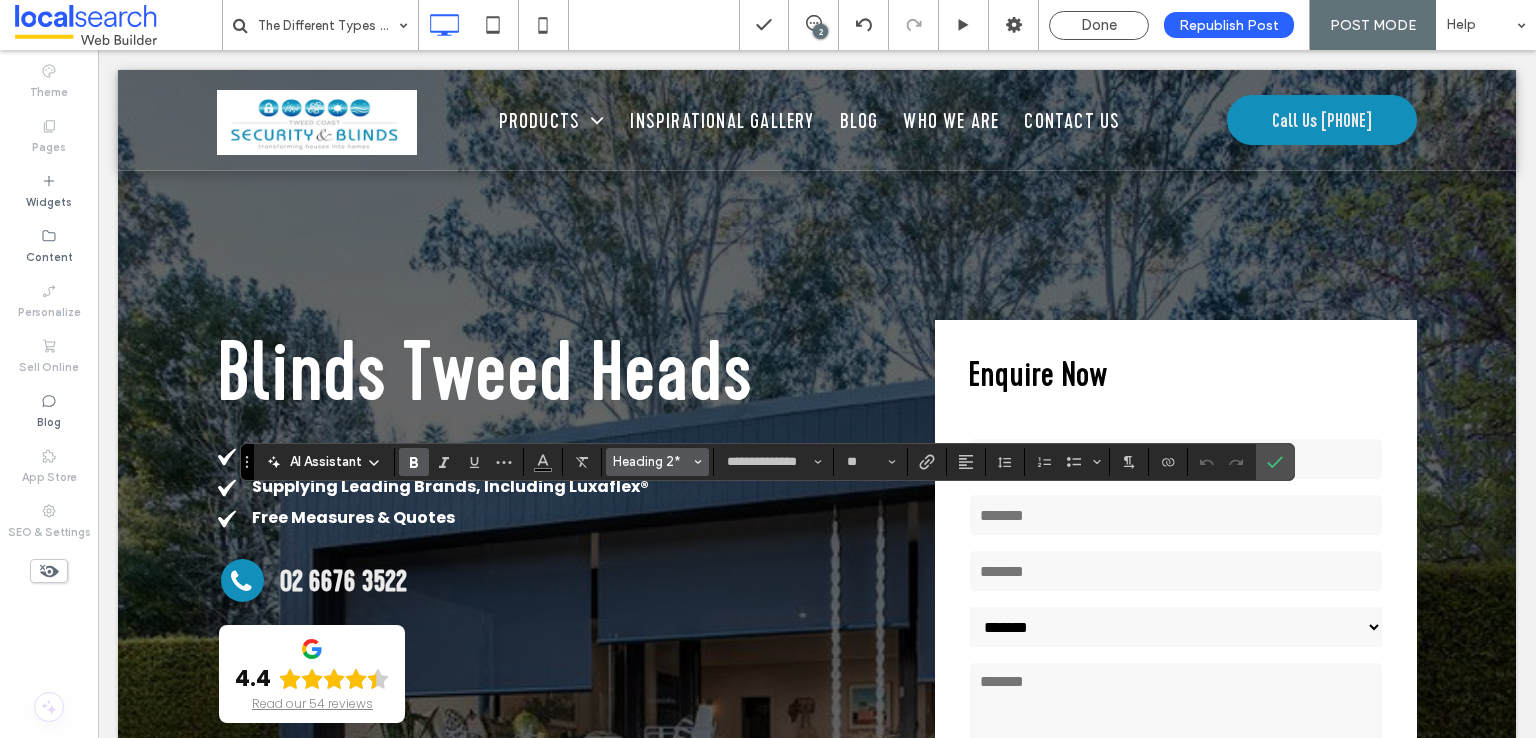 click on "Heading 2*" at bounding box center (652, 461) 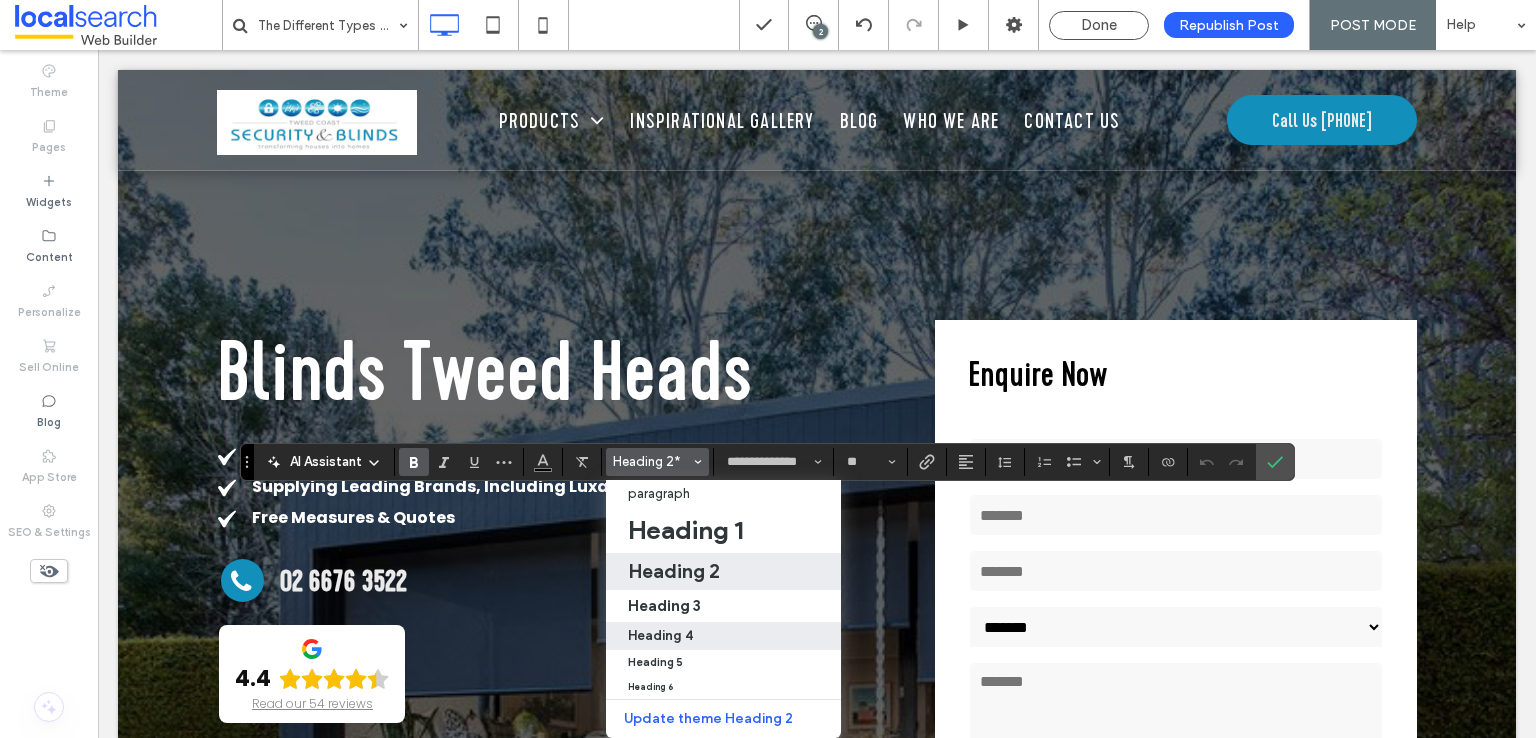 click on "Heading 4" at bounding box center (660, 635) 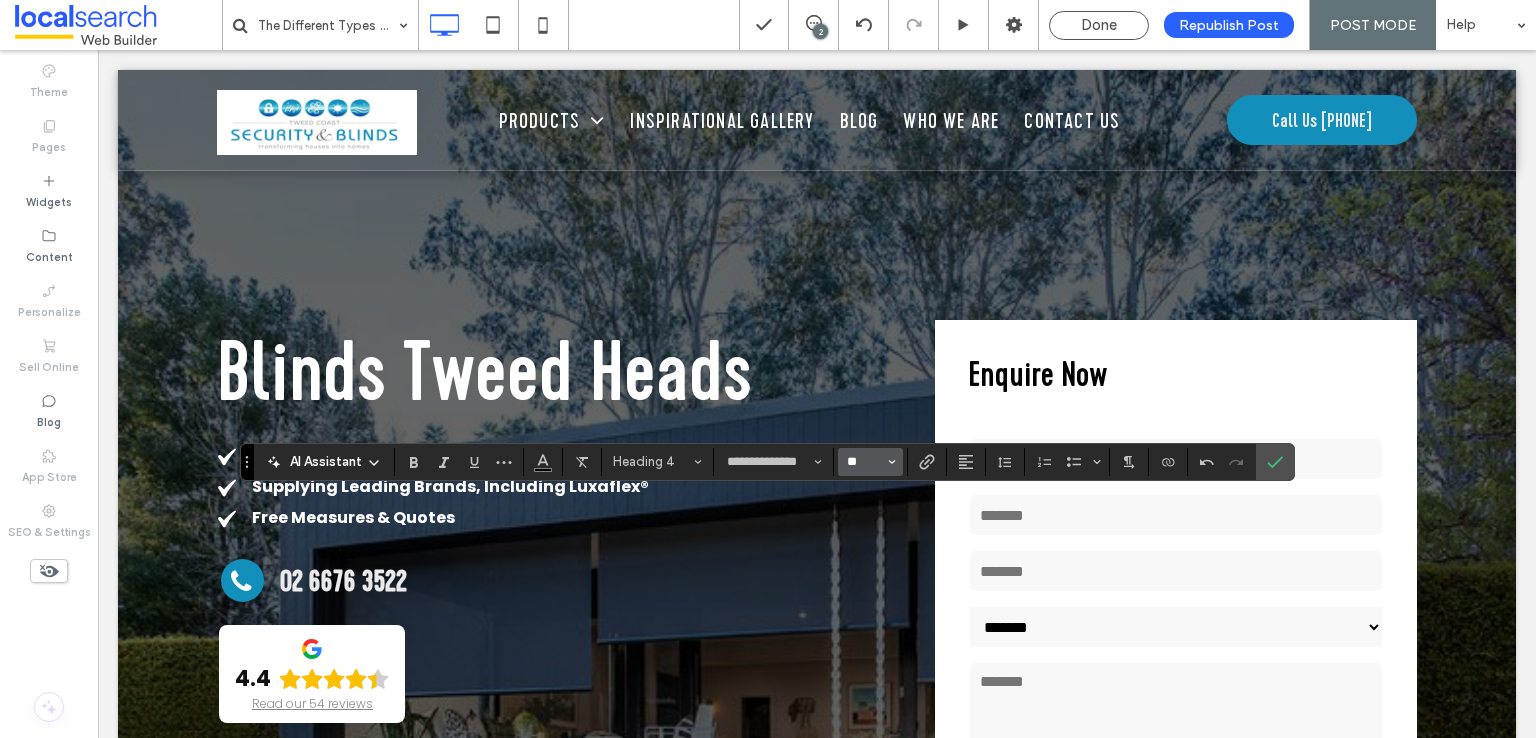click on "**" at bounding box center [864, 462] 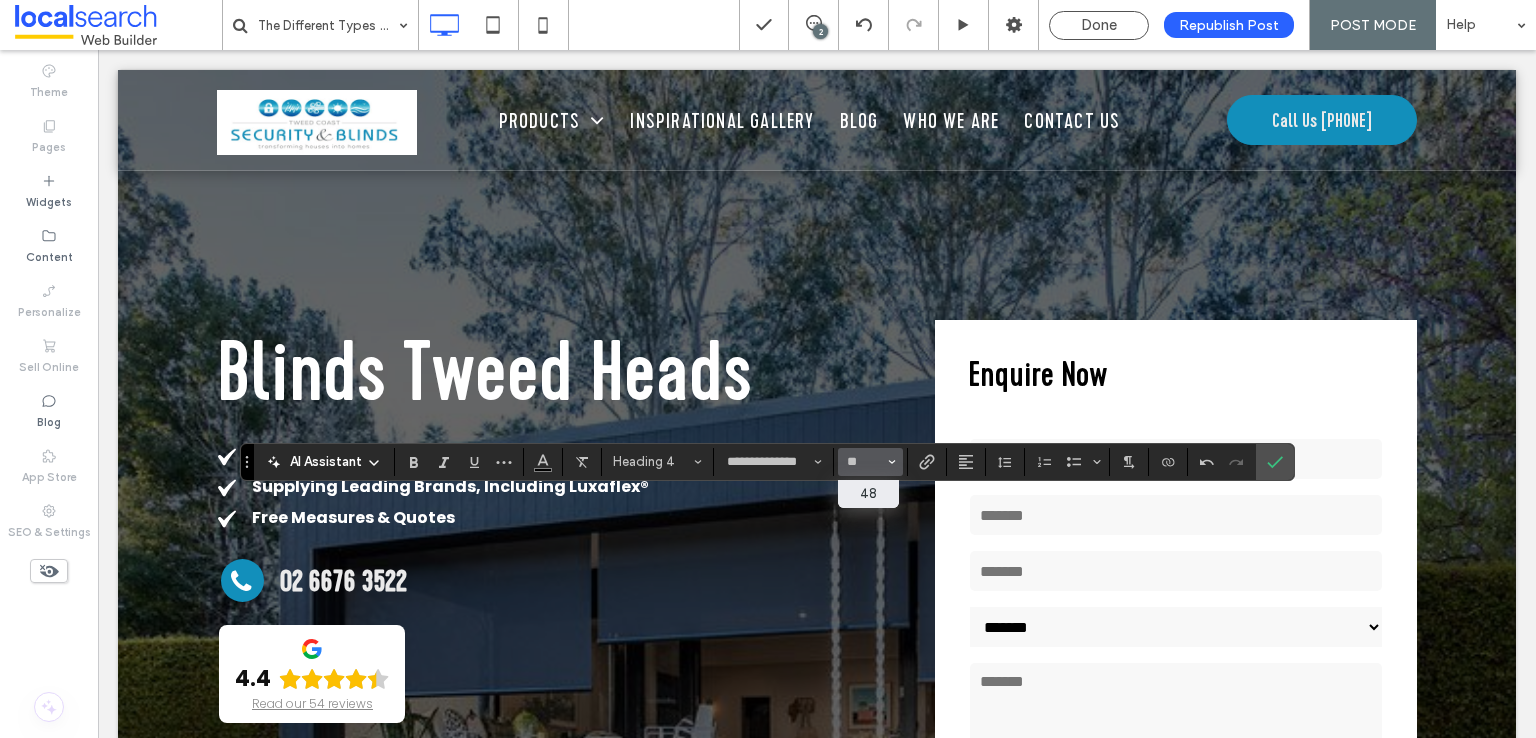 type on "**" 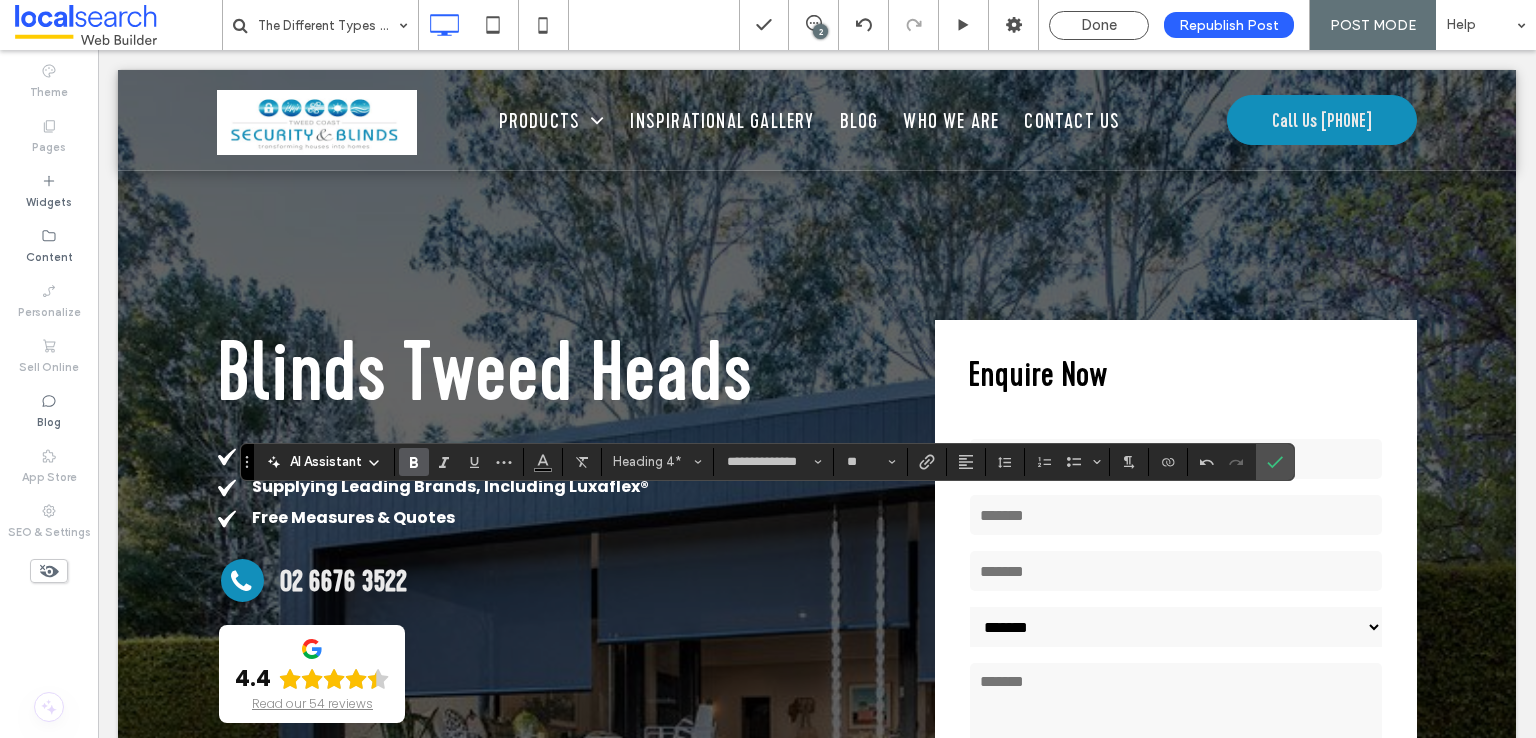 click 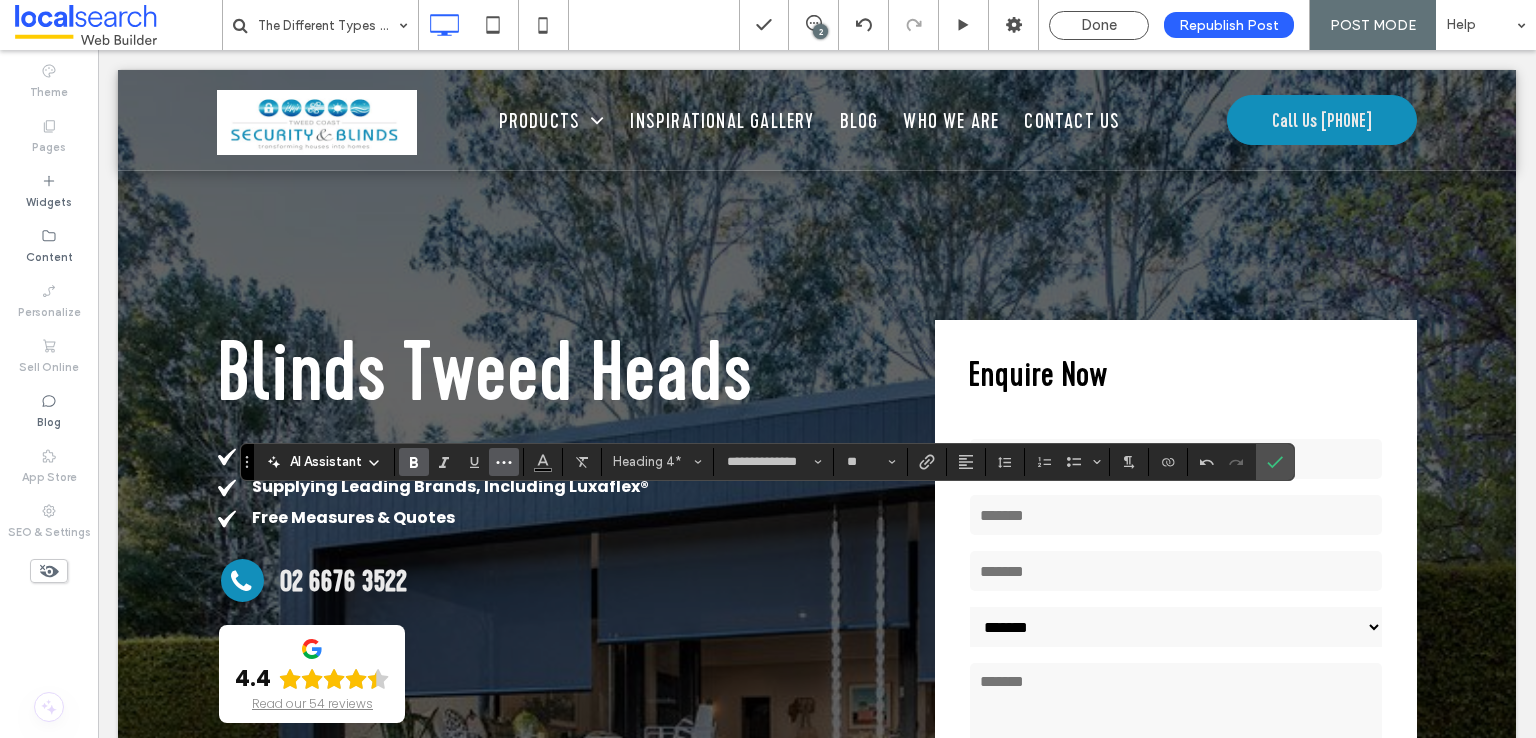 click 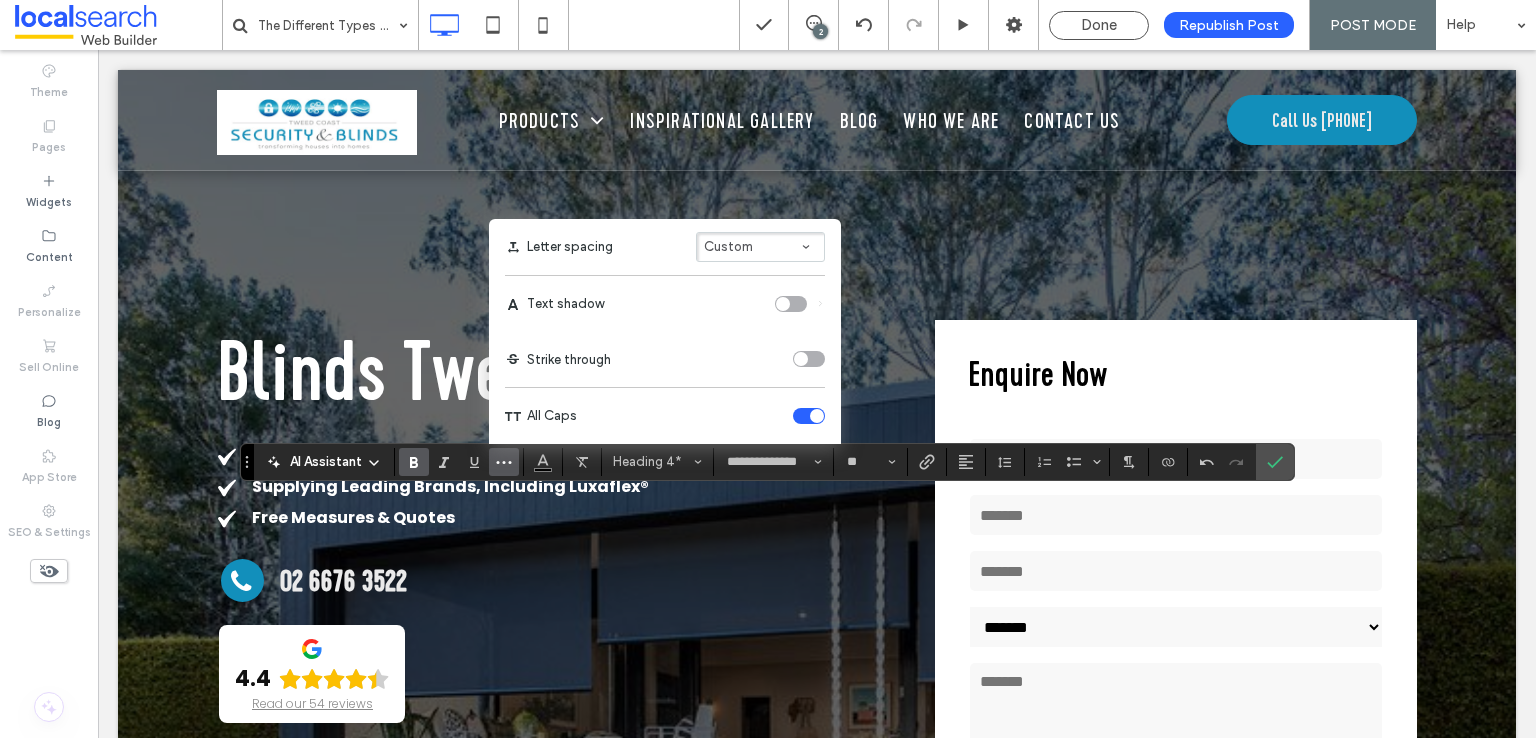 click at bounding box center (809, 416) 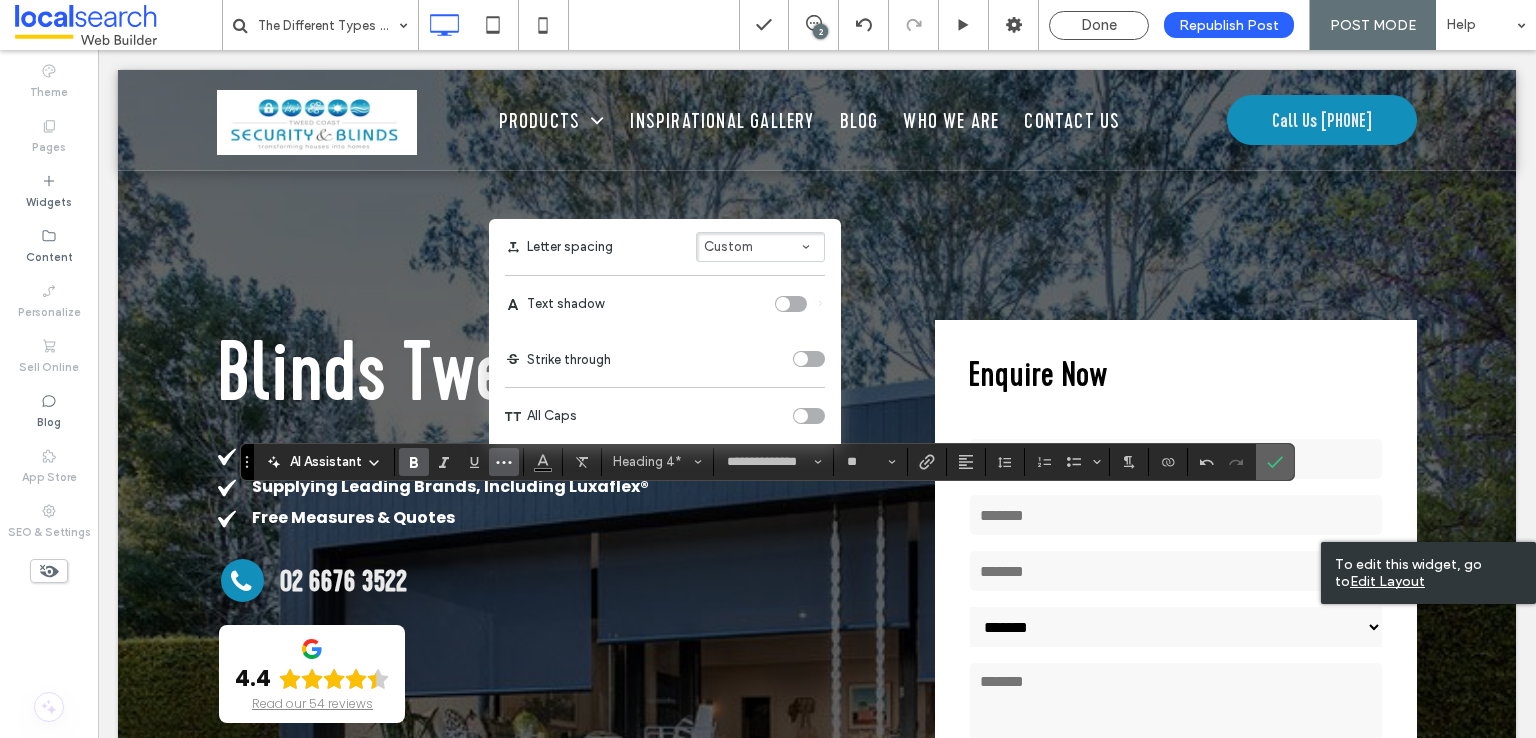 click 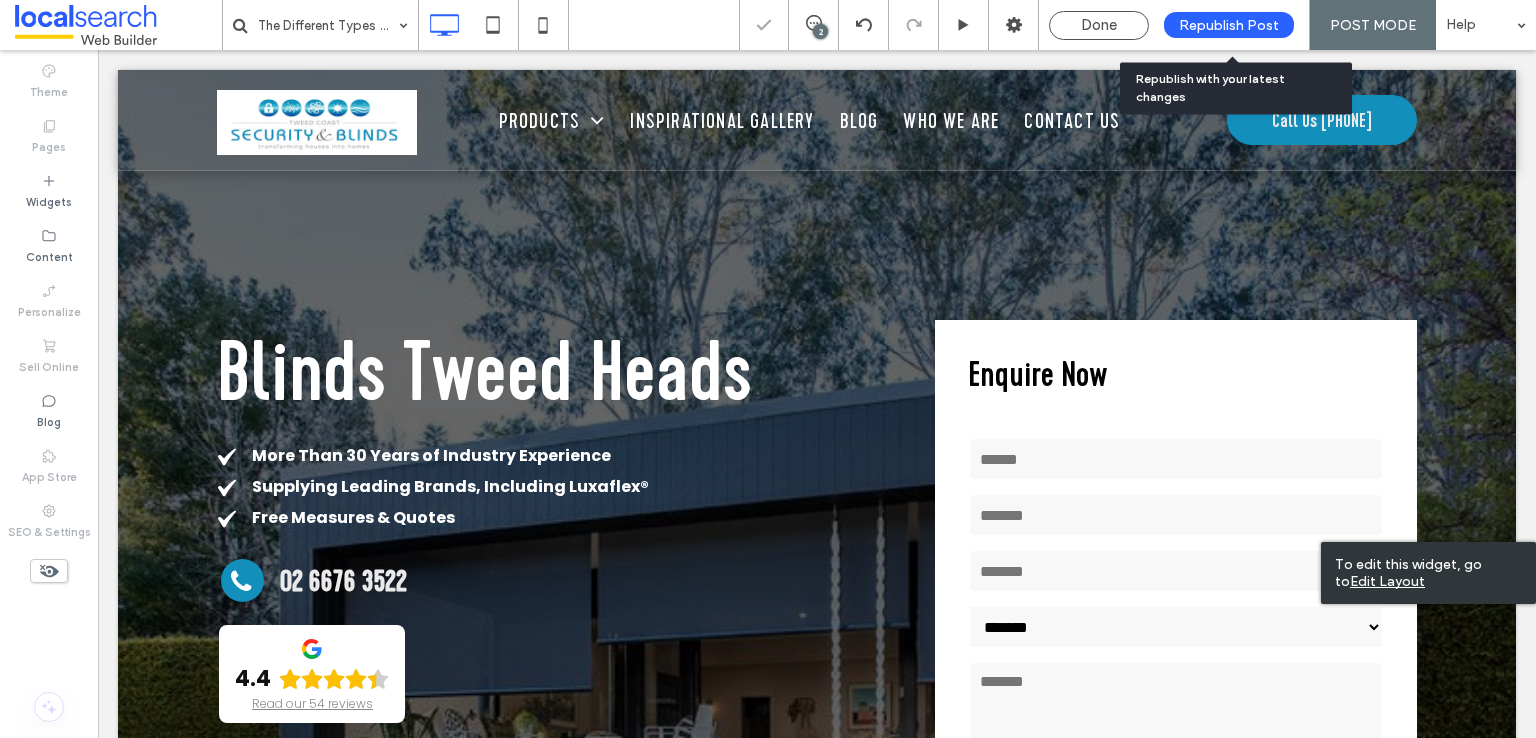 click on "Republish Post" at bounding box center [1229, 25] 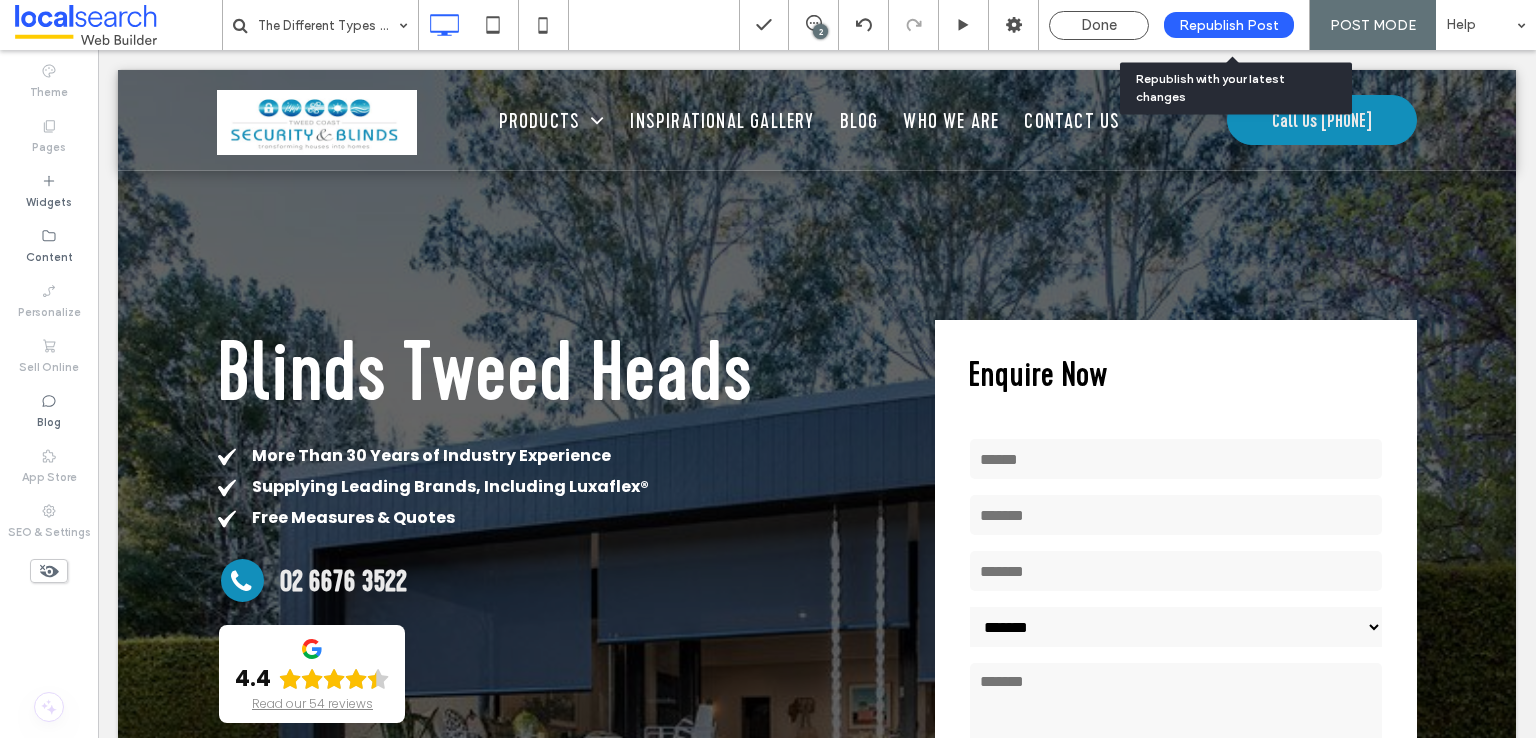 click on "Republish Post" at bounding box center [1229, 25] 